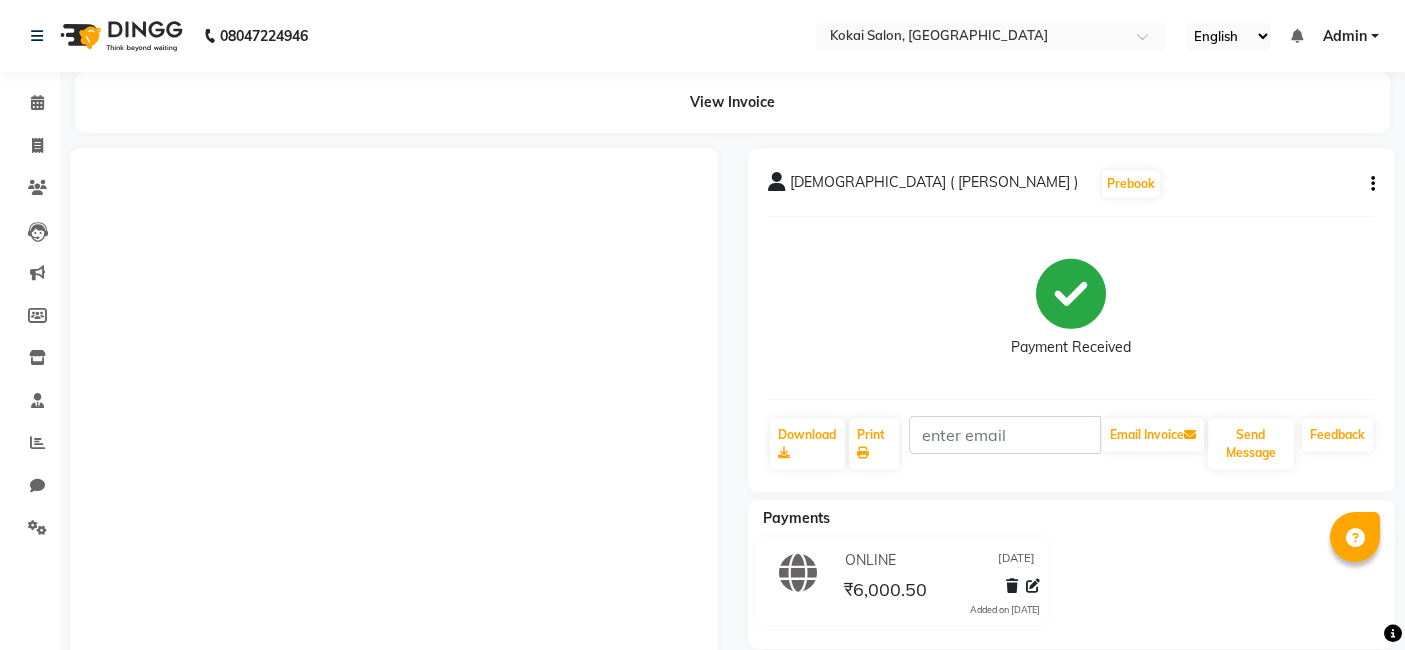 scroll, scrollTop: 0, scrollLeft: 0, axis: both 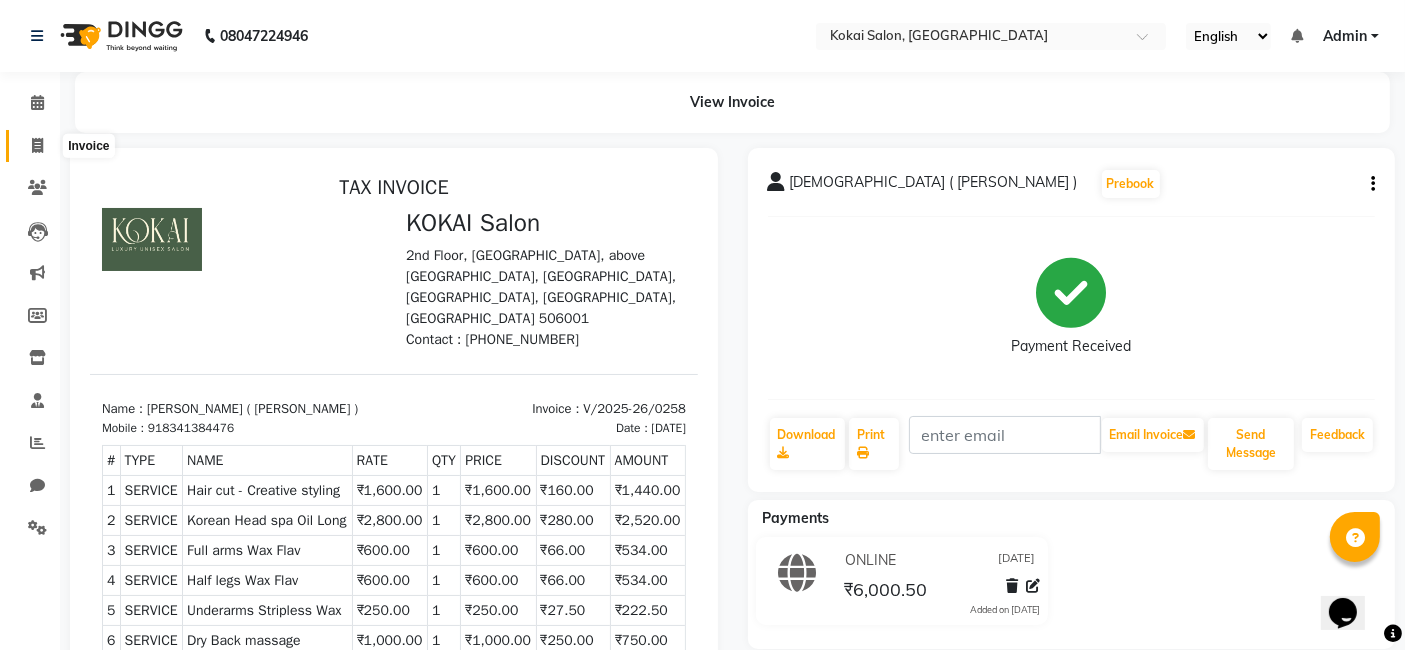 click 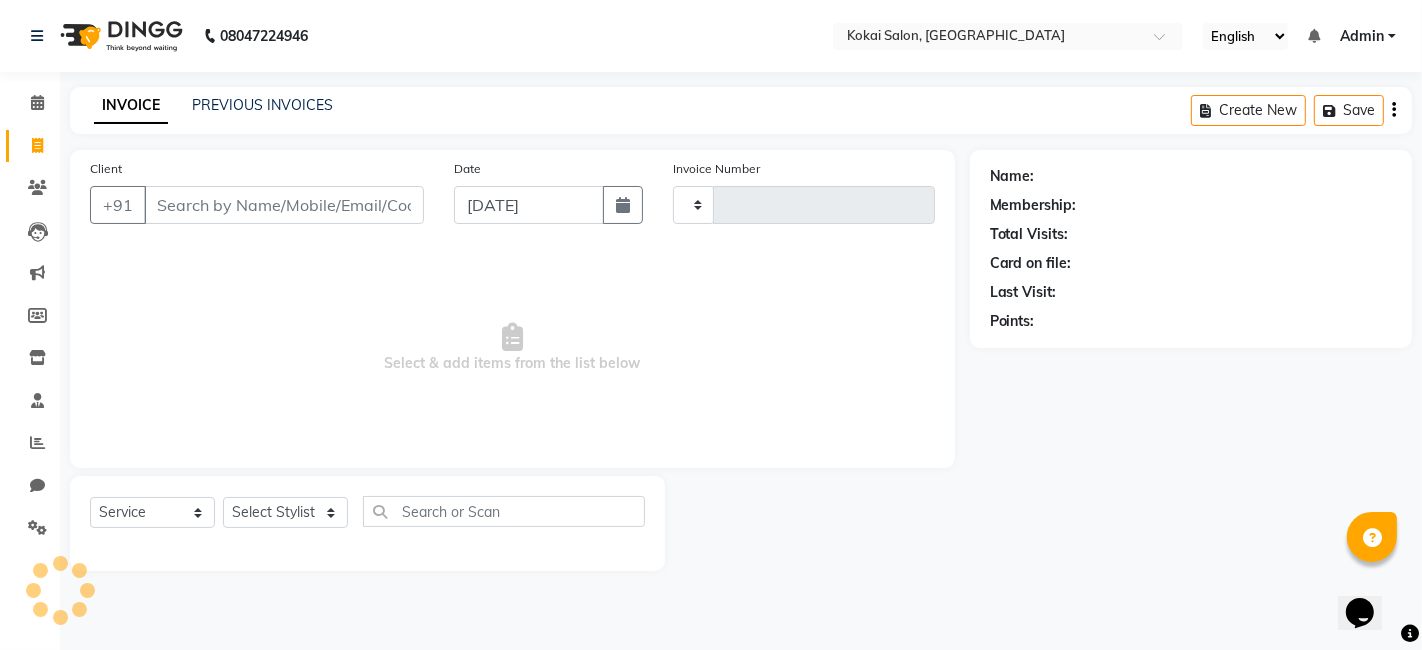 type on "0259" 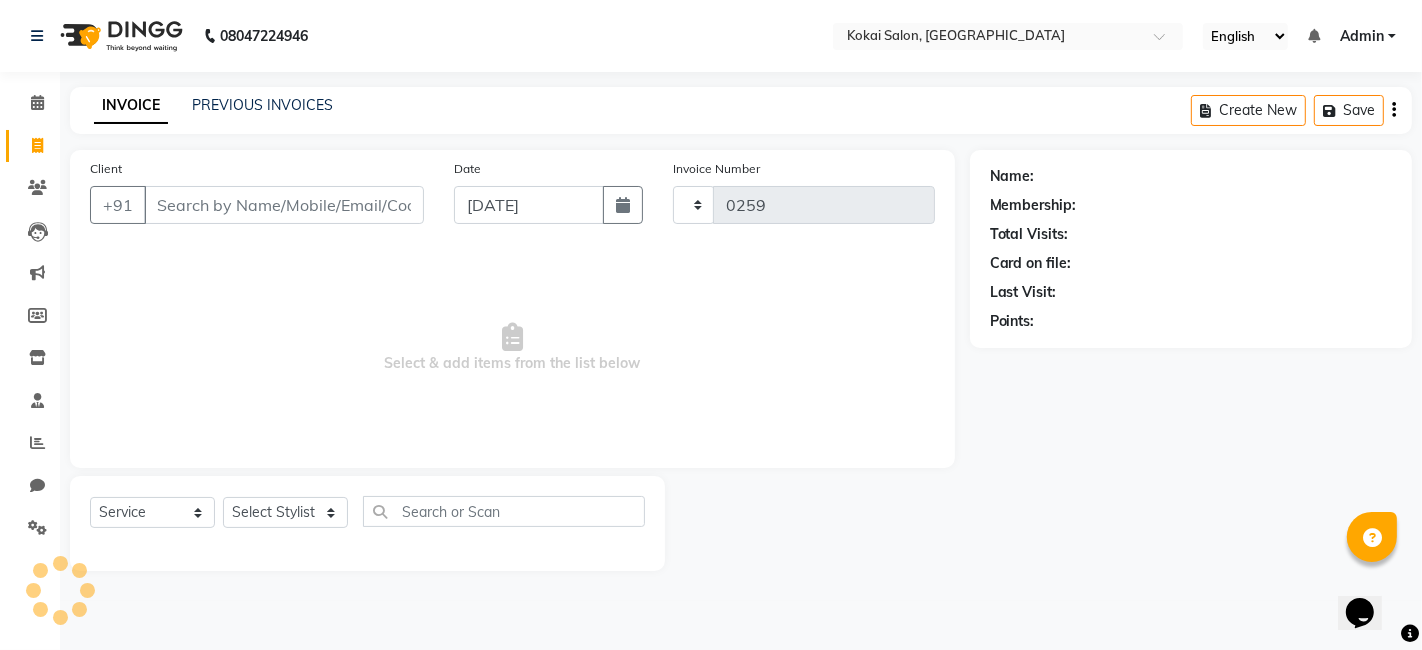 select on "7546" 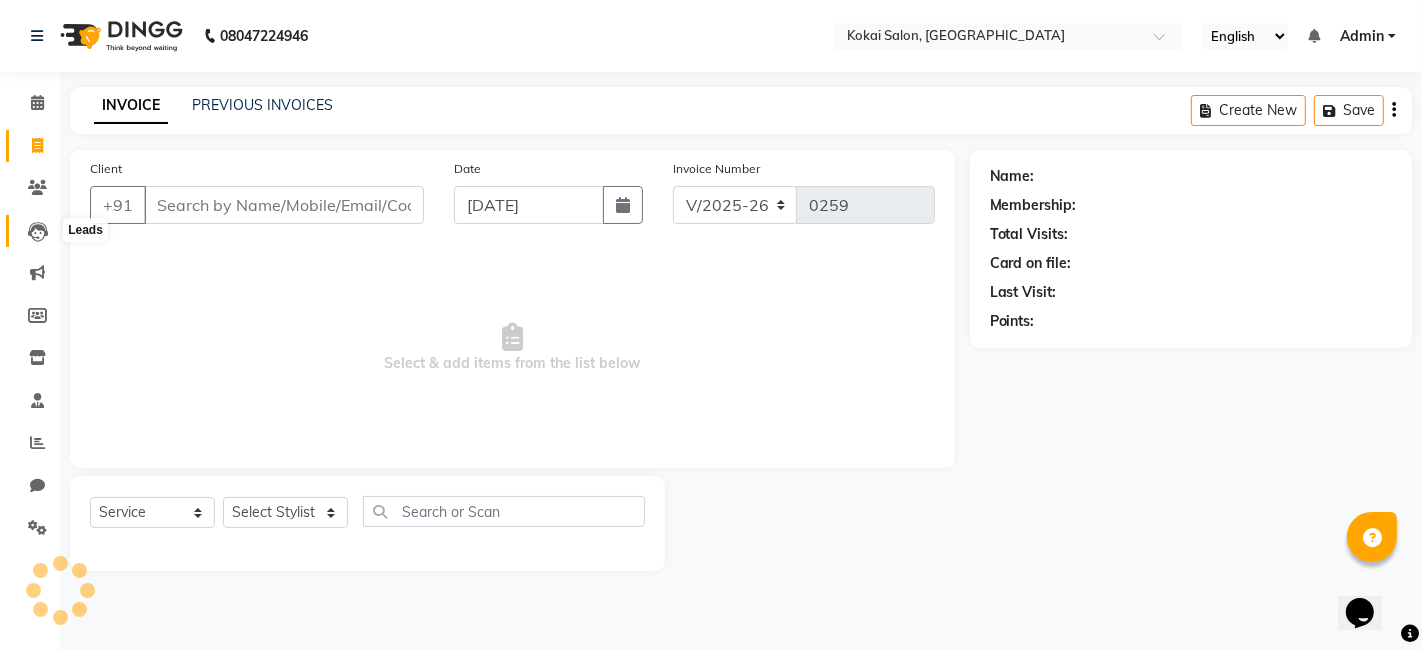 click 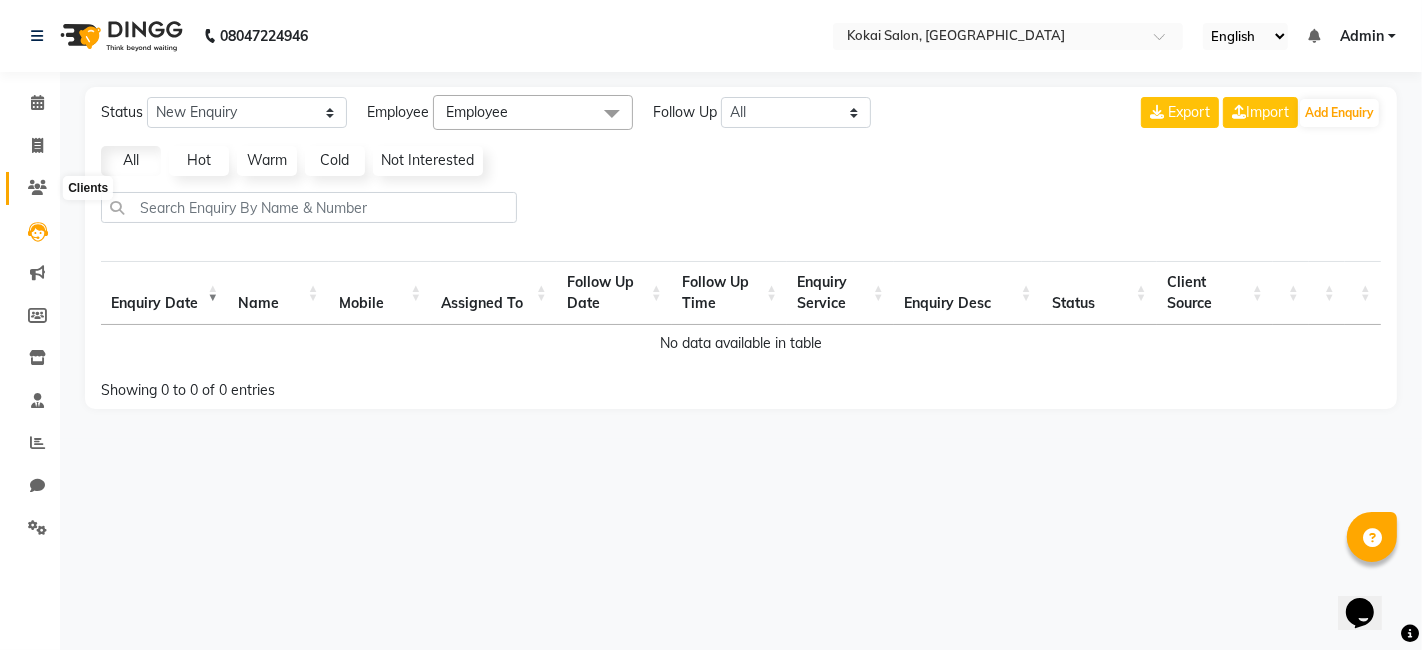 click 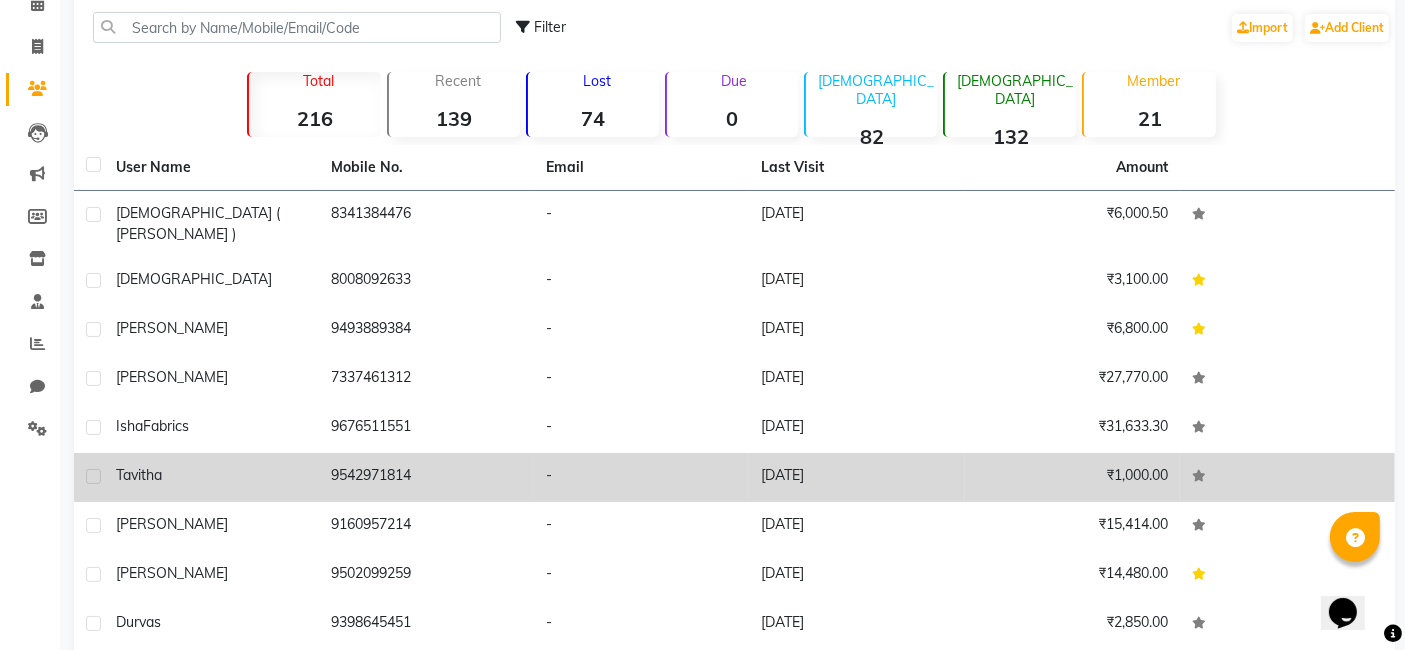 scroll, scrollTop: 163, scrollLeft: 0, axis: vertical 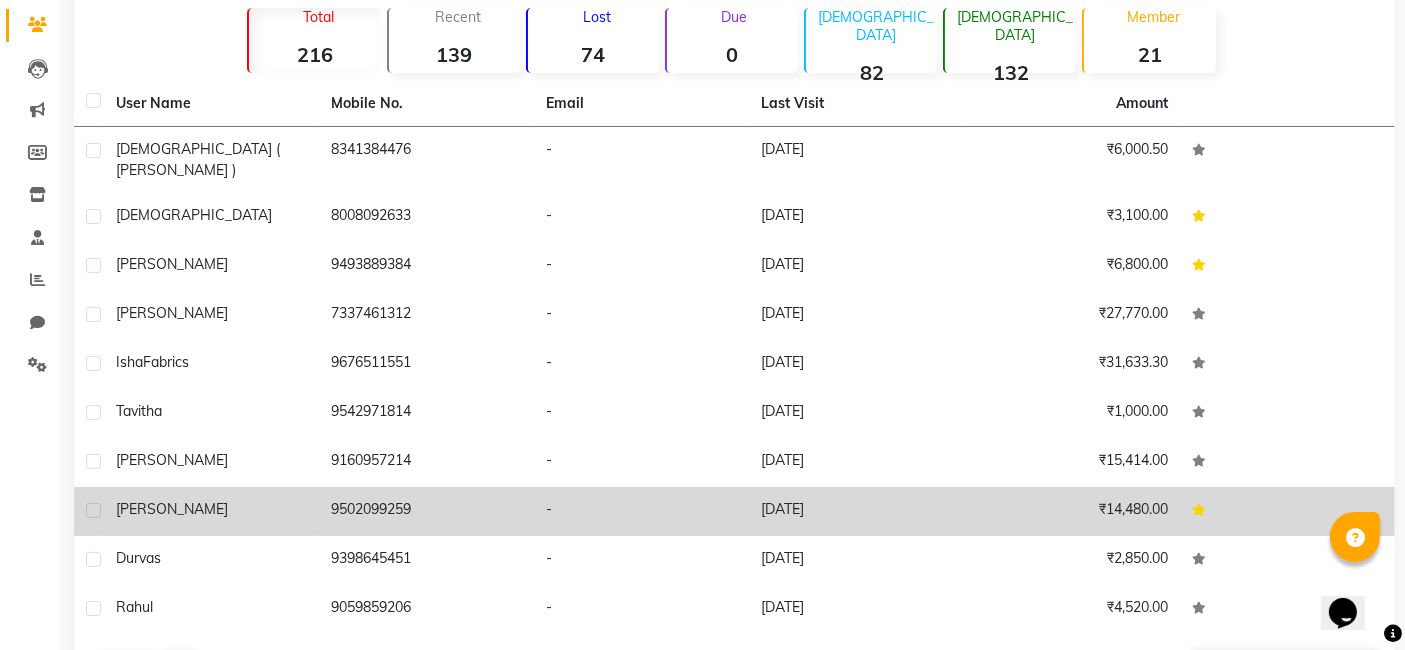 click on "-" 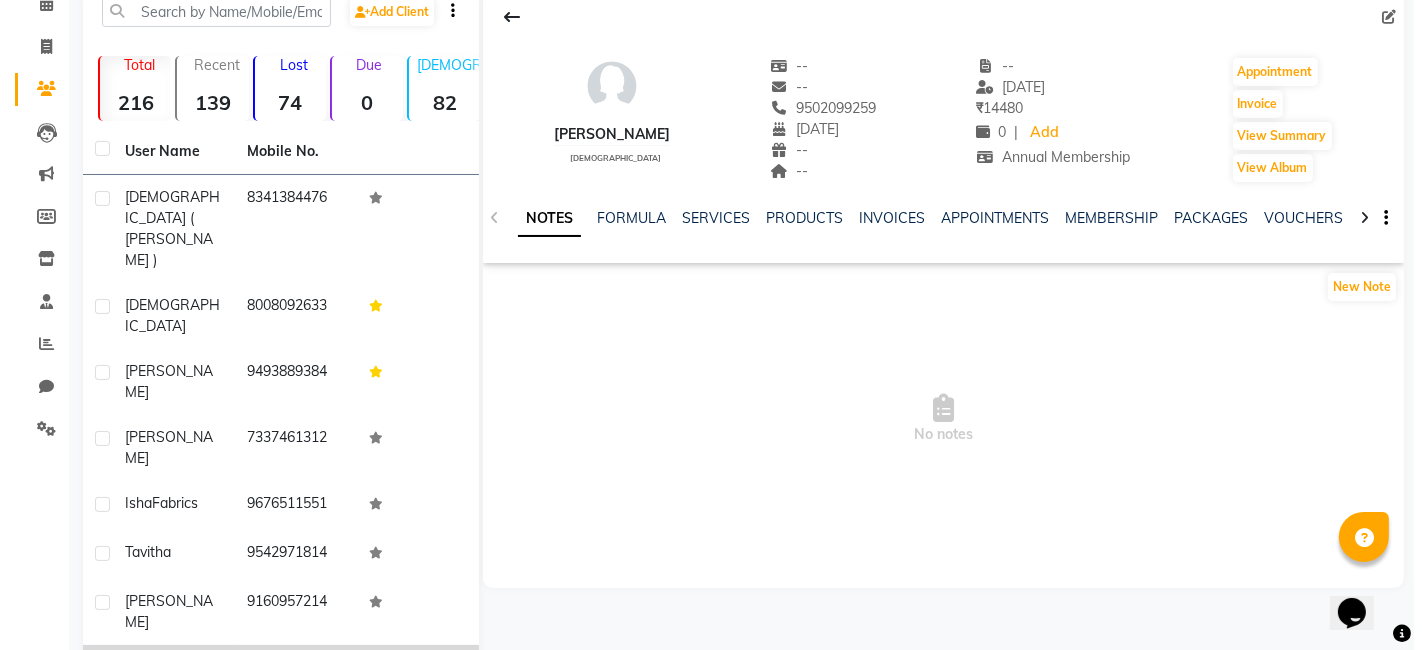 scroll, scrollTop: 97, scrollLeft: 0, axis: vertical 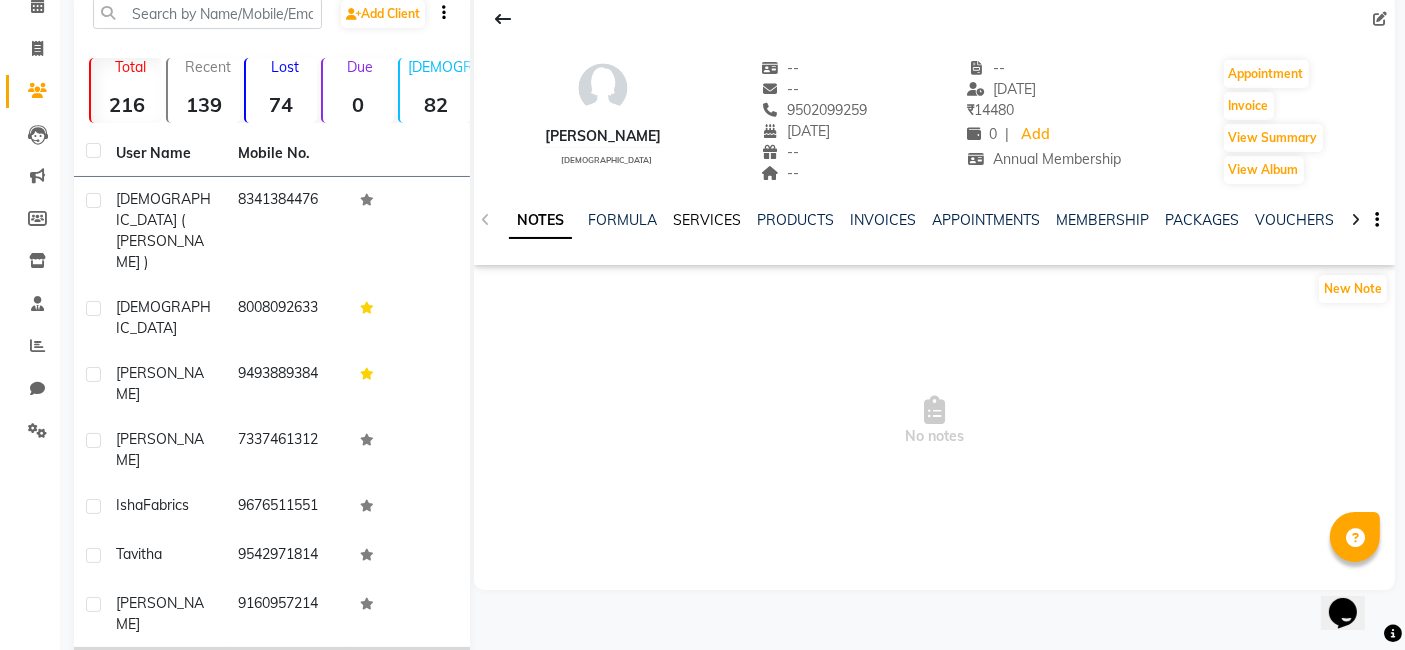 click on "SERVICES" 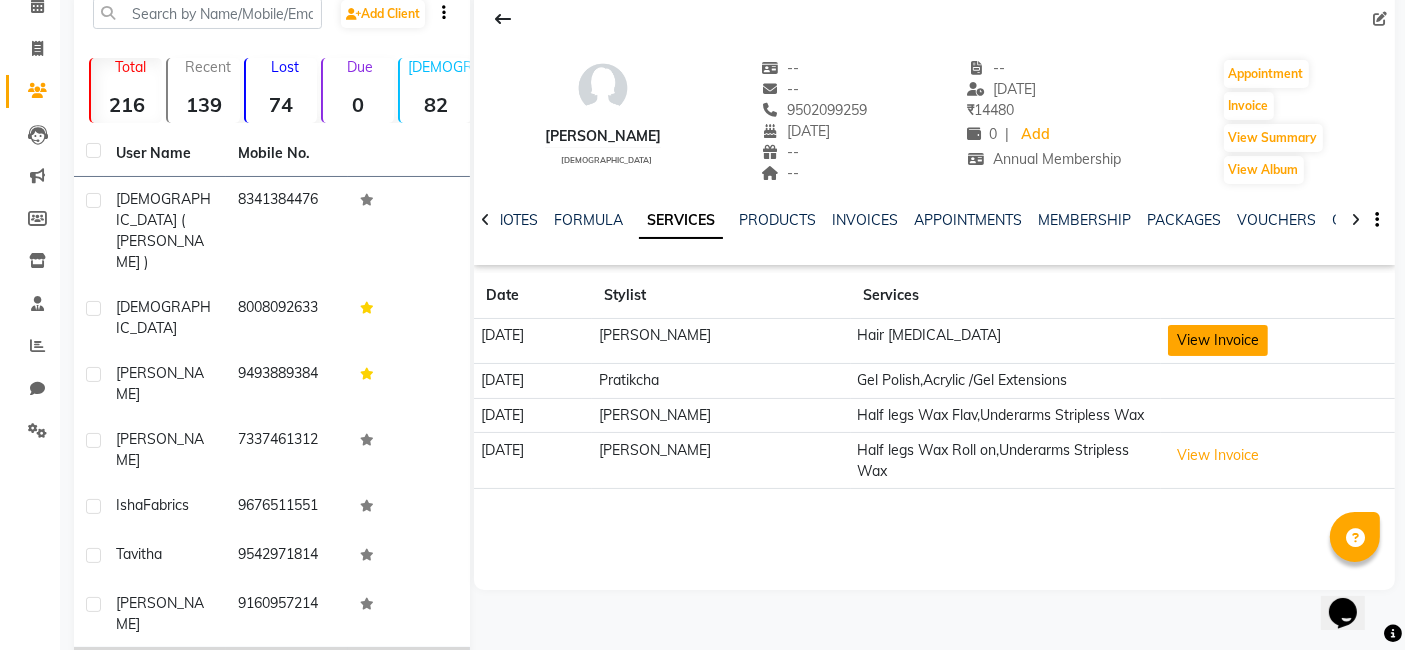 click on "View Invoice" 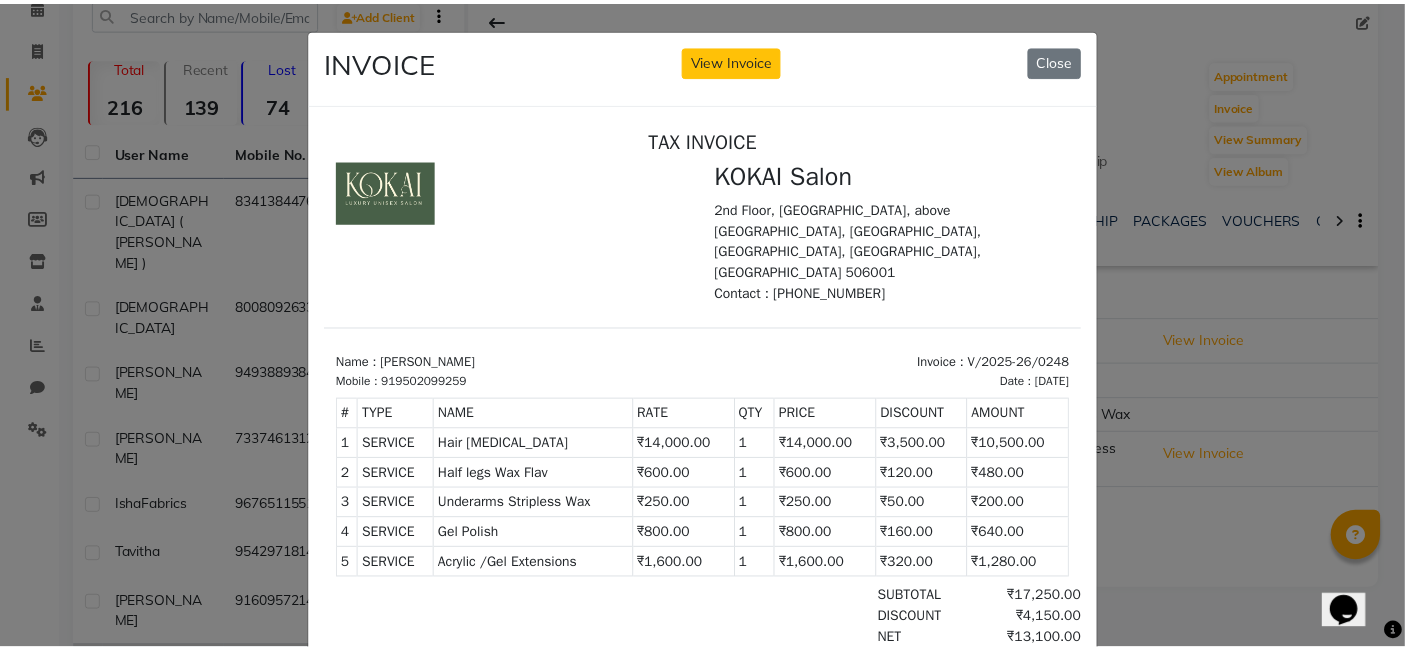 scroll, scrollTop: 16, scrollLeft: 0, axis: vertical 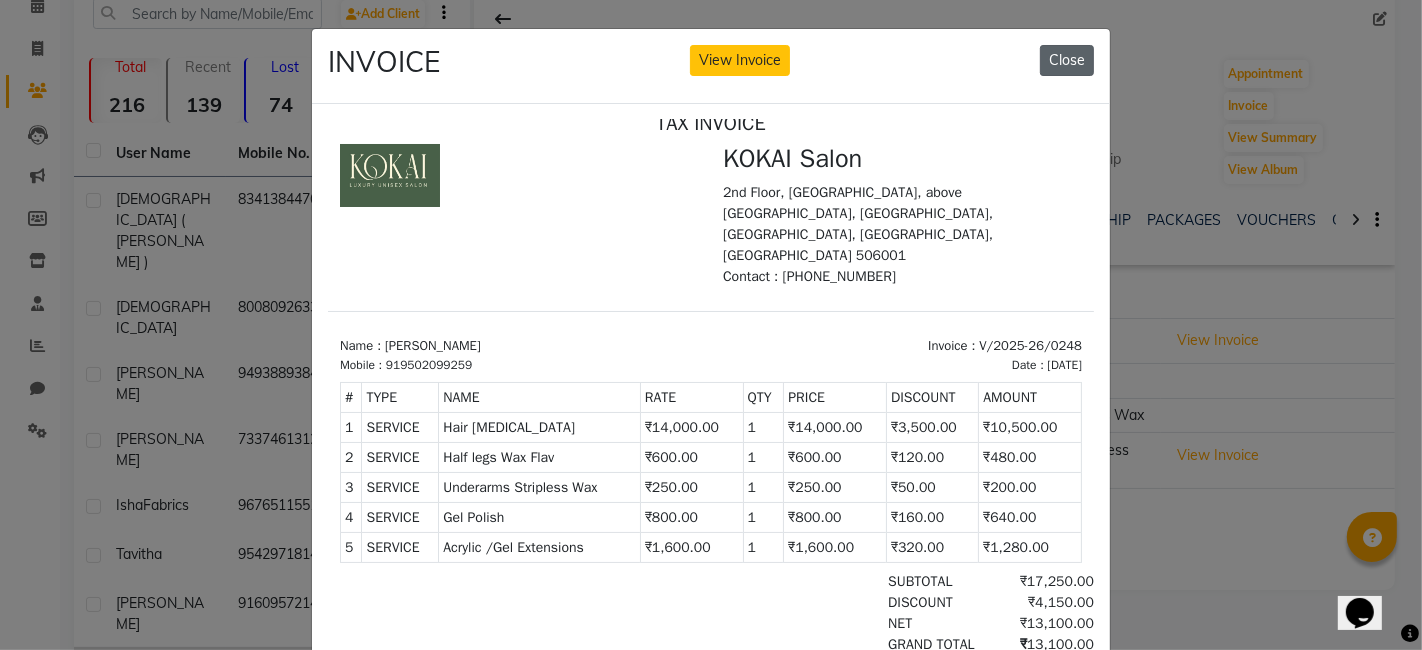 click on "Close" 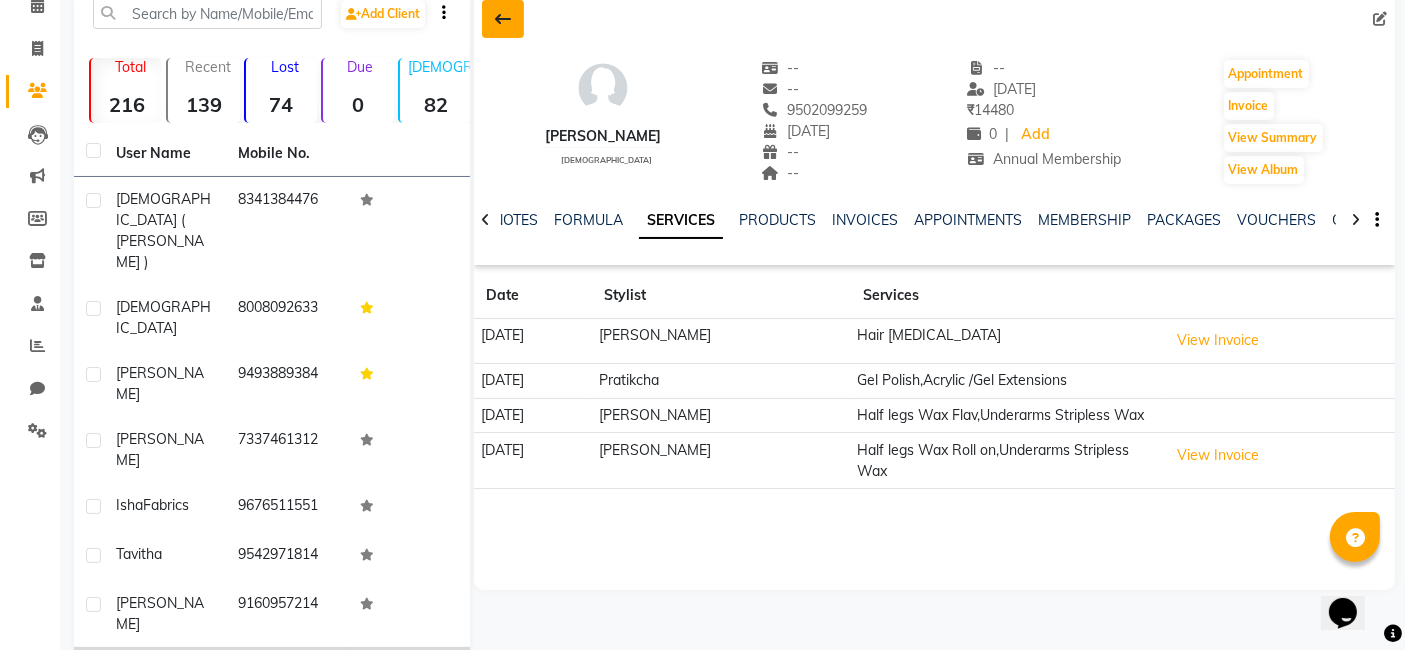 click 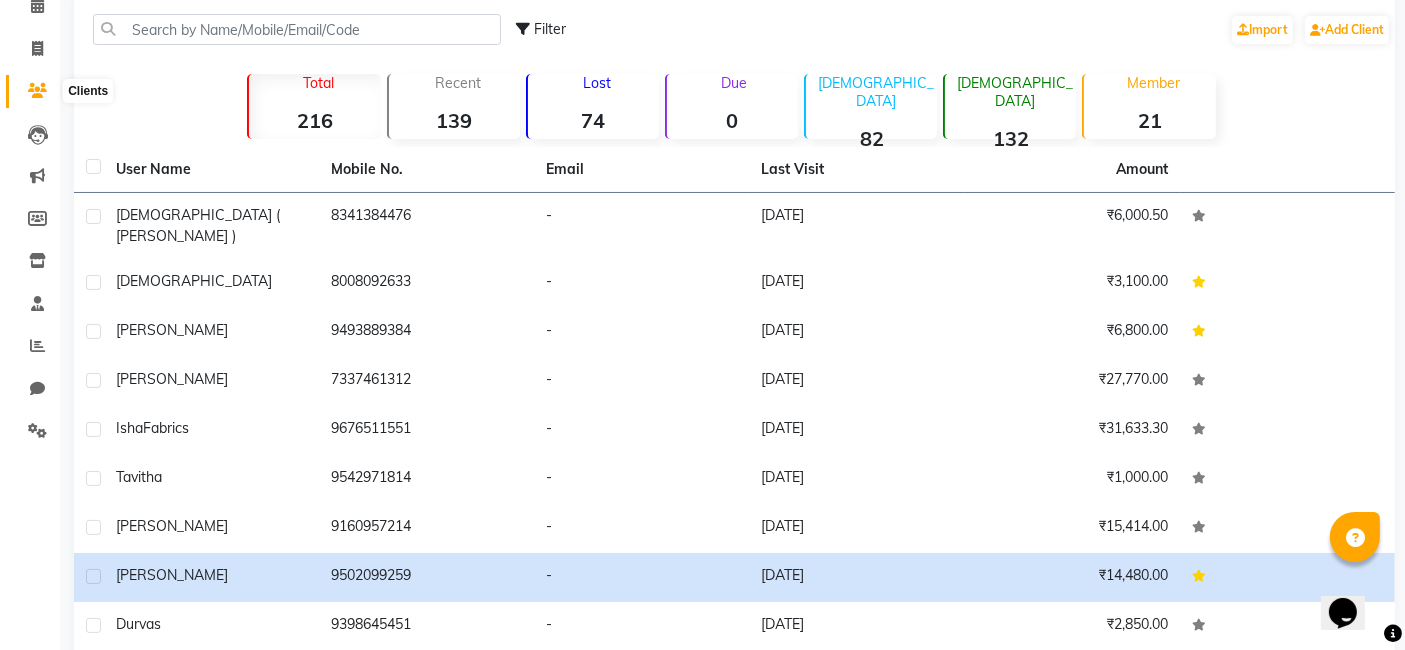 click 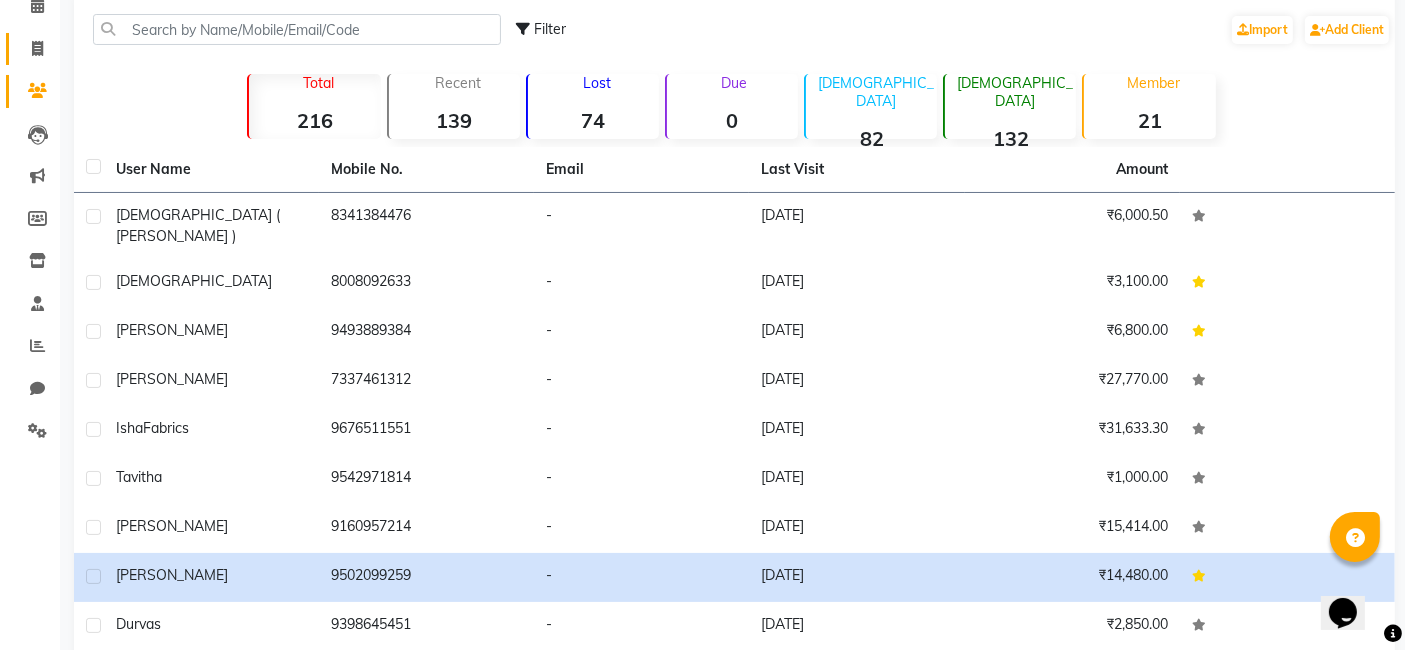 click 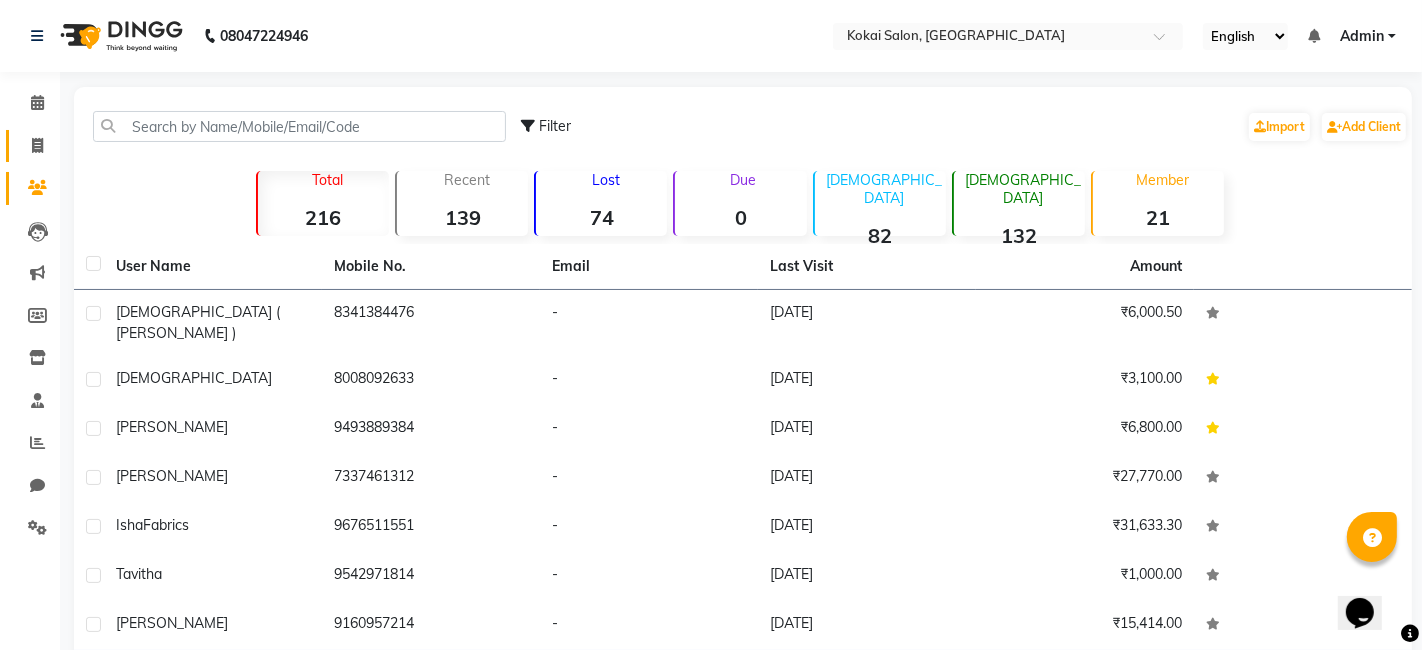 select on "7546" 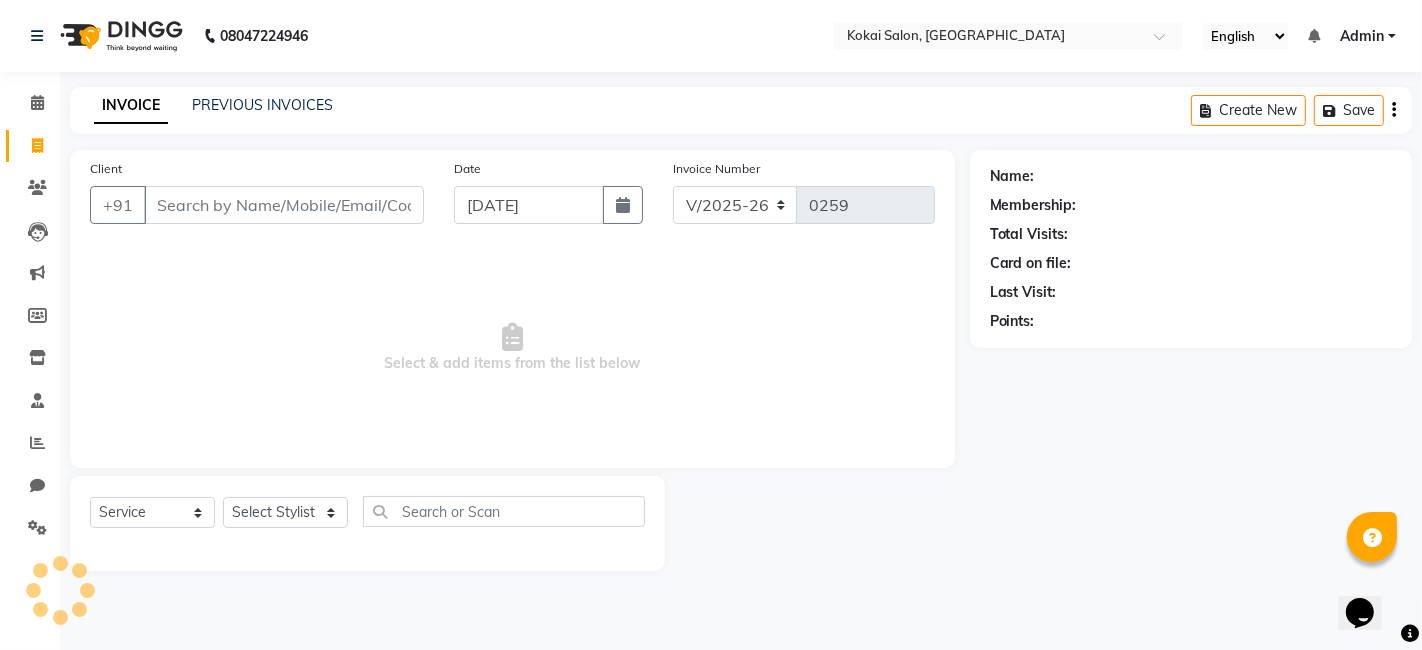 click on "Client" at bounding box center [284, 205] 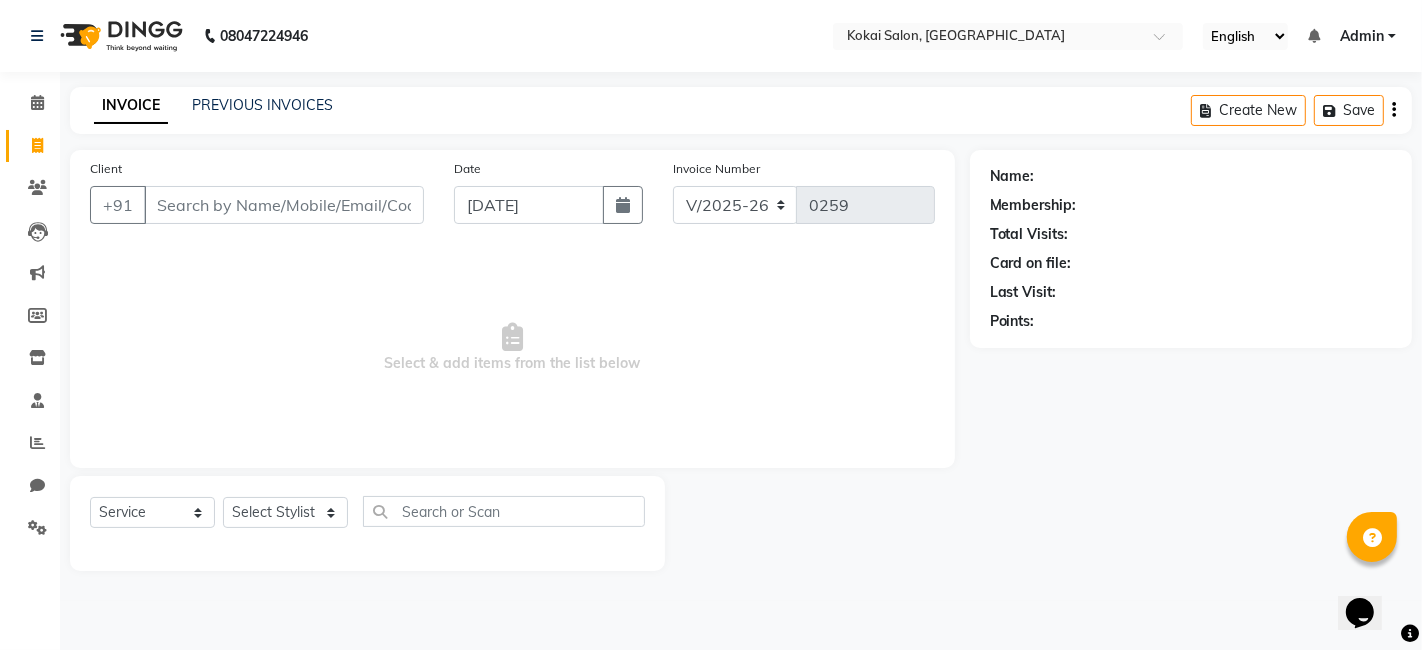 click on "Client" at bounding box center (284, 205) 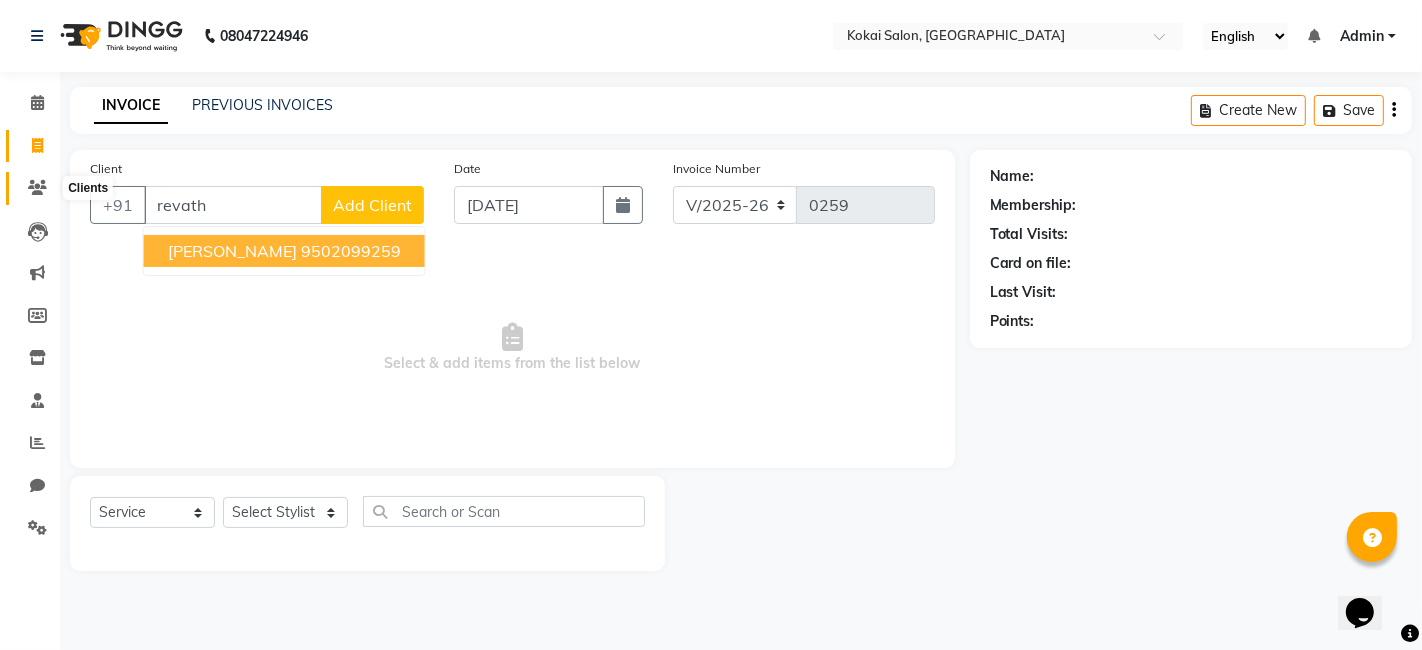 type on "revath" 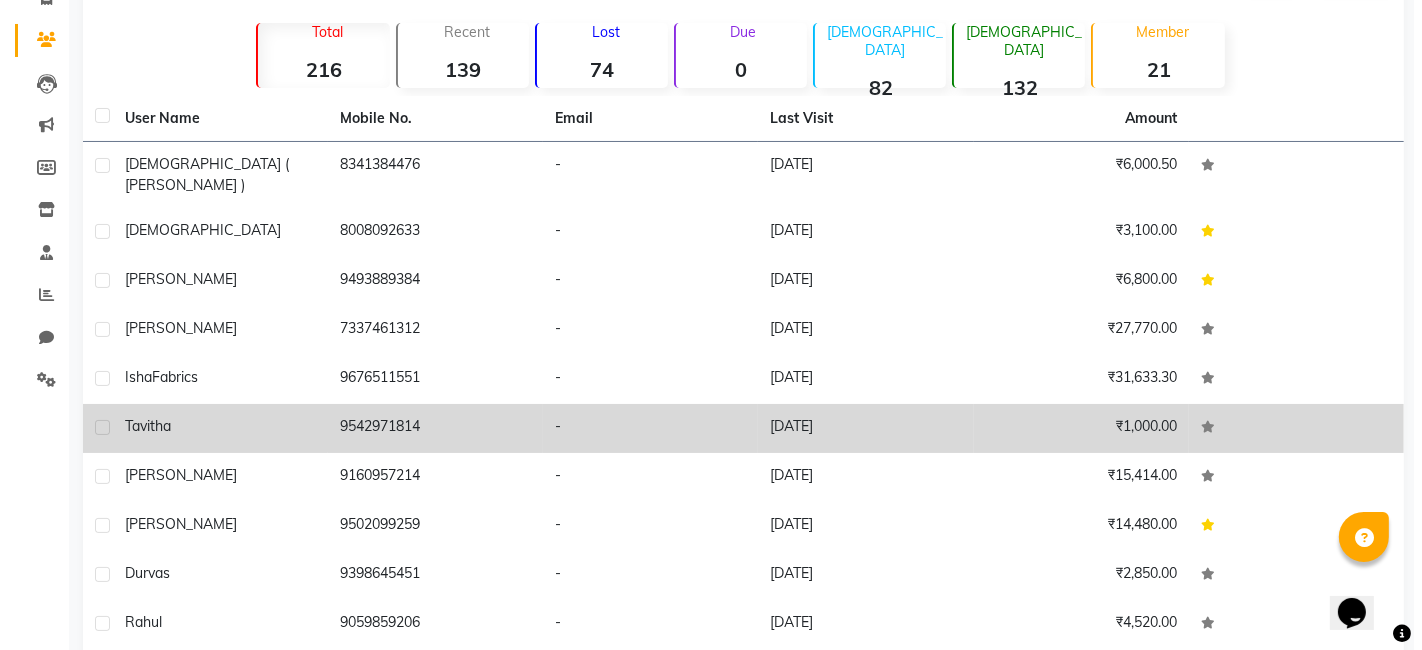 scroll, scrollTop: 148, scrollLeft: 0, axis: vertical 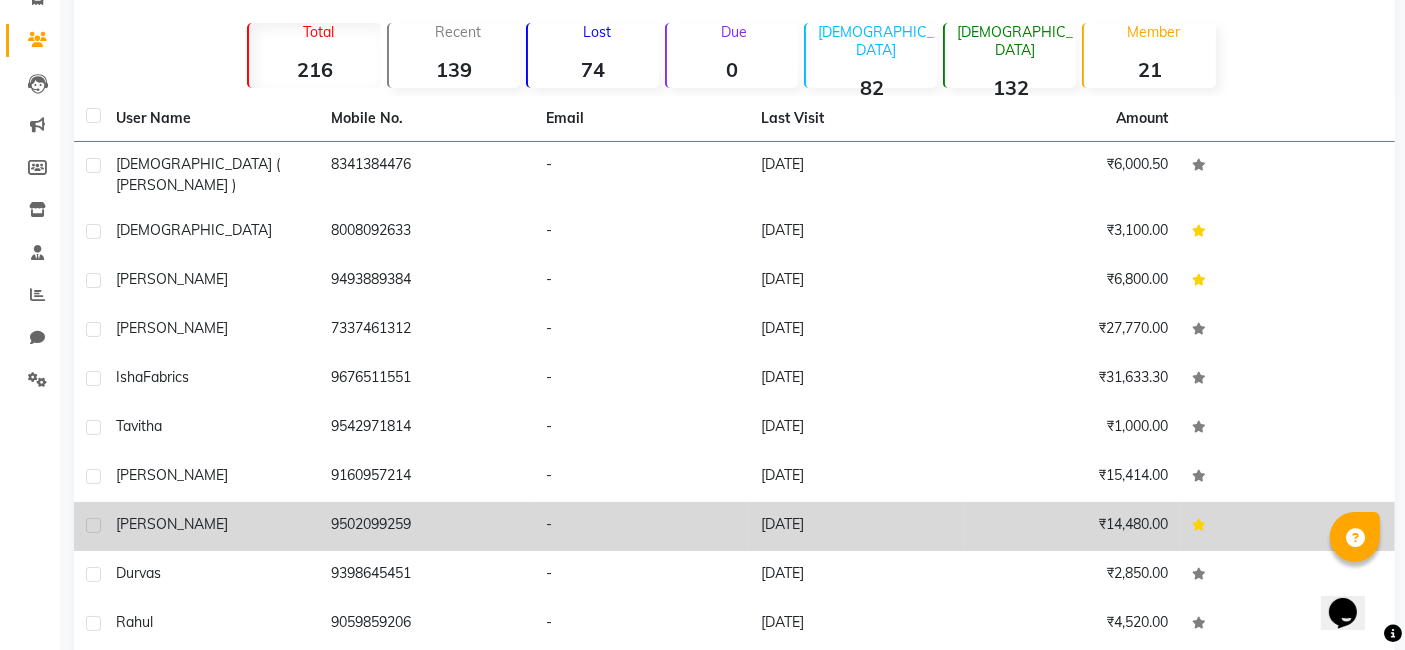 click on "[DATE]" 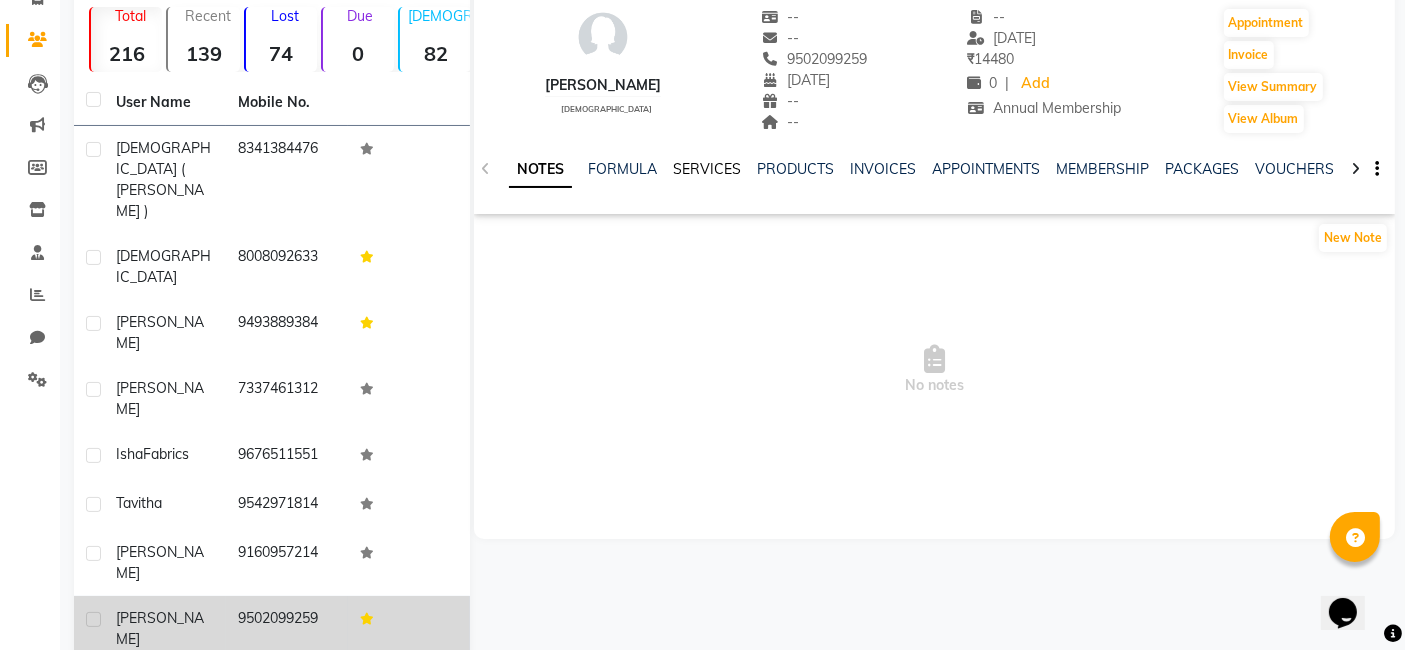 click on "SERVICES" 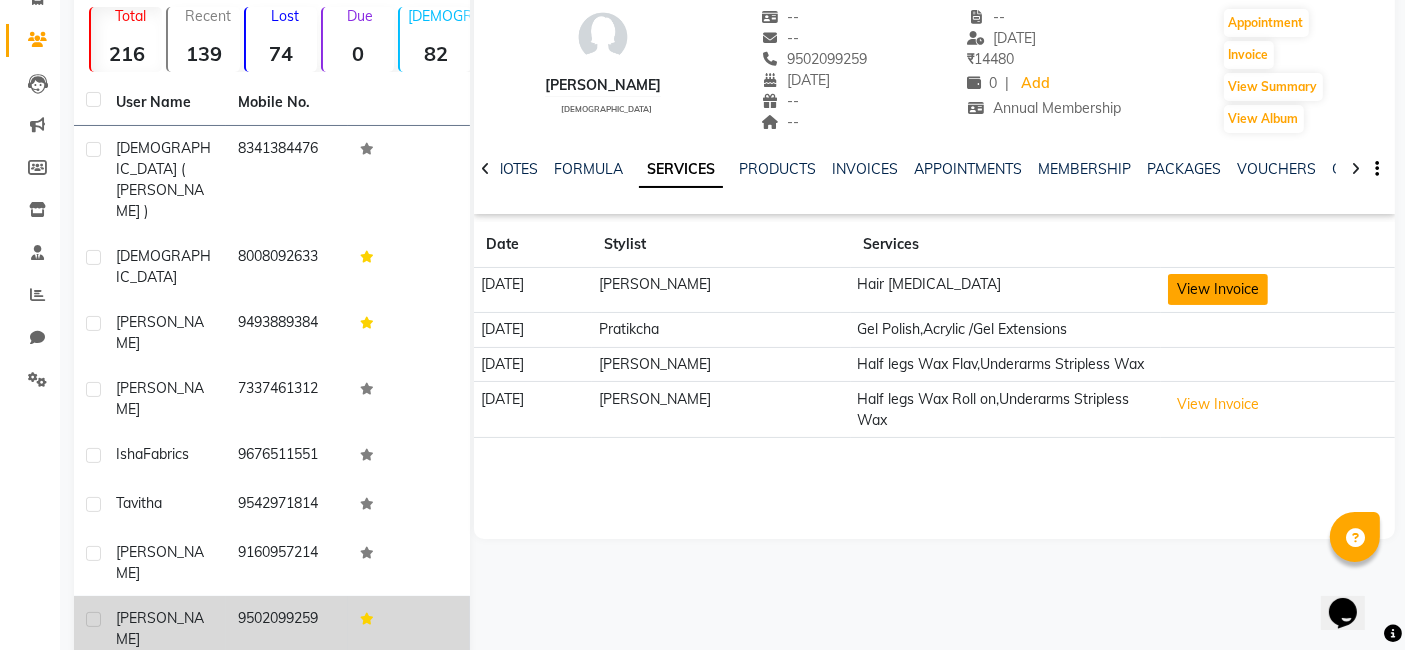 click on "View Invoice" 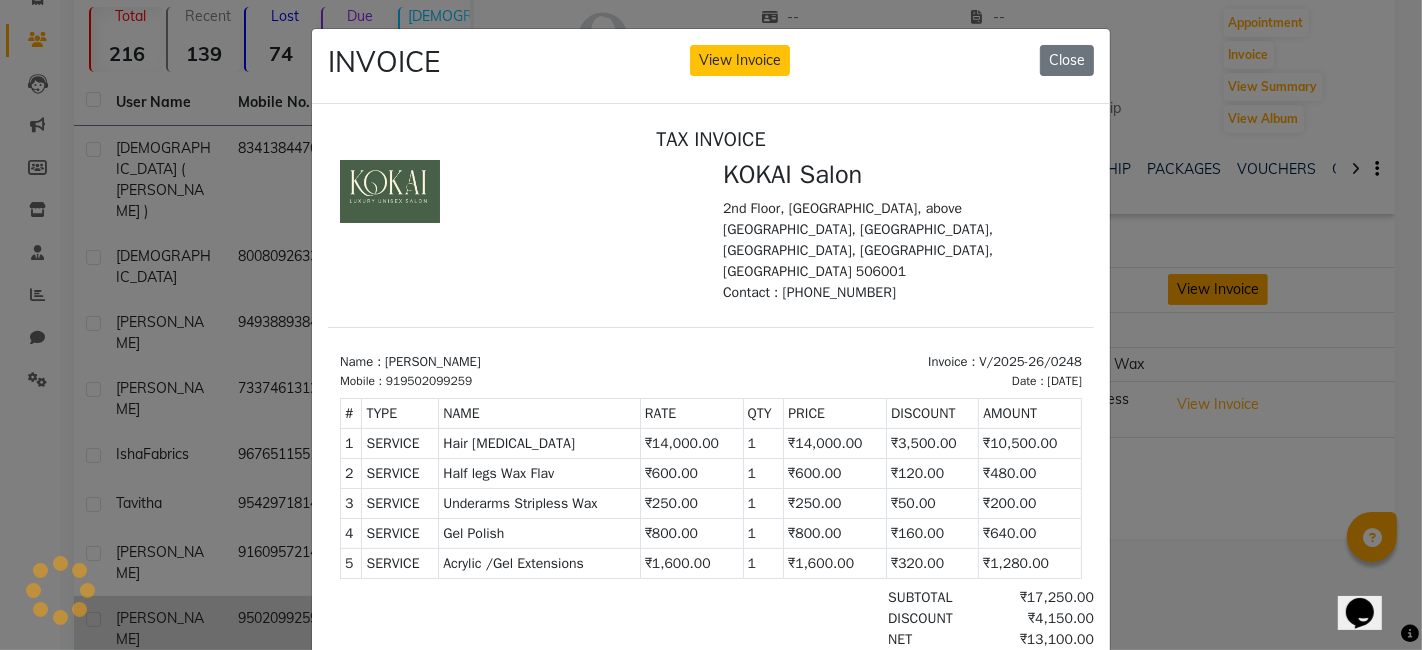scroll, scrollTop: 0, scrollLeft: 0, axis: both 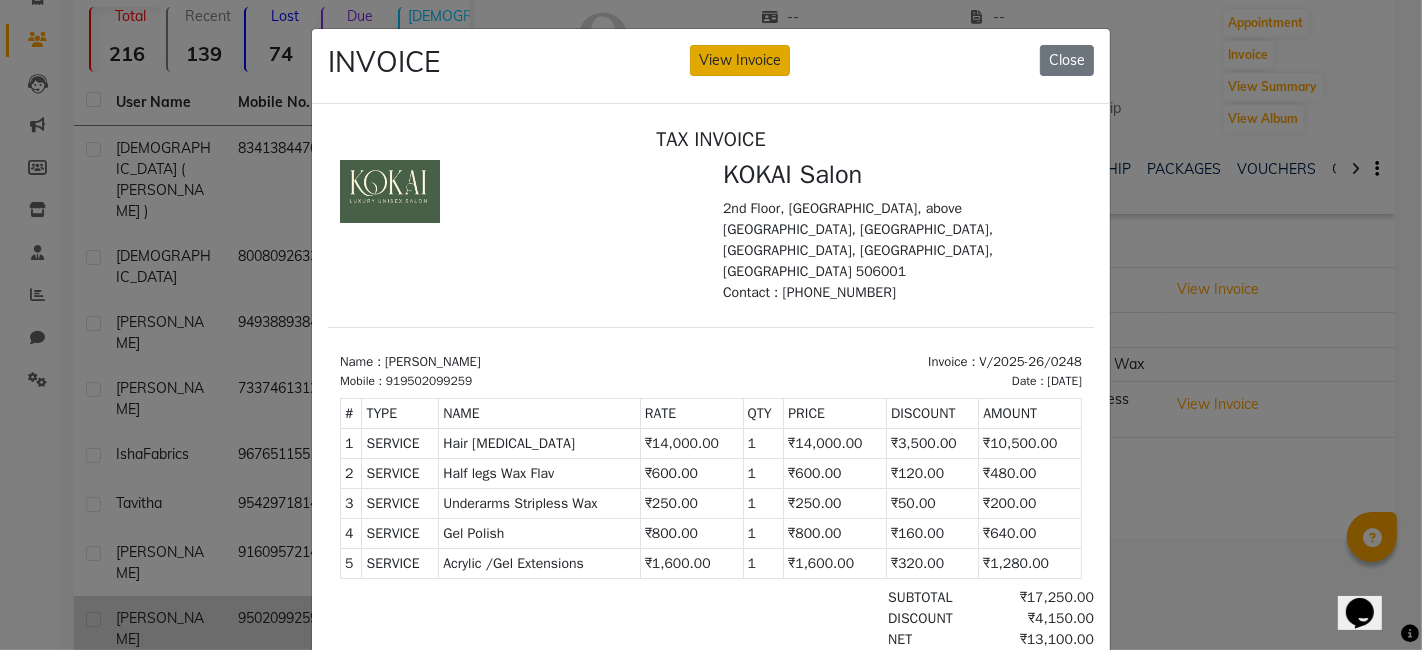 click on "View Invoice" 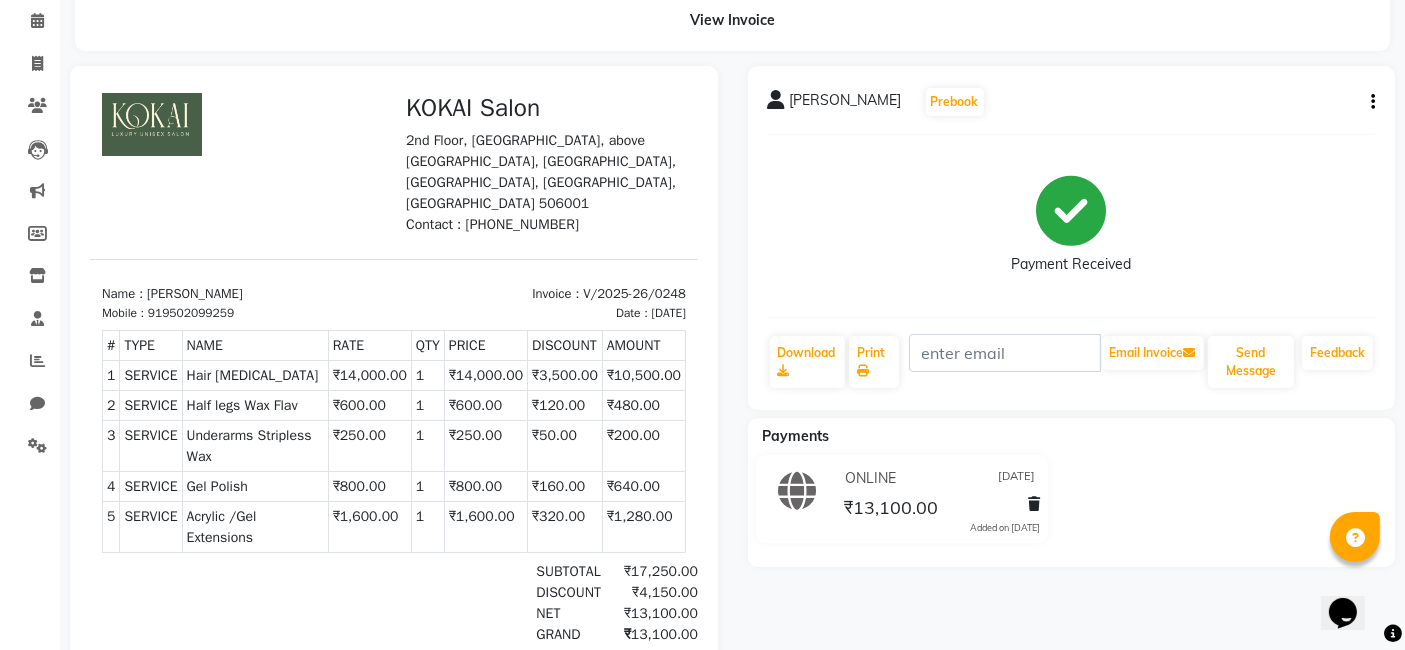 scroll, scrollTop: 222, scrollLeft: 0, axis: vertical 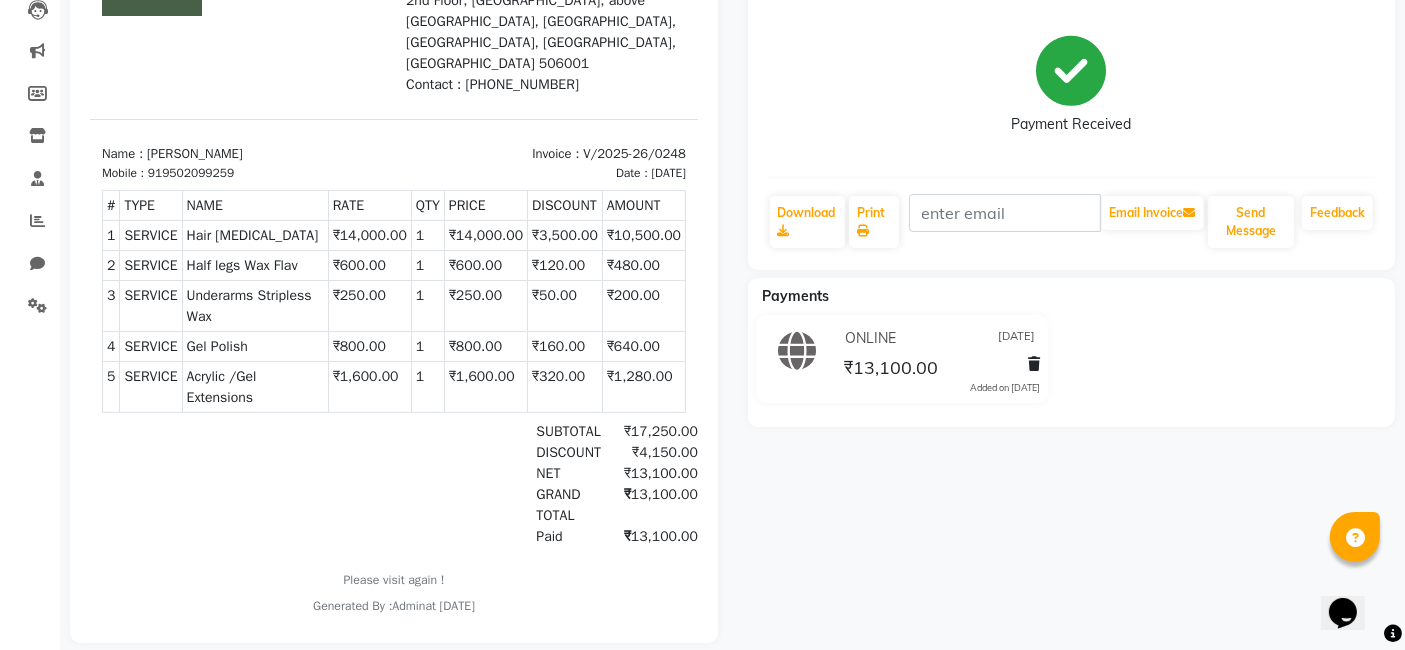 click on "Admin" at bounding box center (407, 606) 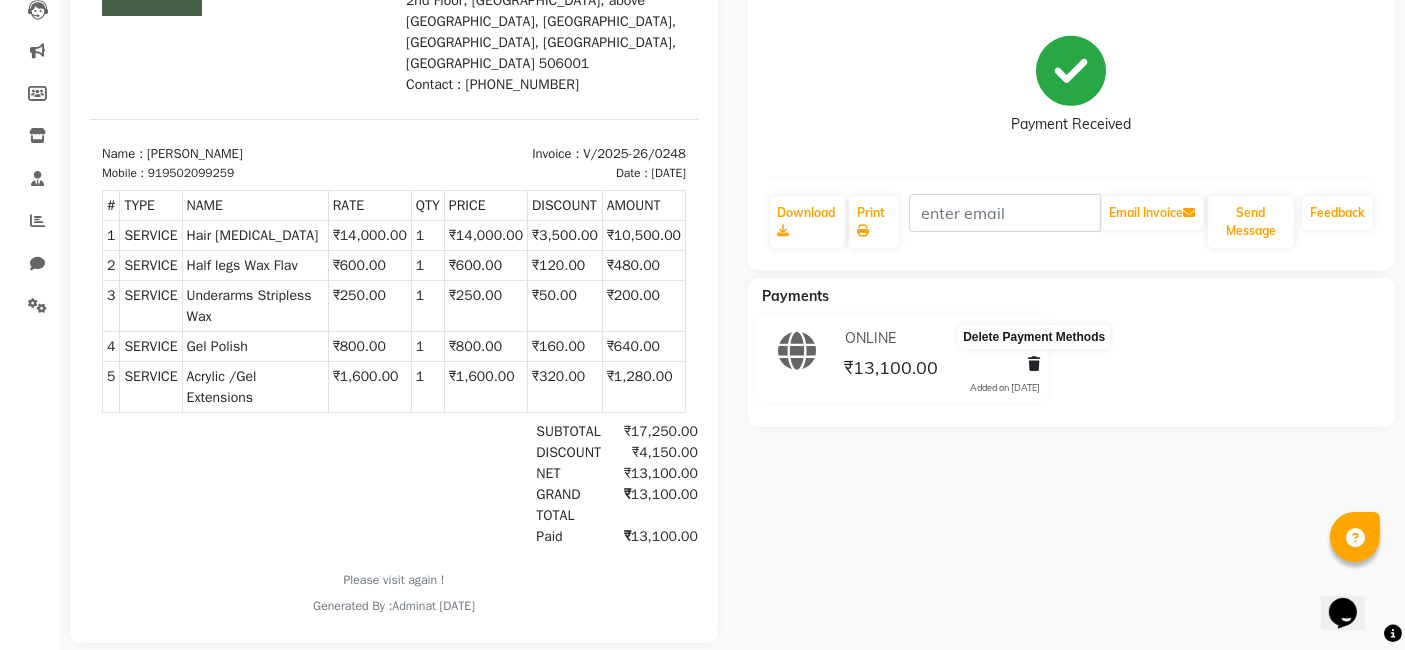 click 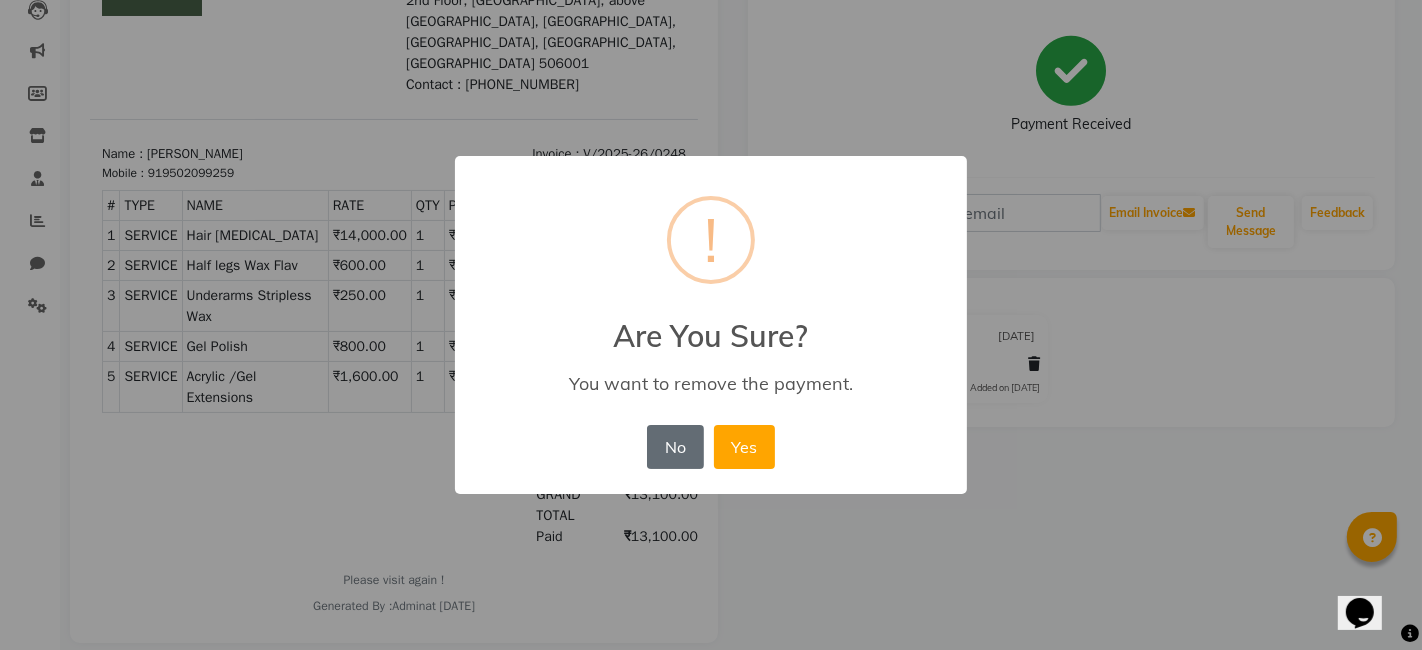 click on "No" at bounding box center [675, 447] 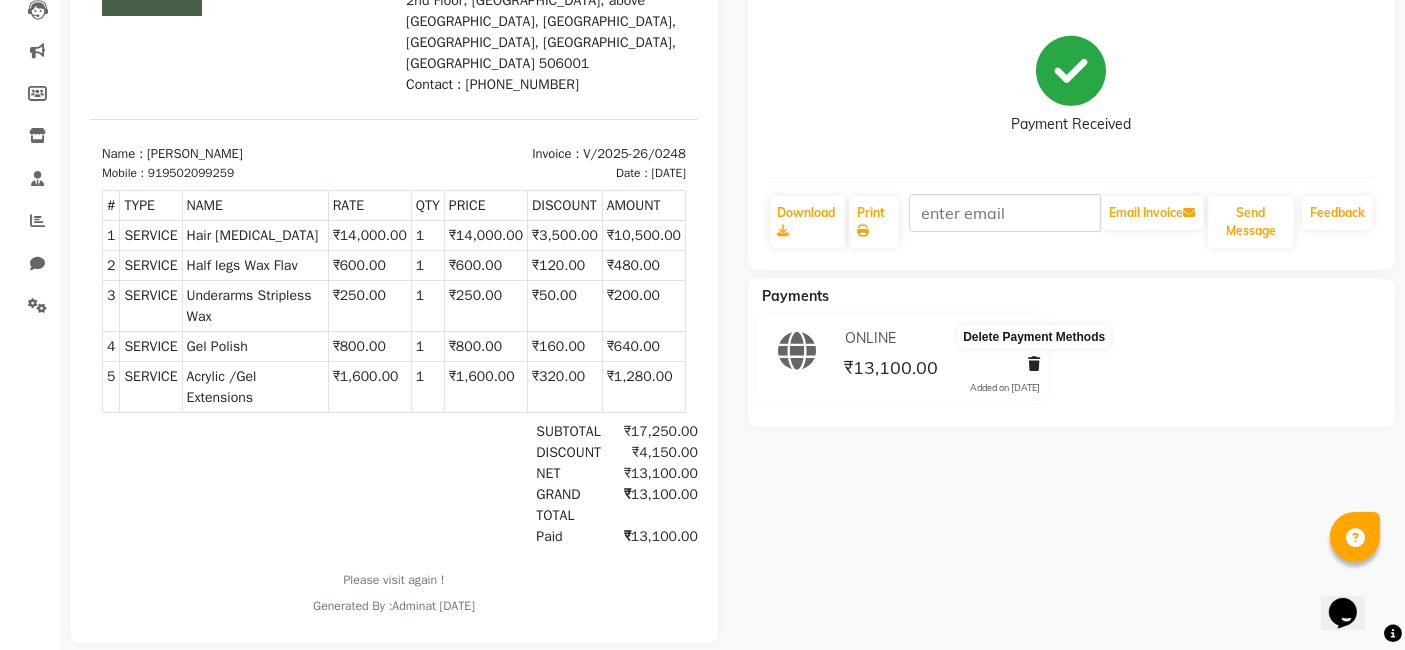 click 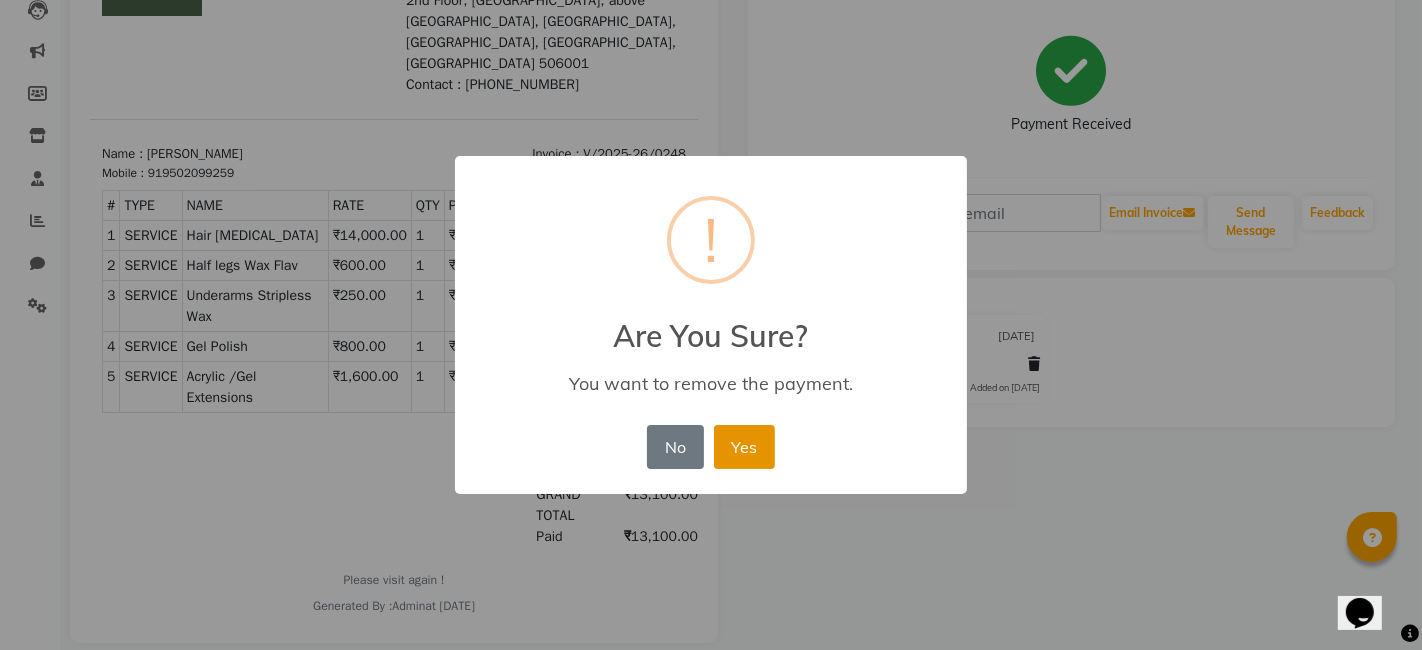 click on "Yes" at bounding box center (744, 447) 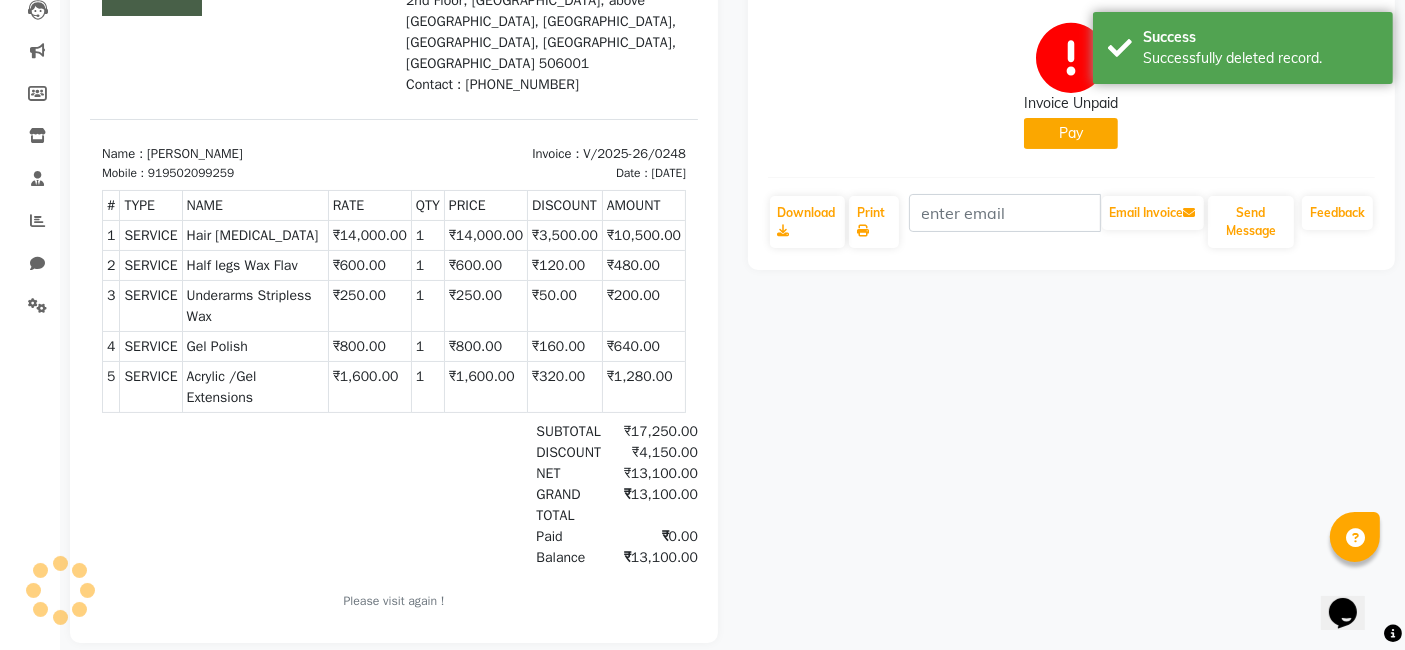 scroll, scrollTop: 33, scrollLeft: 0, axis: vertical 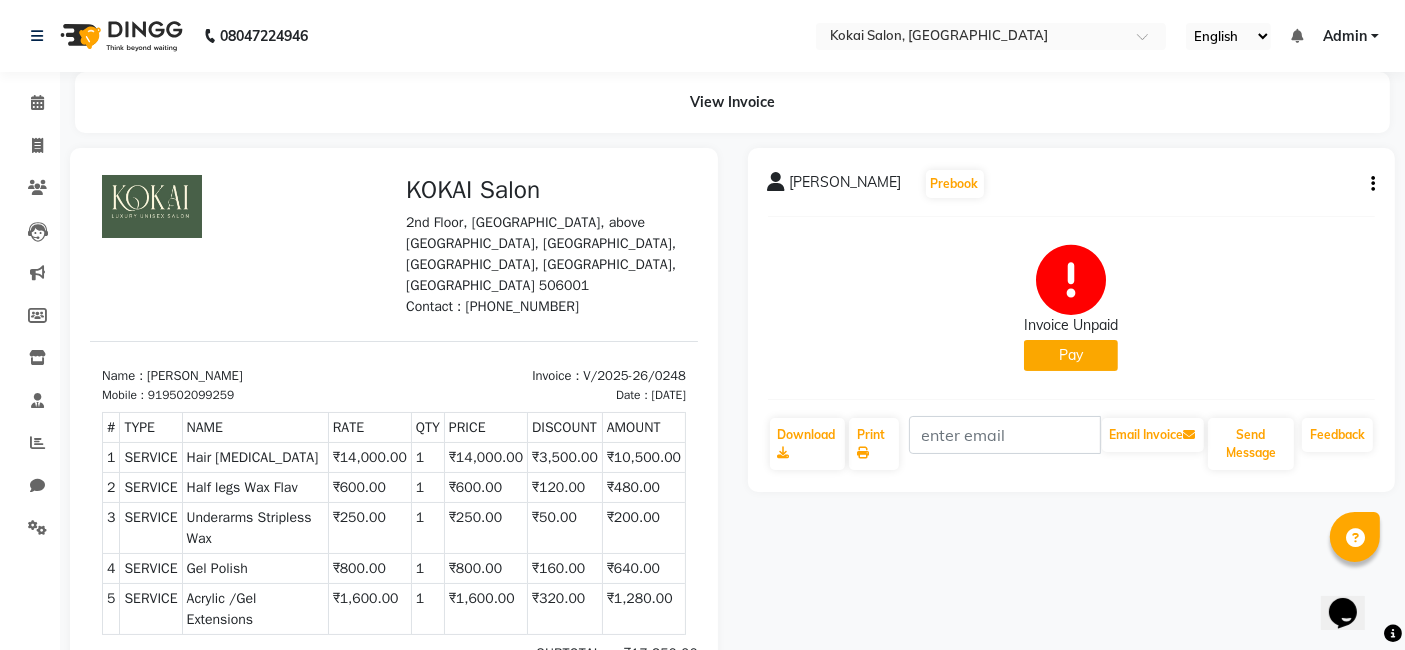 click on "[PERSON_NAME]" 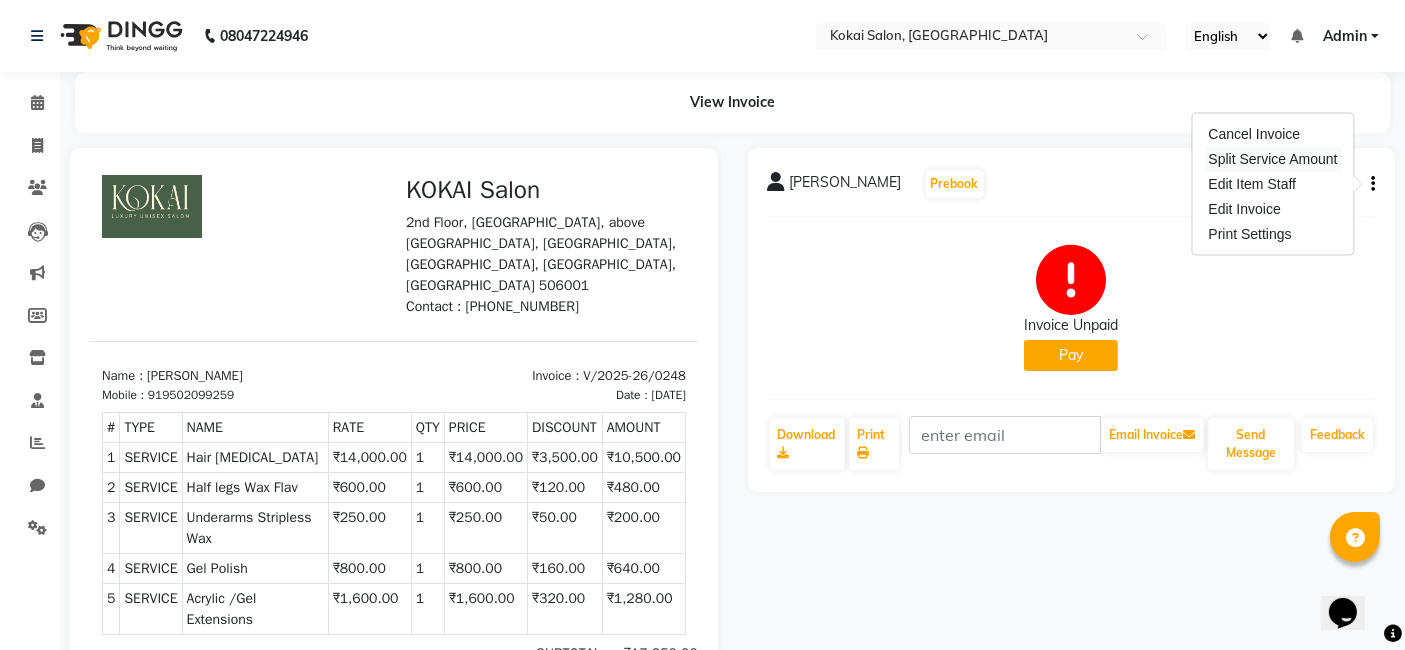 click on "Split Service Amount" at bounding box center (1272, 159) 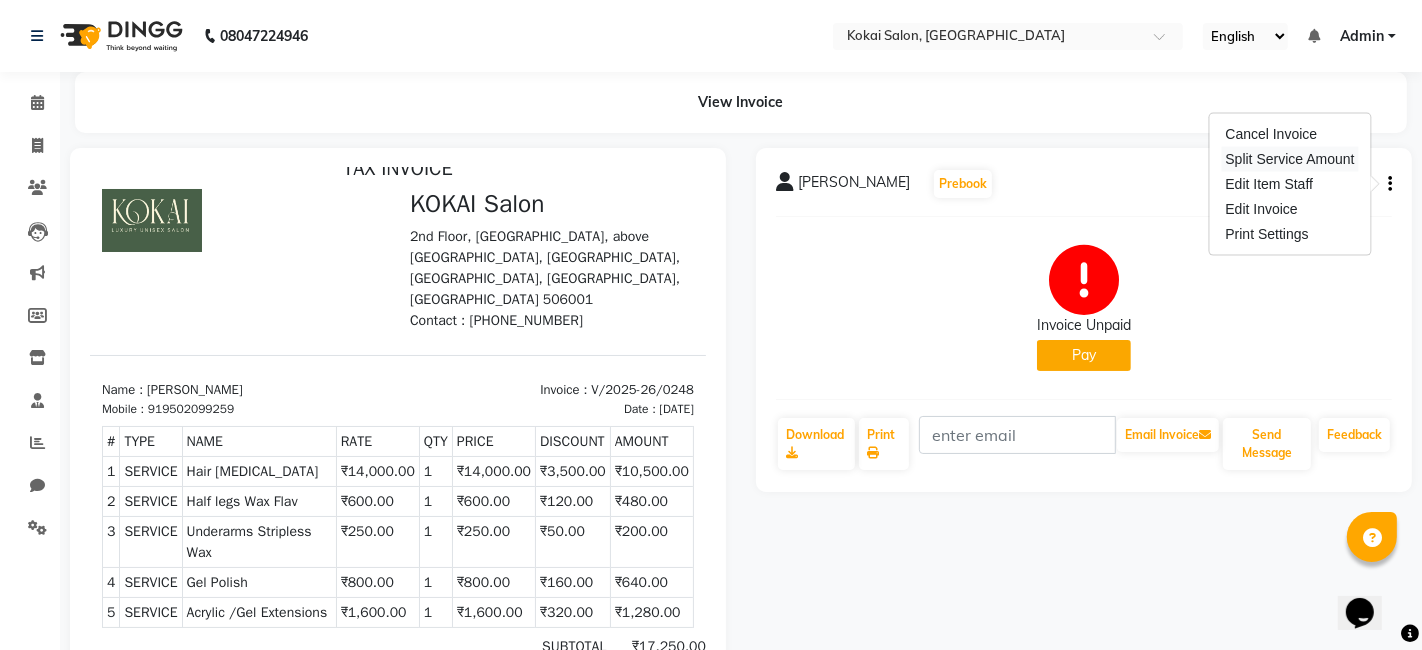 select on "66860" 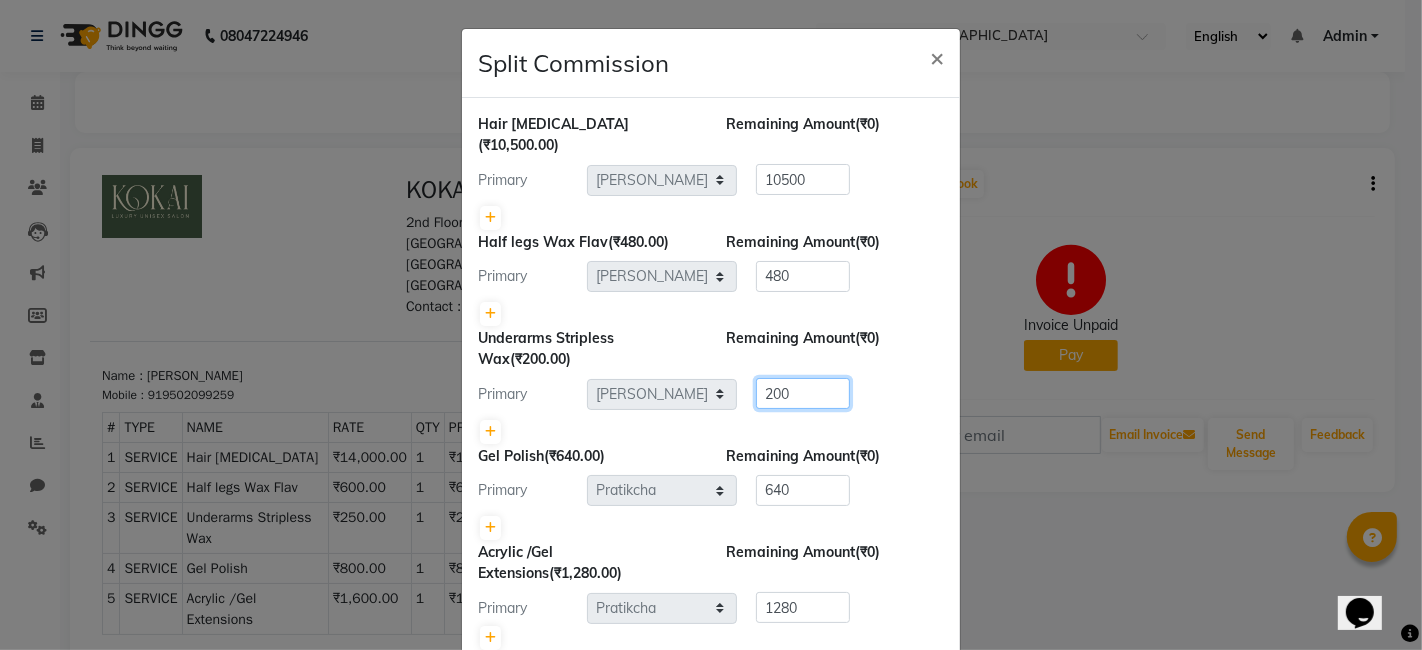 click on "200" 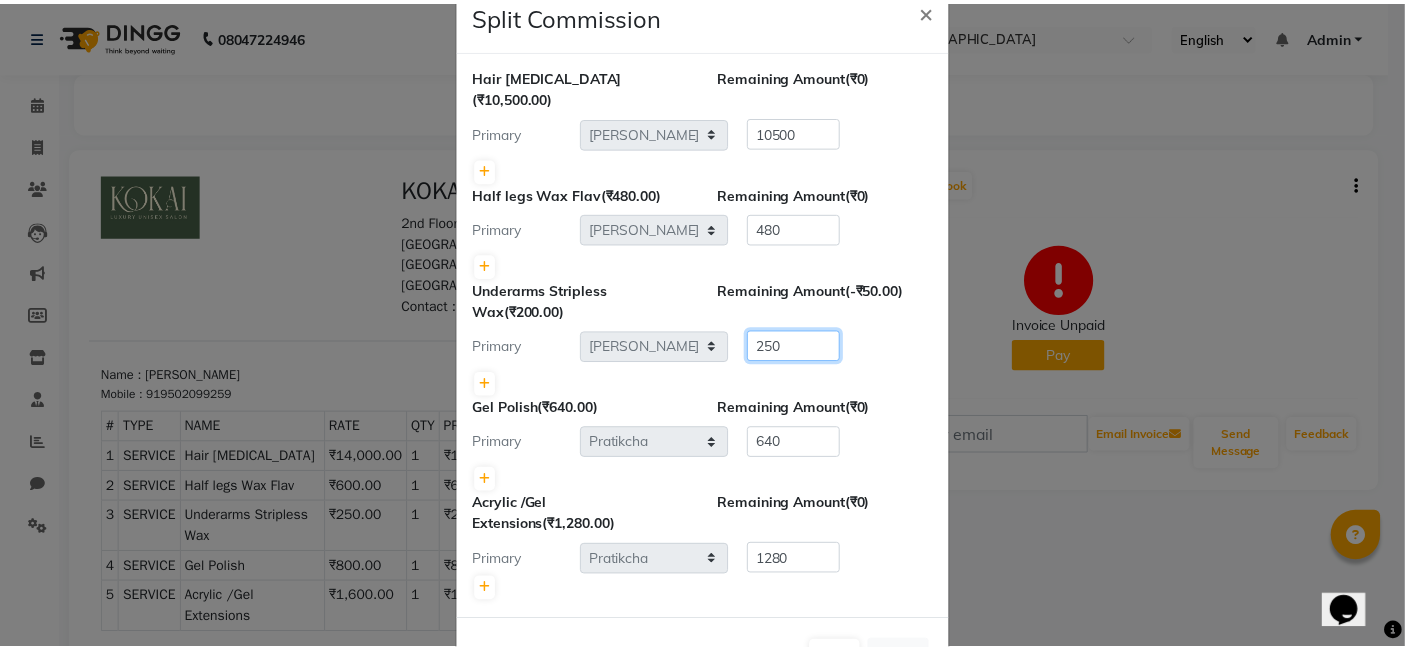 scroll, scrollTop: 93, scrollLeft: 0, axis: vertical 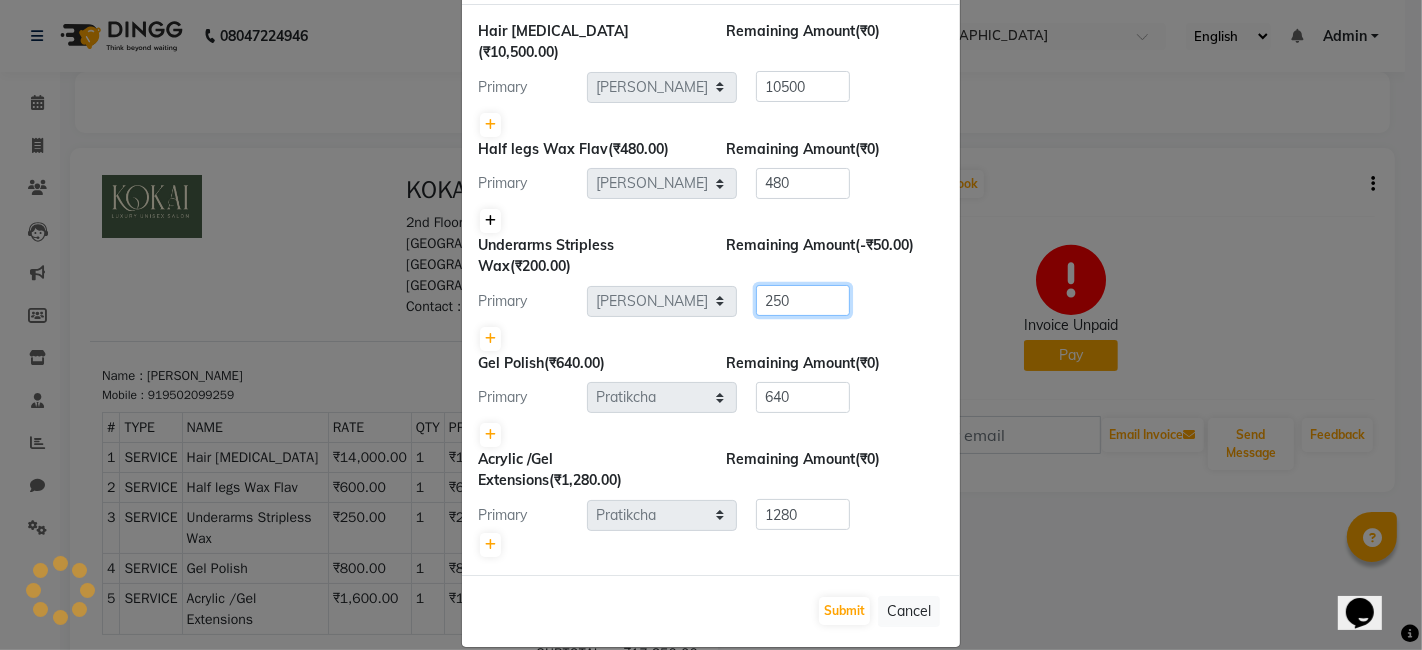 type on "250" 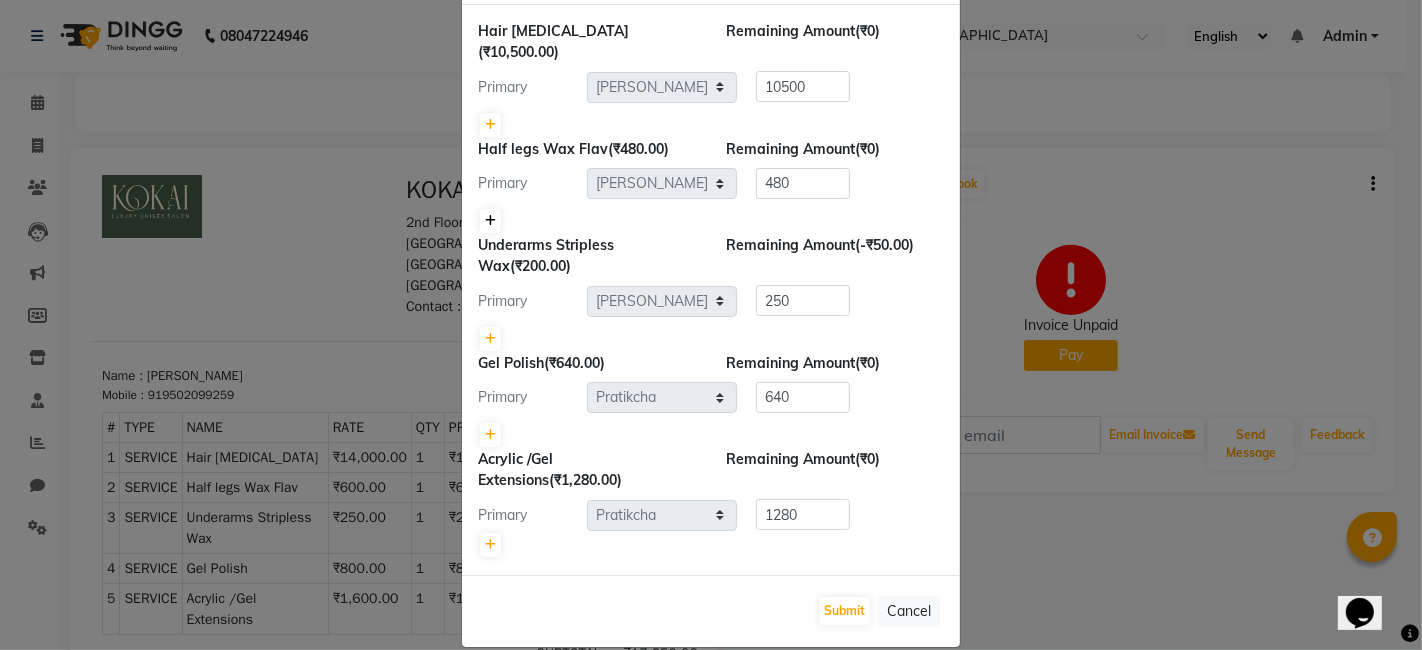 click 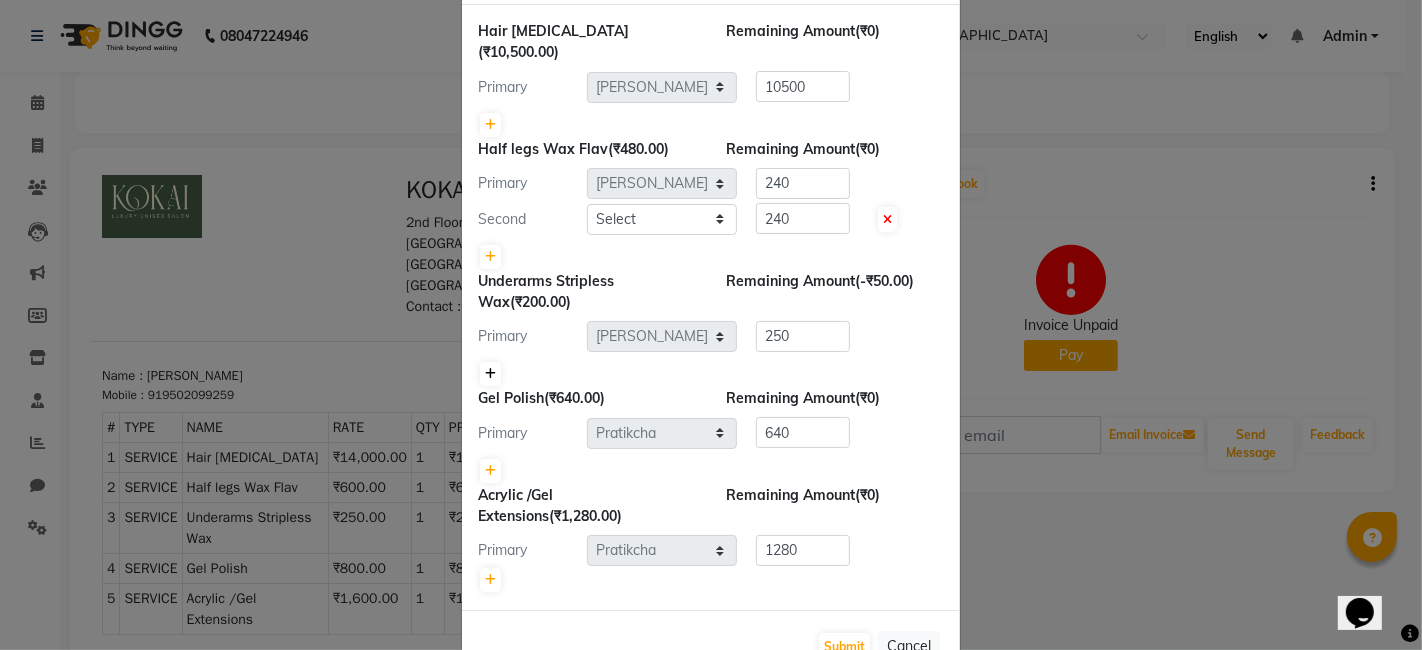 click 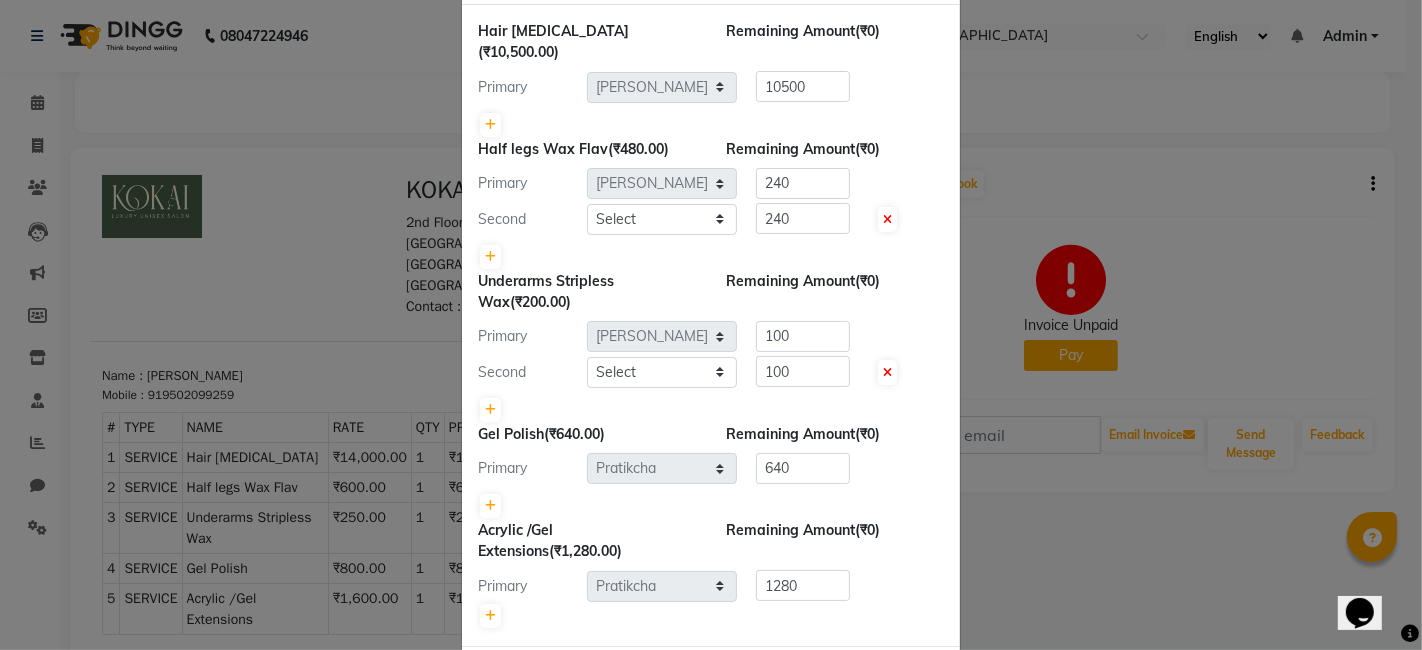 click on "(₹200.00)" 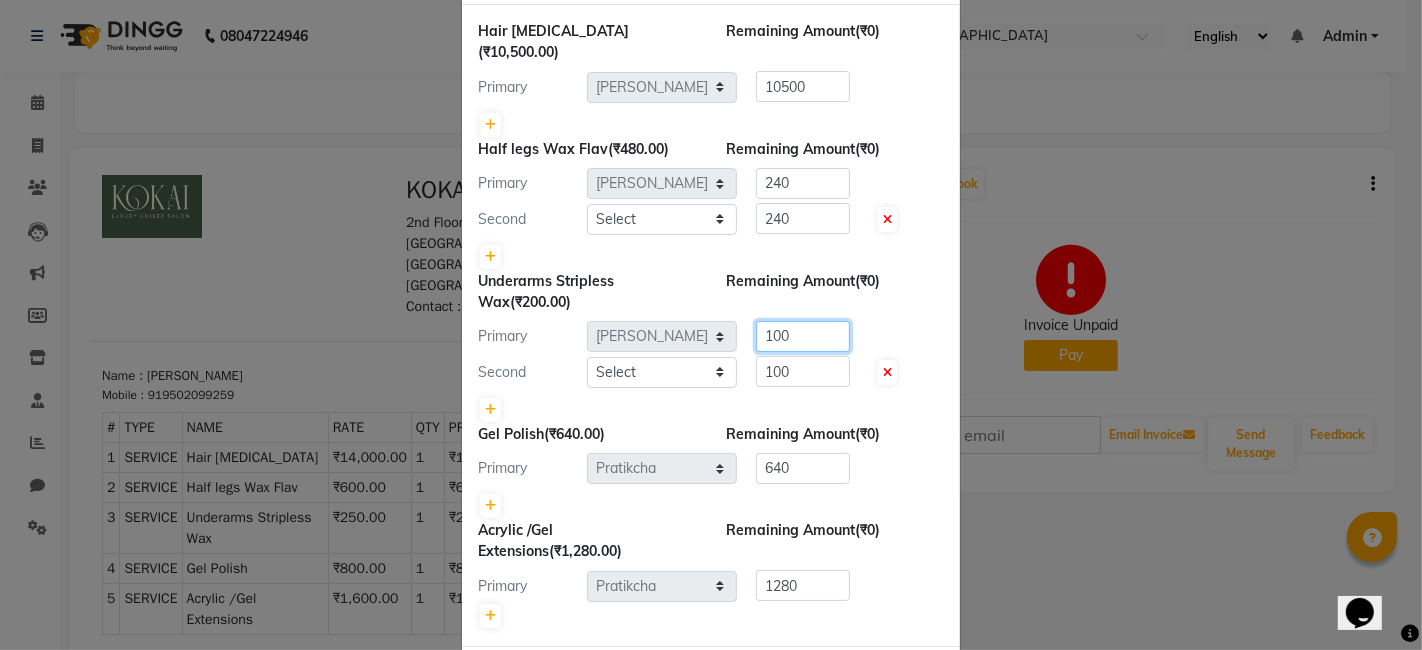 click on "100" 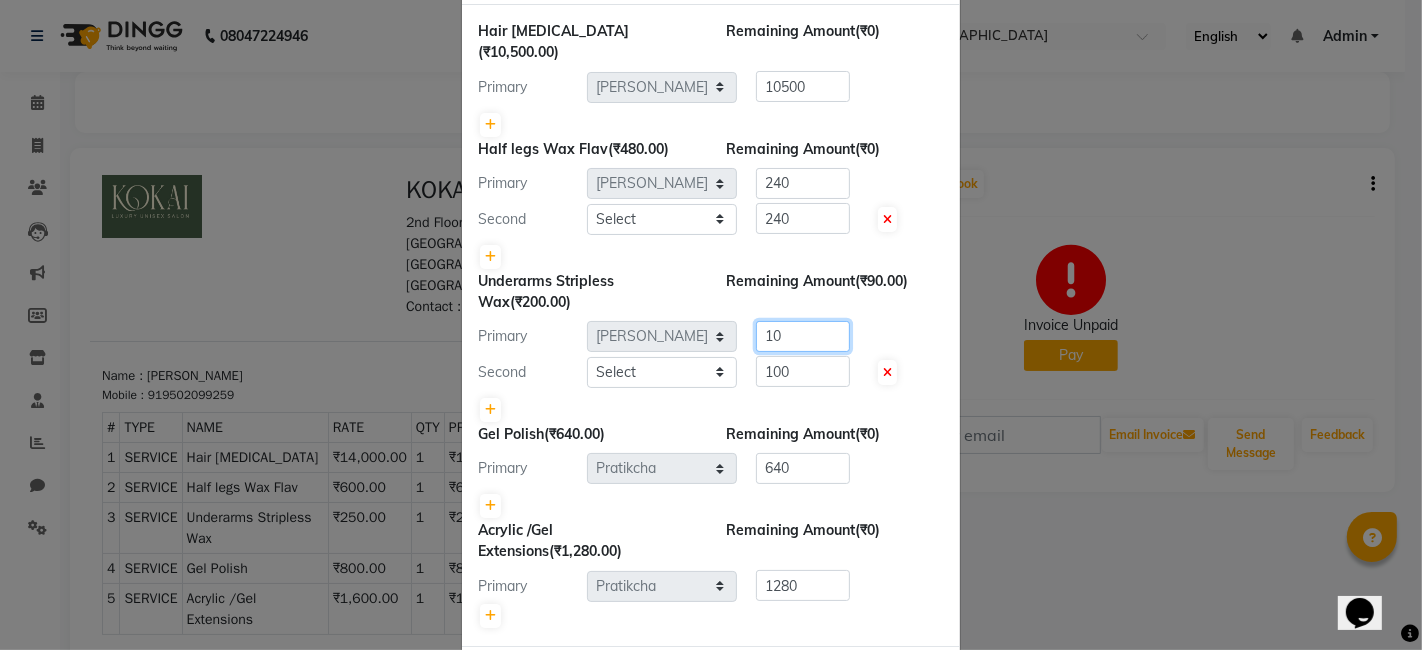 type on "1" 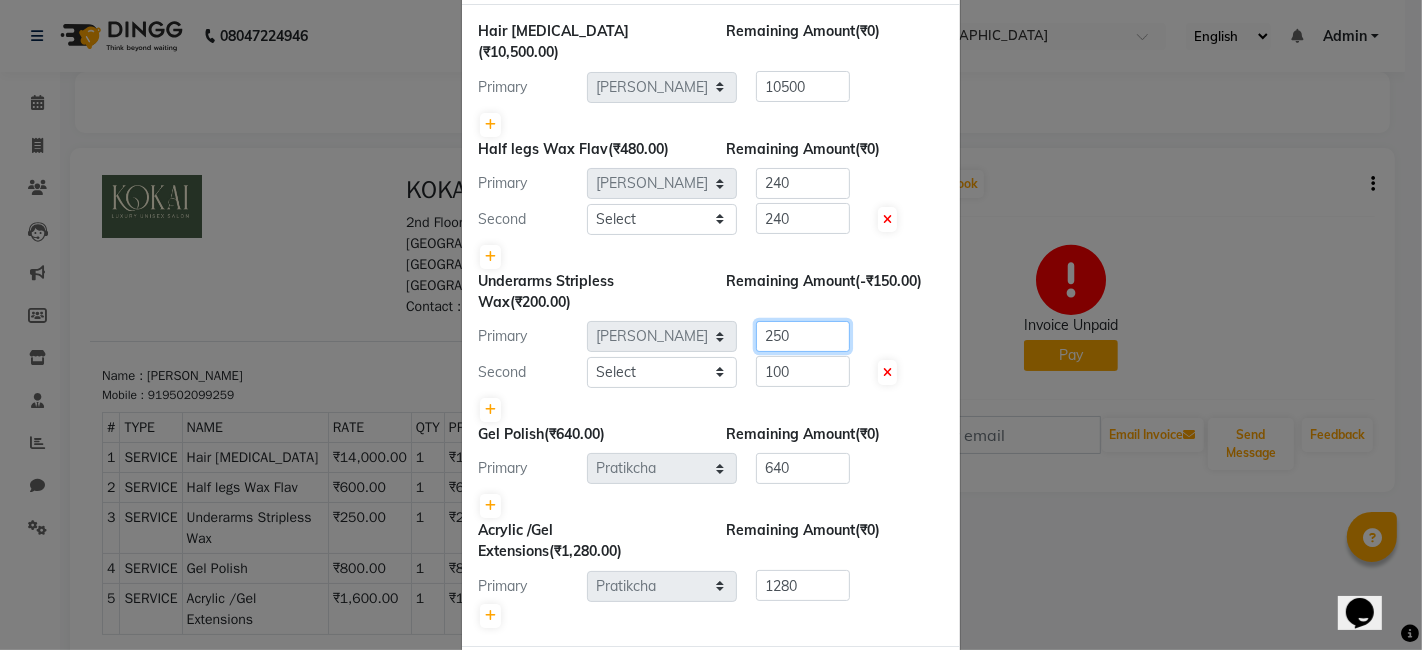 type on "250" 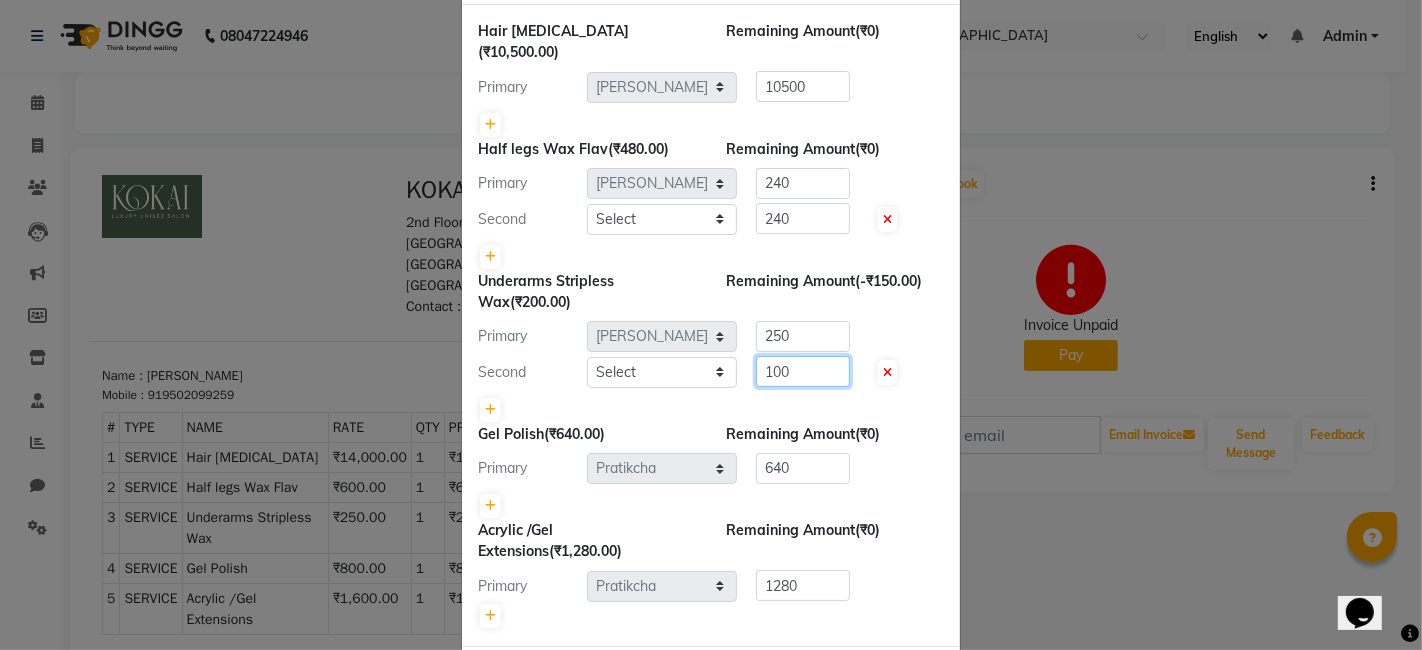 click on "100" 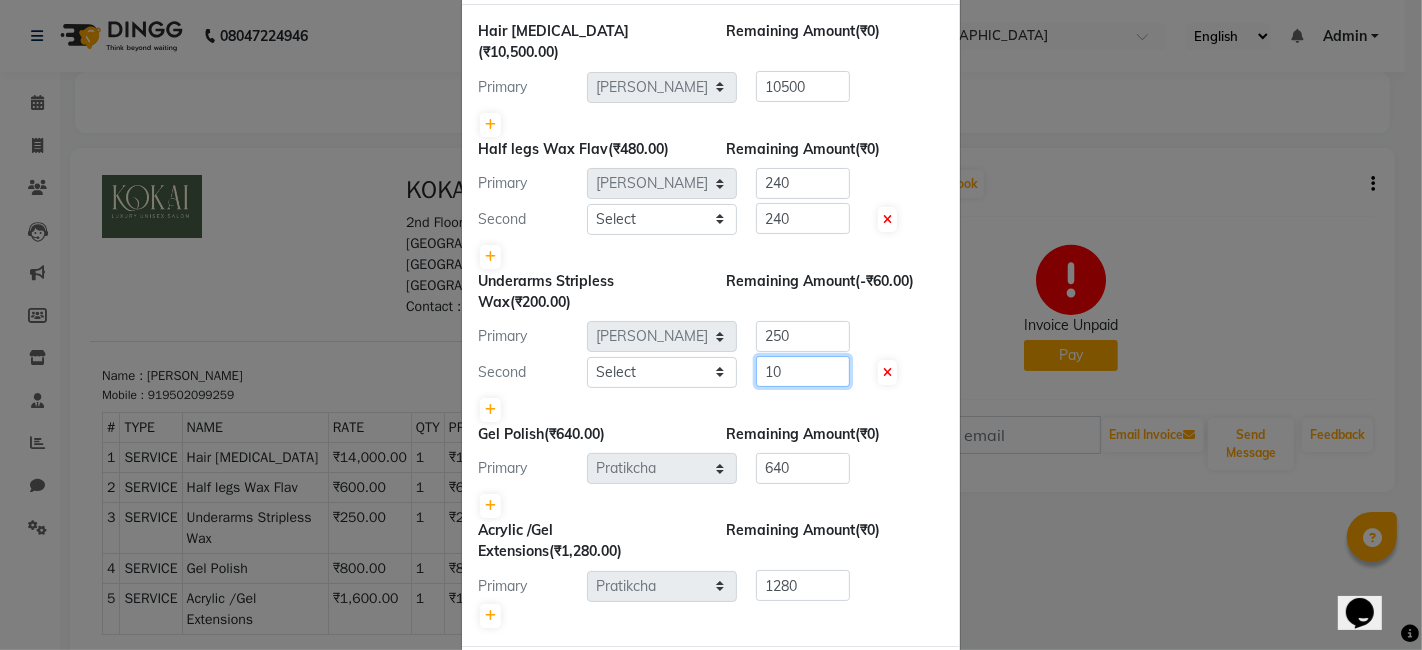 type on "1" 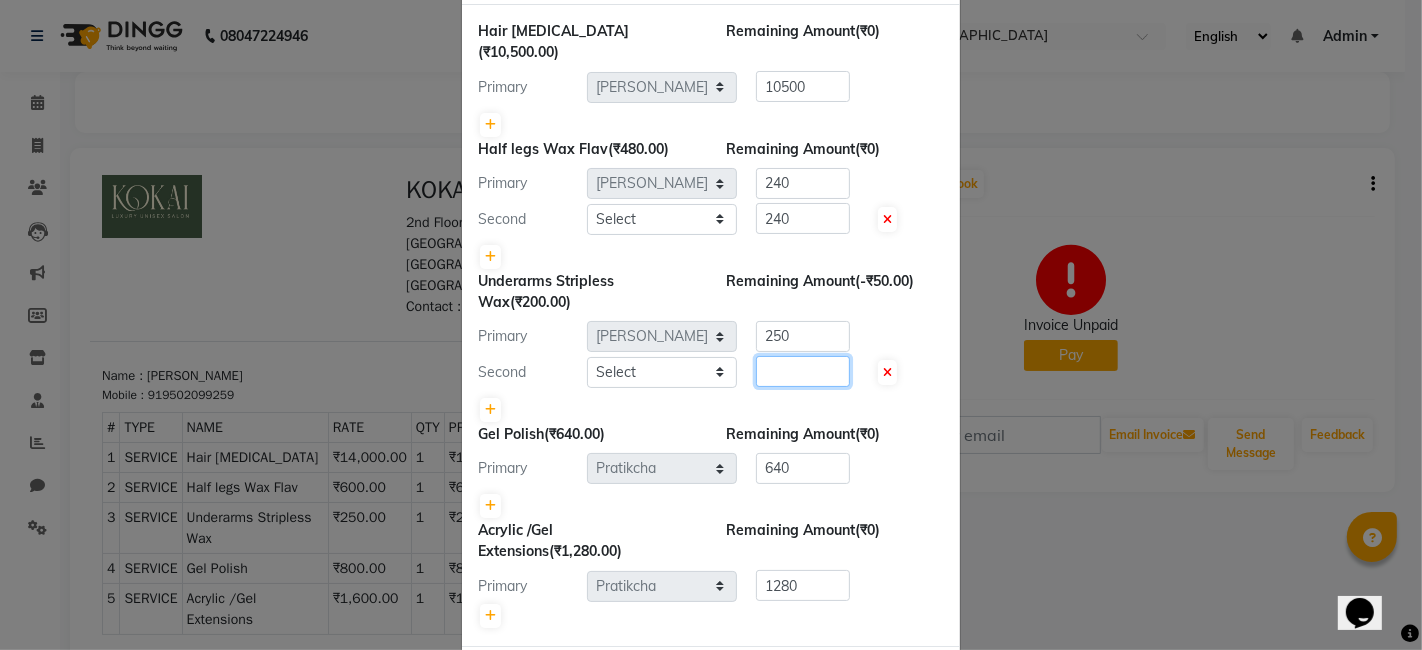 type on "5" 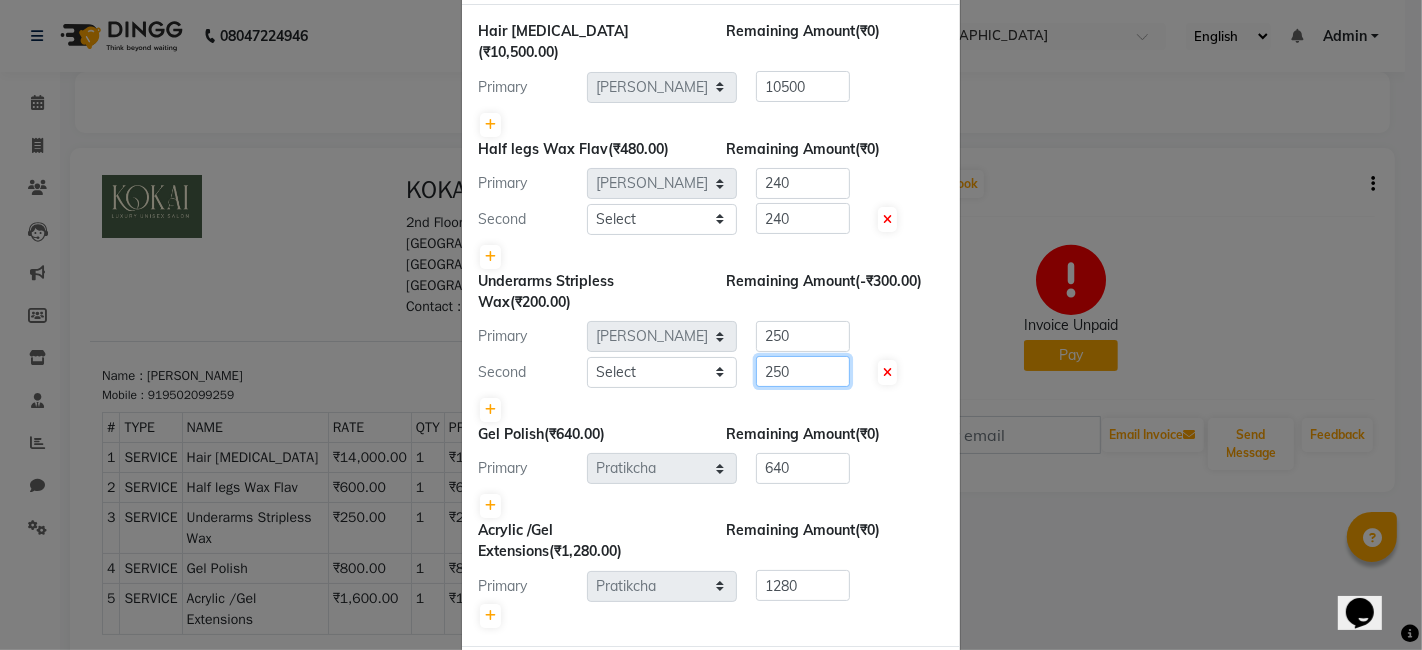 type on "250" 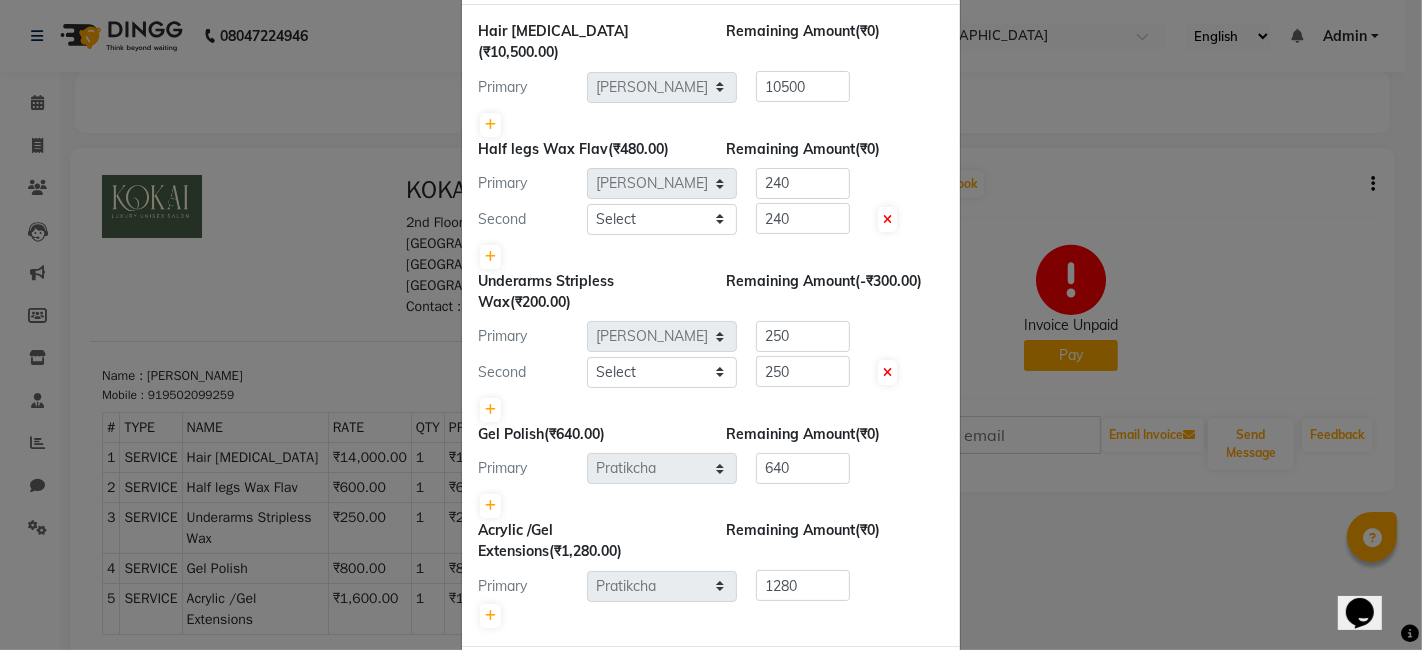 click 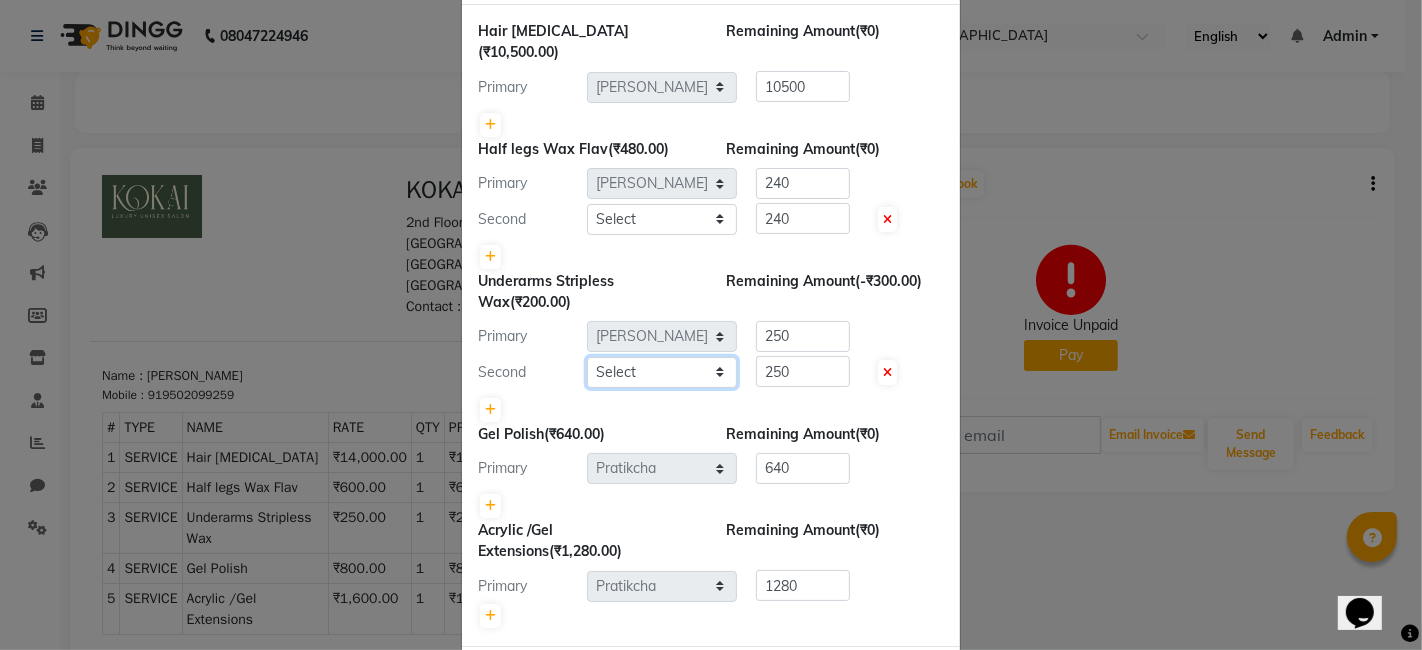 click on "Select  [PERSON_NAME]   [PERSON_NAME]   Pratikcha   [PERSON_NAME]" 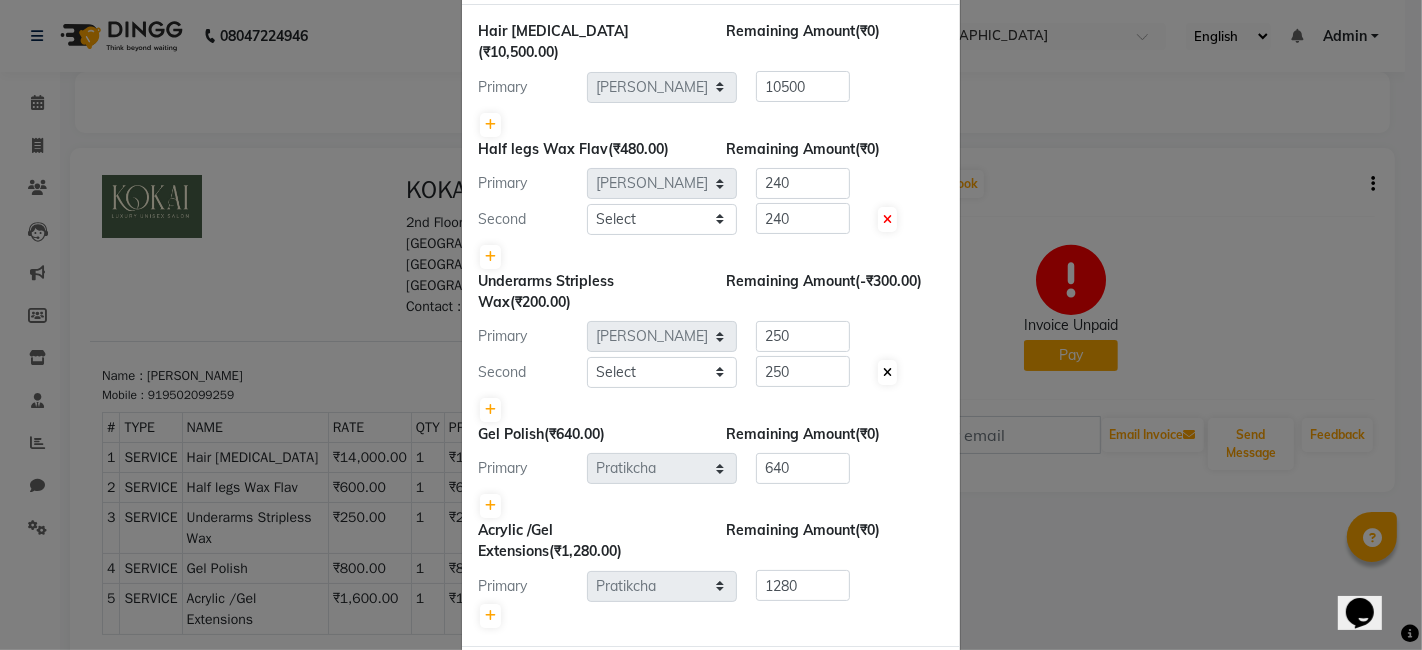 click 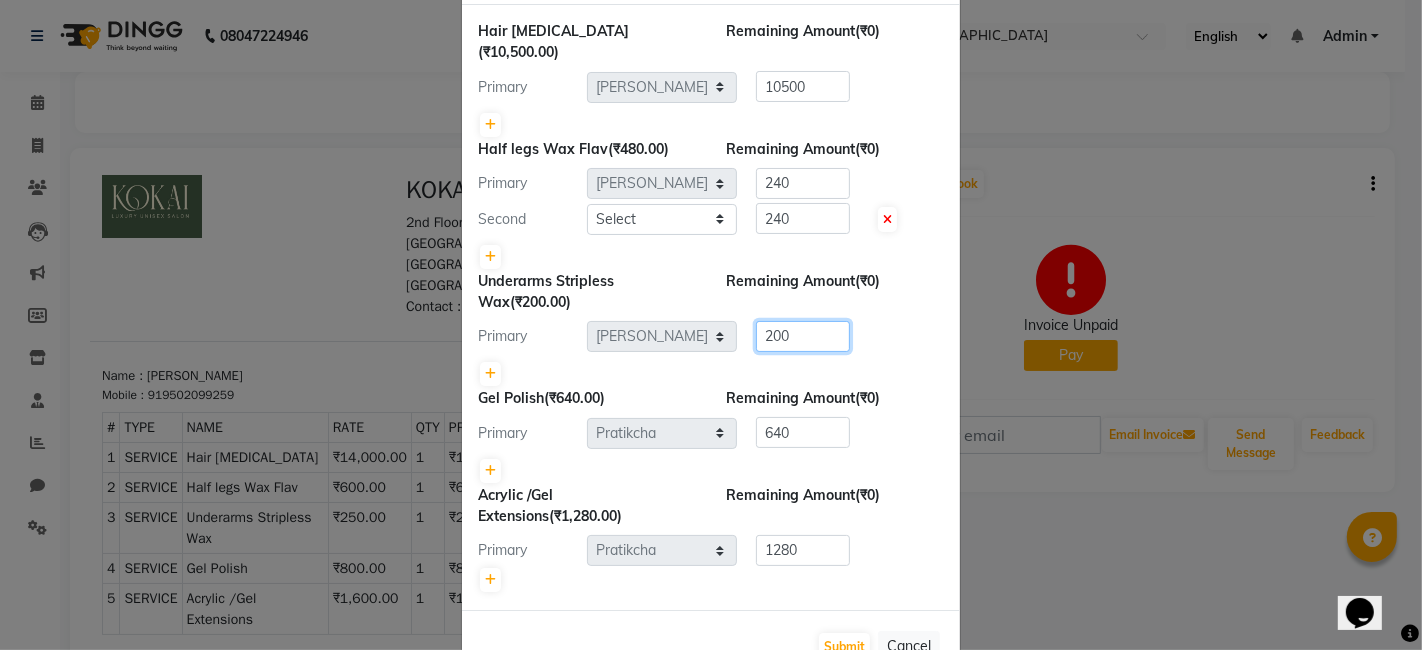 click on "200" 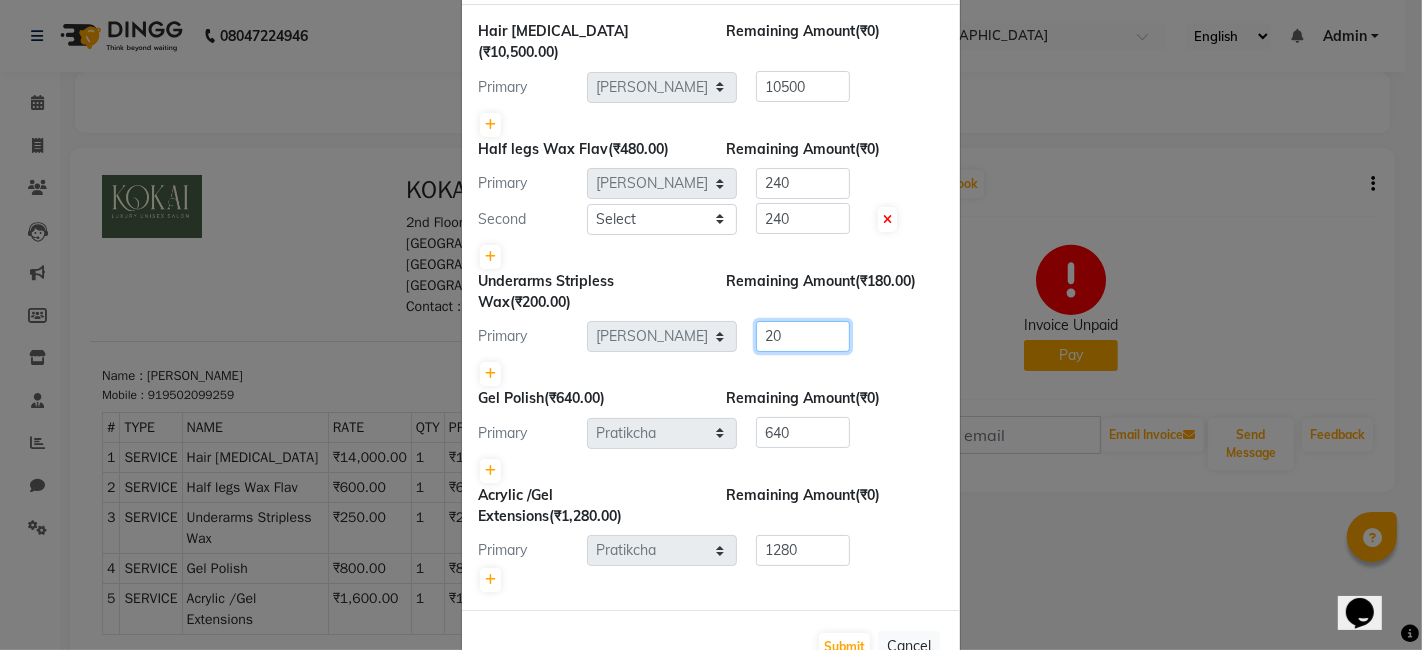 type on "2" 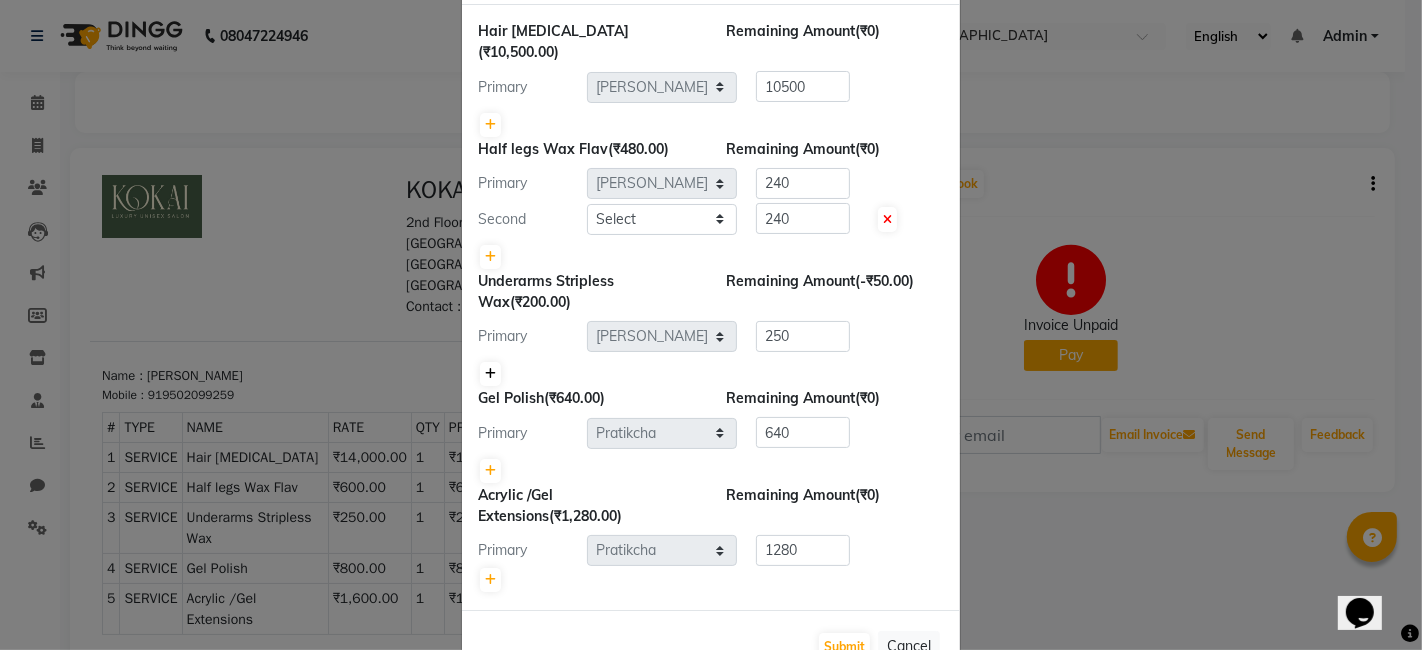 click 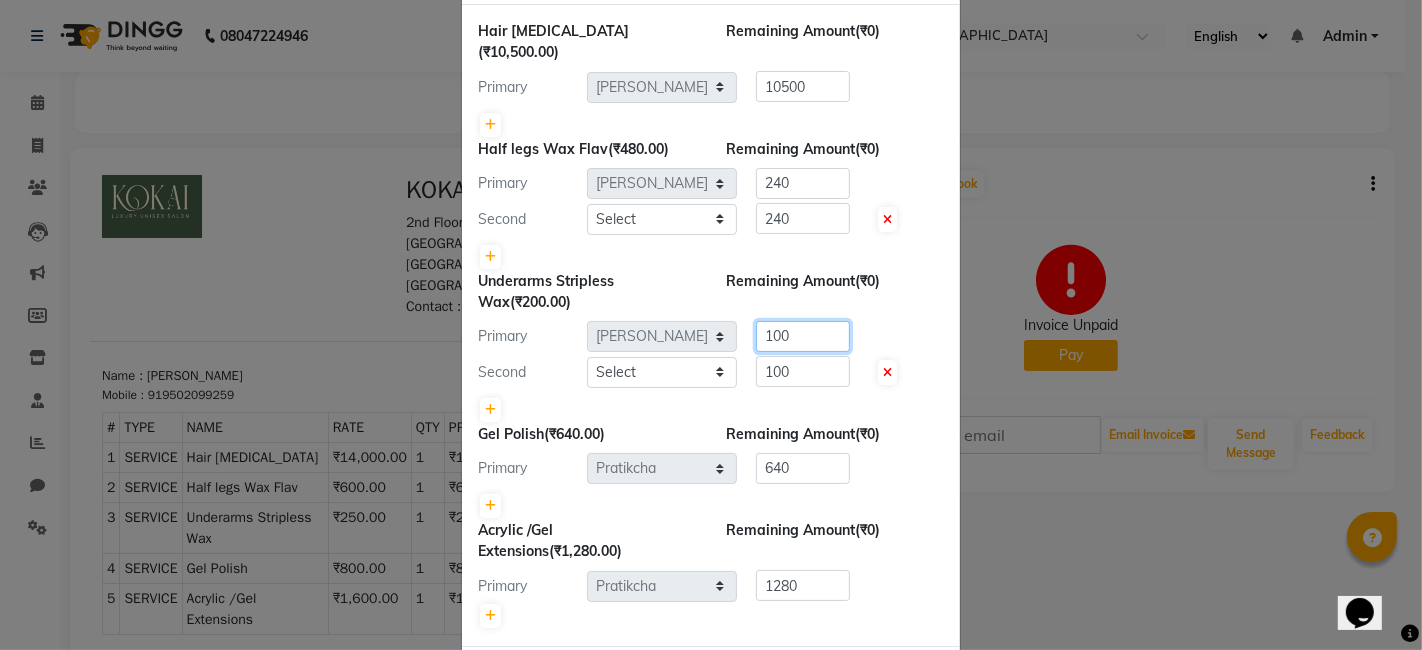click on "100" 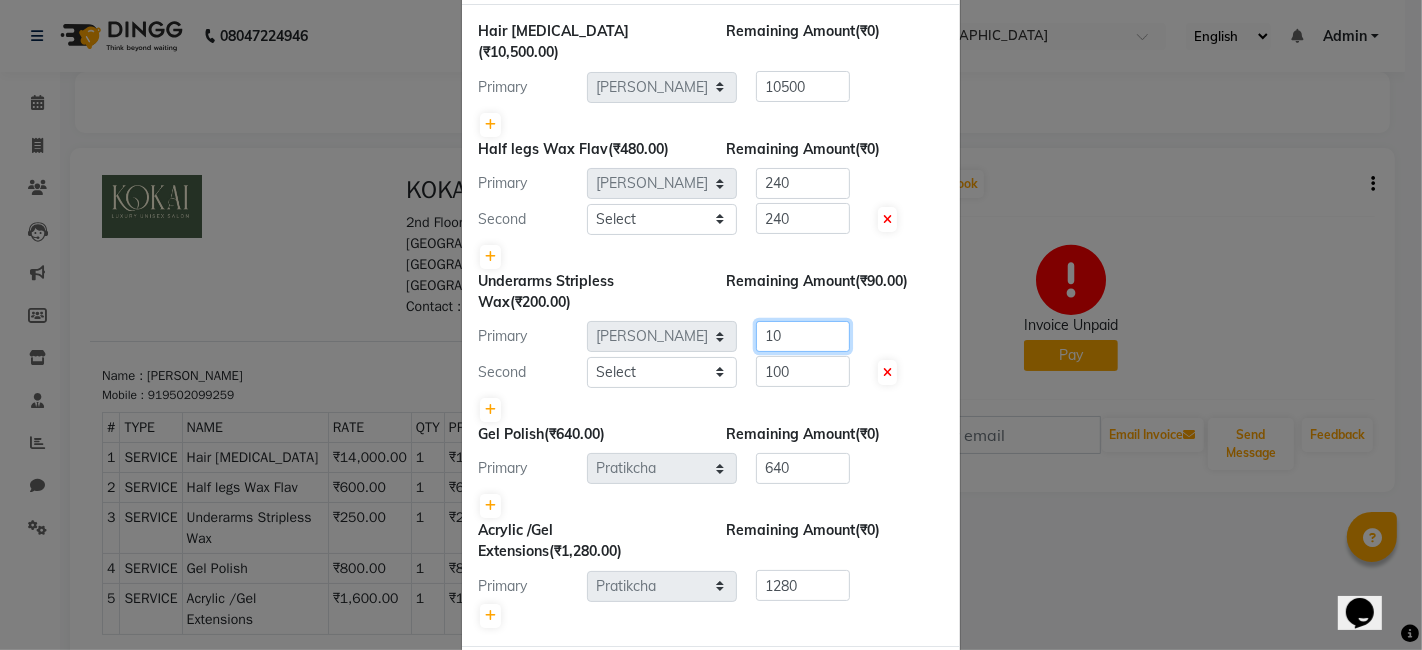 type on "1" 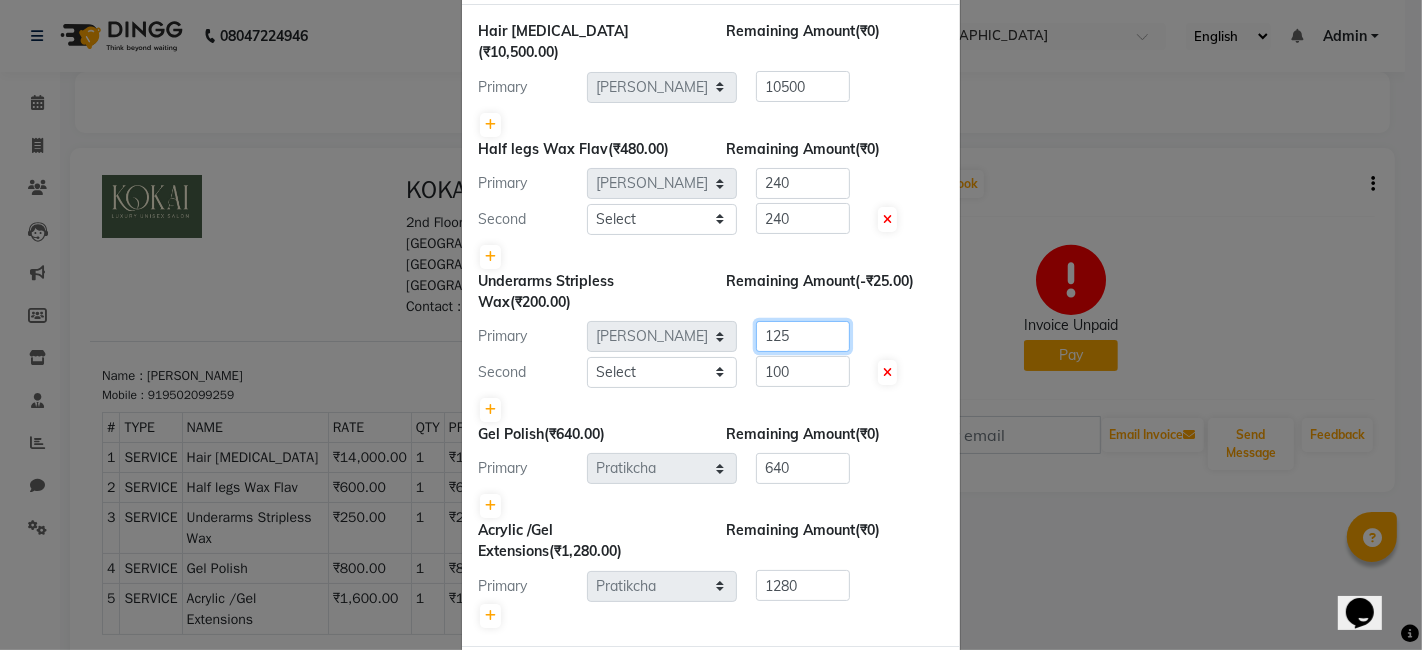 type on "125" 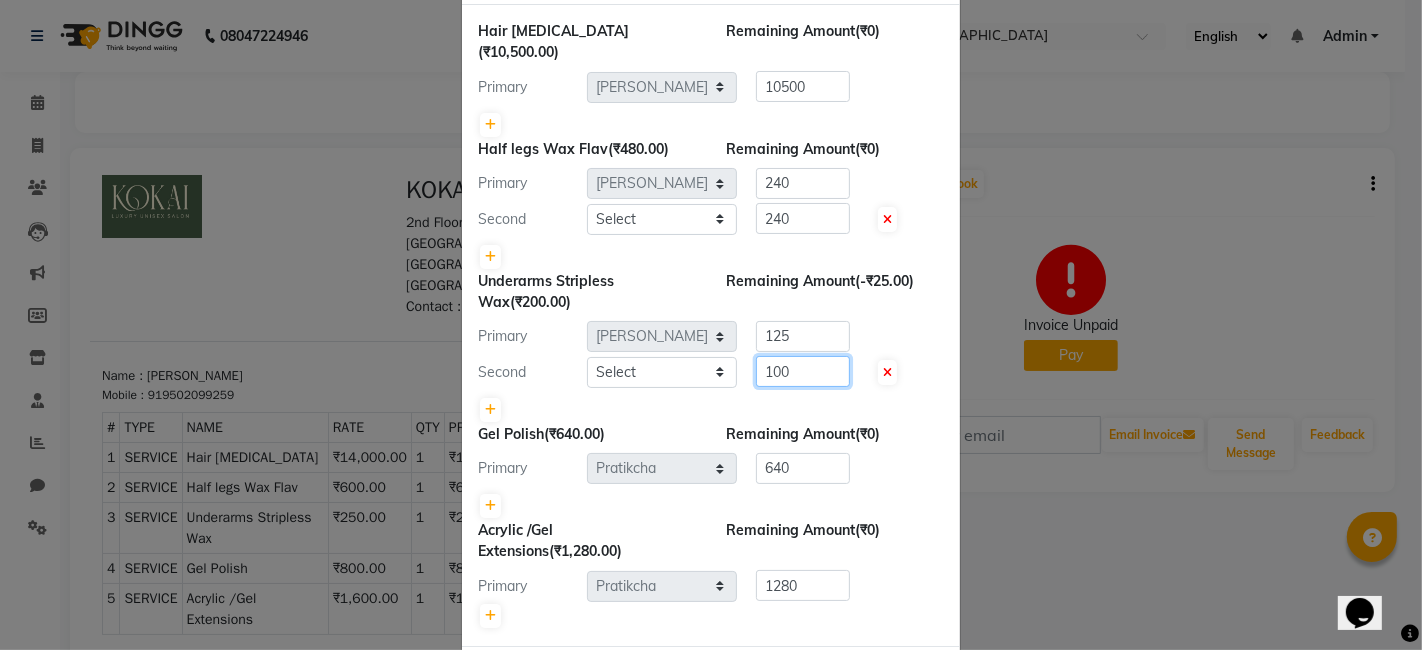 click on "100" 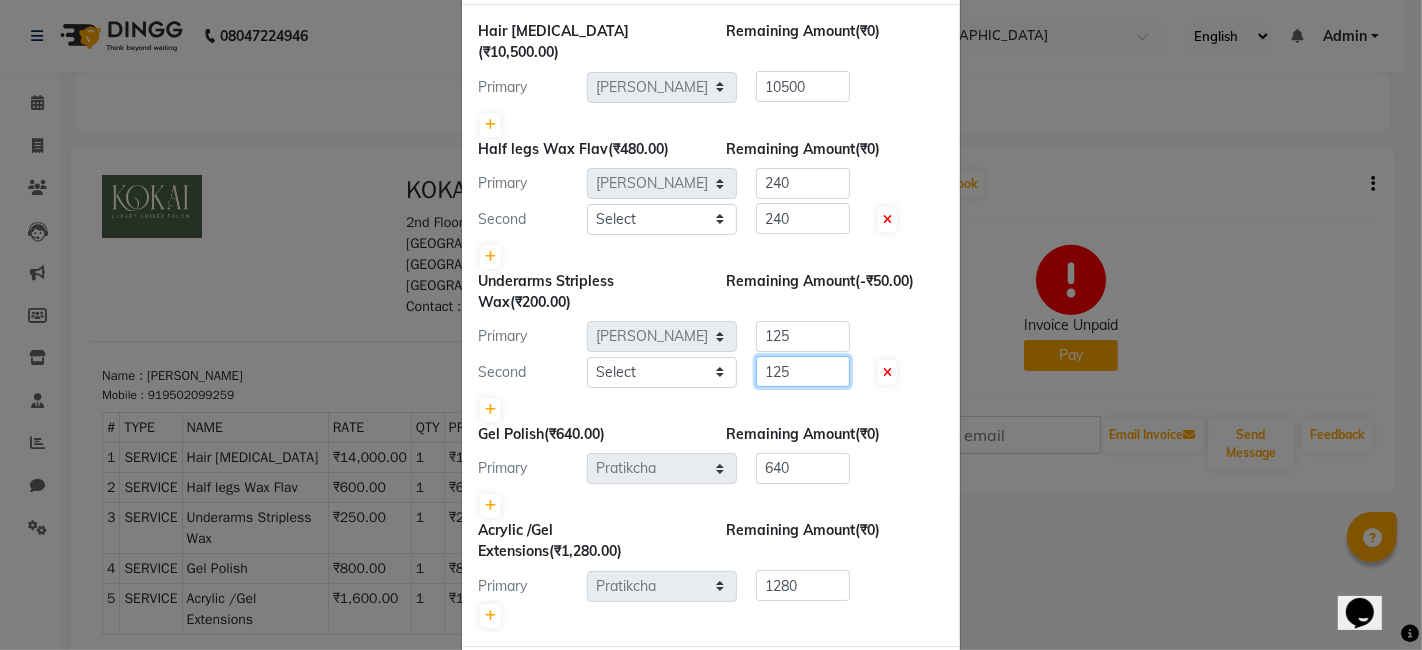 type on "125" 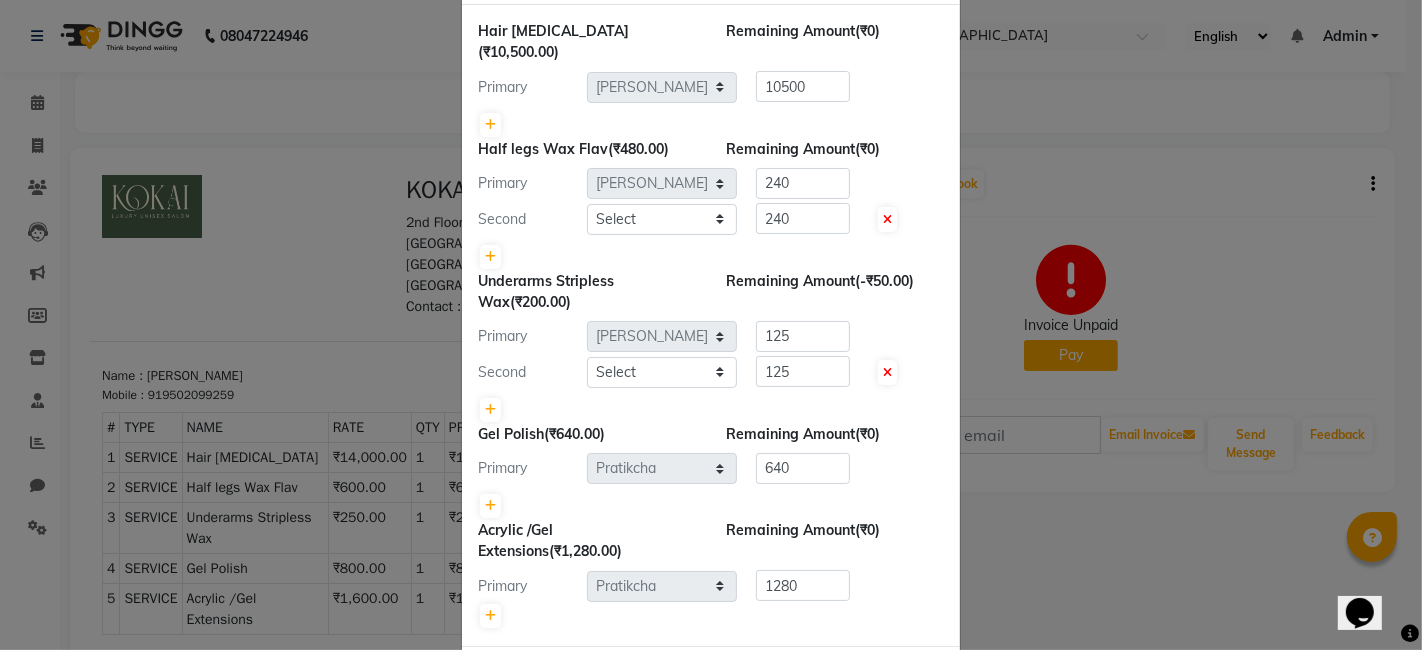 click on "Split Commission × Hair [MEDICAL_DATA]  (₹10,500.00) Remaining Amount  (₹0) Primary Select  [PERSON_NAME]   [PERSON_NAME]   [PERSON_NAME]  10500 Half legs Wax Flav  (₹480.00) Remaining Amount  (₹0) Primary Select  [PERSON_NAME]   [PERSON_NAME]   Pratikcha   [PERSON_NAME]  240 Second Select  [PERSON_NAME]   [PERSON_NAME]   Pratikcha   [PERSON_NAME]  240 Underarms Stripless Wax  (₹200.00) Remaining Amount  (-₹50.00) Primary Select  [PERSON_NAME]   [PERSON_NAME]   Pratikcha   [PERSON_NAME]  125 Second Select  [PERSON_NAME]   [PERSON_NAME]   Pratikcha   [PERSON_NAME]  125 Gel Polish  (₹640.00) Remaining Amount  (₹0) Primary Select  [PERSON_NAME]   [PERSON_NAME]   [PERSON_NAME]  640 Acrylic /Gel Extensions  (₹1,280.00) Remaining Amount  (₹0) Primary Select  [PERSON_NAME]   [PERSON_NAME]   Pratikcha   [PERSON_NAME]  1280  Submit   Cancel" 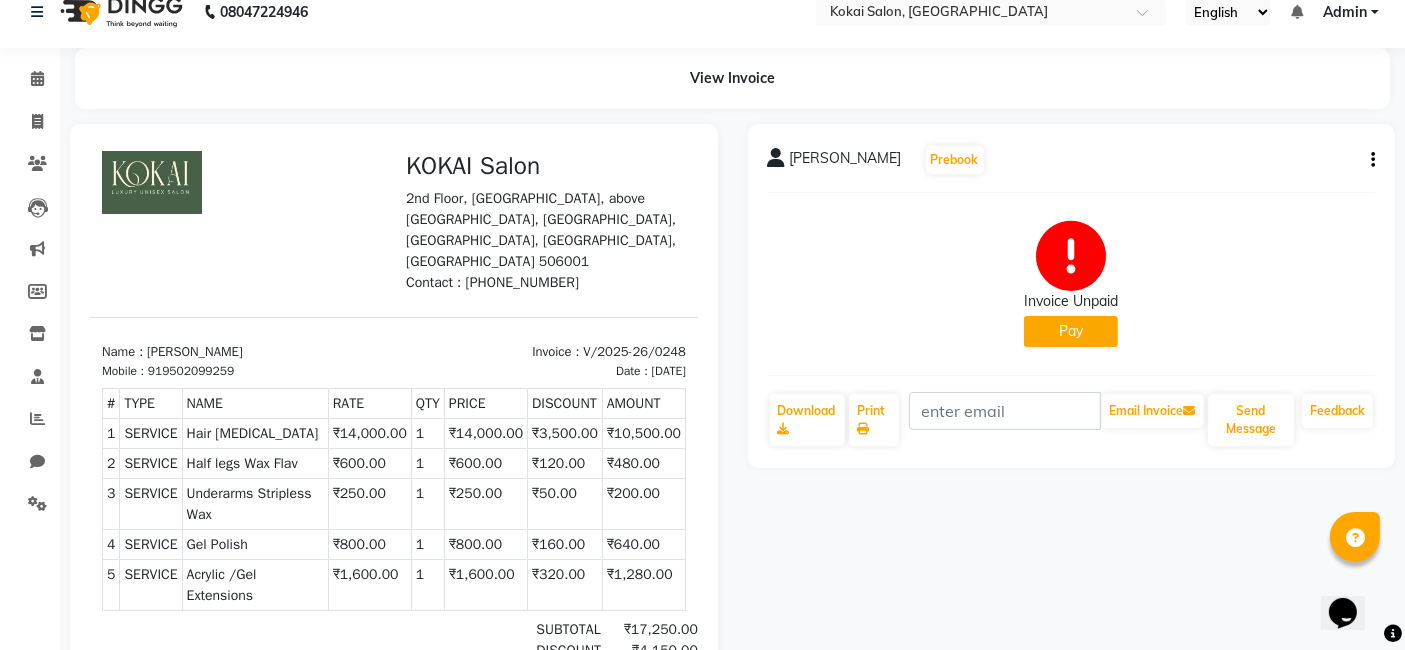 scroll, scrollTop: 0, scrollLeft: 0, axis: both 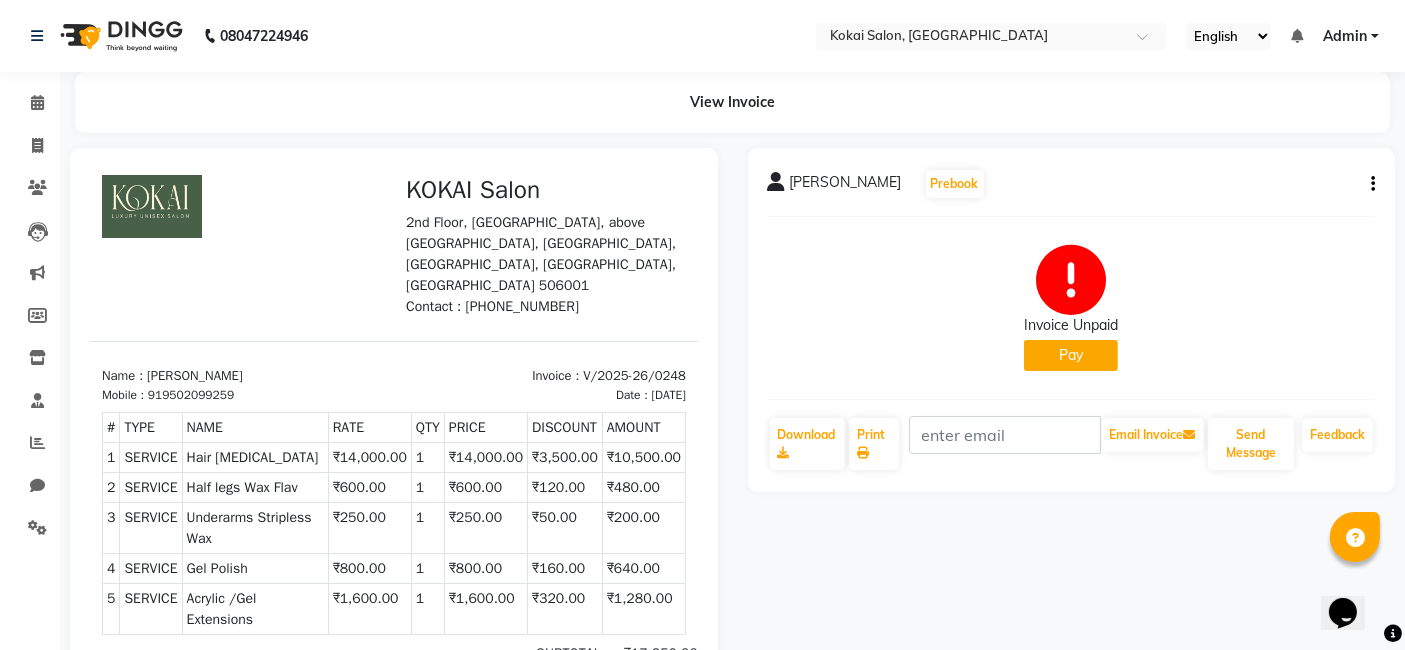 click on "Pay" 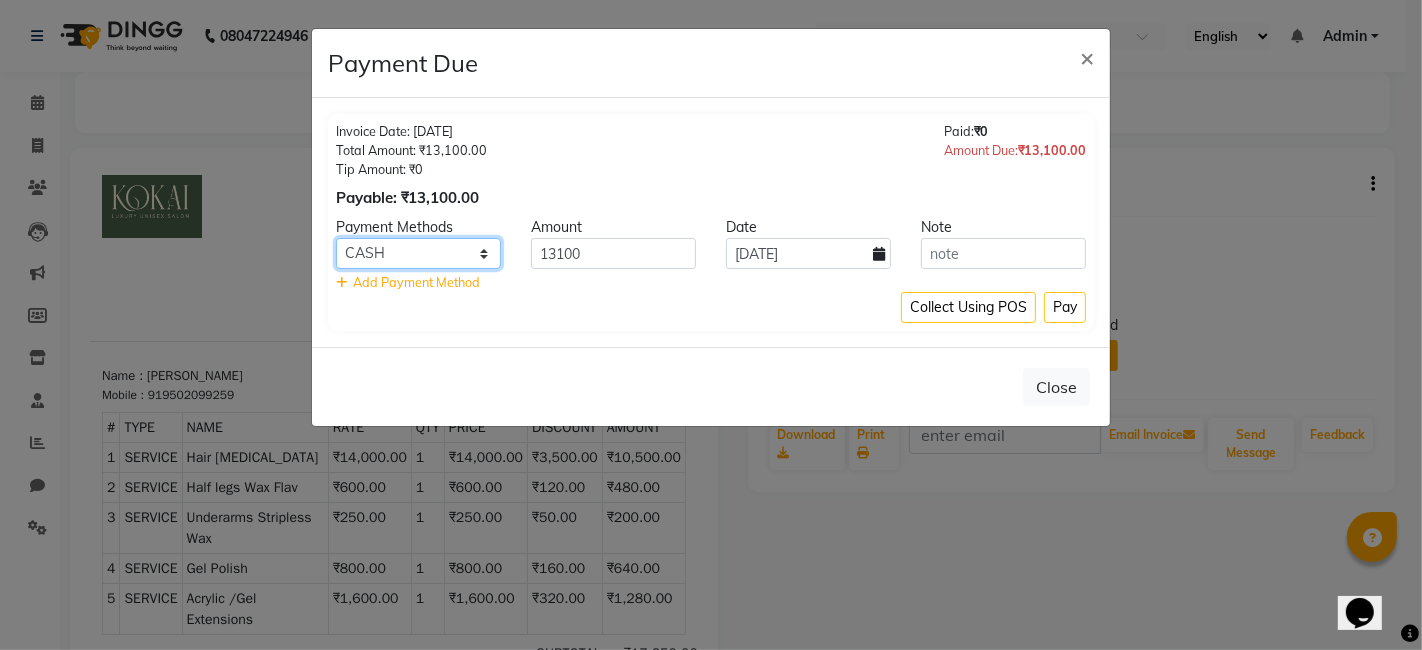 click on "CARD ONLINE CASH" 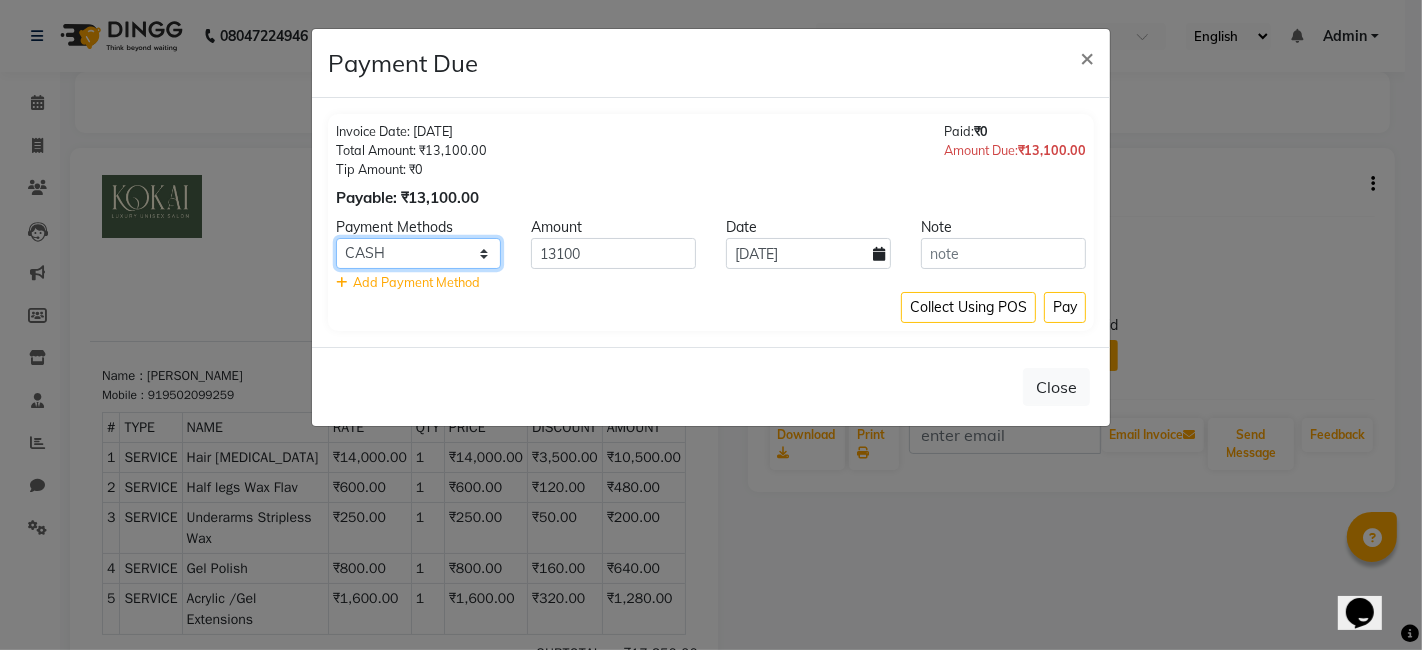 select on "3" 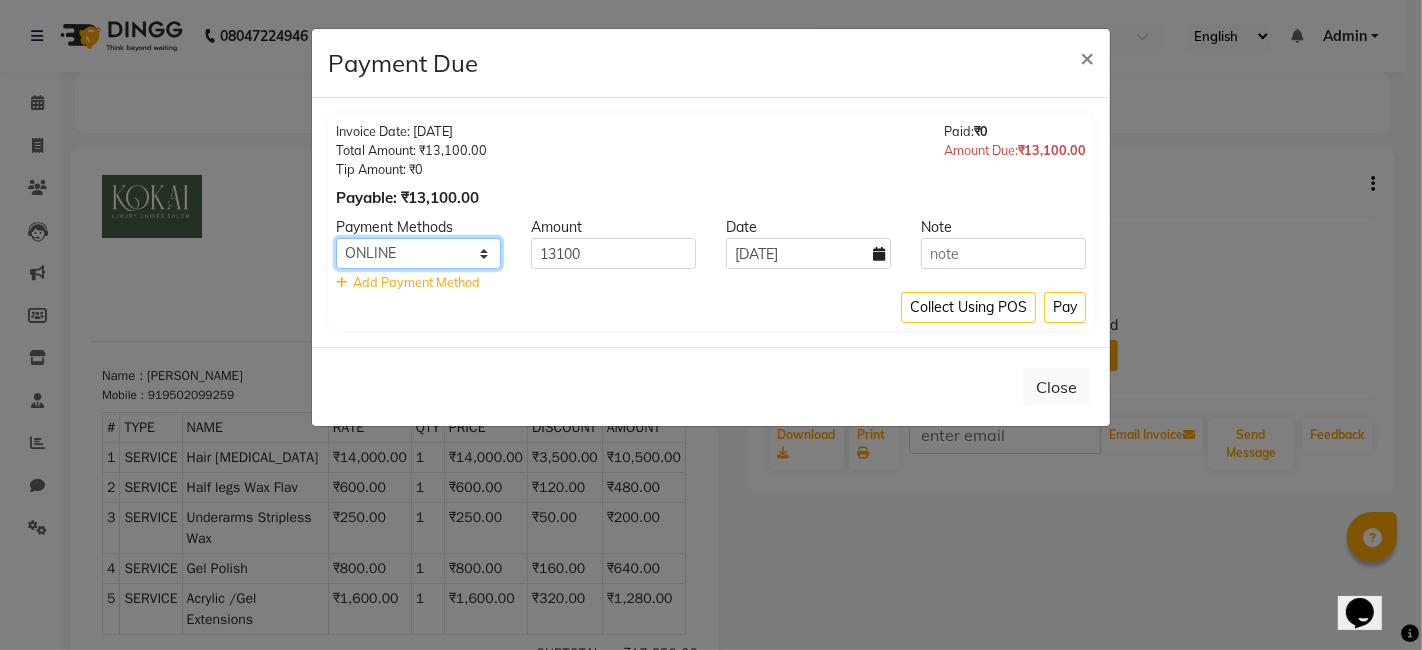 click on "CARD ONLINE CASH" 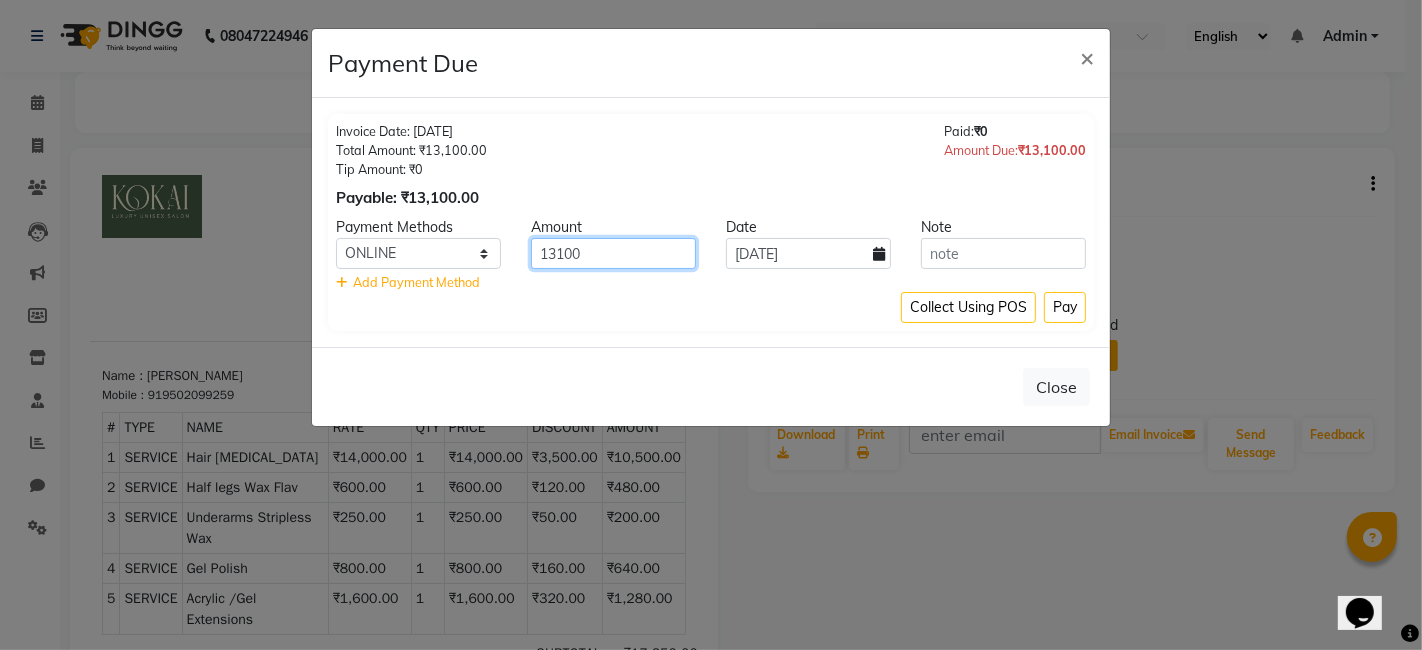click on "13100" 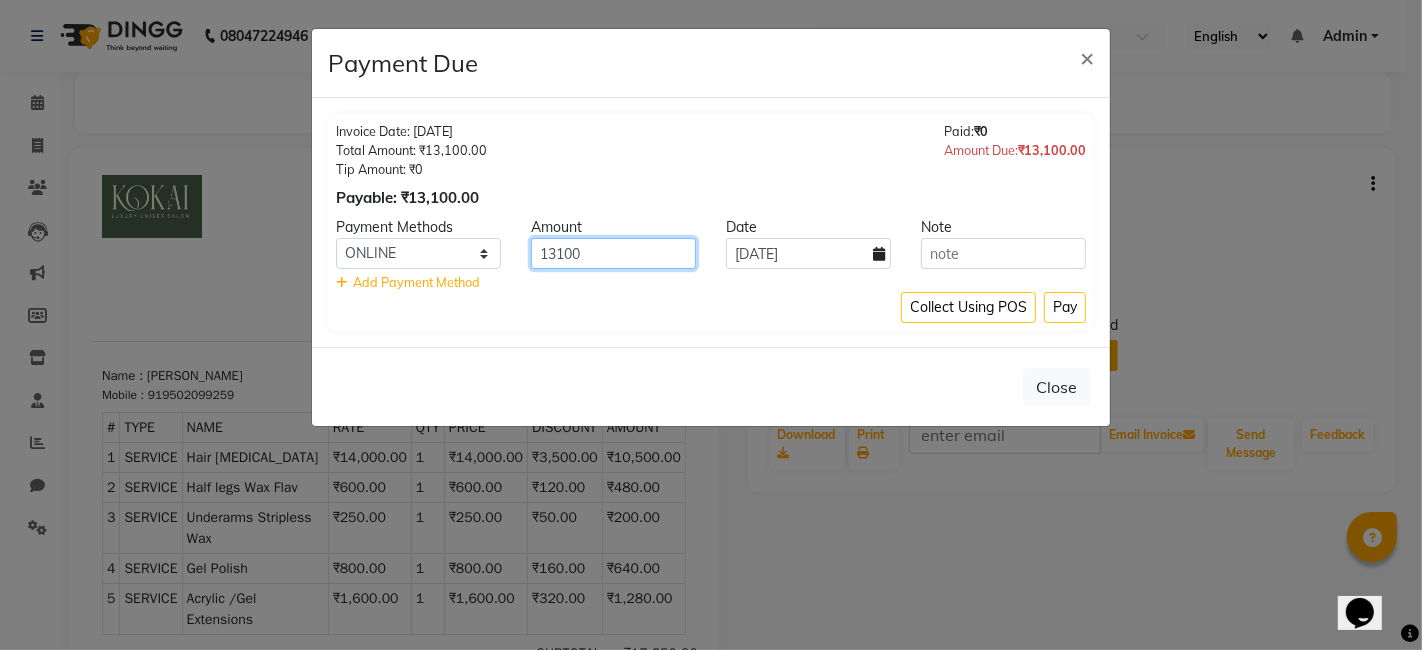 type on "1300" 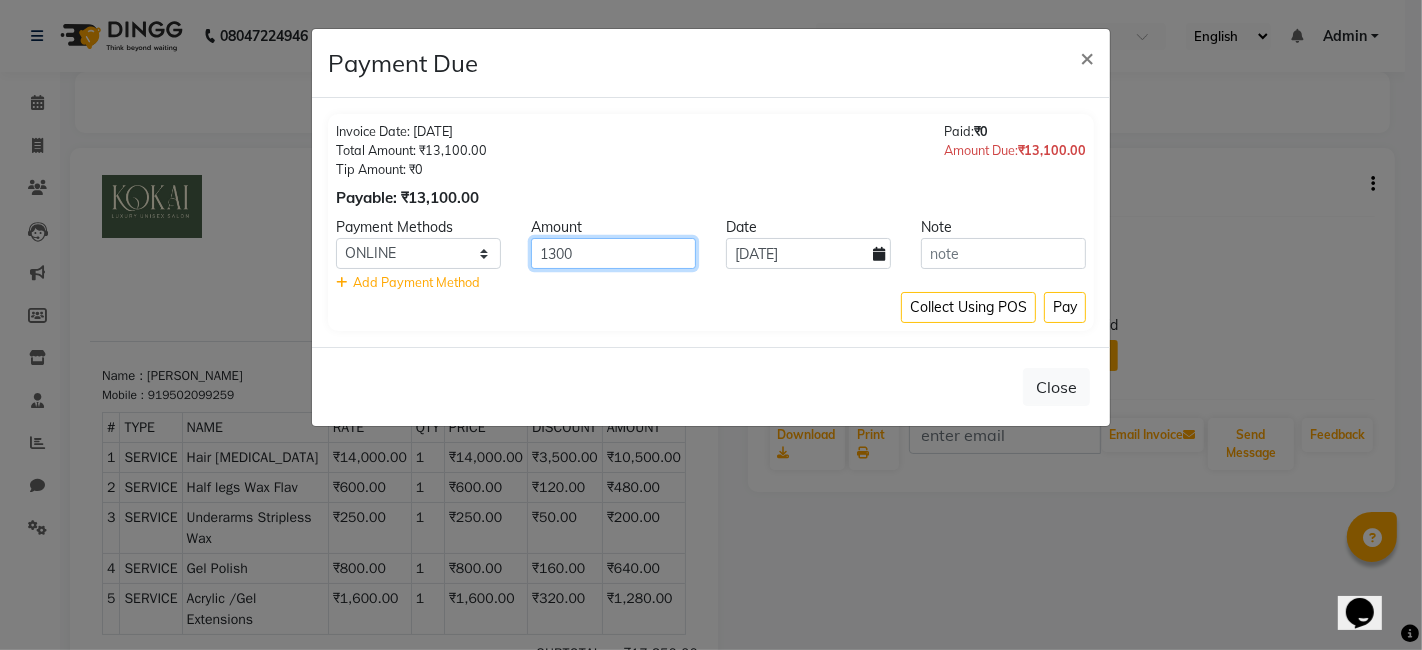 click on "1300" 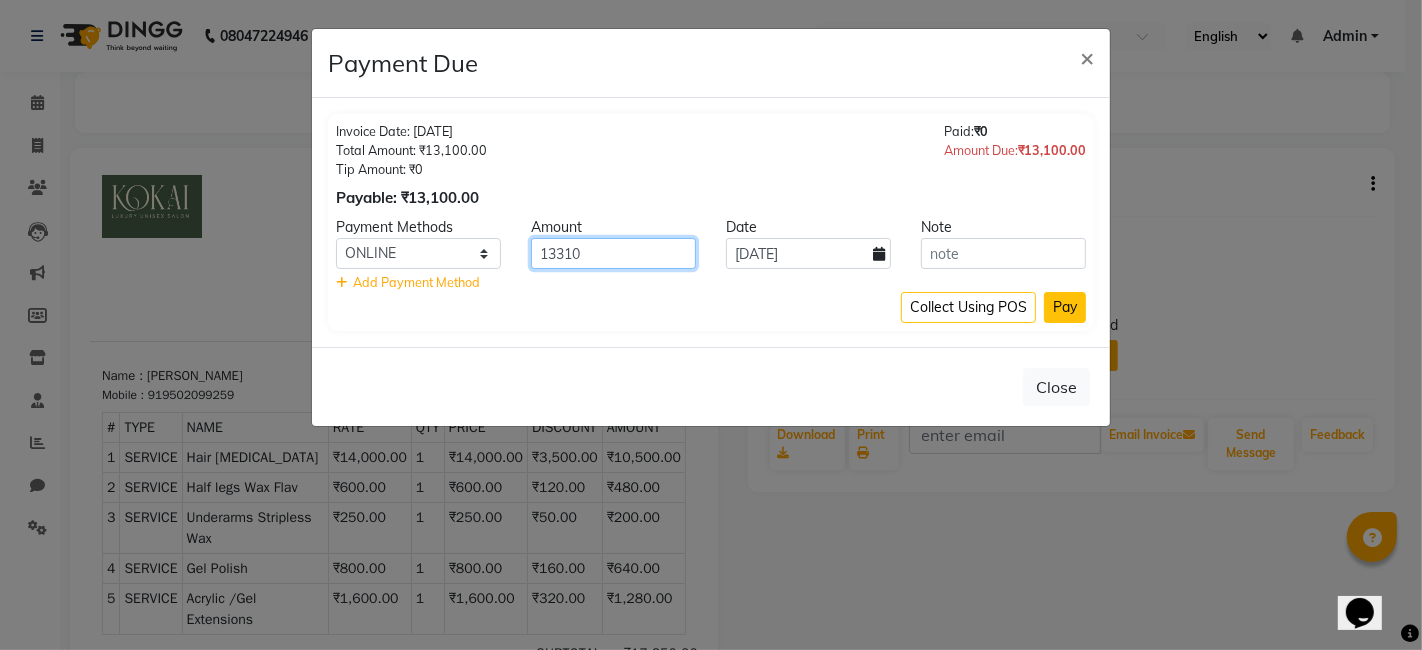 type on "13310" 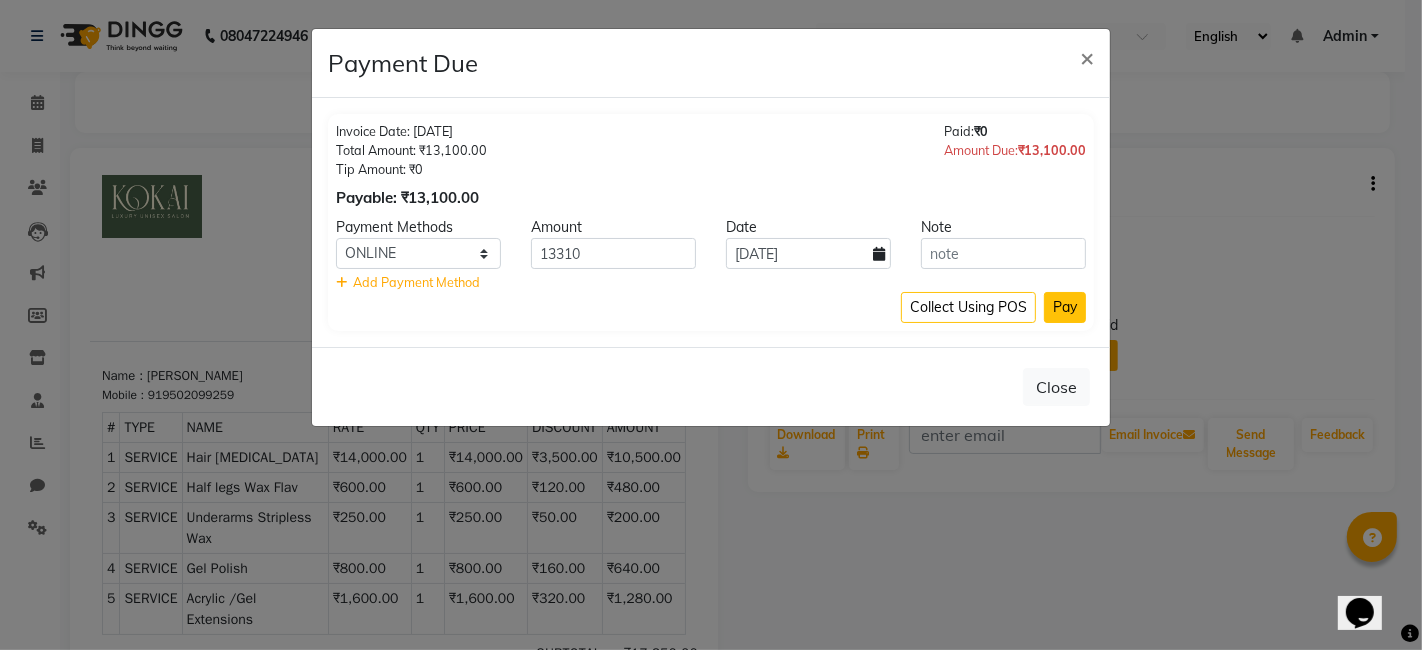 click on "Pay" 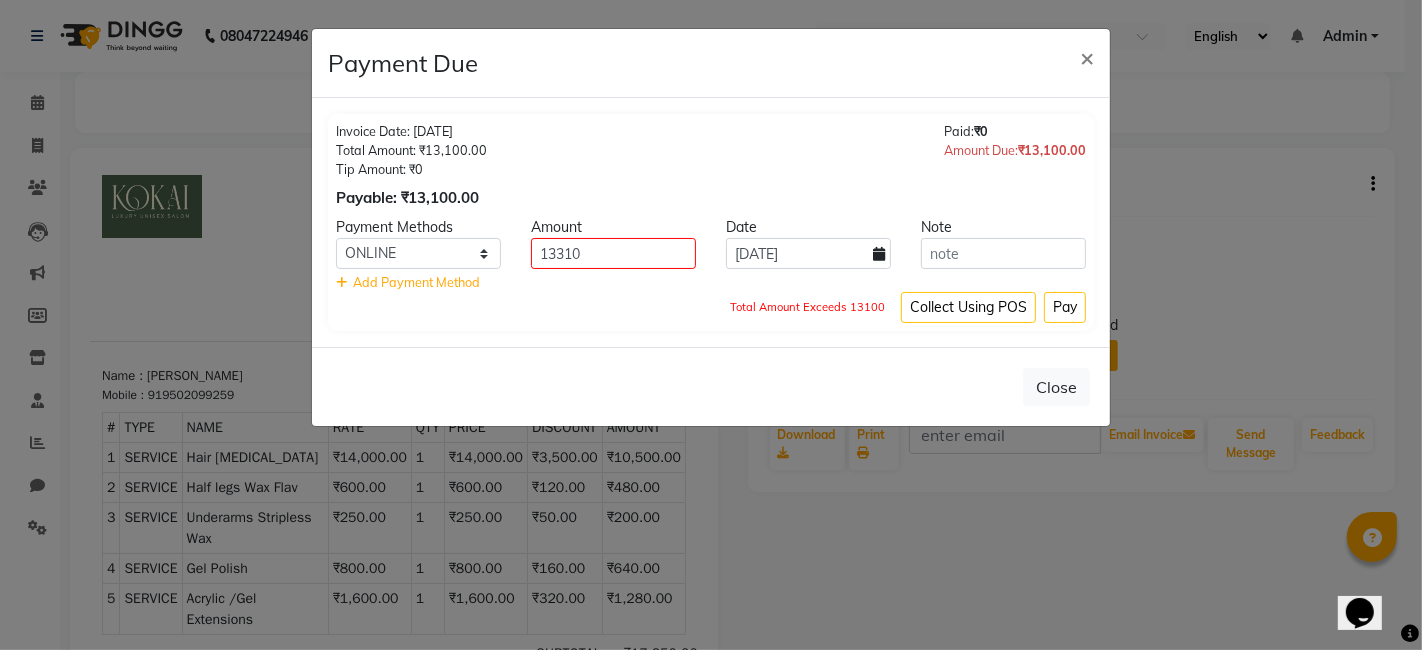 click 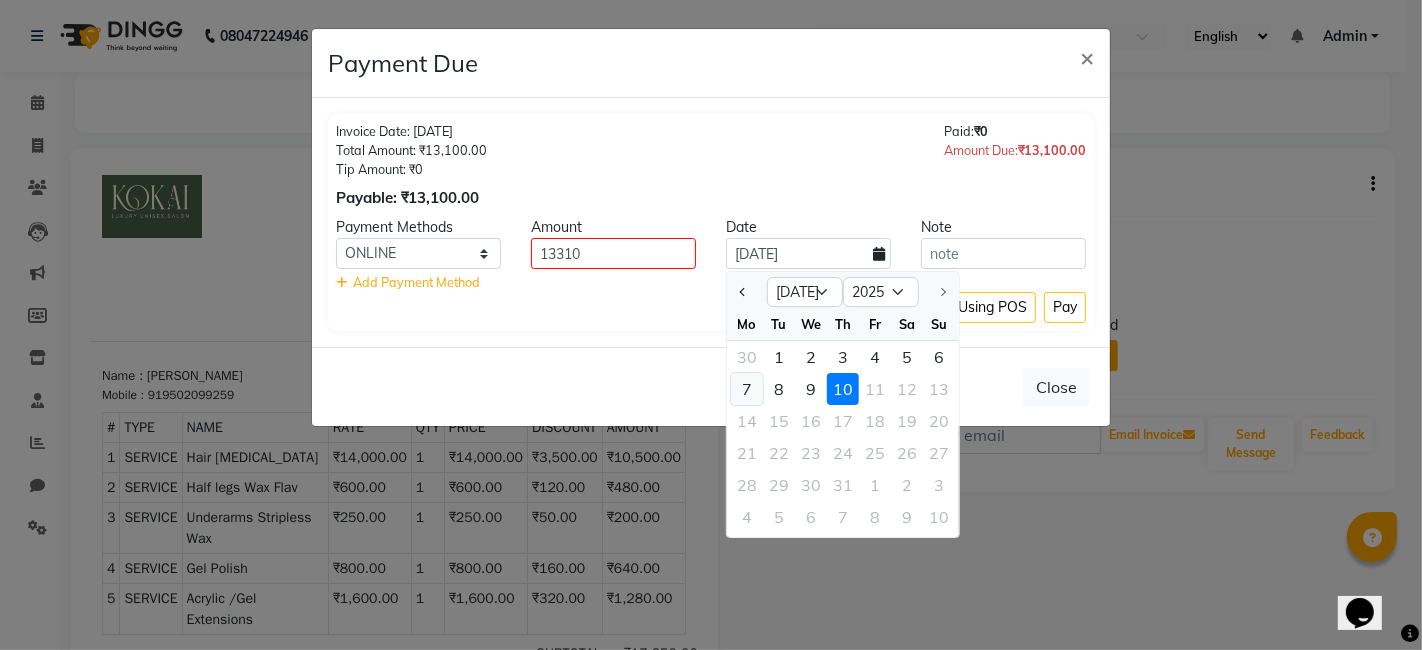 click on "7" 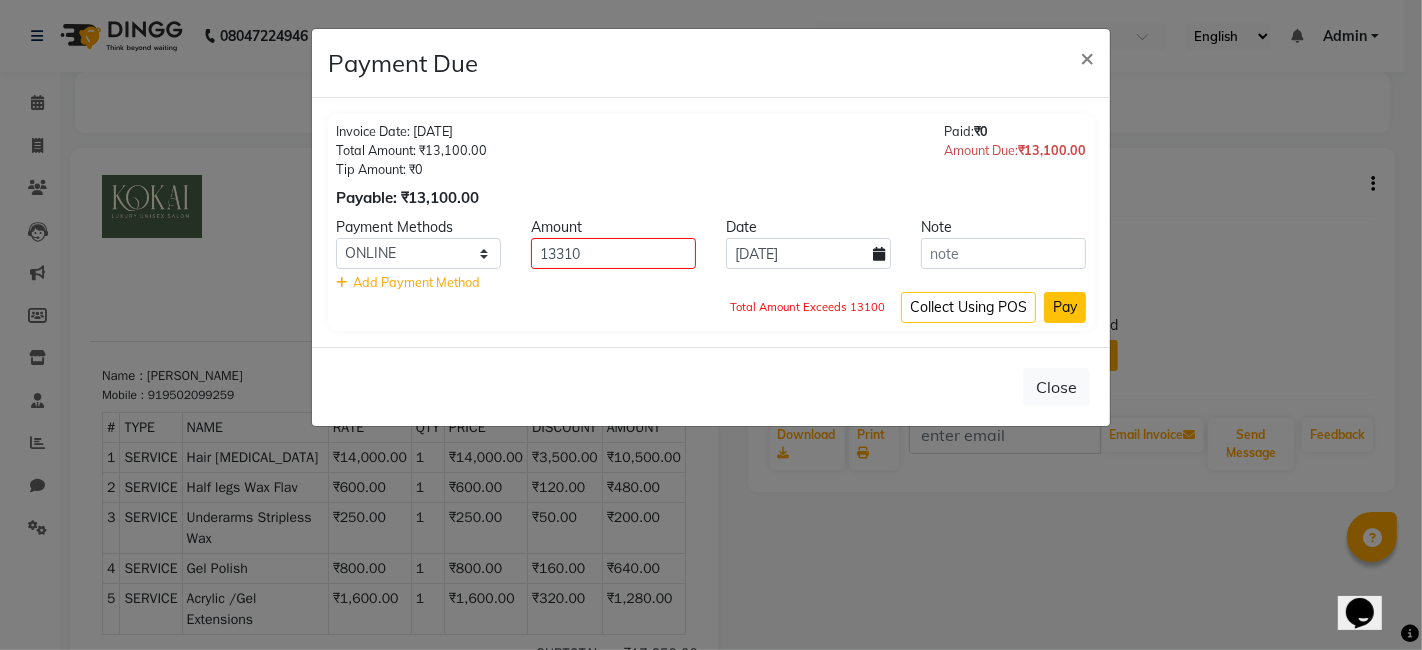 click on "Pay" 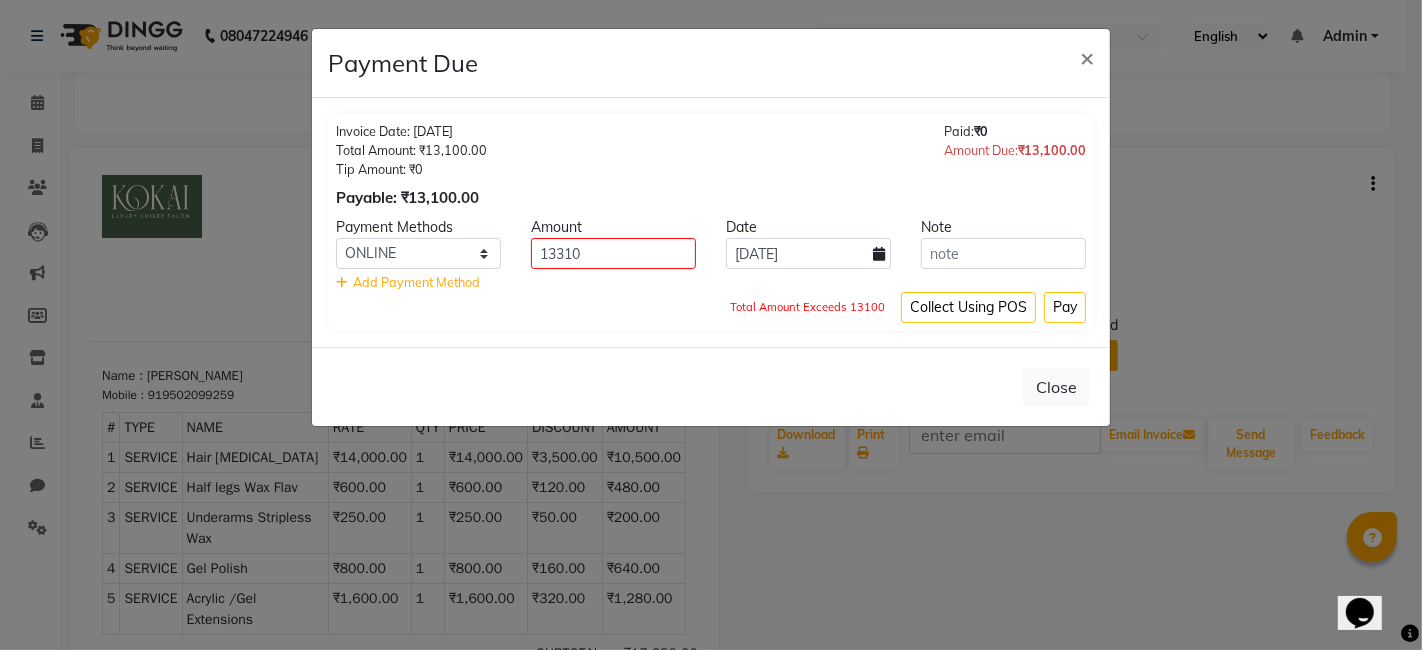 click on "₹13,100.00" 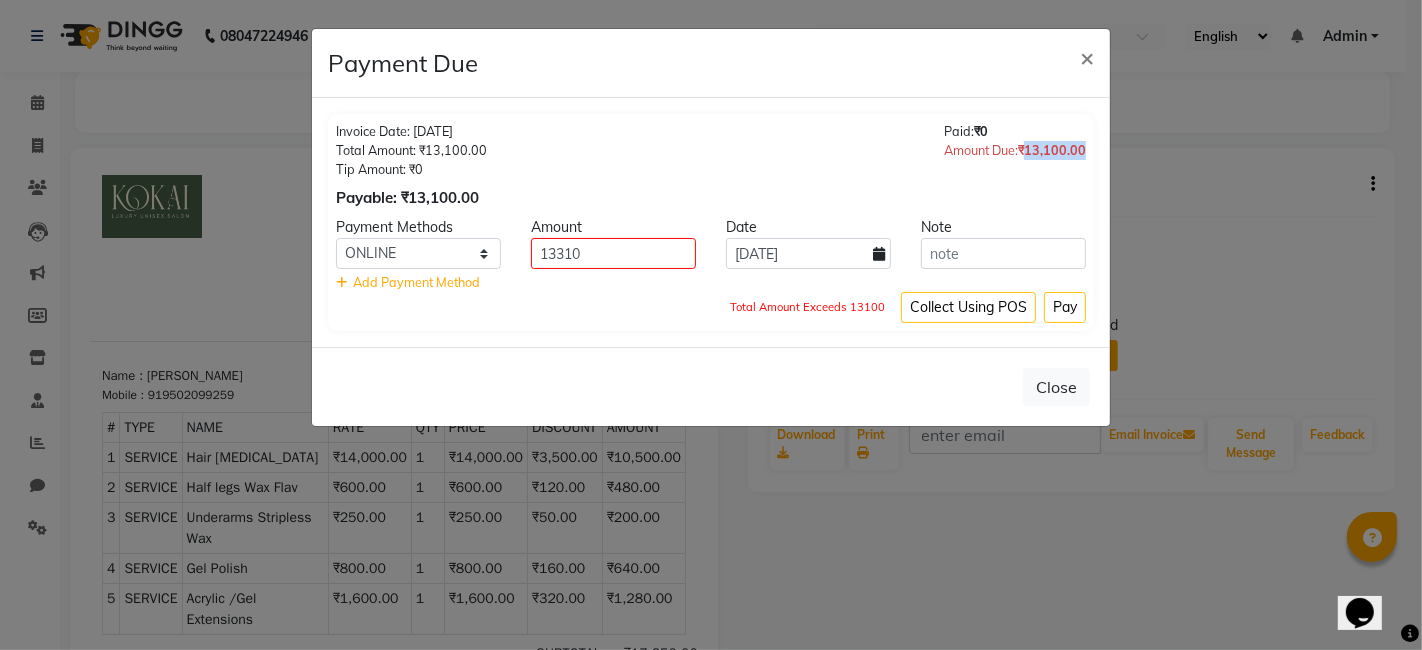 click on "₹13,100.00" 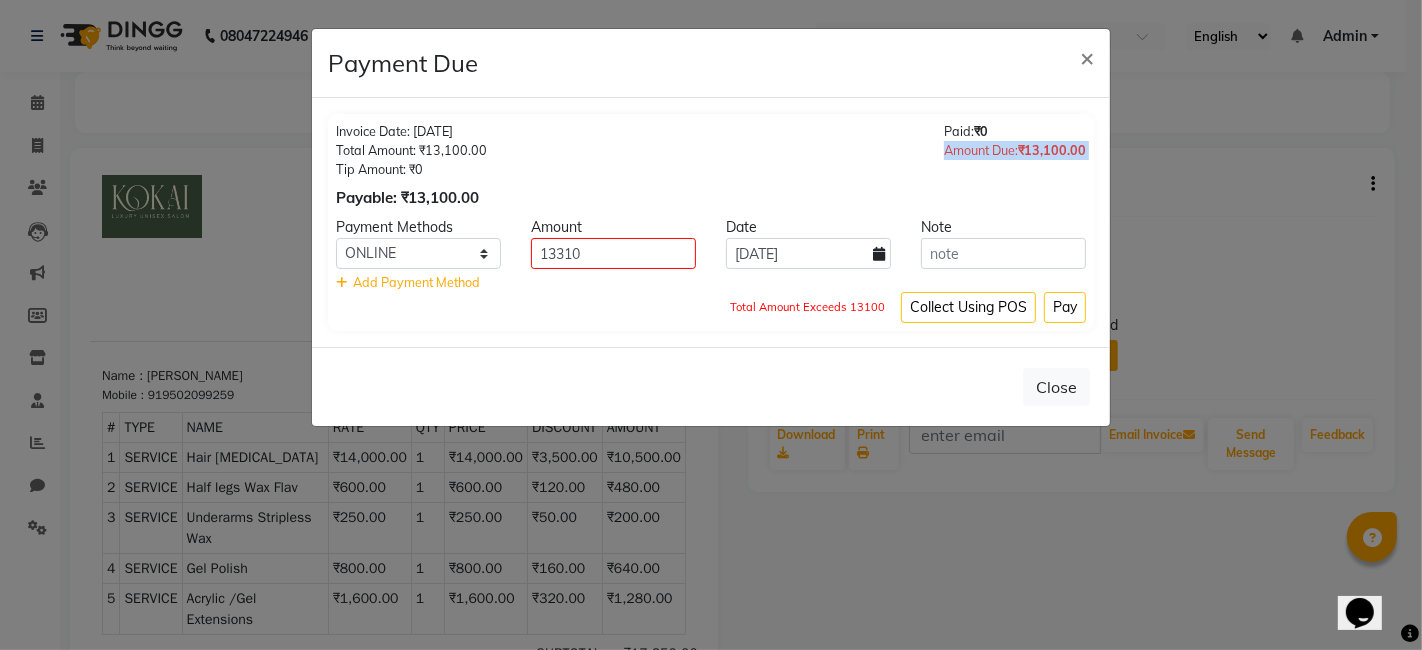 click on "₹13,100.00" 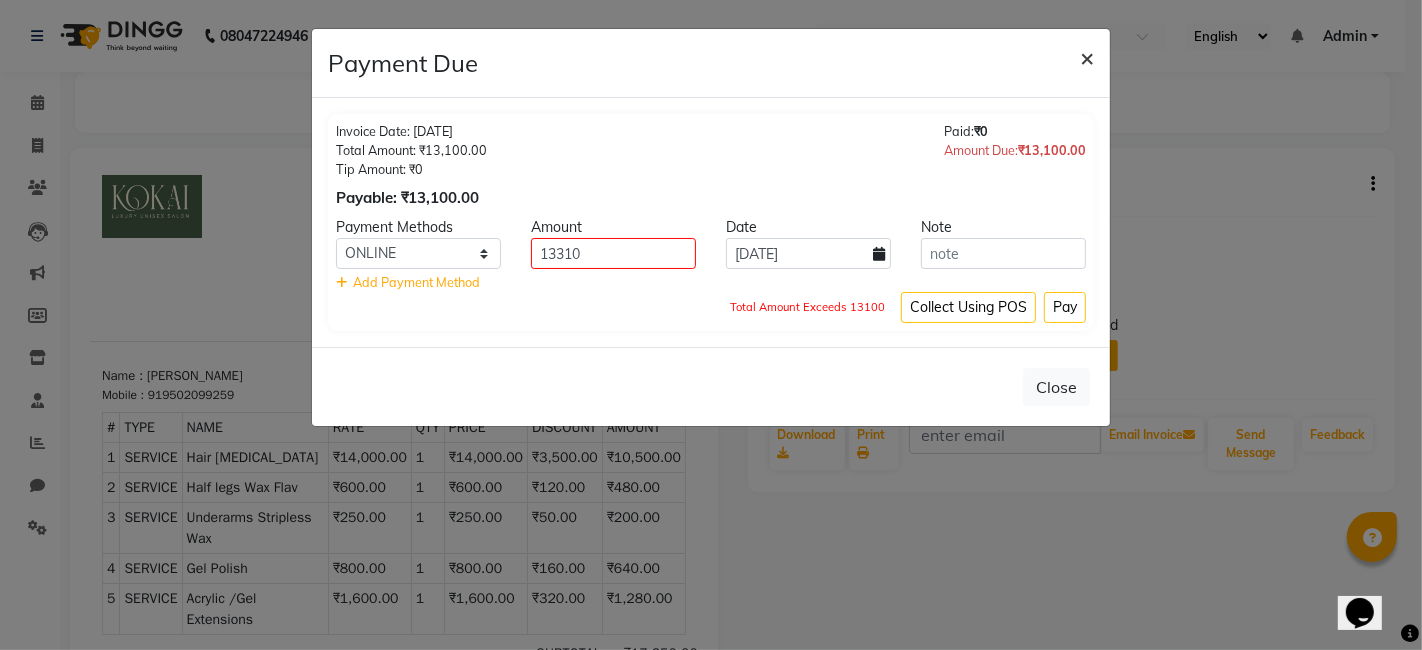 click on "×" 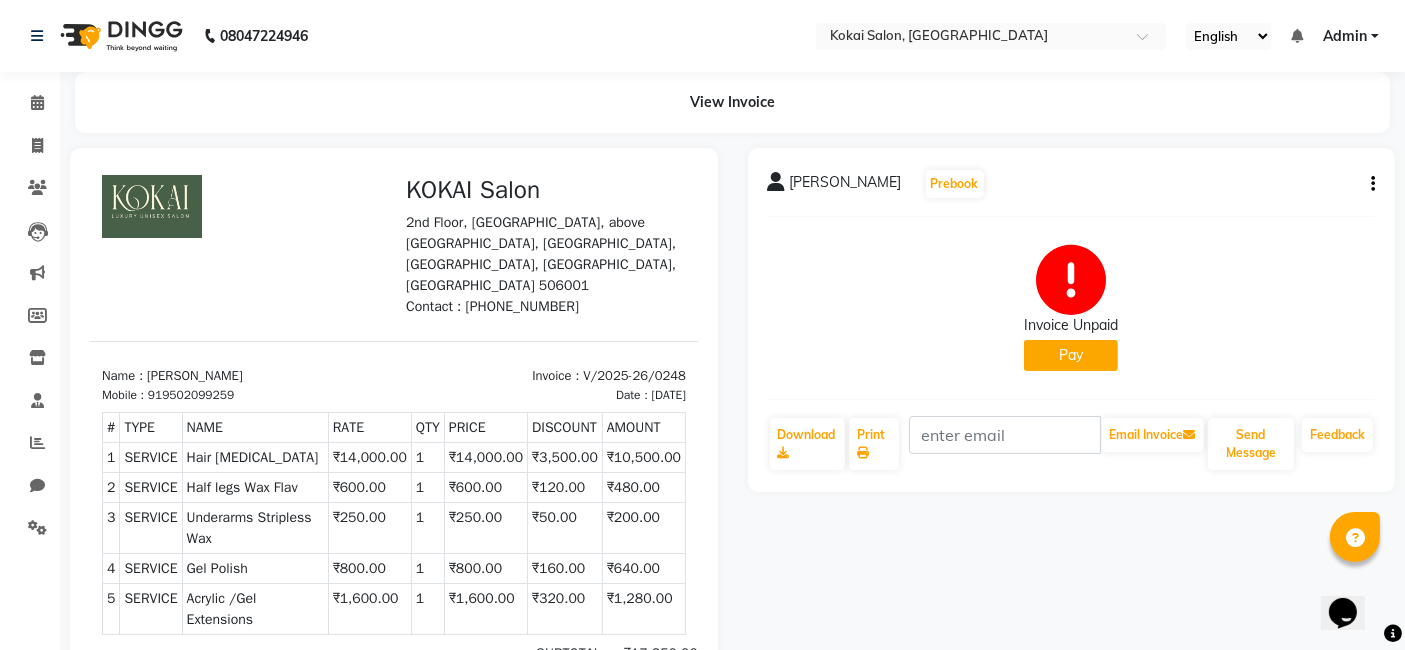 click 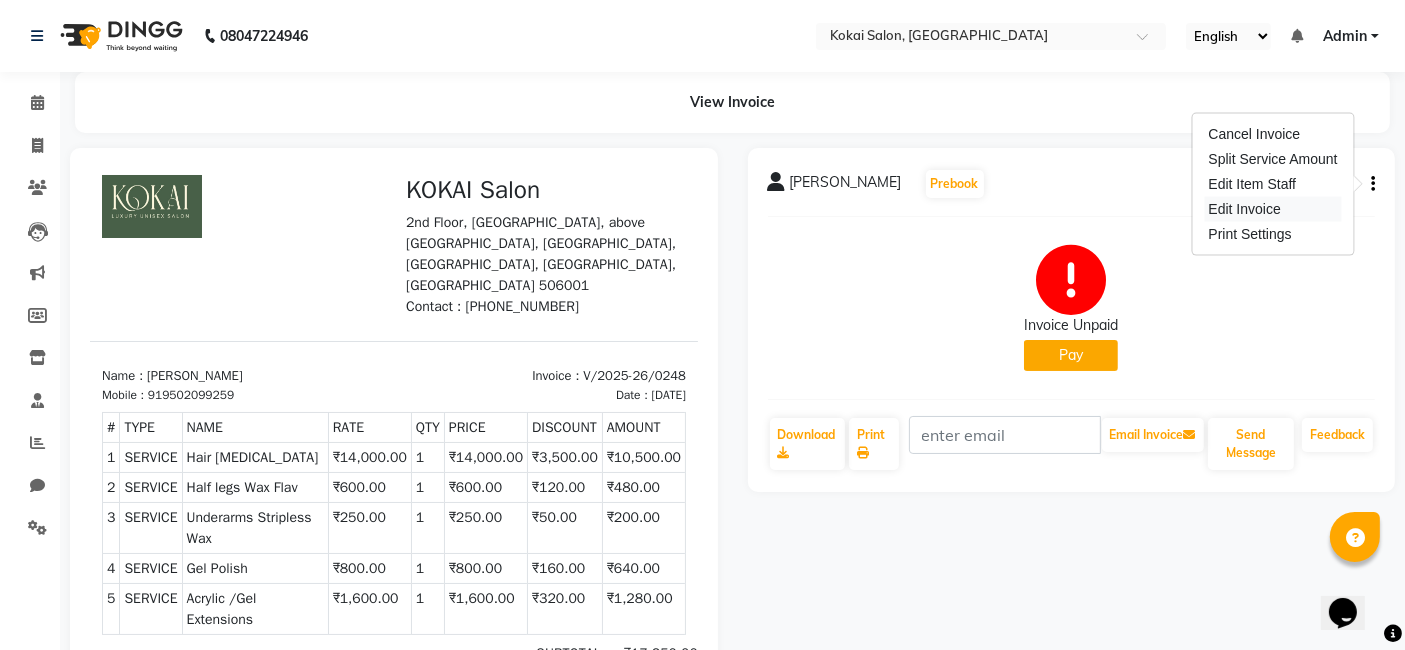 click on "Edit Invoice" at bounding box center [1272, 209] 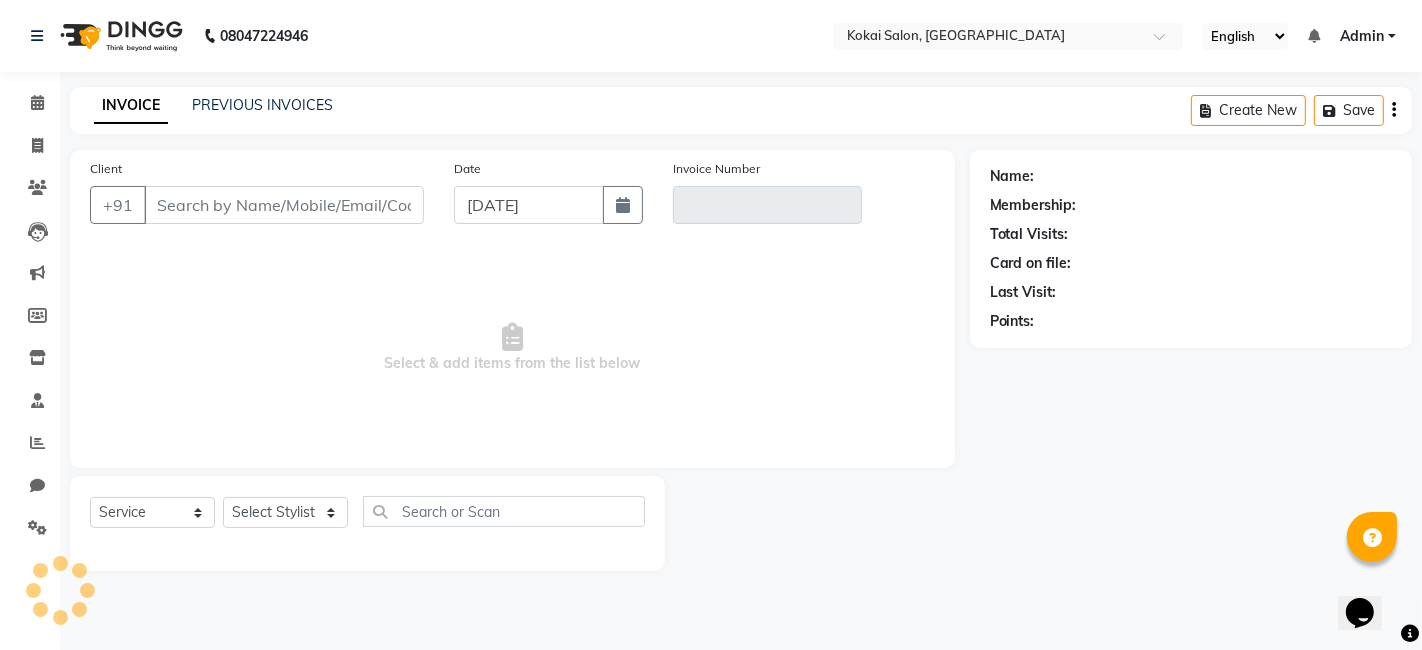 type on "9502099259" 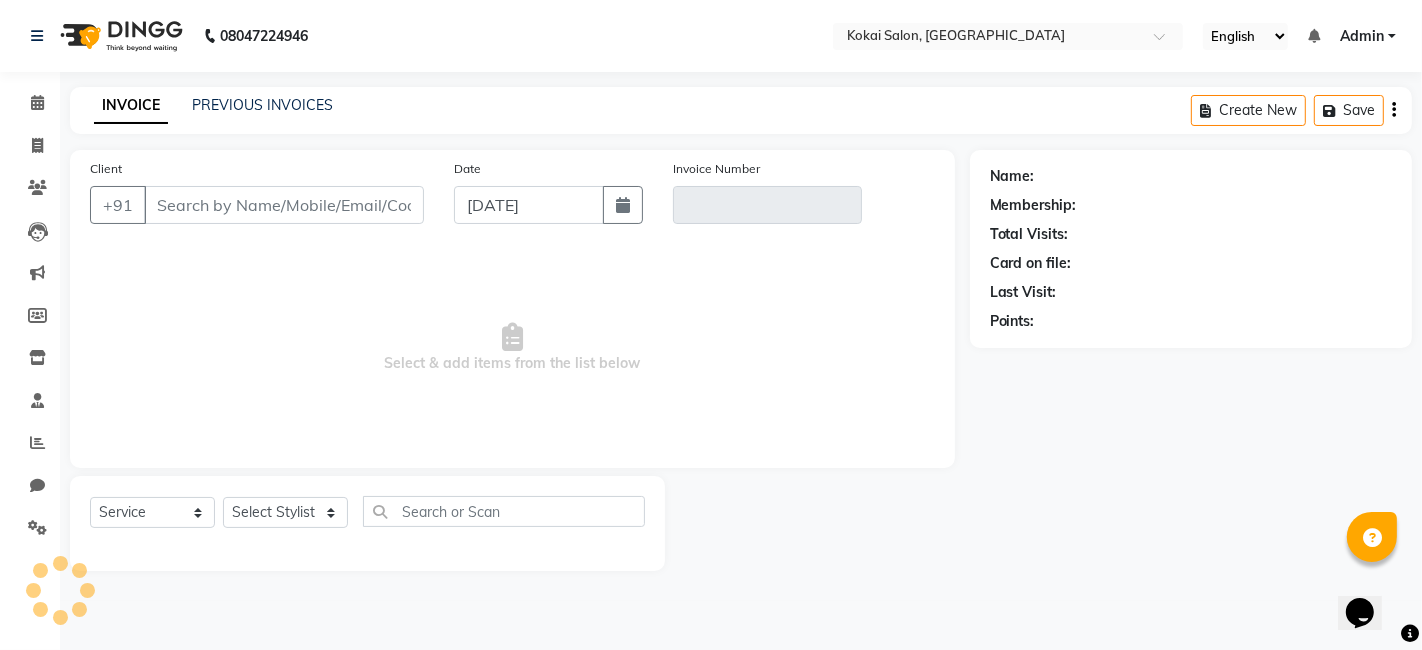 type on "V/2025-26/0248" 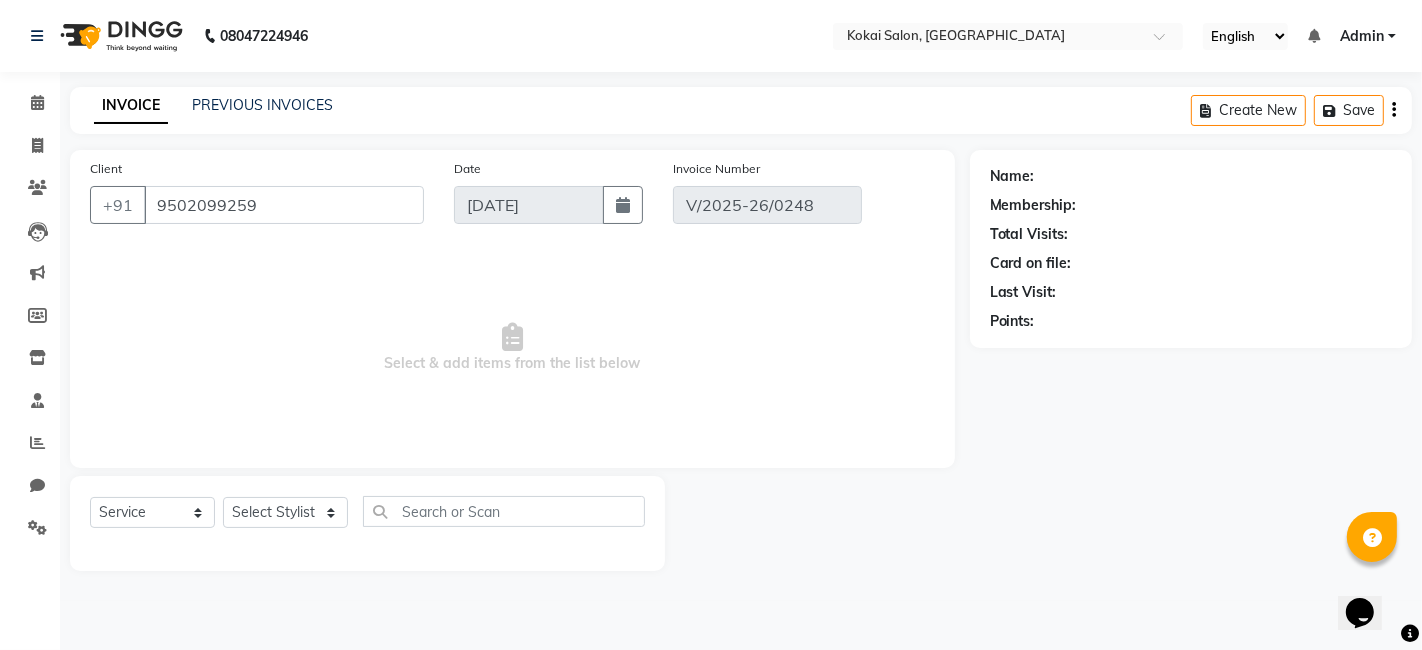 type on "[DATE]" 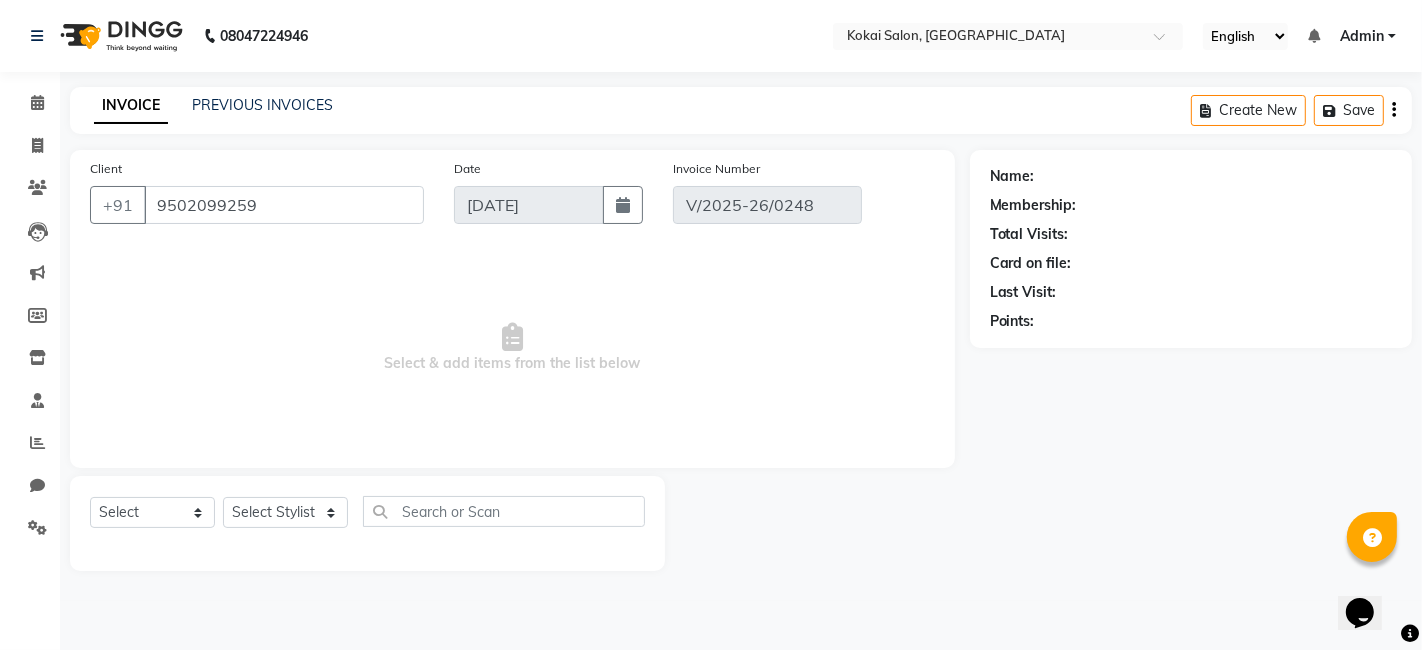 select on "1: Object" 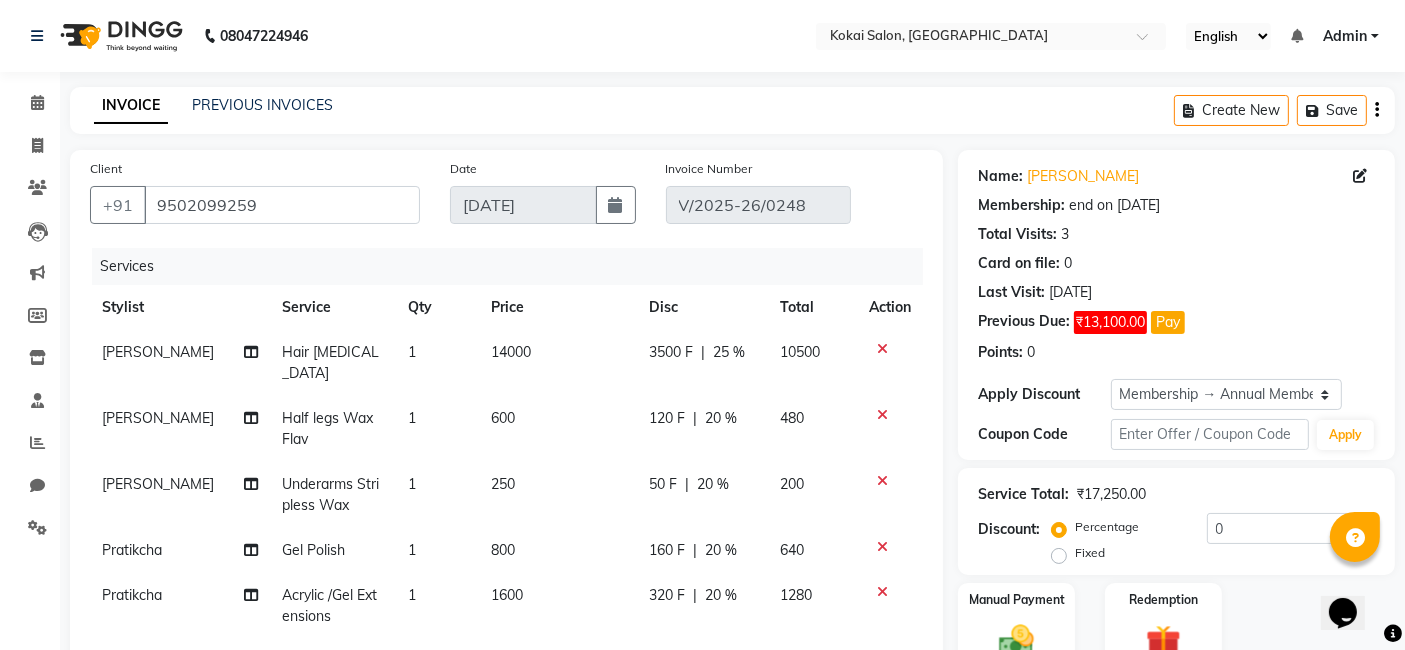 type on "20" 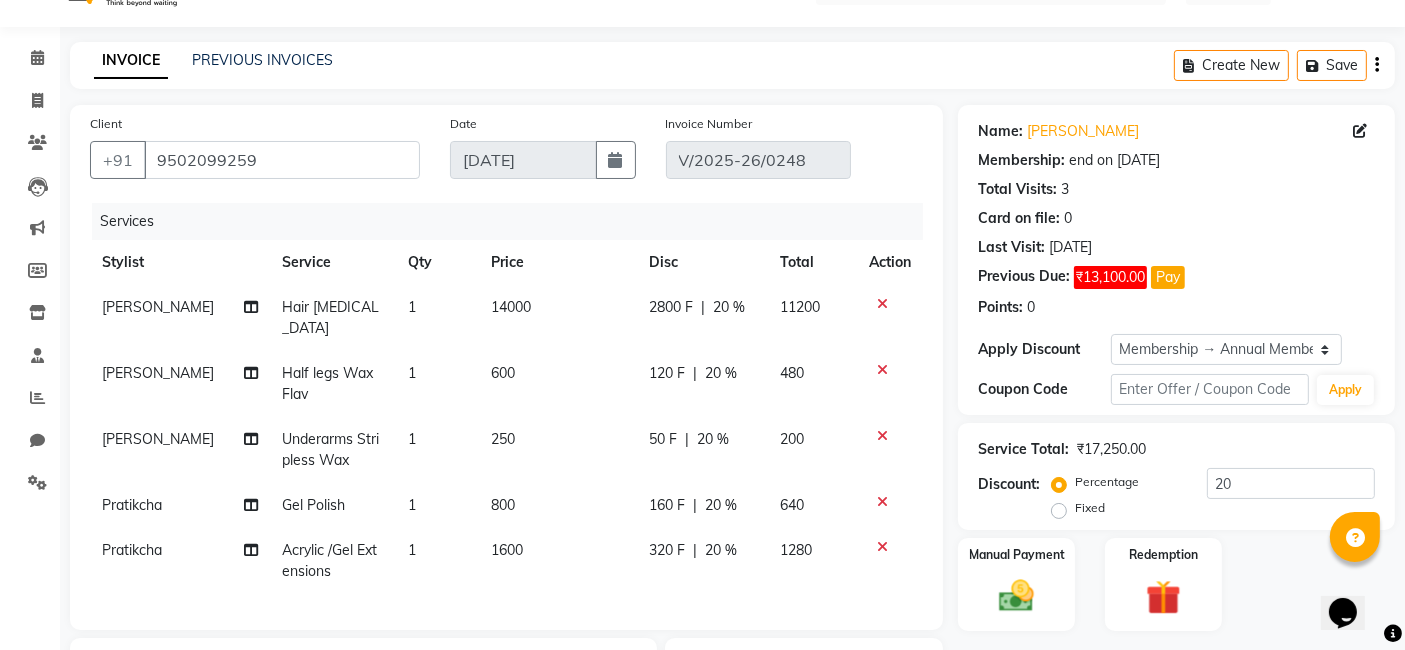 scroll, scrollTop: 53, scrollLeft: 0, axis: vertical 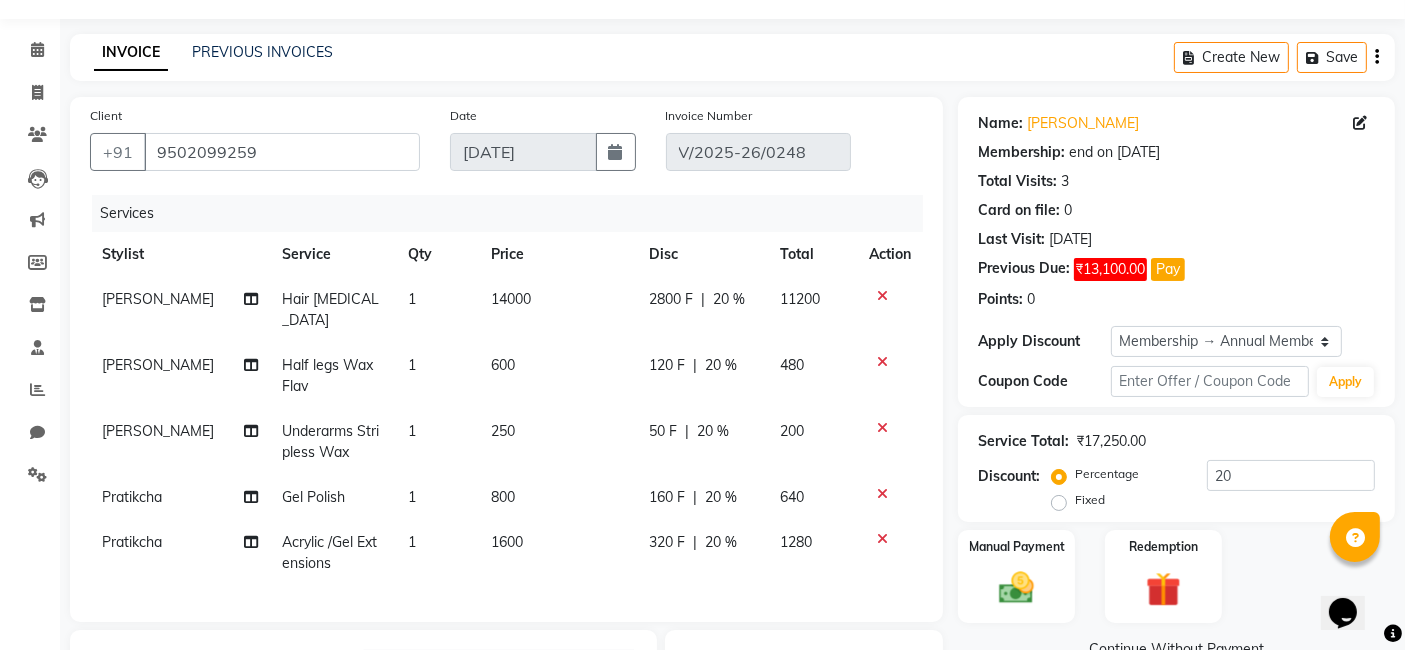 click on "20 %" 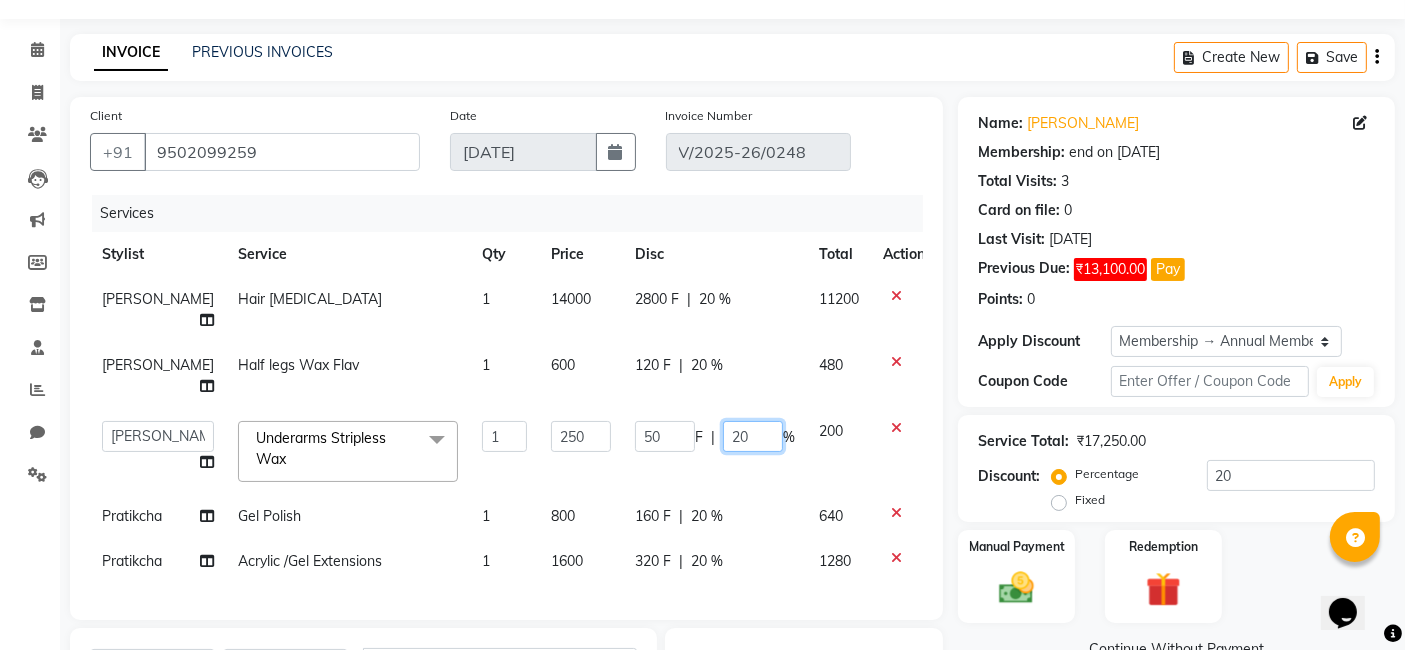 click on "20" 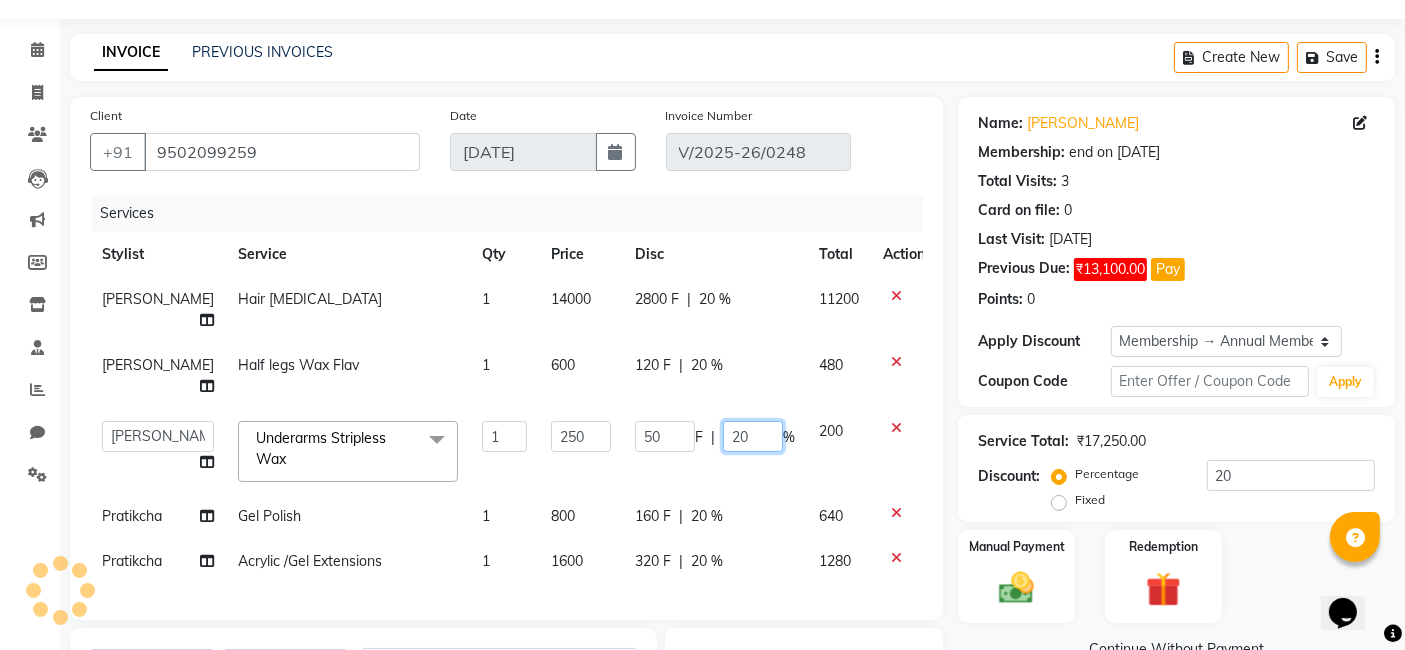 type on "2" 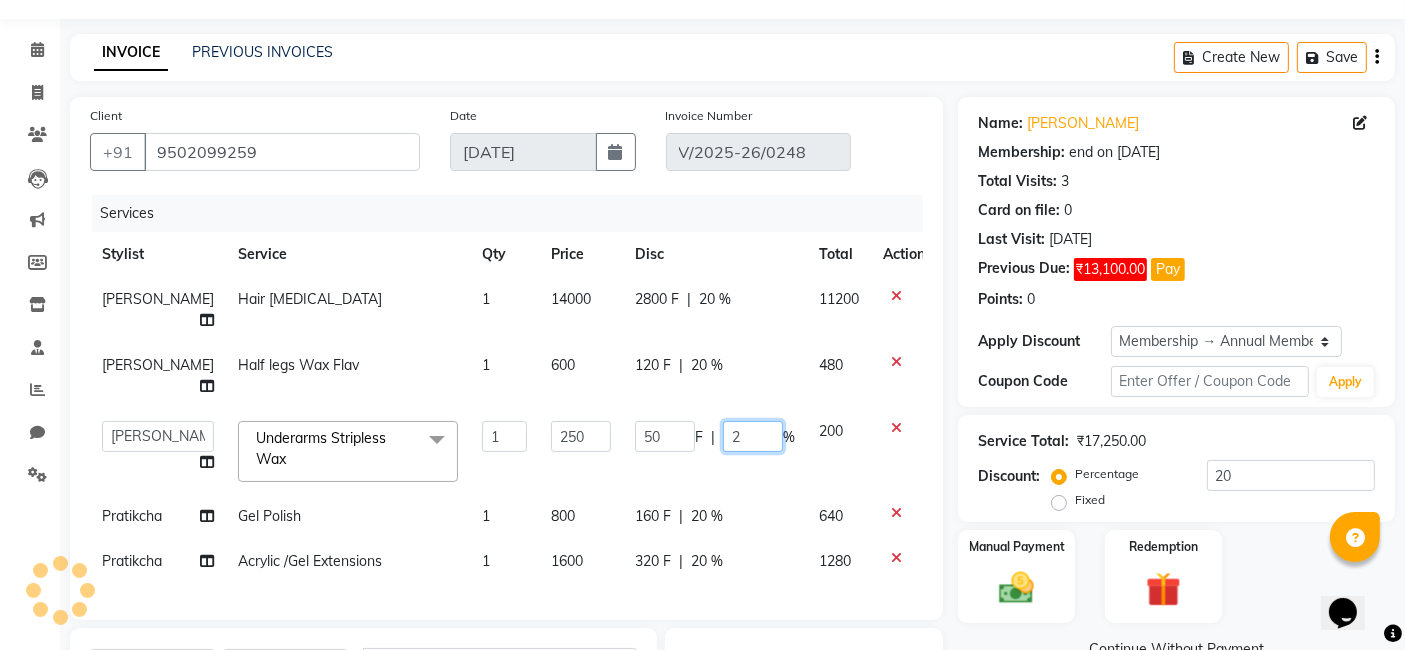 type 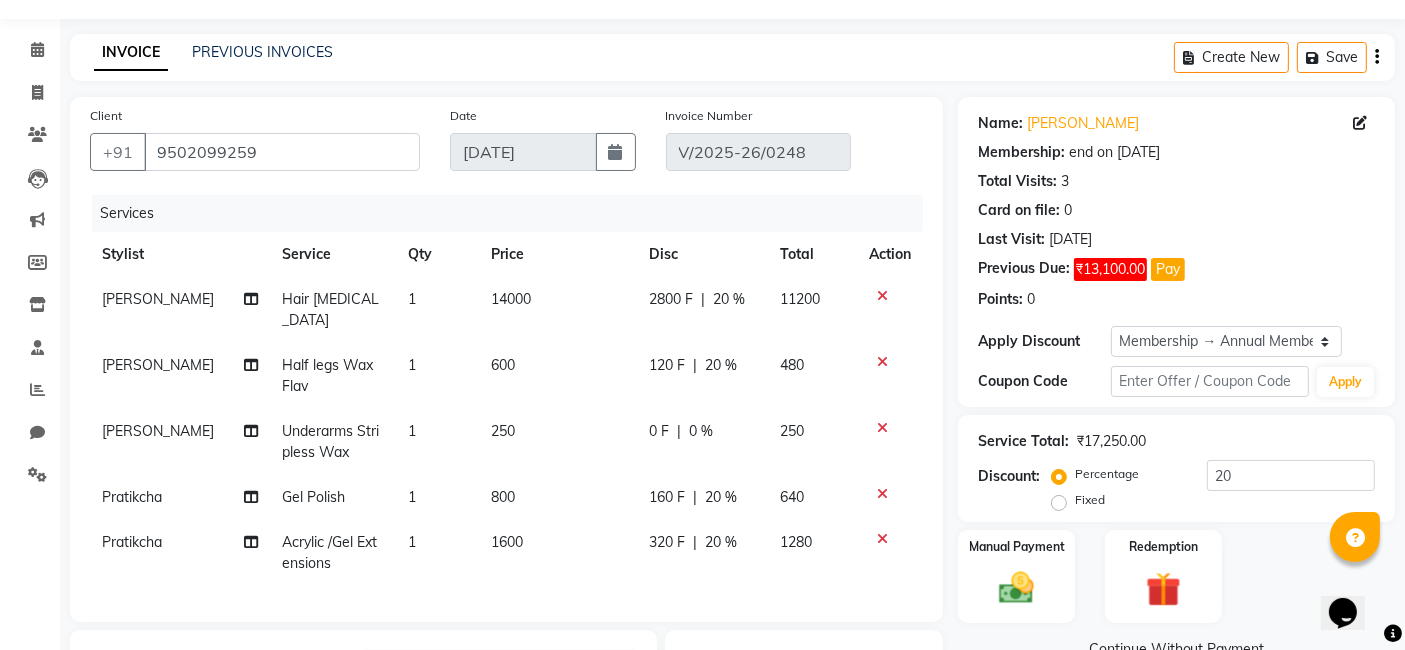 click on "[PERSON_NAME] Hair [MEDICAL_DATA] 1 14000 2800 F | 20 % 11200 [PERSON_NAME] Half legs Wax Flav 1 600 120 F | 20 % 480 [PERSON_NAME] Underarms Stripless Wax 1 250 0 F | 0 % 250 Pratikcha Gel Polish 1 800 160 F | 20 % 640 Pratikcha Acrylic /Gel Extensions 1 1600 320 F | 20 % 1280" 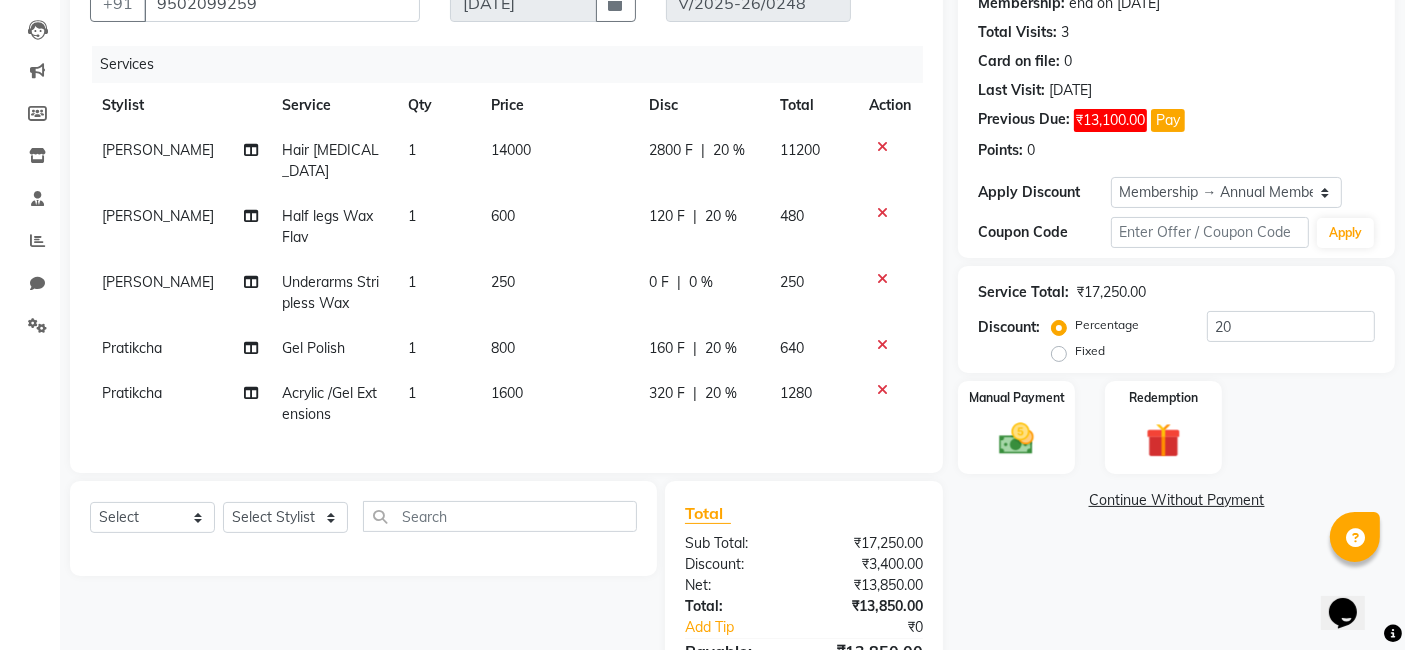 scroll, scrollTop: 201, scrollLeft: 0, axis: vertical 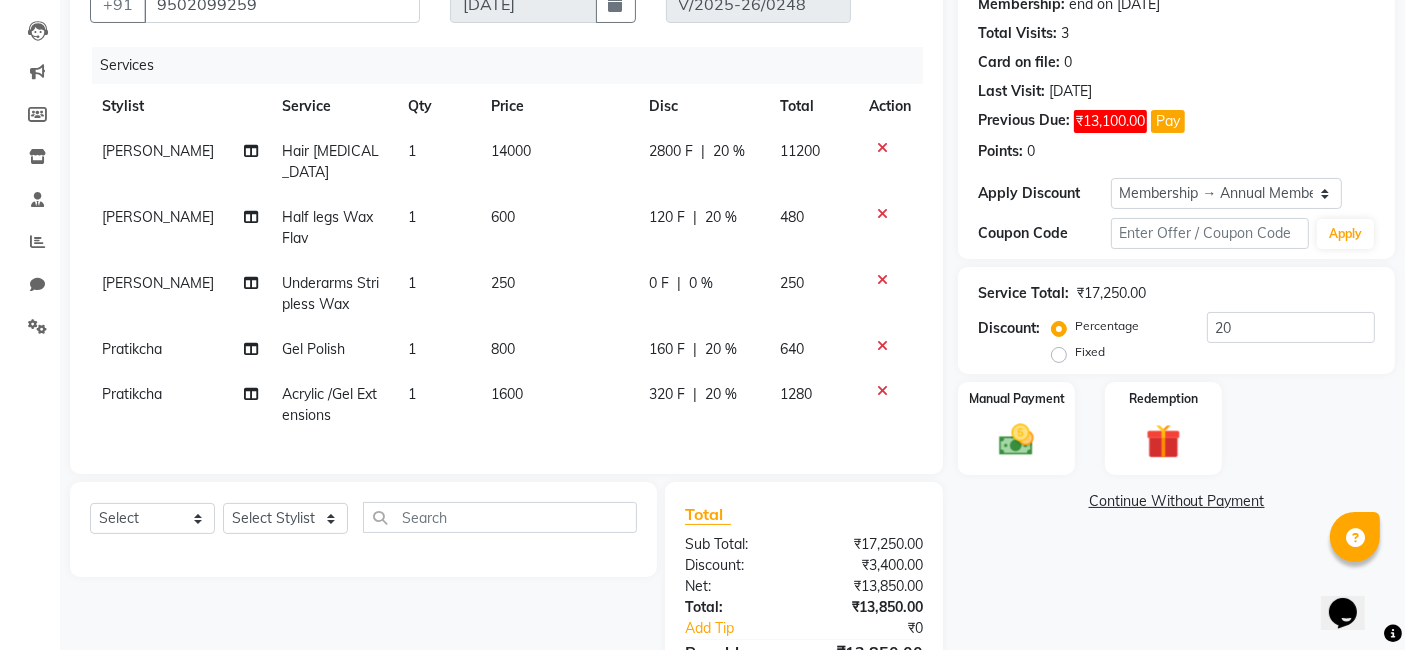 click on "2800 F" 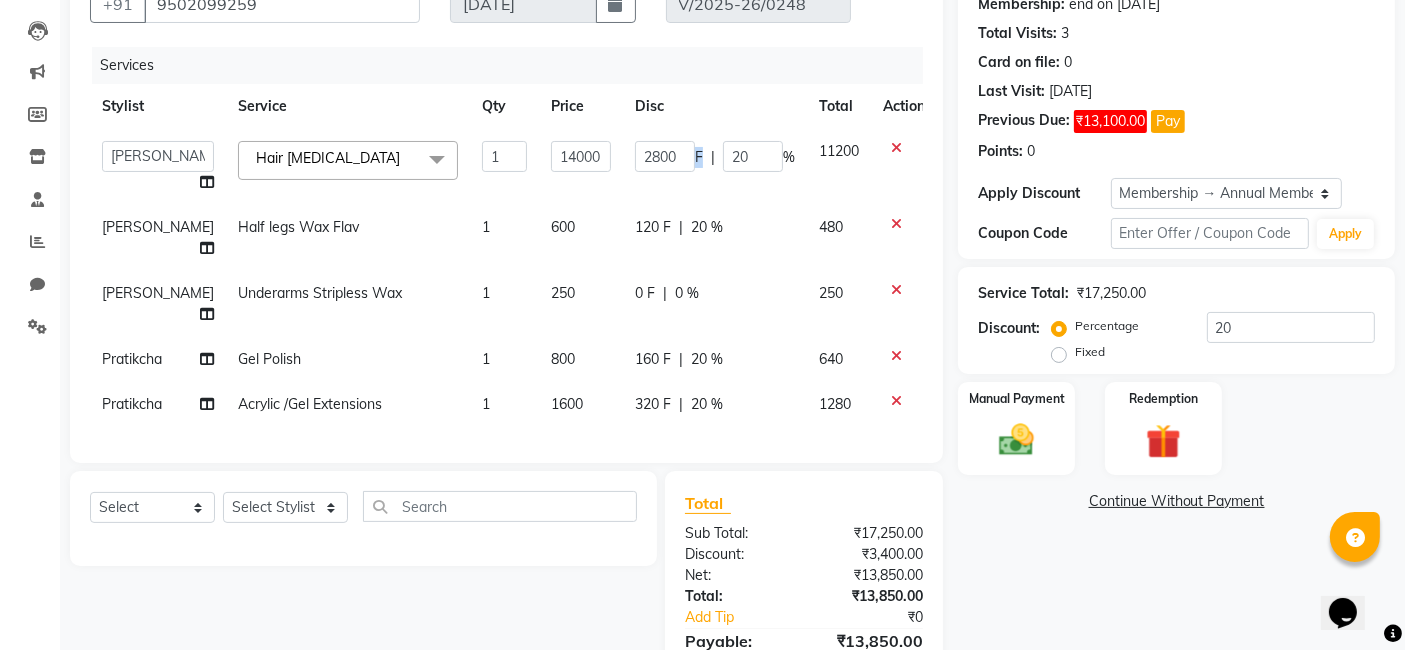 click on "F" 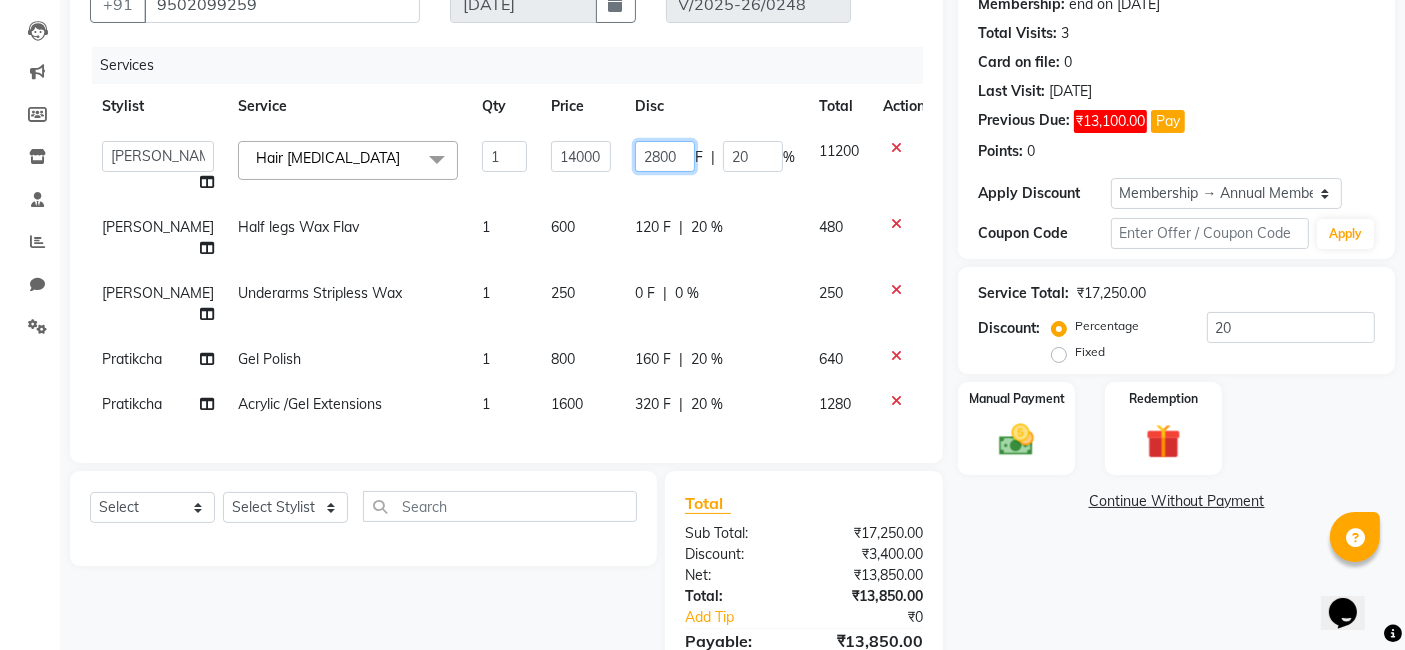 click on "2800" 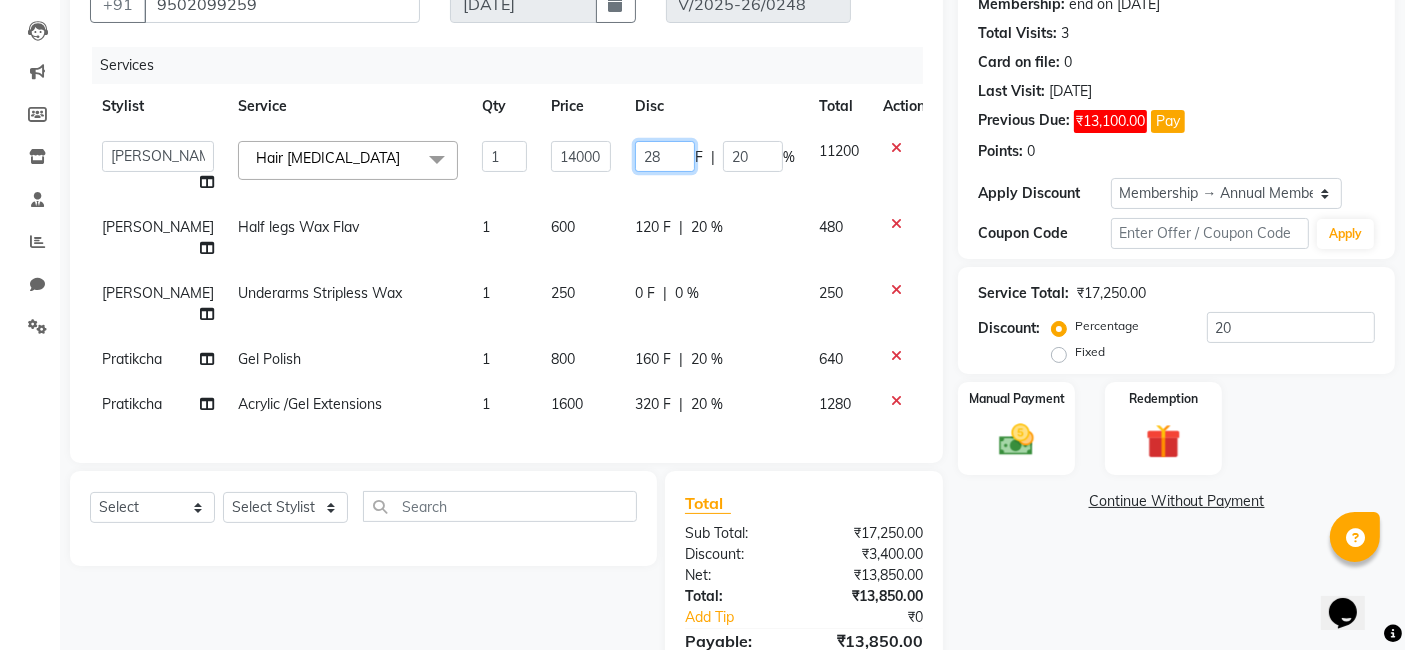 type on "2" 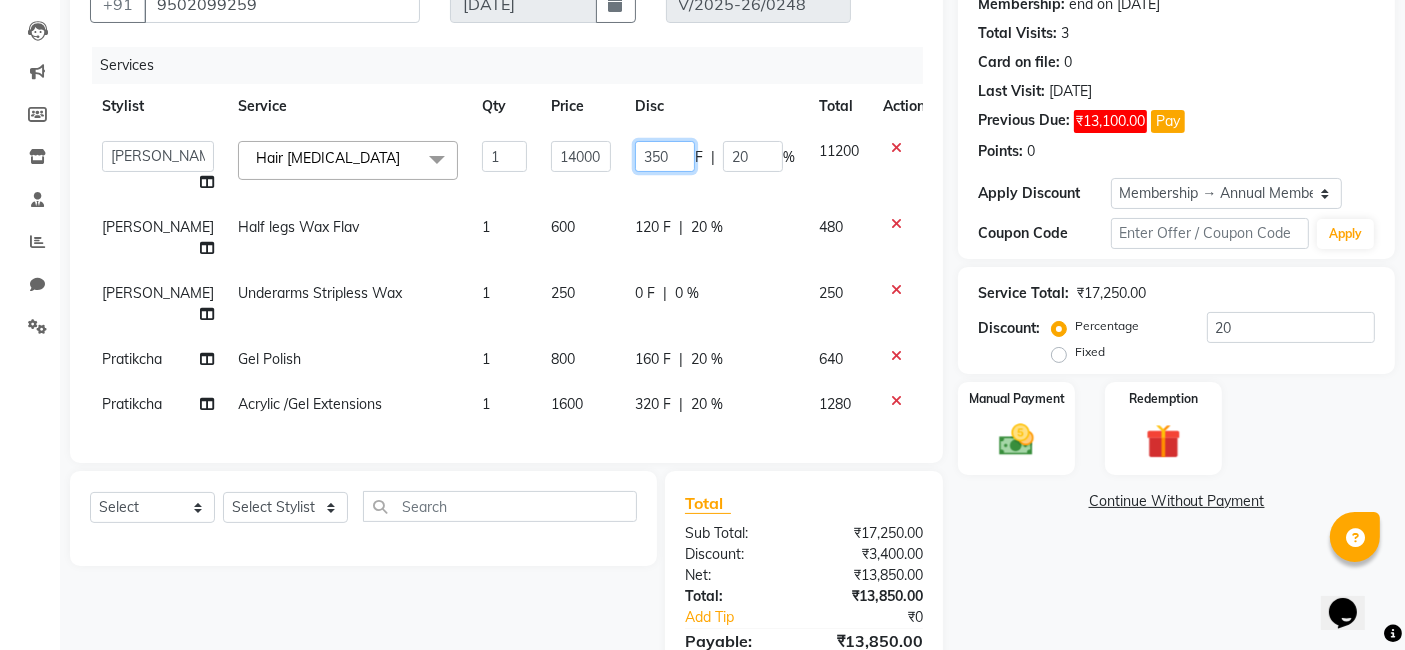 type on "3500" 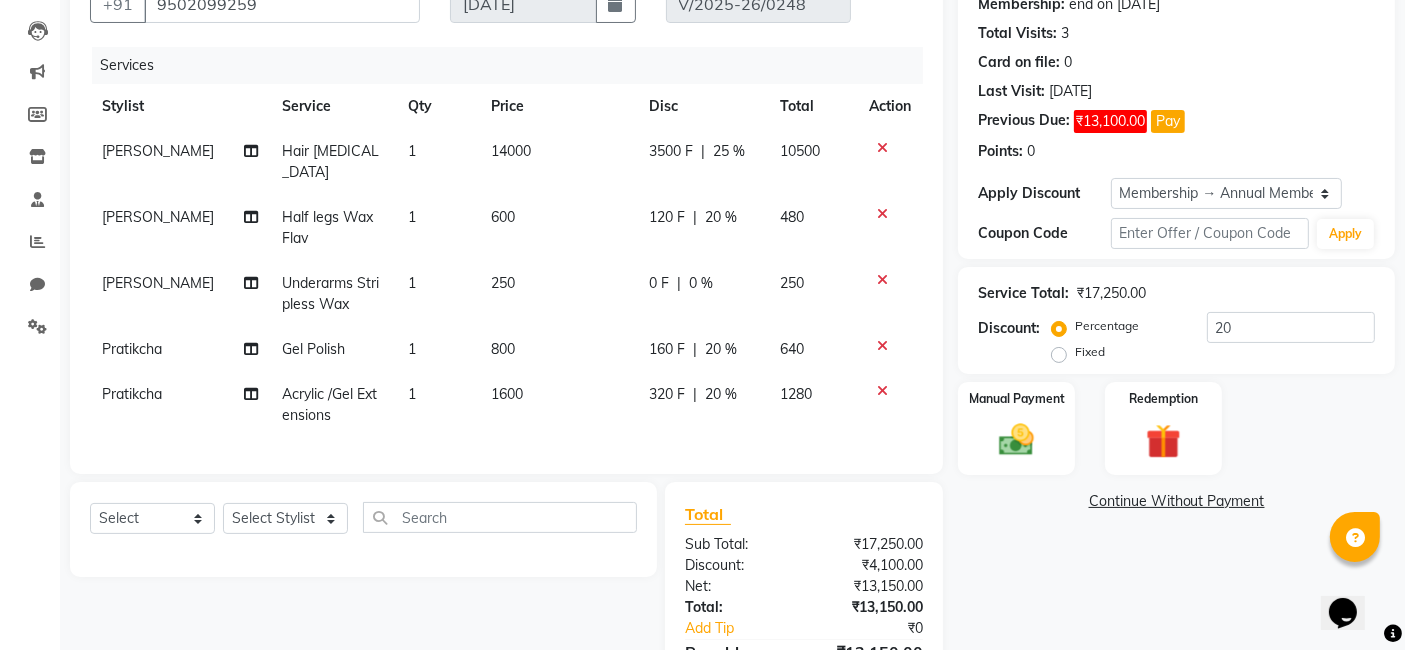 click on "[PERSON_NAME] Hair [MEDICAL_DATA] 1 14000 3500 F | 25 % 10500 [PERSON_NAME] Half legs Wax Flav 1 600 120 F | 20 % 480 [PERSON_NAME] Underarms Stripless Wax 1 250 0 F | 0 % 250 Pratikcha Gel Polish 1 800 160 F | 20 % 640 Pratikcha Acrylic /Gel Extensions 1 1600 320 F | 20 % 1280" 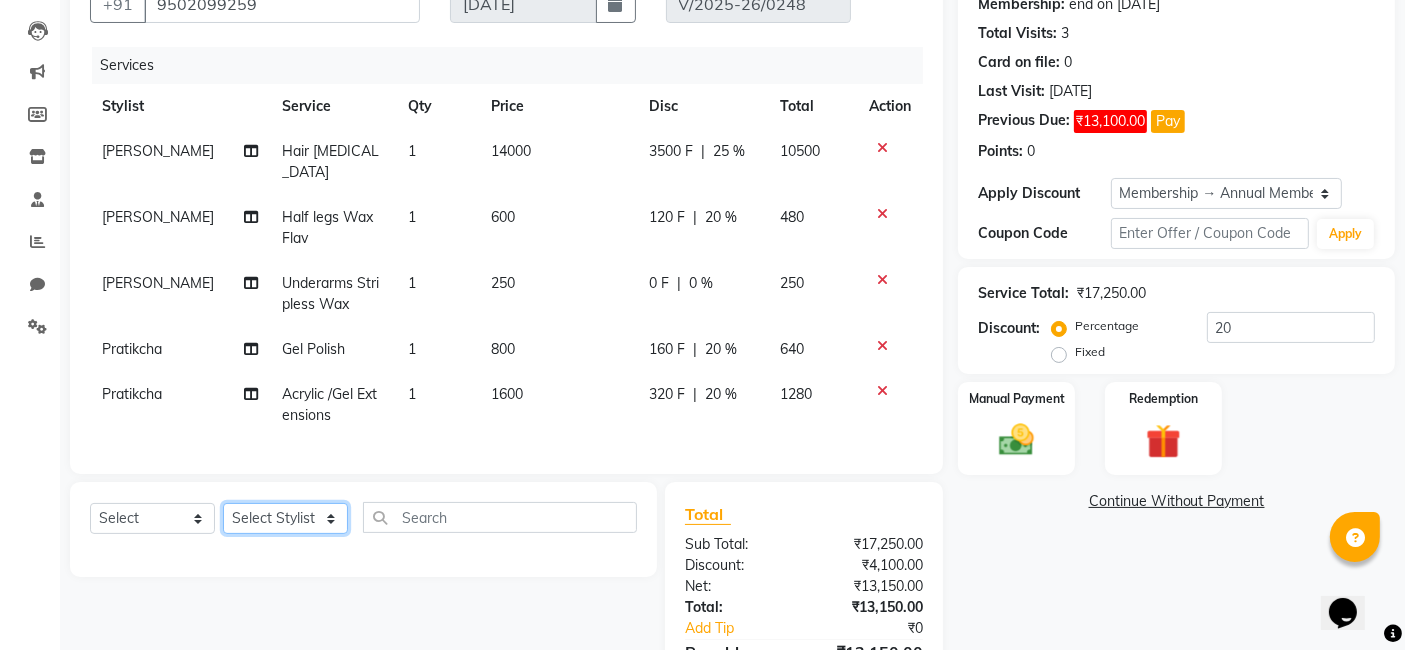click on "Select Stylist [PERSON_NAME] [PERSON_NAME] Pratikcha [PERSON_NAME]" 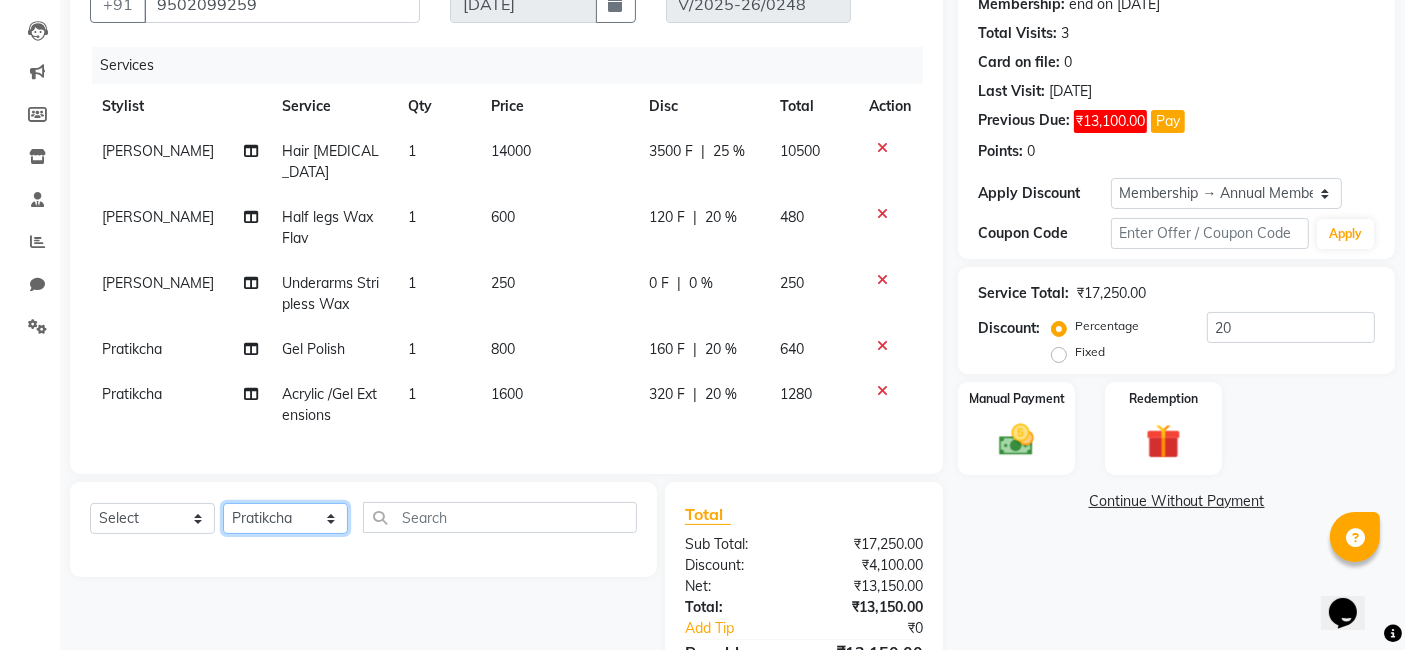 click on "Select Stylist [PERSON_NAME] [PERSON_NAME] Pratikcha [PERSON_NAME]" 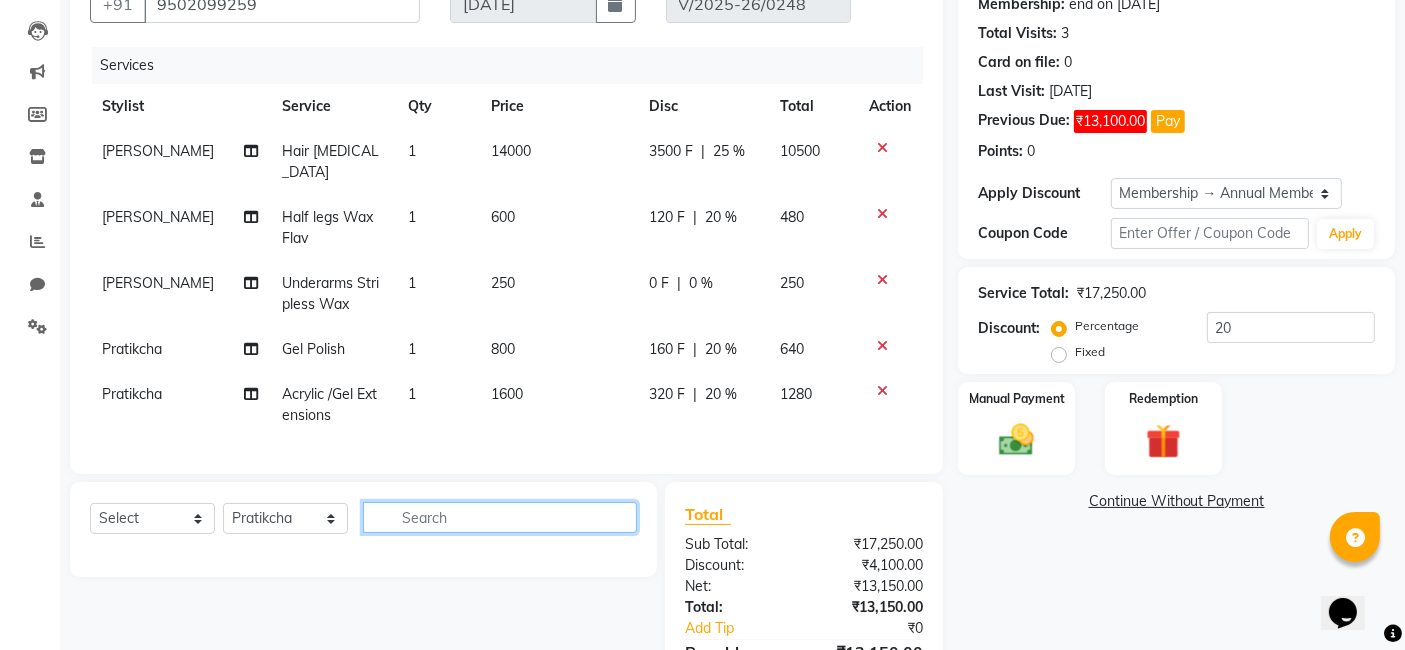 click 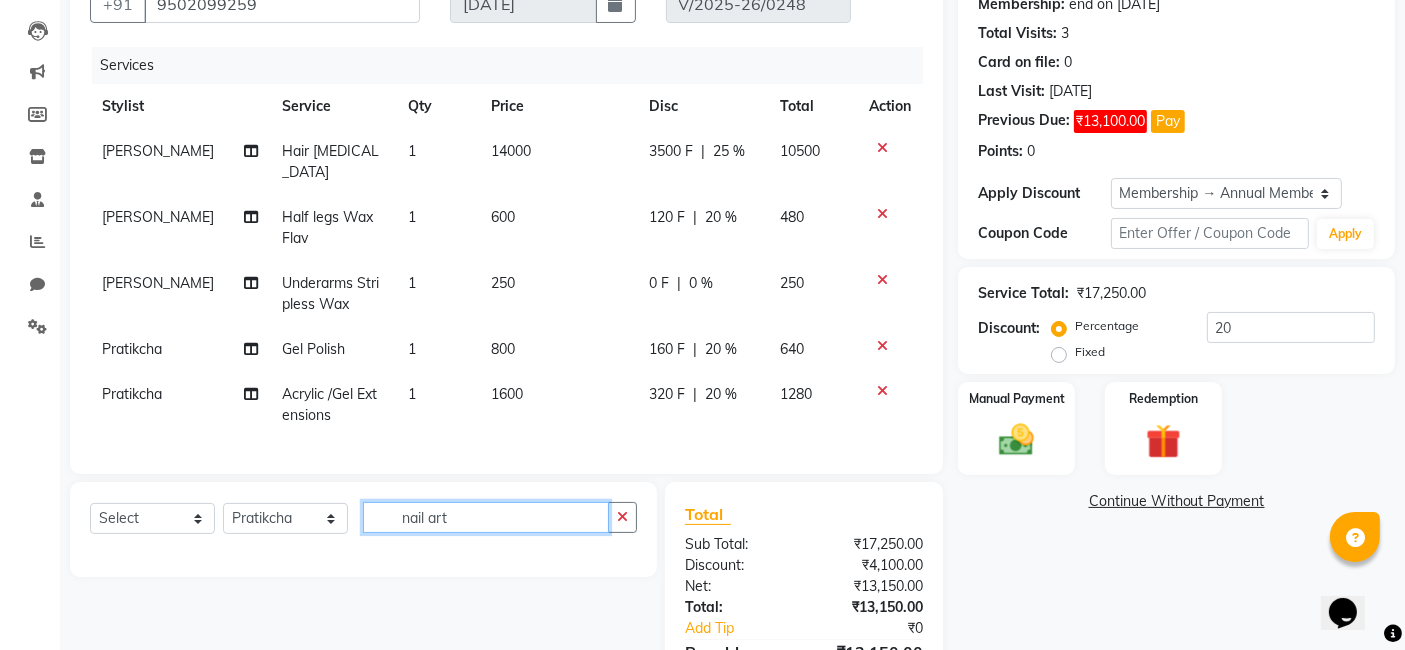 scroll, scrollTop: 309, scrollLeft: 0, axis: vertical 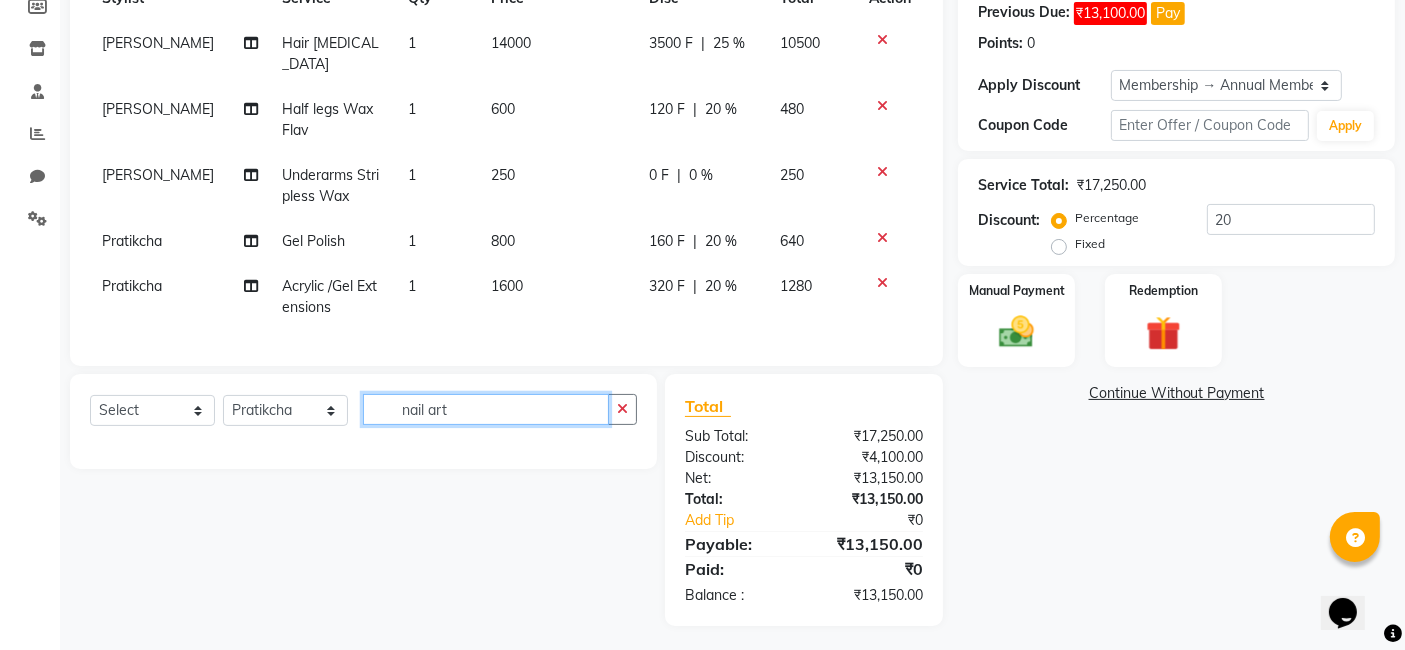 type on "nail art" 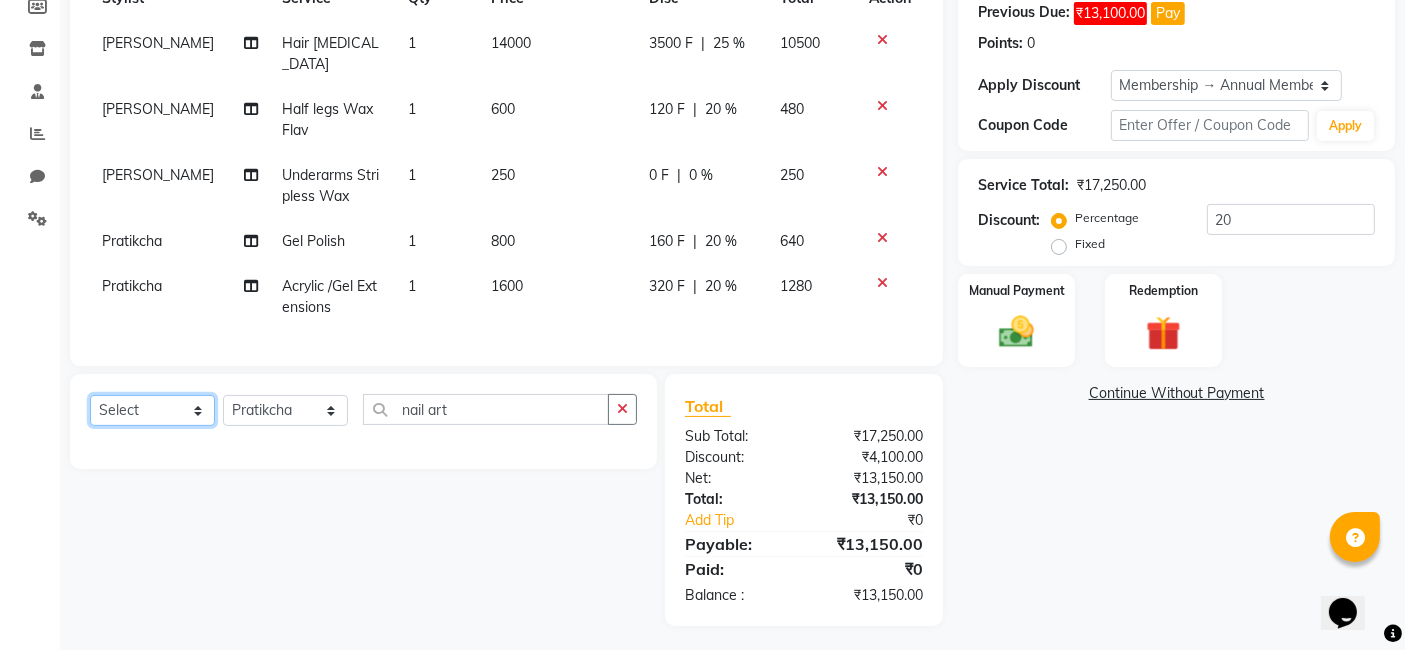 click on "Select  Service  Product  Membership  Package Voucher Prepaid Gift Card" 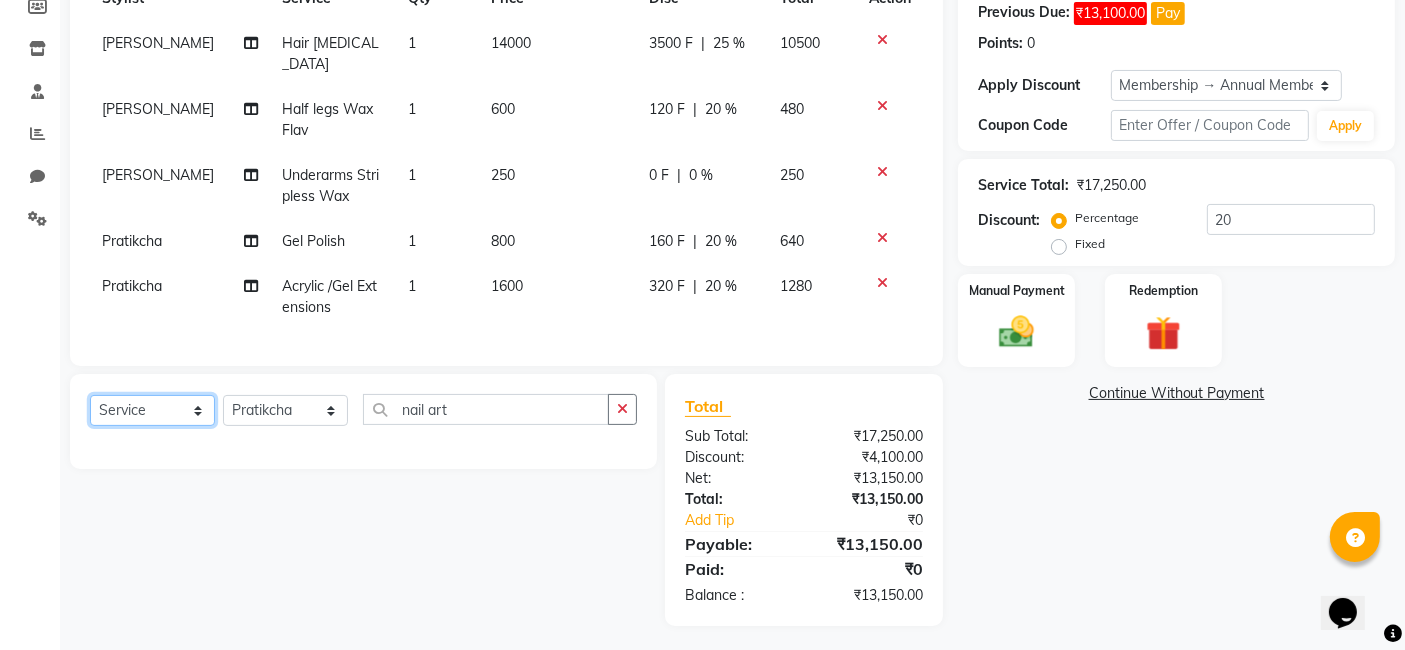 click on "Select  Service  Product  Membership  Package Voucher Prepaid Gift Card" 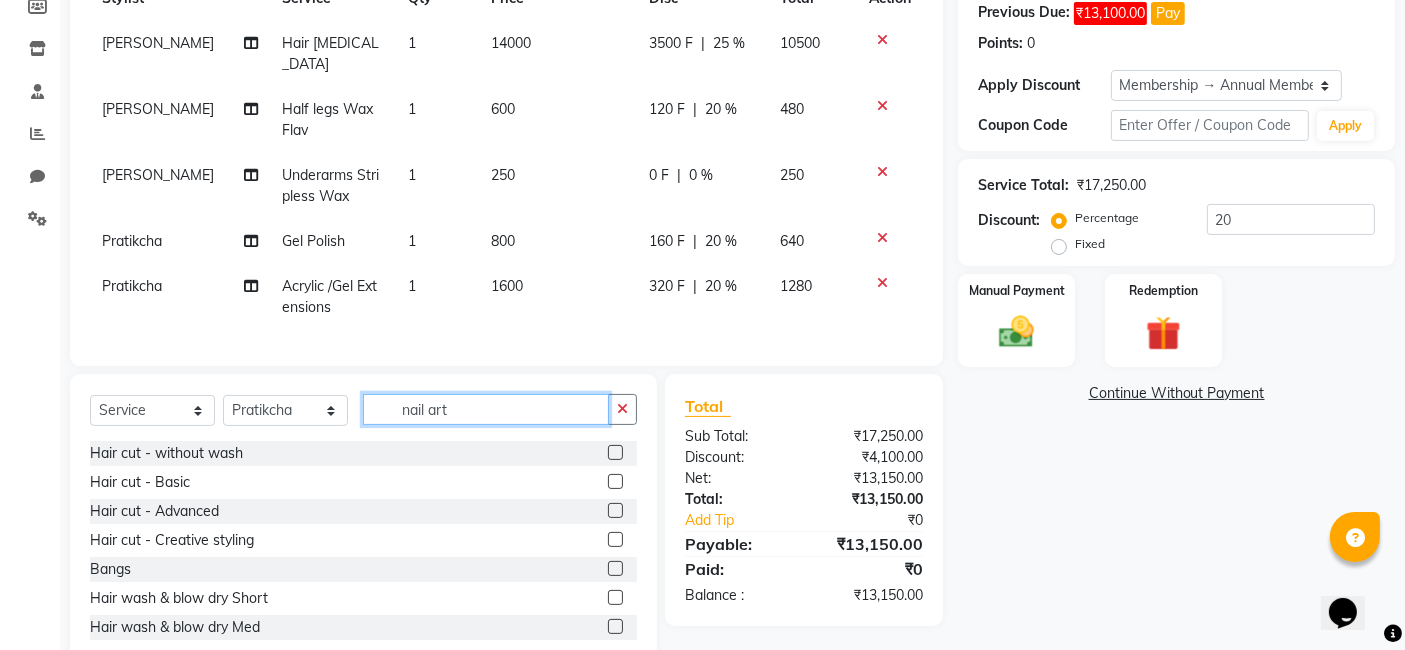 click on "nail art" 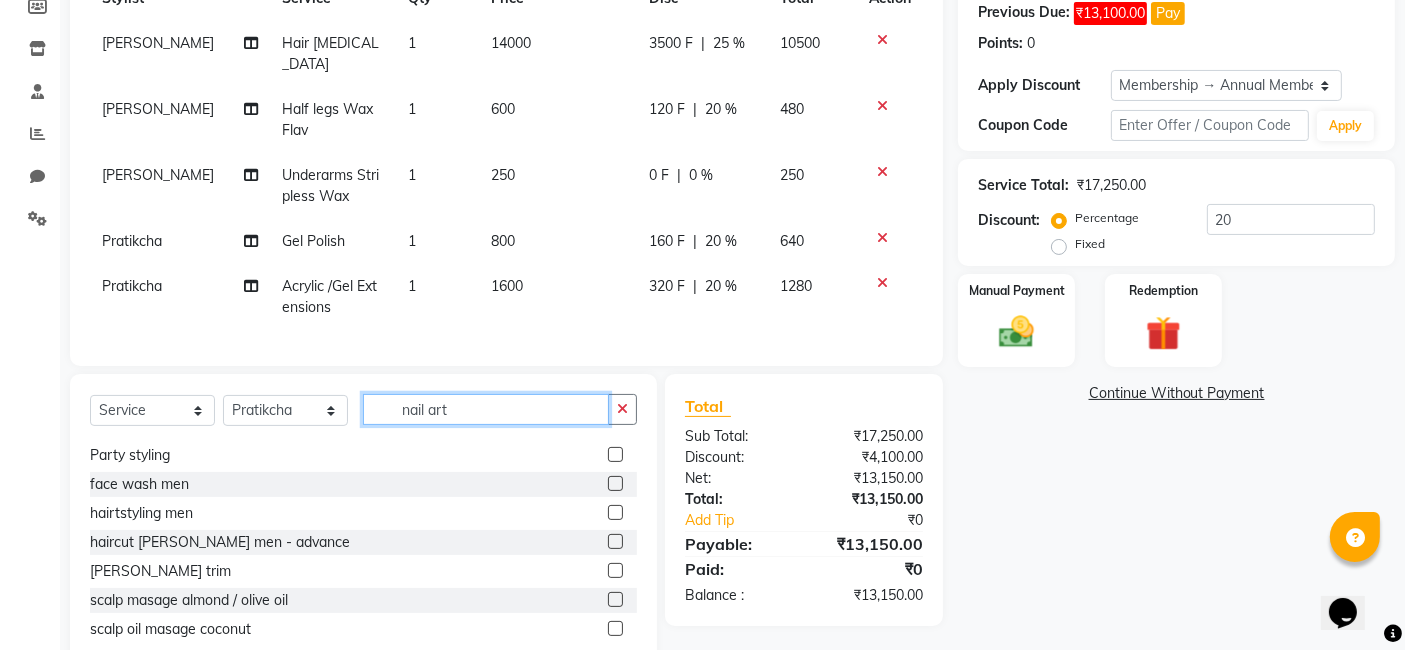scroll, scrollTop: 492, scrollLeft: 0, axis: vertical 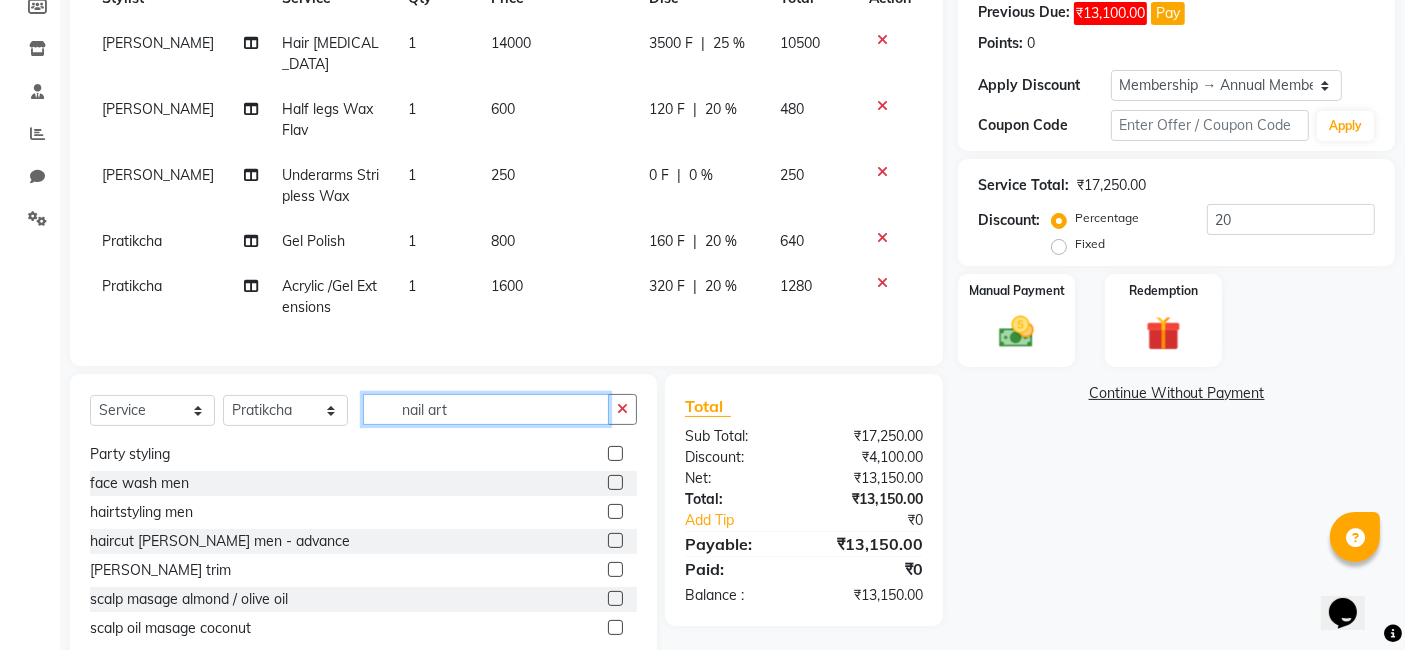 click on "nail art" 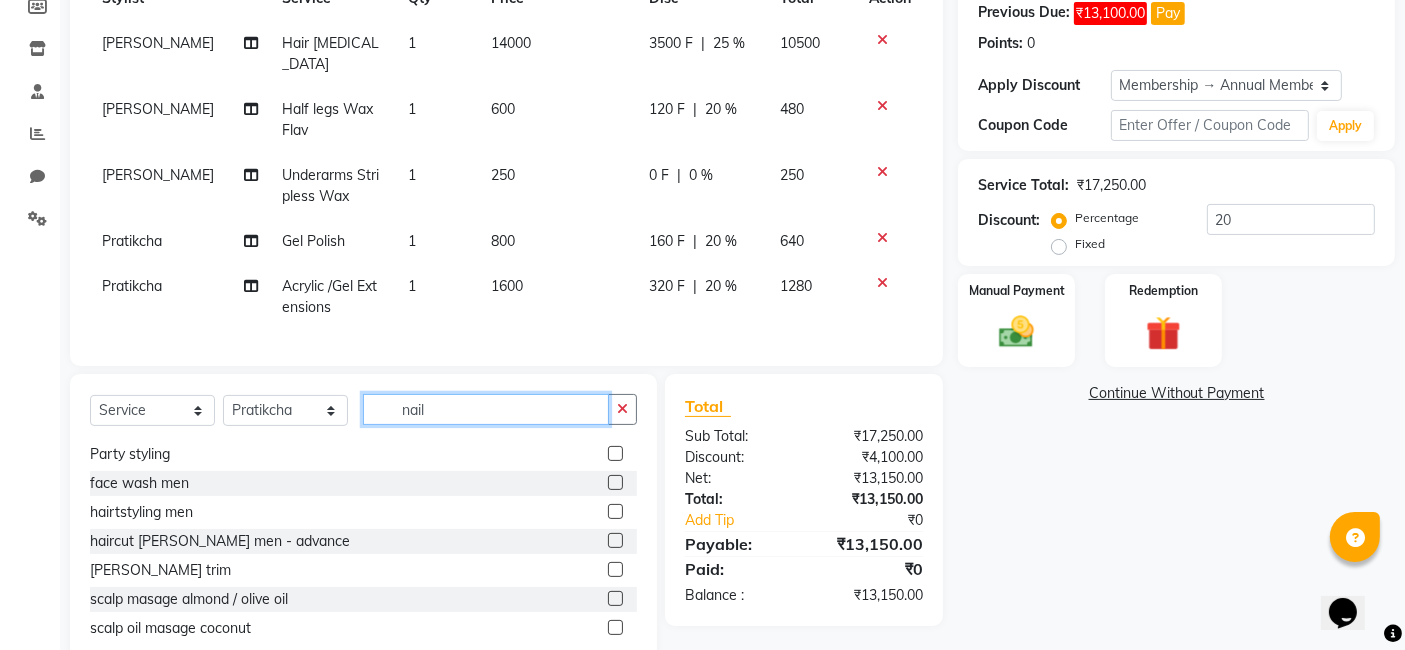 scroll, scrollTop: 0, scrollLeft: 0, axis: both 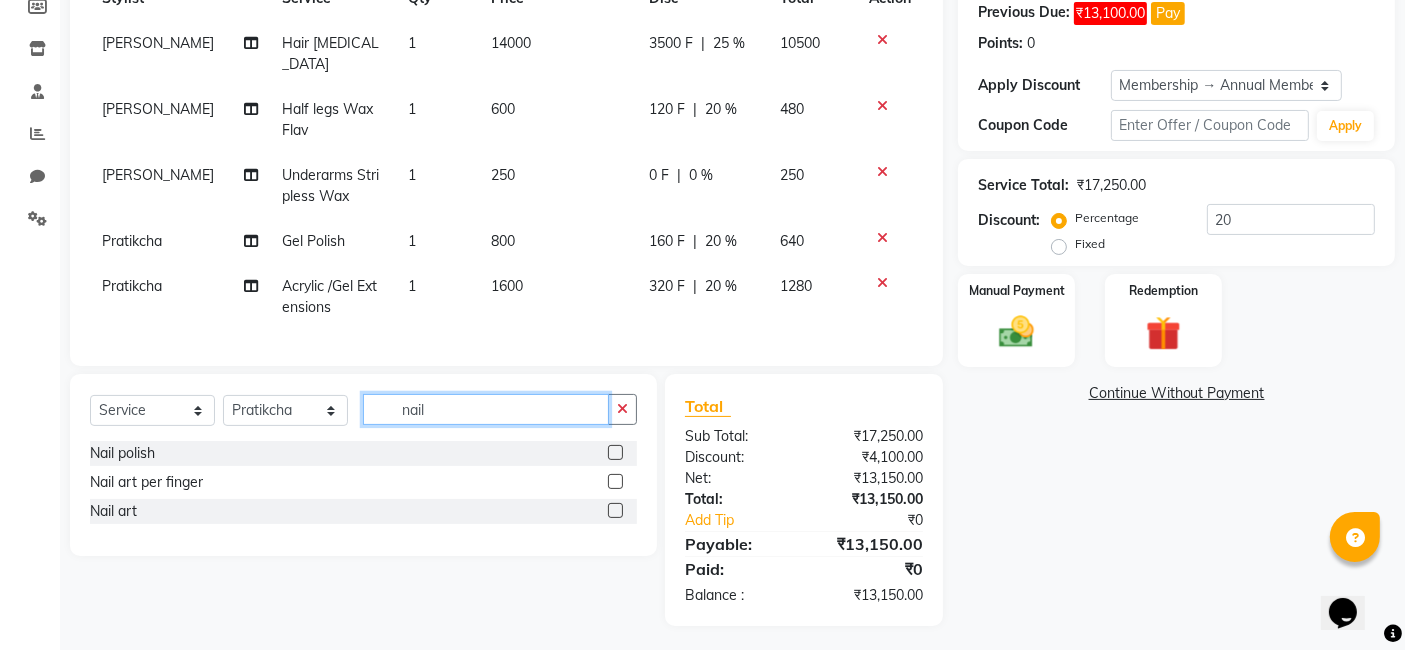 type on "nail" 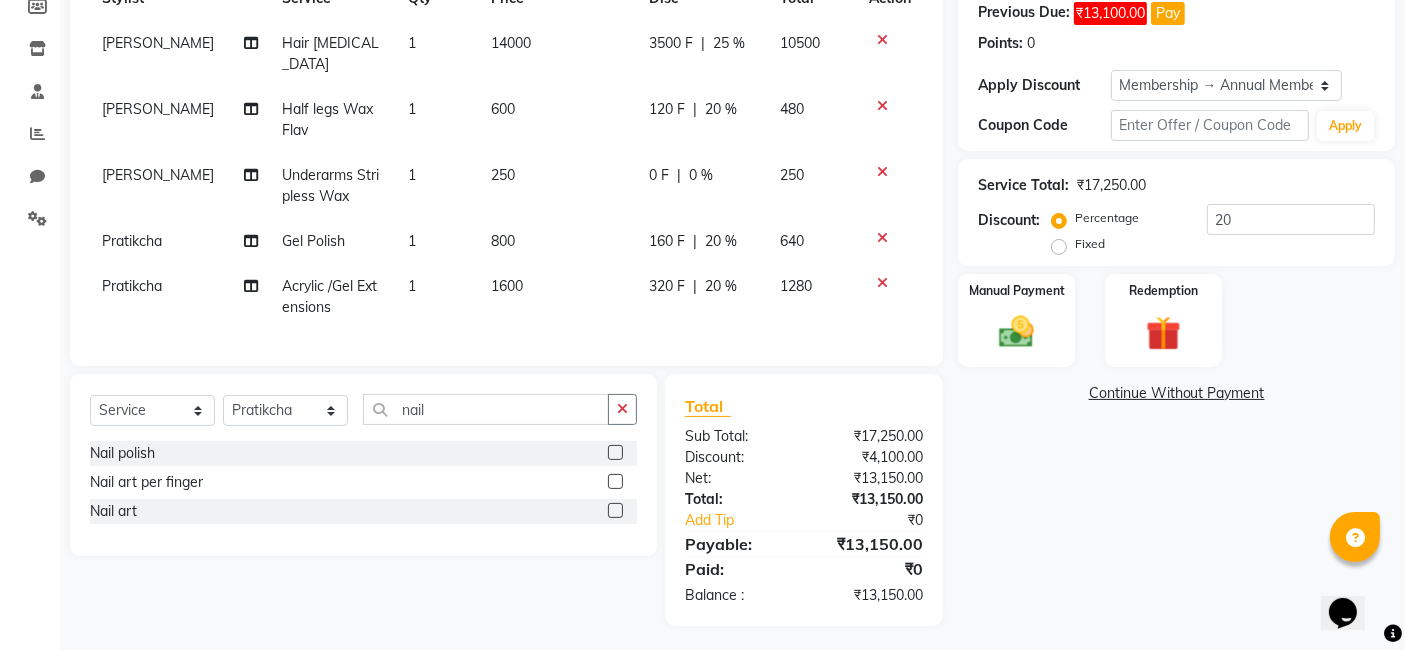 click 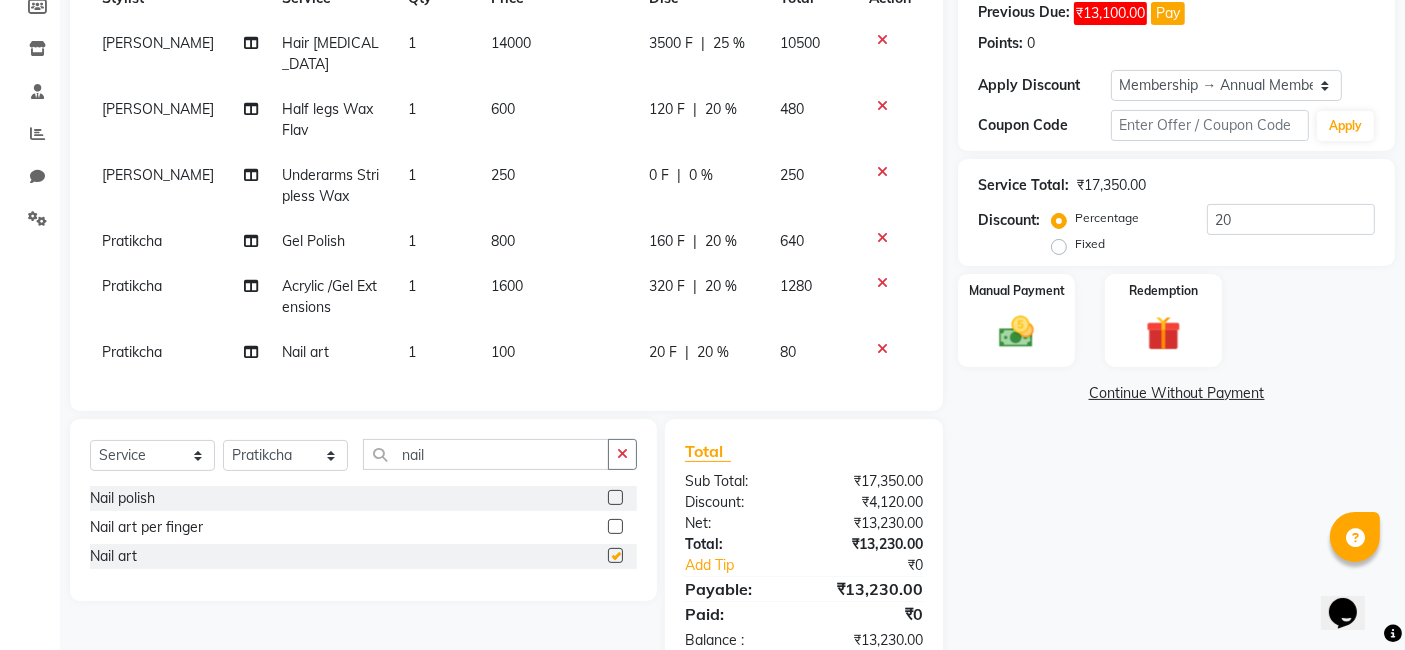 checkbox on "false" 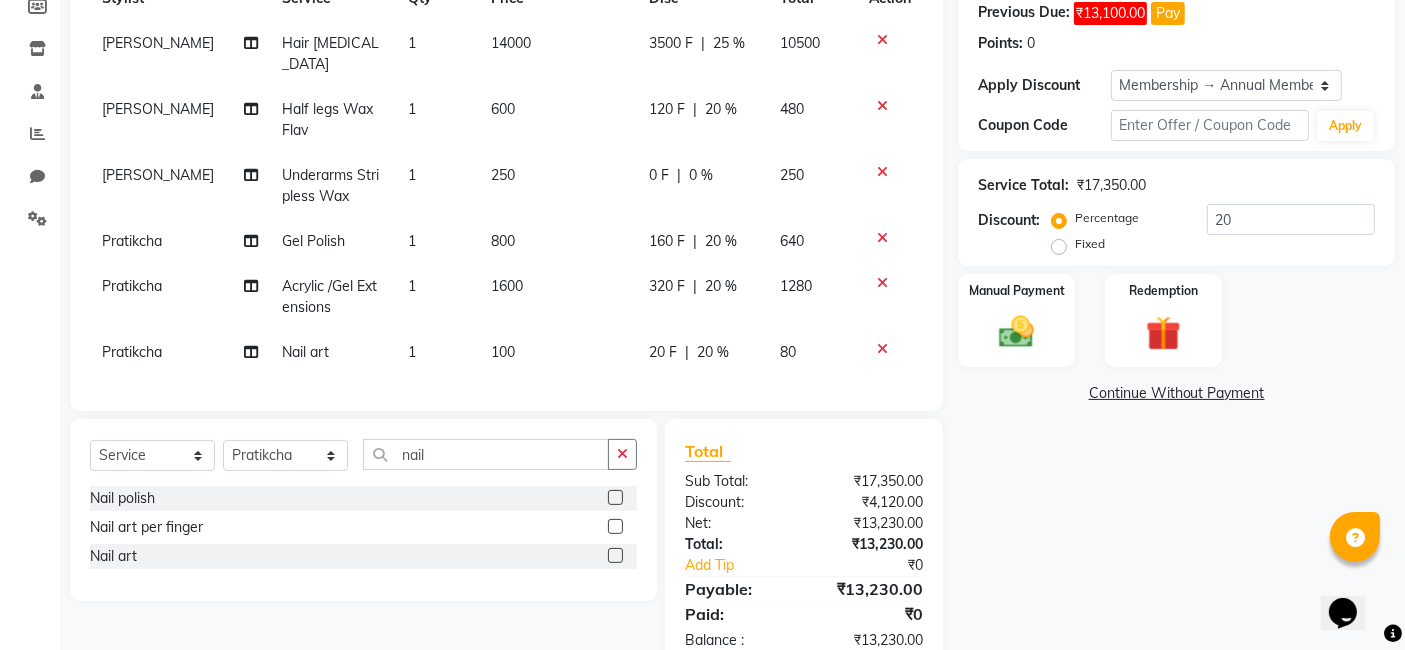 click on "1" 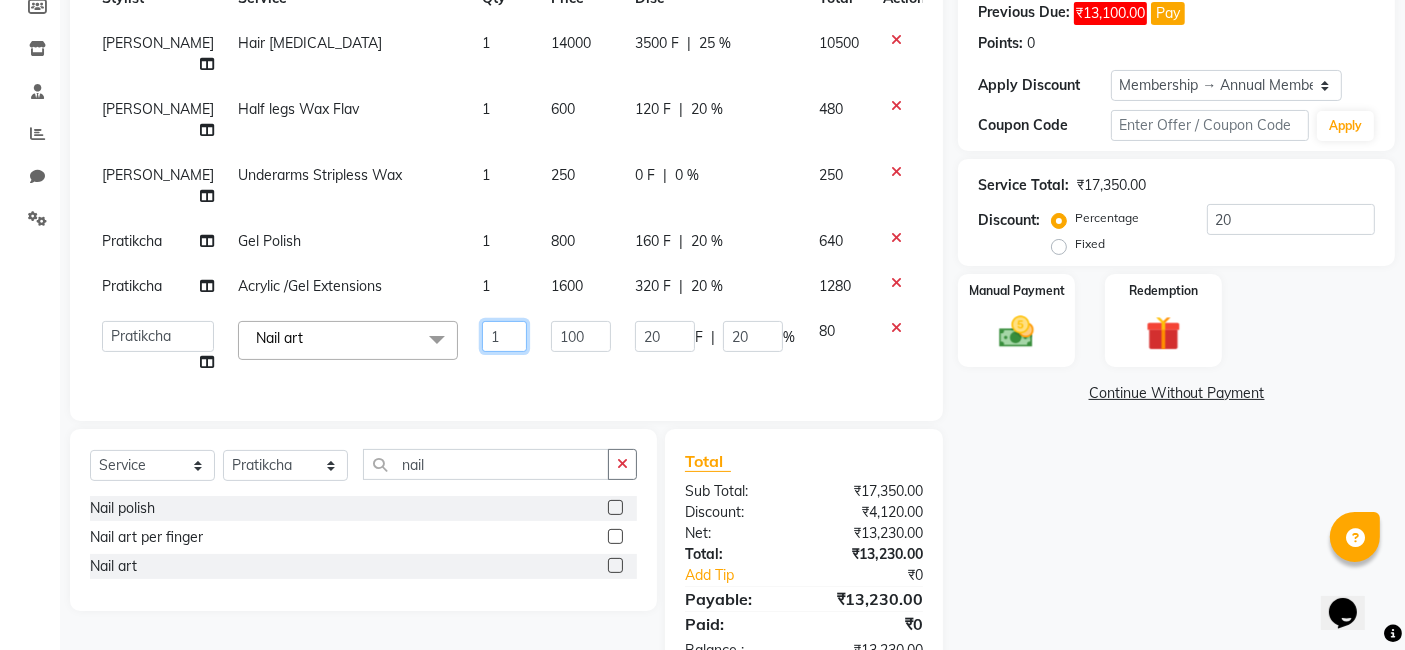 click on "1" 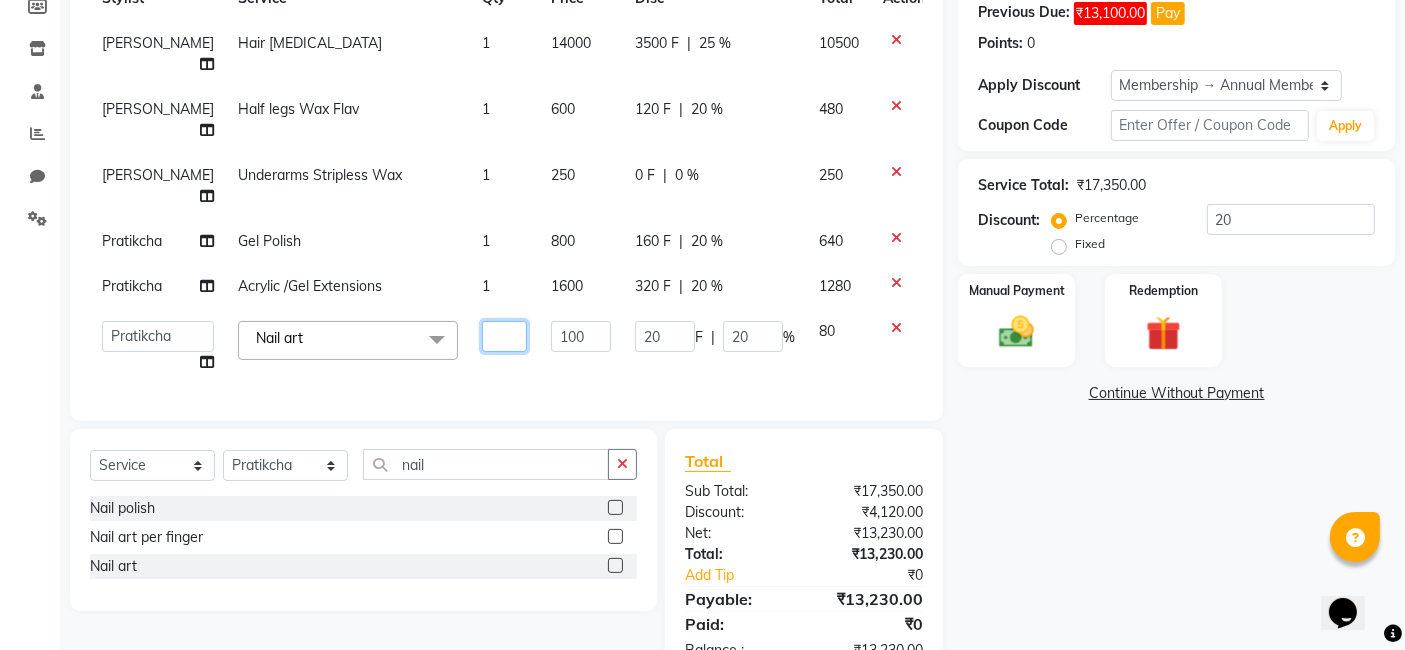 type on "2" 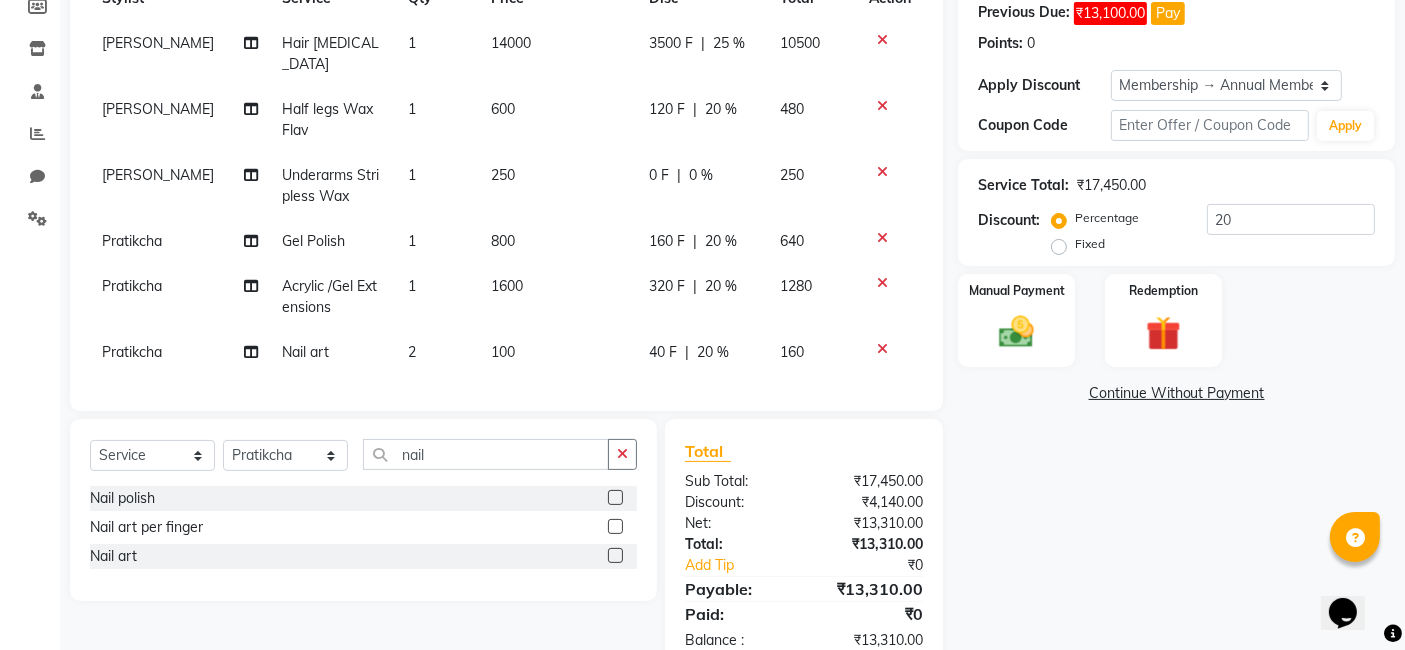 click on "Services Stylist Service Qty Price Disc Total Action [PERSON_NAME] Hair [MEDICAL_DATA] 1 14000 3500 F | 25 % 10500 [PERSON_NAME] Half legs Wax Flav 1 600 120 F | 20 % 480 [PERSON_NAME] Underarms Stripless Wax 1 250 0 F | 0 % 250 Pratikcha Gel Polish 1 800 160 F | 20 % 640 Pratikcha Acrylic /Gel Extensions 1 1600 320 F | 20 % 1280 Pratikcha  Nail art 2 100 40 F | 20 % 160" 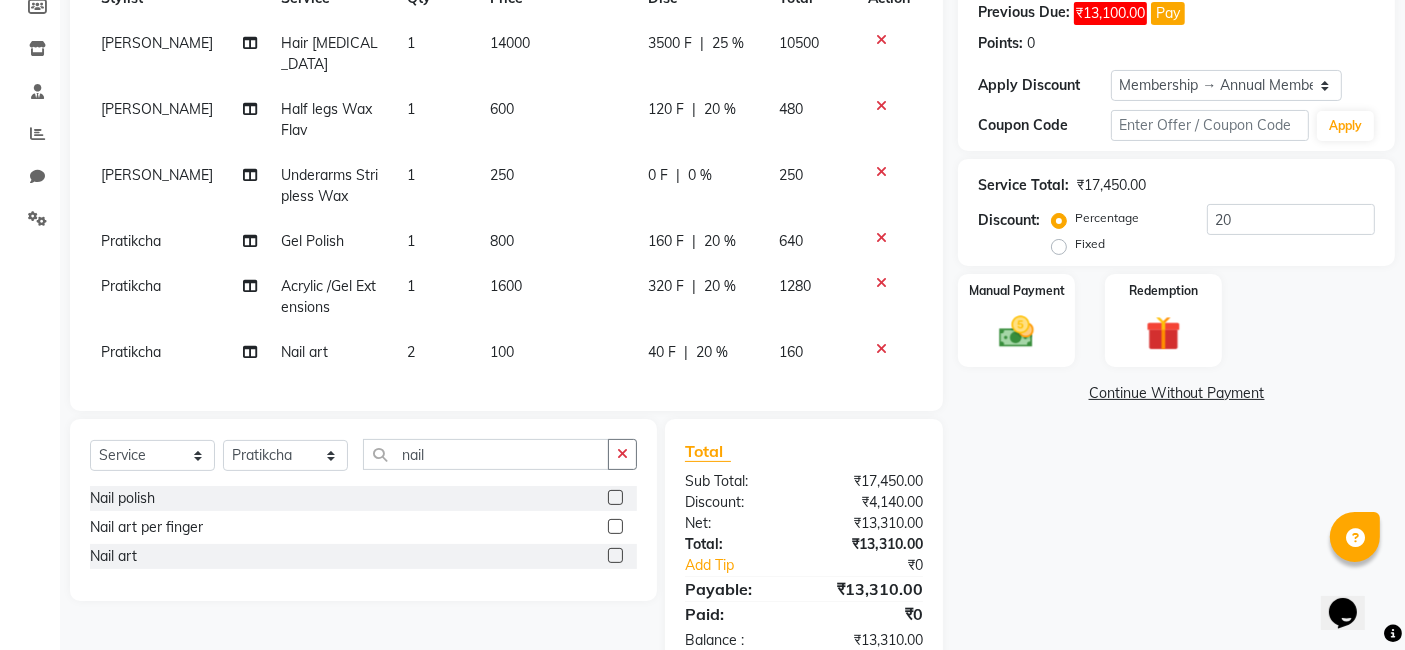 scroll, scrollTop: 0, scrollLeft: 0, axis: both 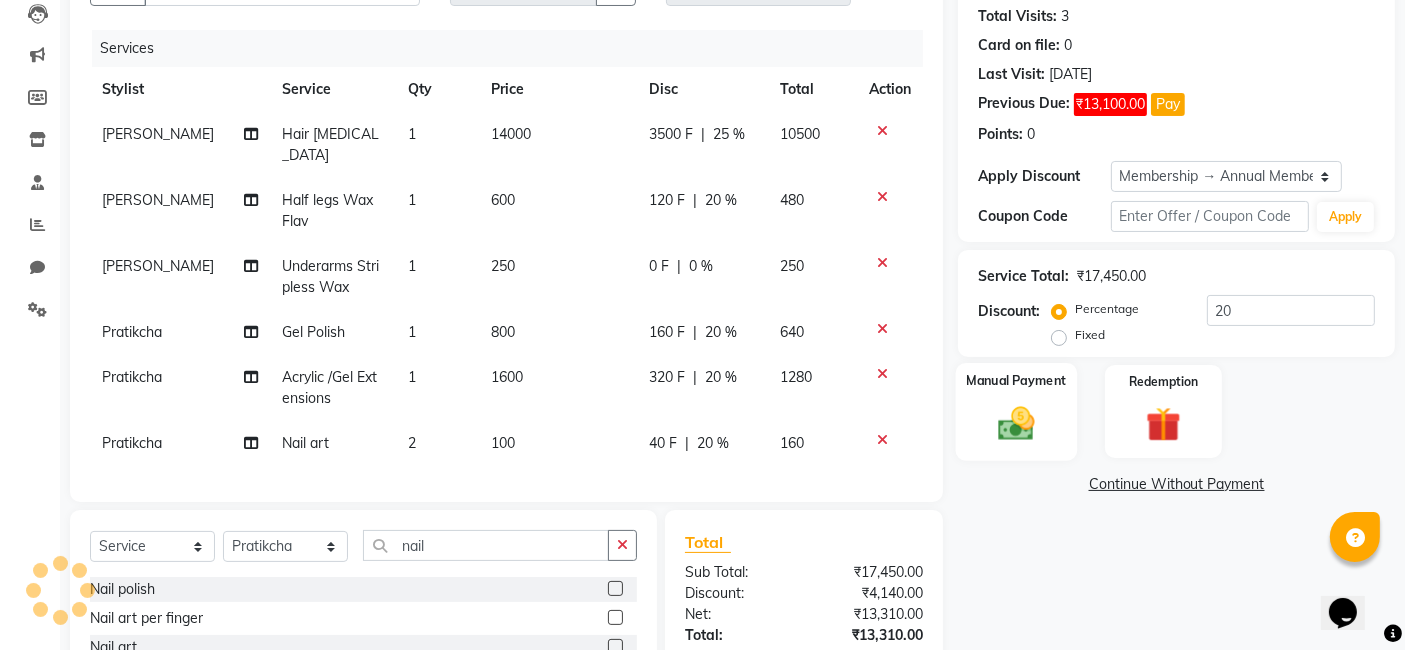click 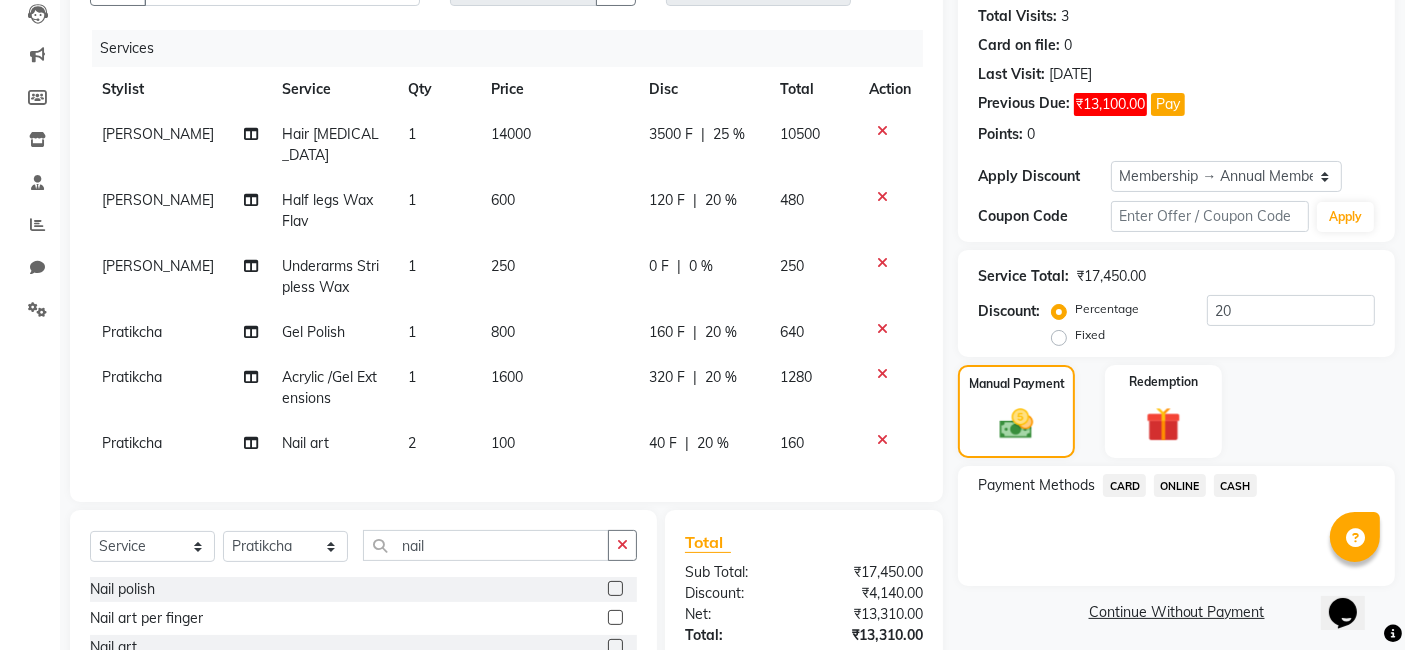 click on "ONLINE" 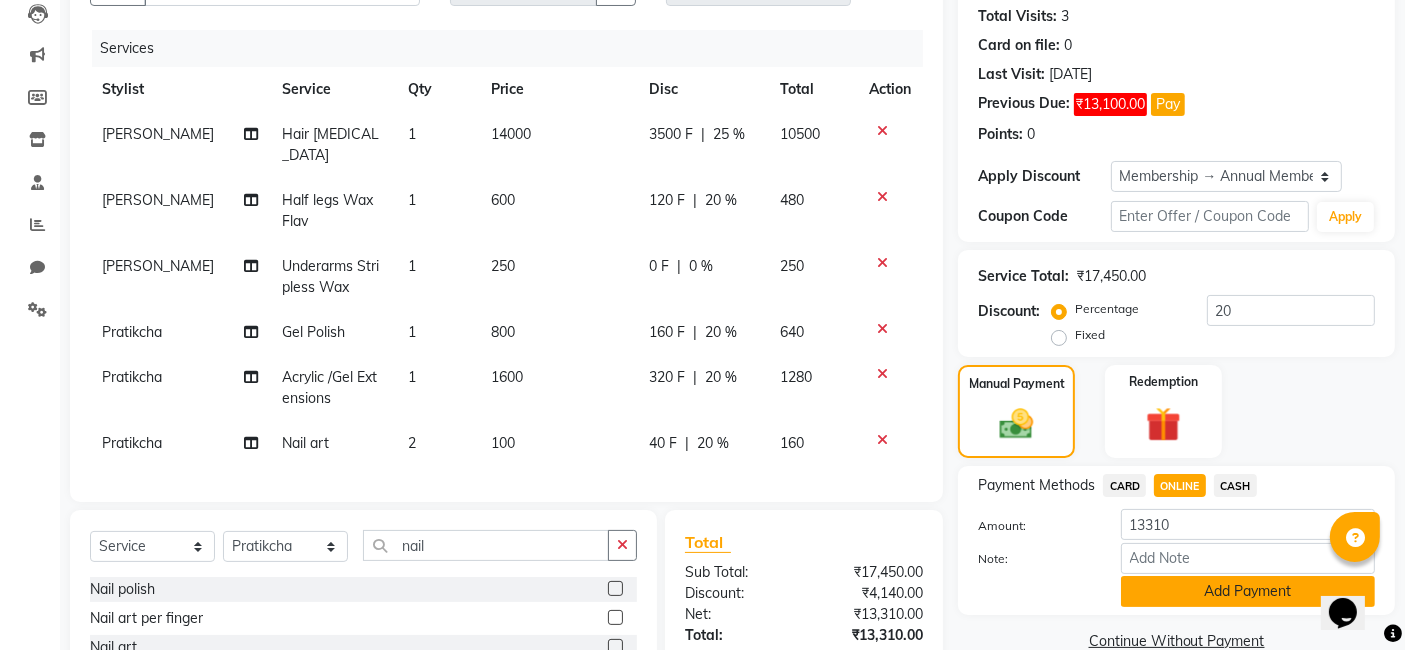 click on "Add Payment" 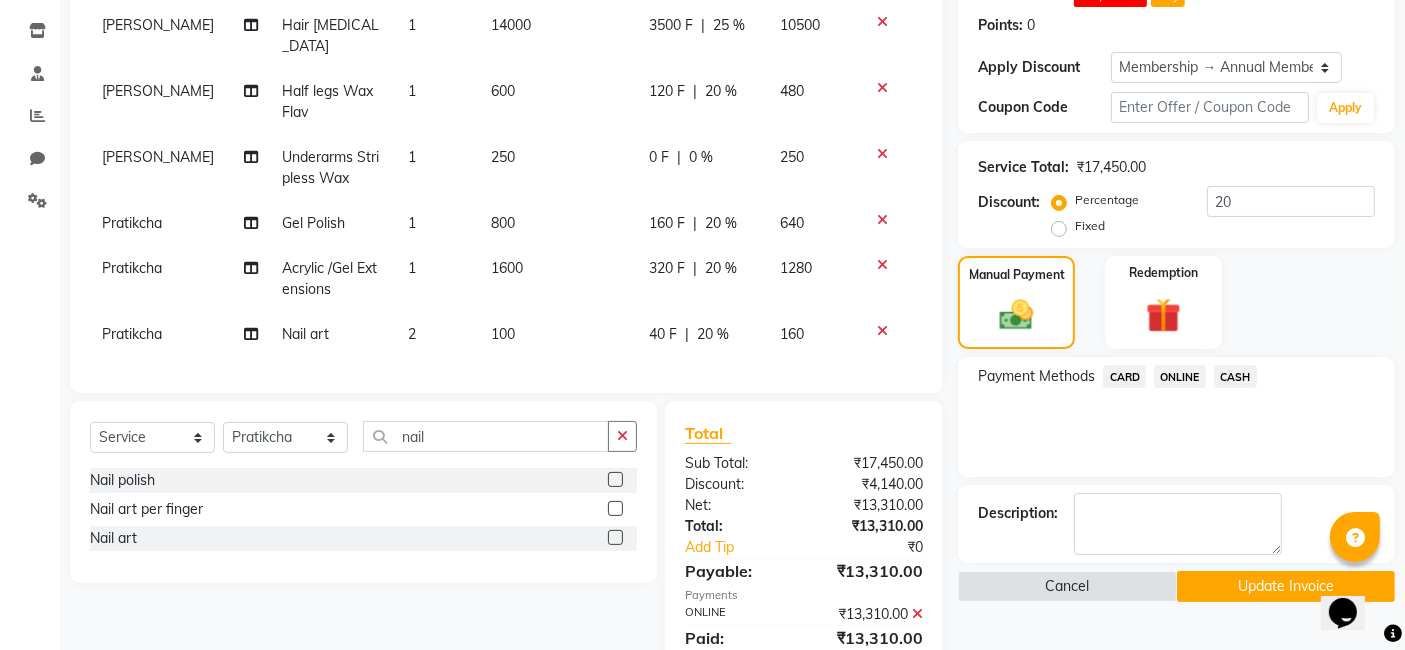 scroll, scrollTop: 396, scrollLeft: 0, axis: vertical 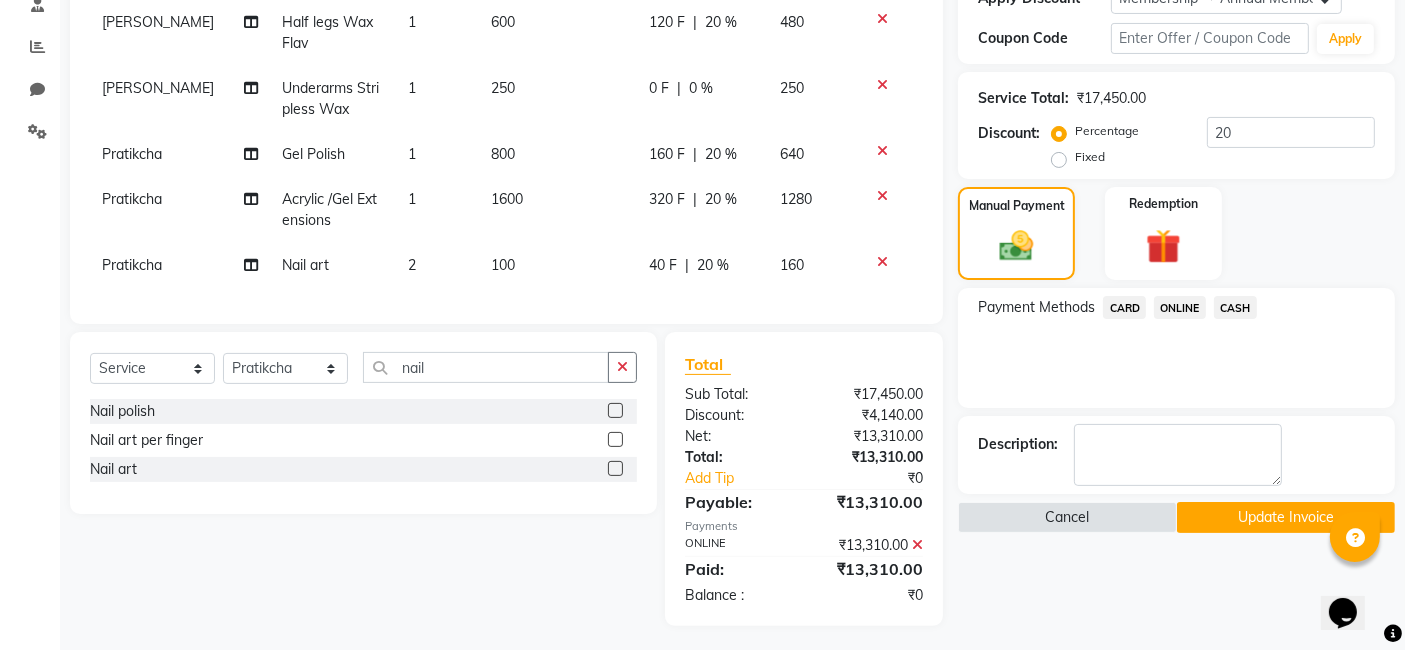 click on "Update Invoice" 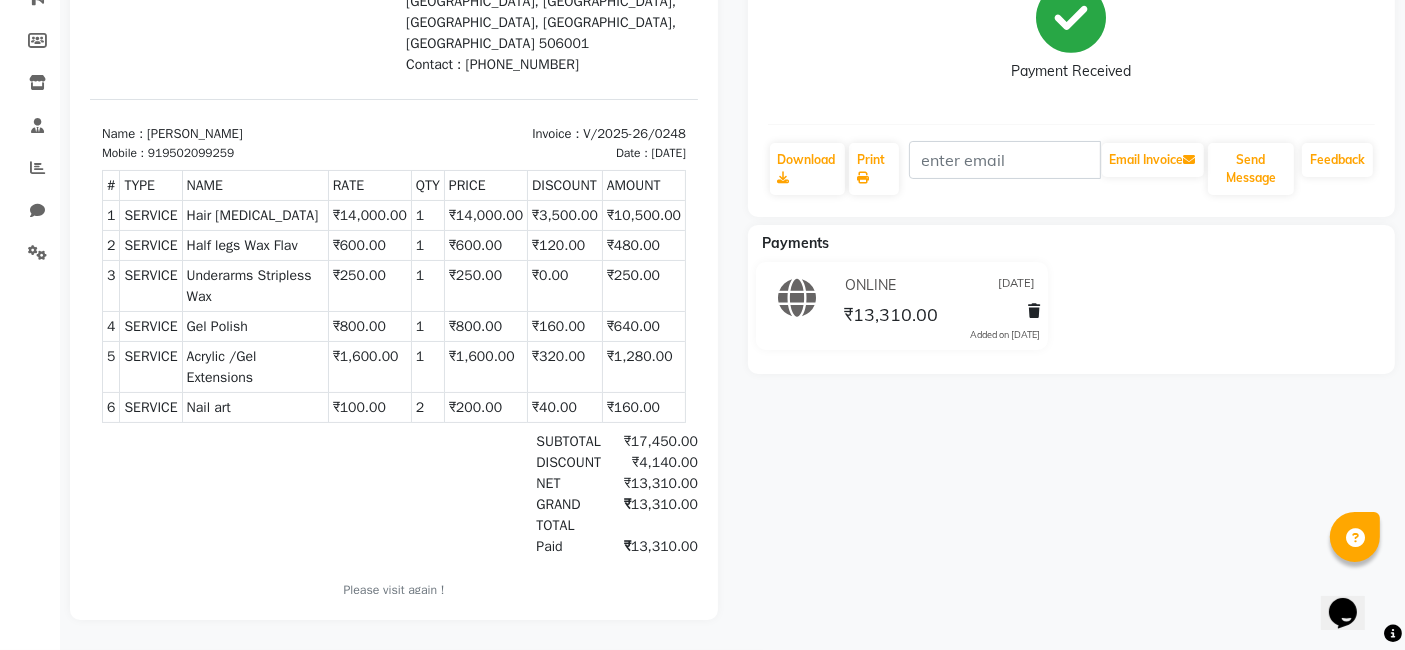 scroll, scrollTop: 0, scrollLeft: 0, axis: both 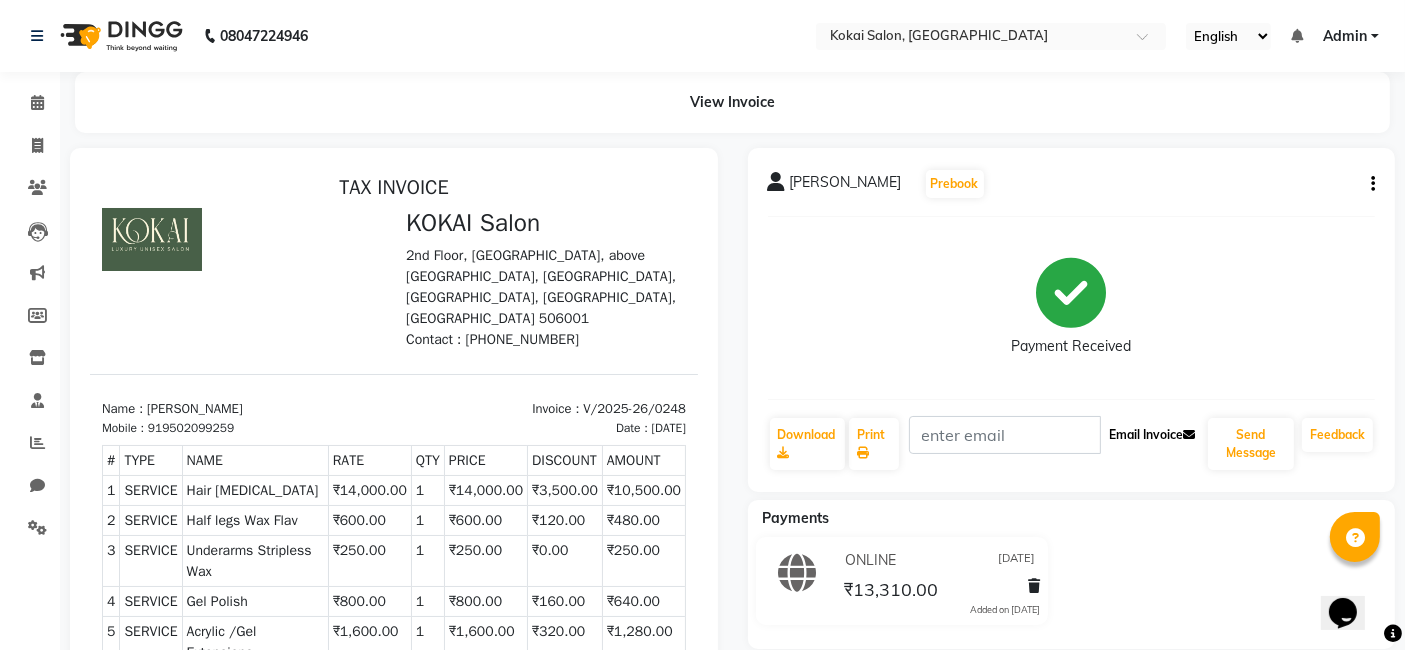 click on "Email Invoice" 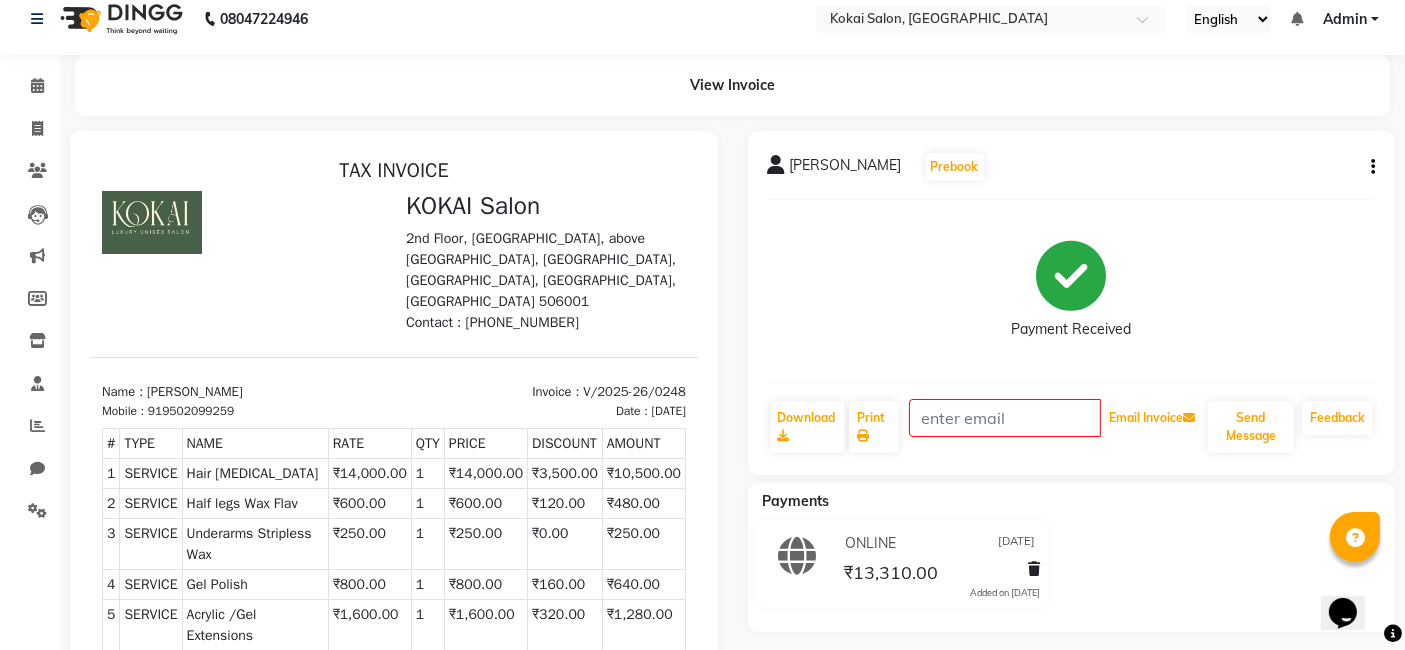 scroll, scrollTop: 13, scrollLeft: 0, axis: vertical 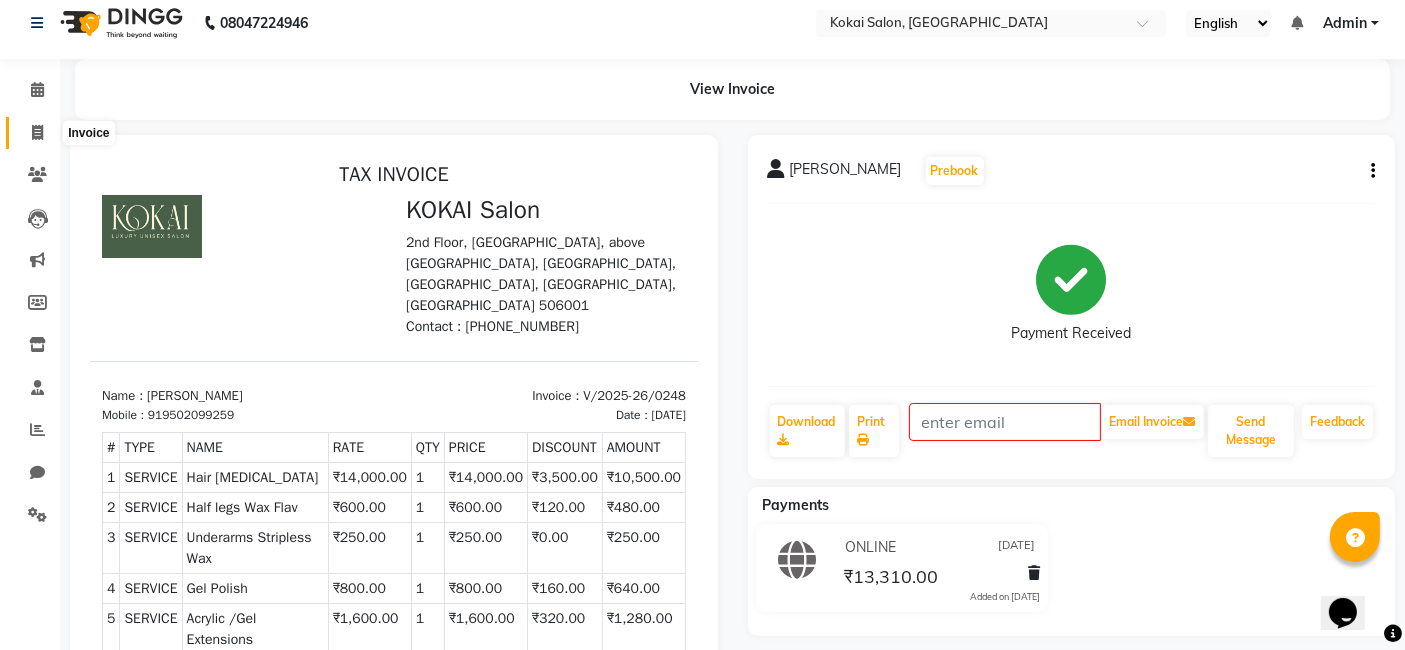 click 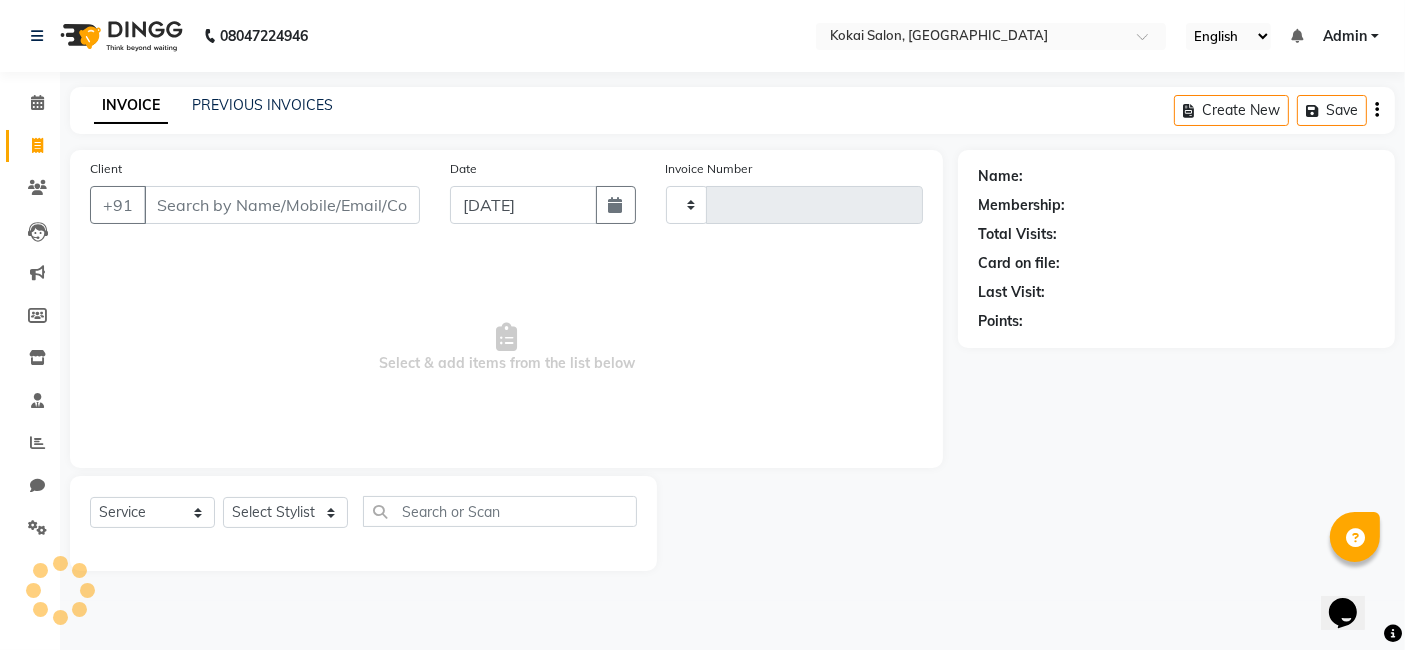 scroll, scrollTop: 0, scrollLeft: 0, axis: both 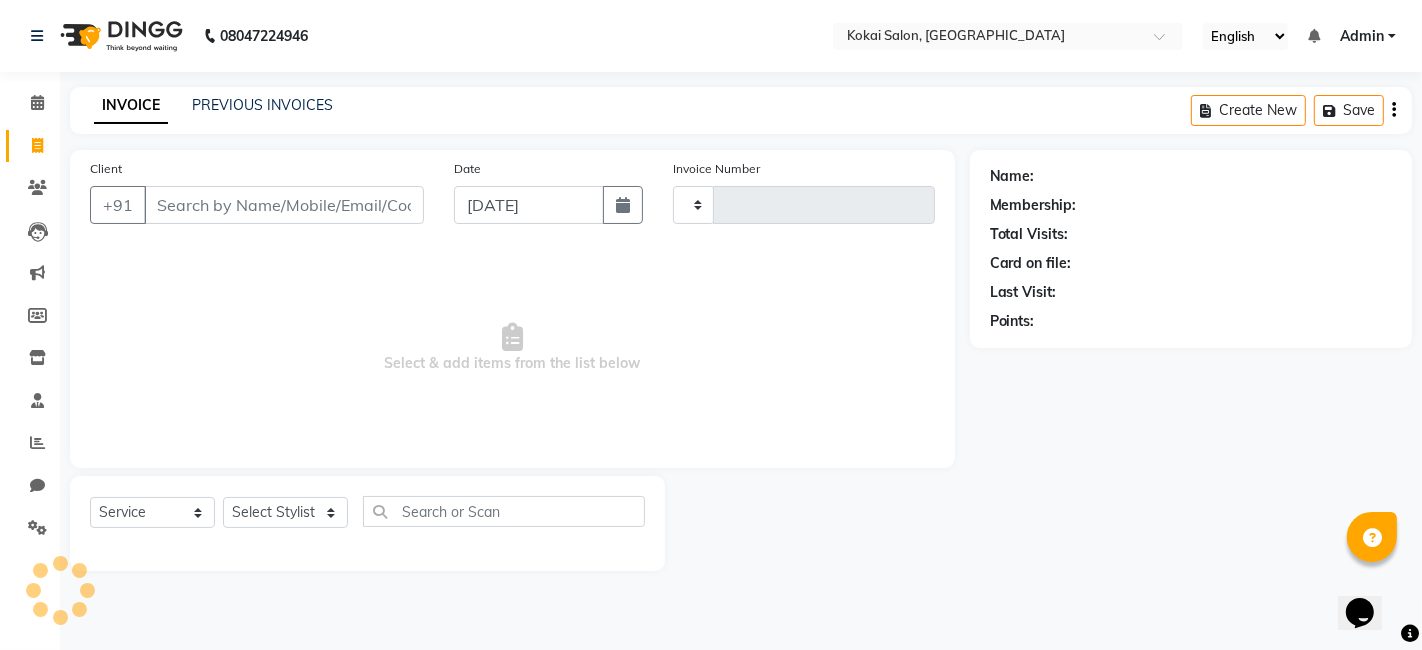 type on "0259" 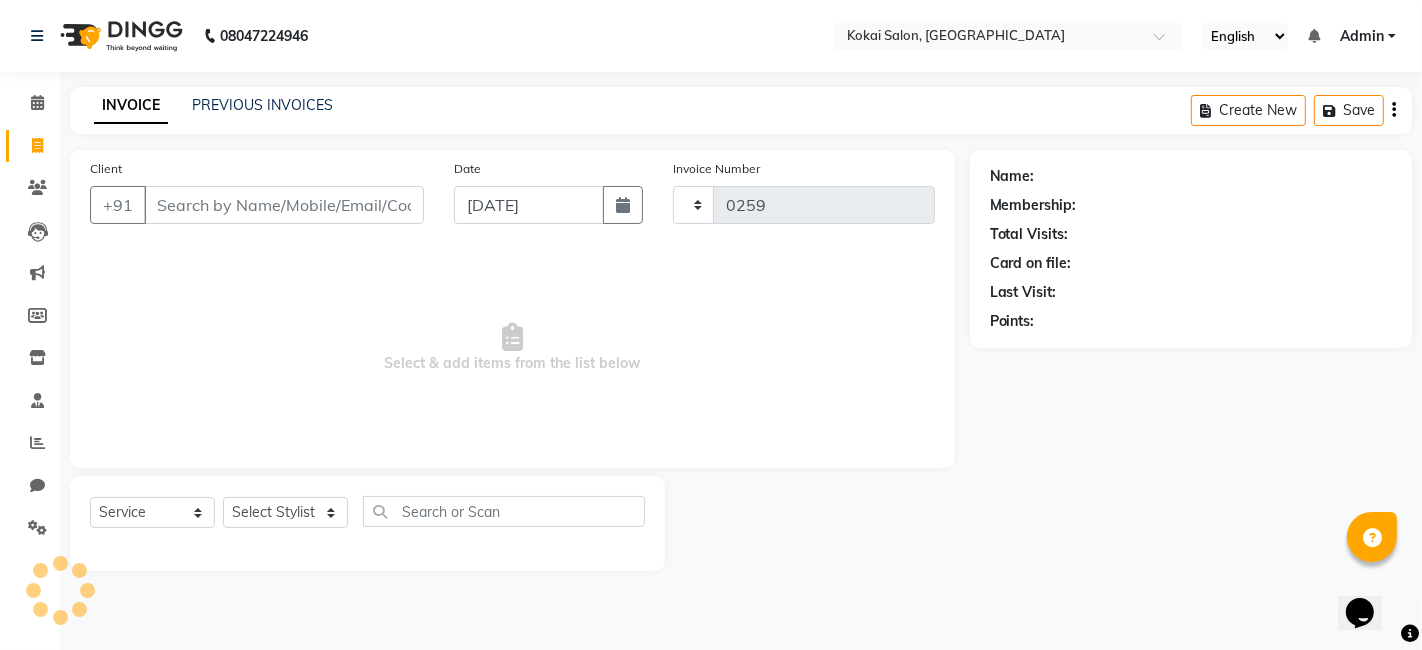 select on "7546" 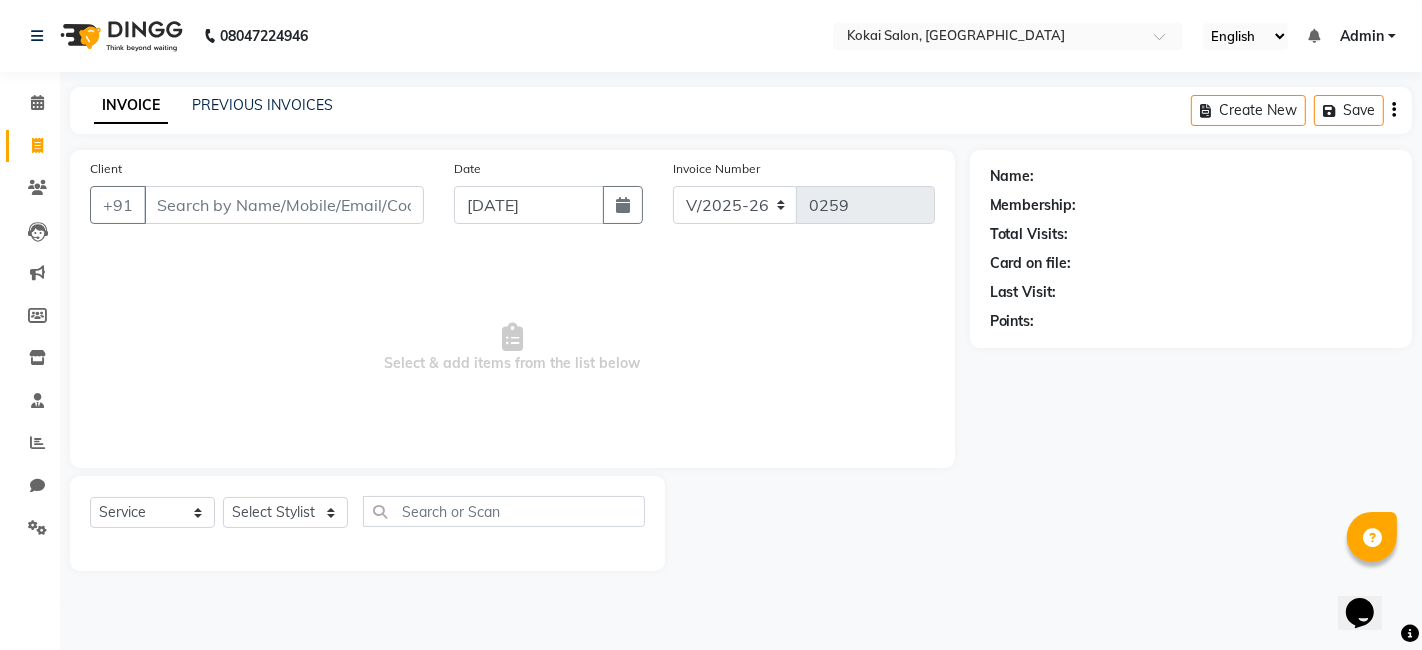click on "Client" at bounding box center [284, 205] 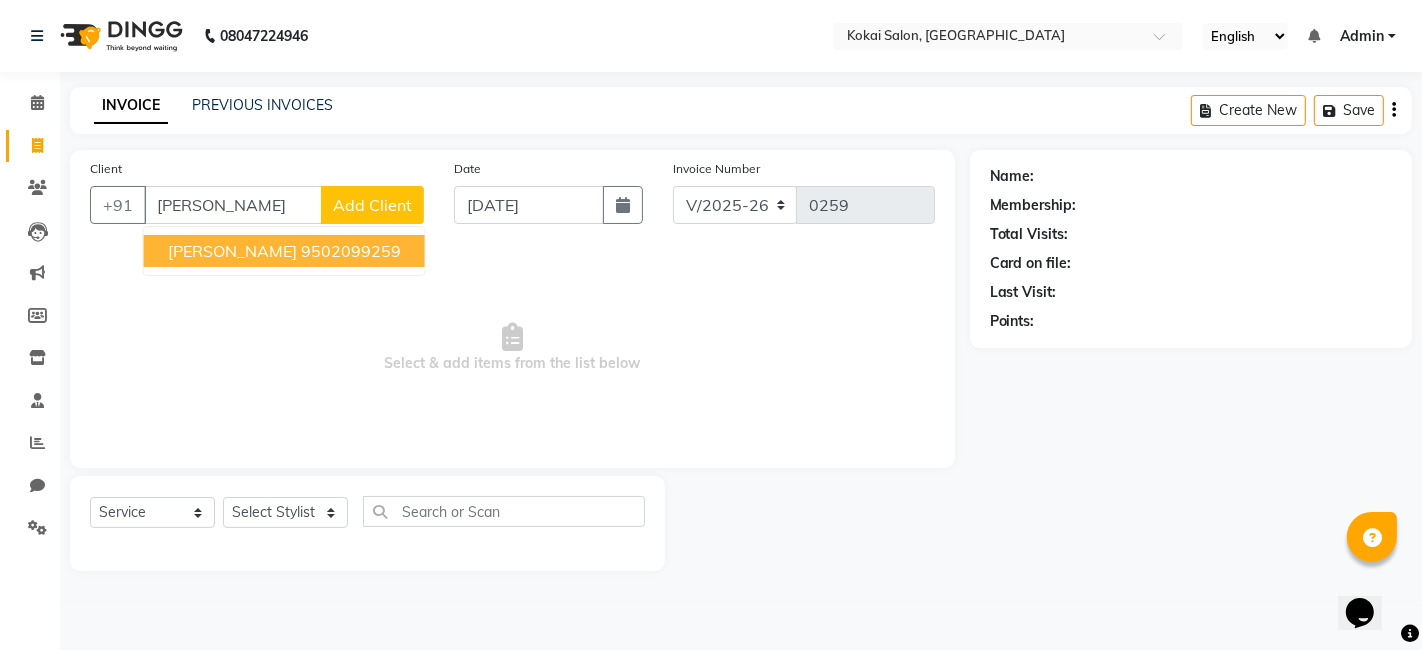 click on "9502099259" at bounding box center [351, 251] 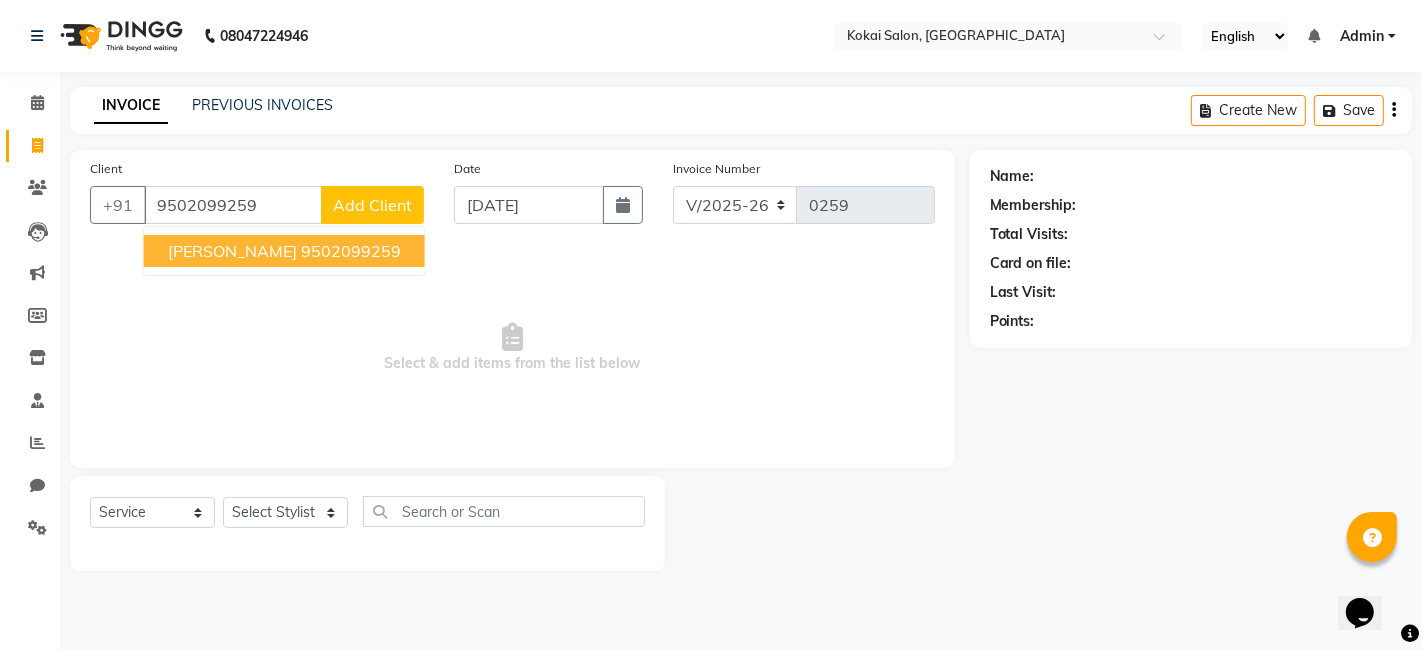 type on "9502099259" 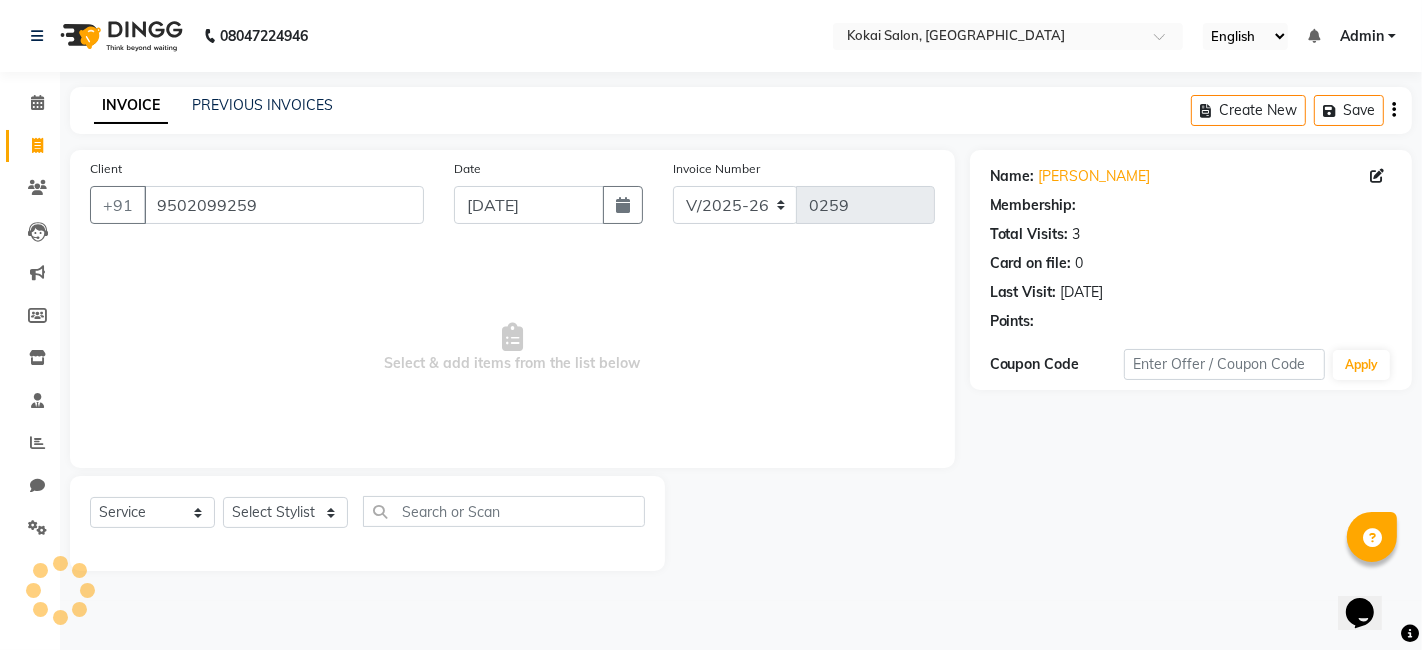 select on "1: Object" 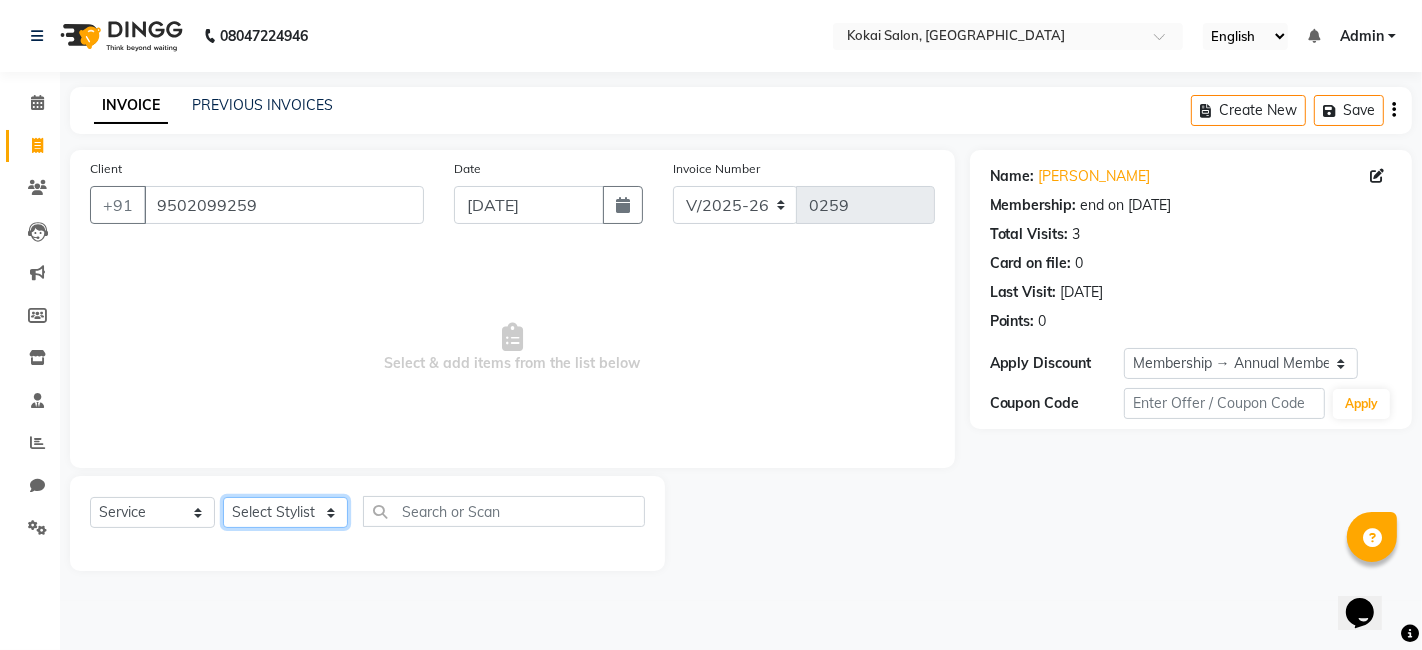 click on "Select Stylist [PERSON_NAME] [PERSON_NAME] Pratikcha [PERSON_NAME]" 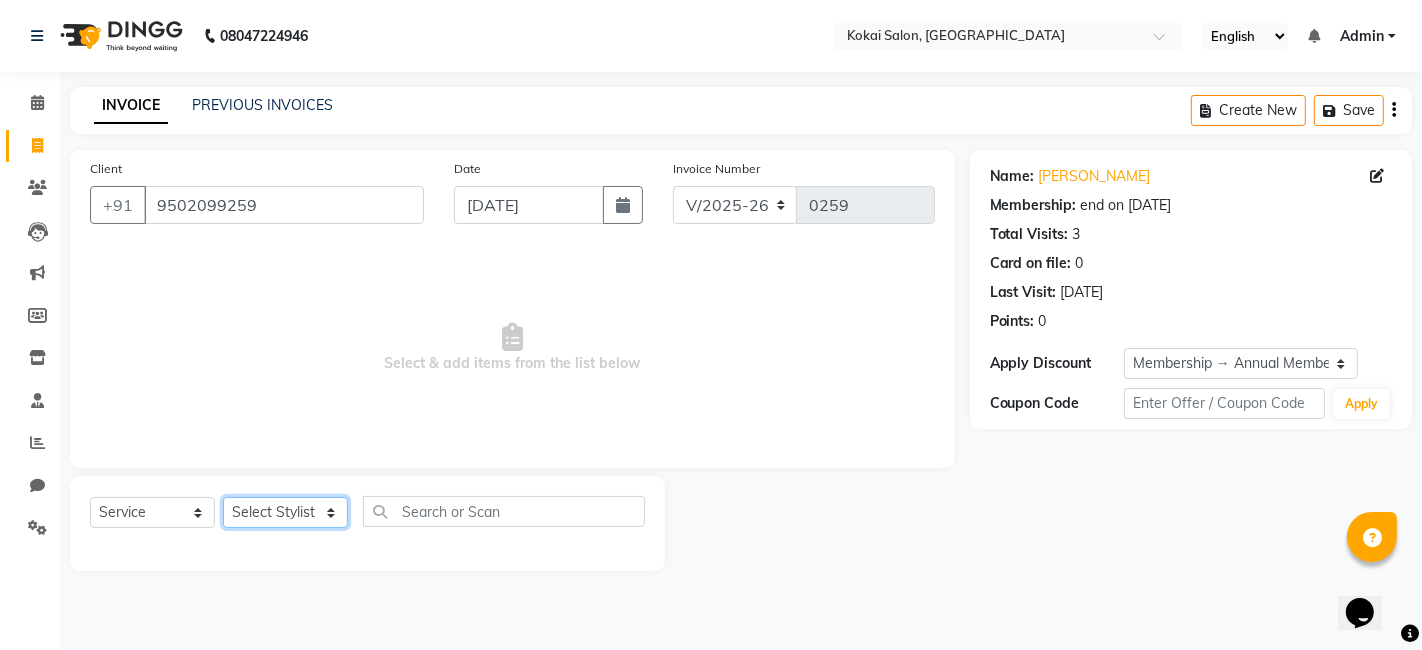select on "66860" 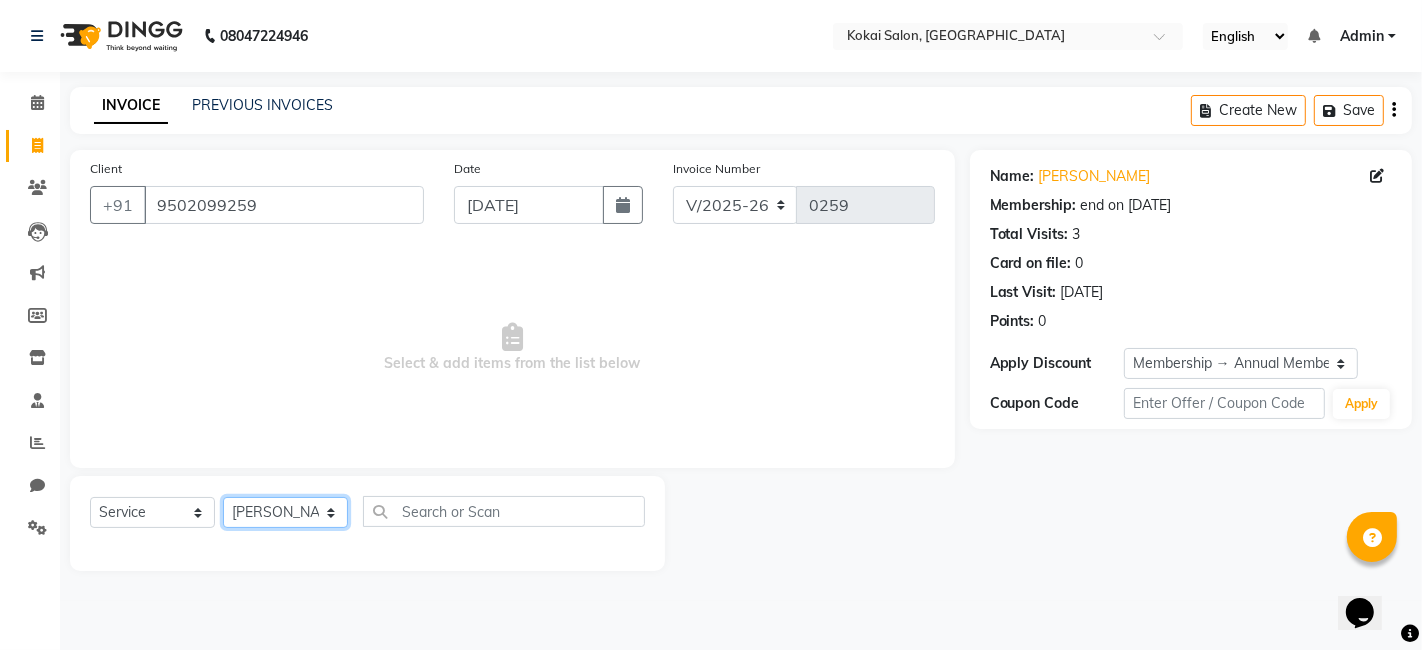 click on "Select Stylist [PERSON_NAME] [PERSON_NAME] Pratikcha [PERSON_NAME]" 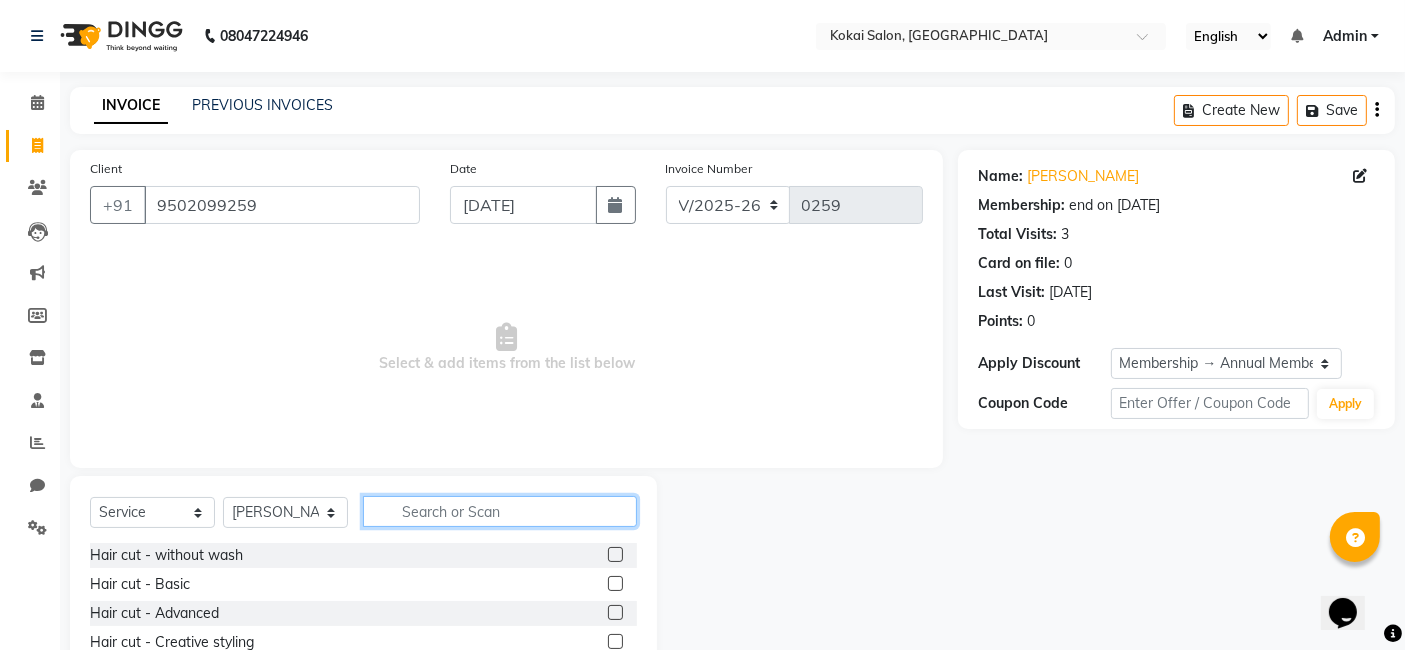 click 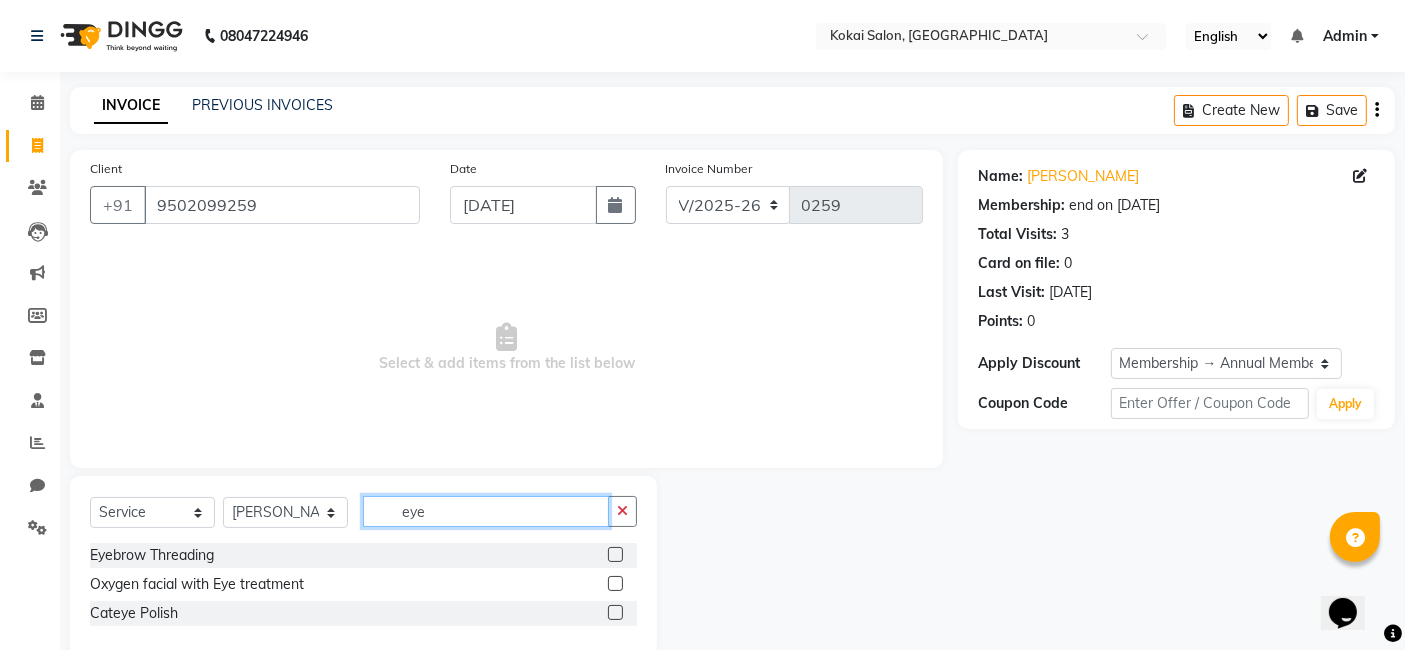 type on "eye" 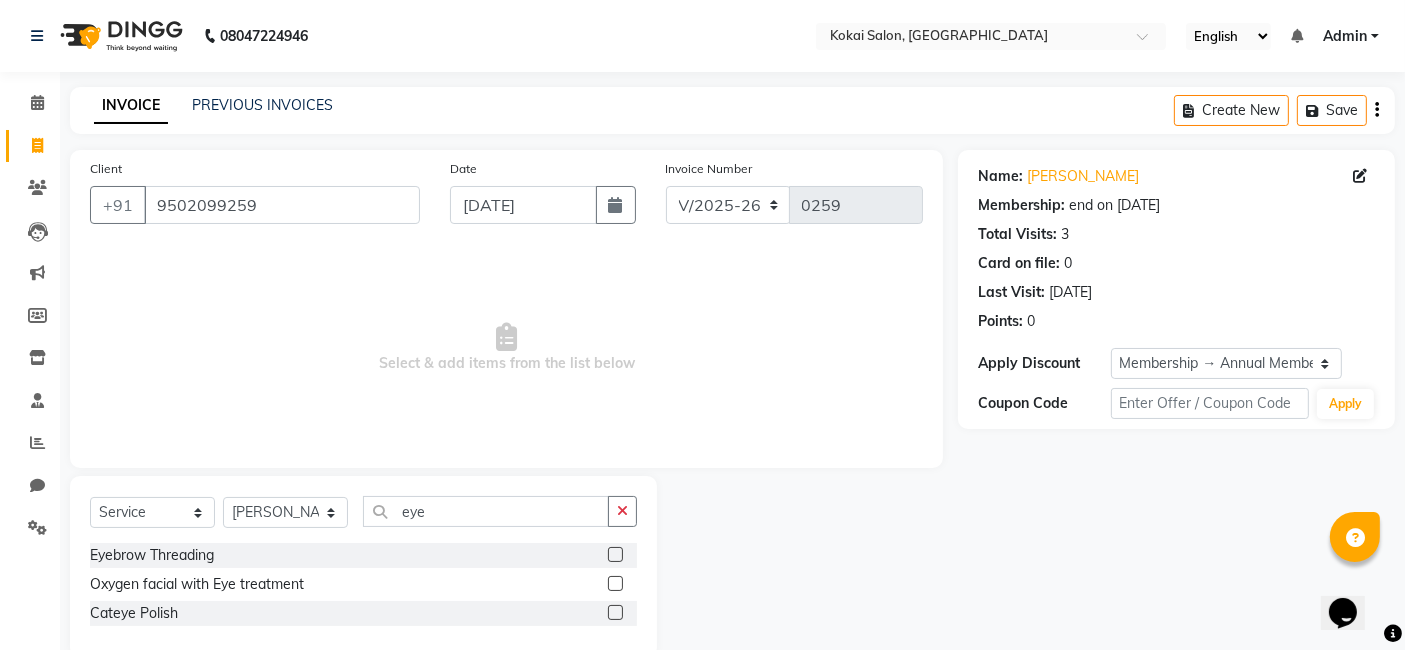 click 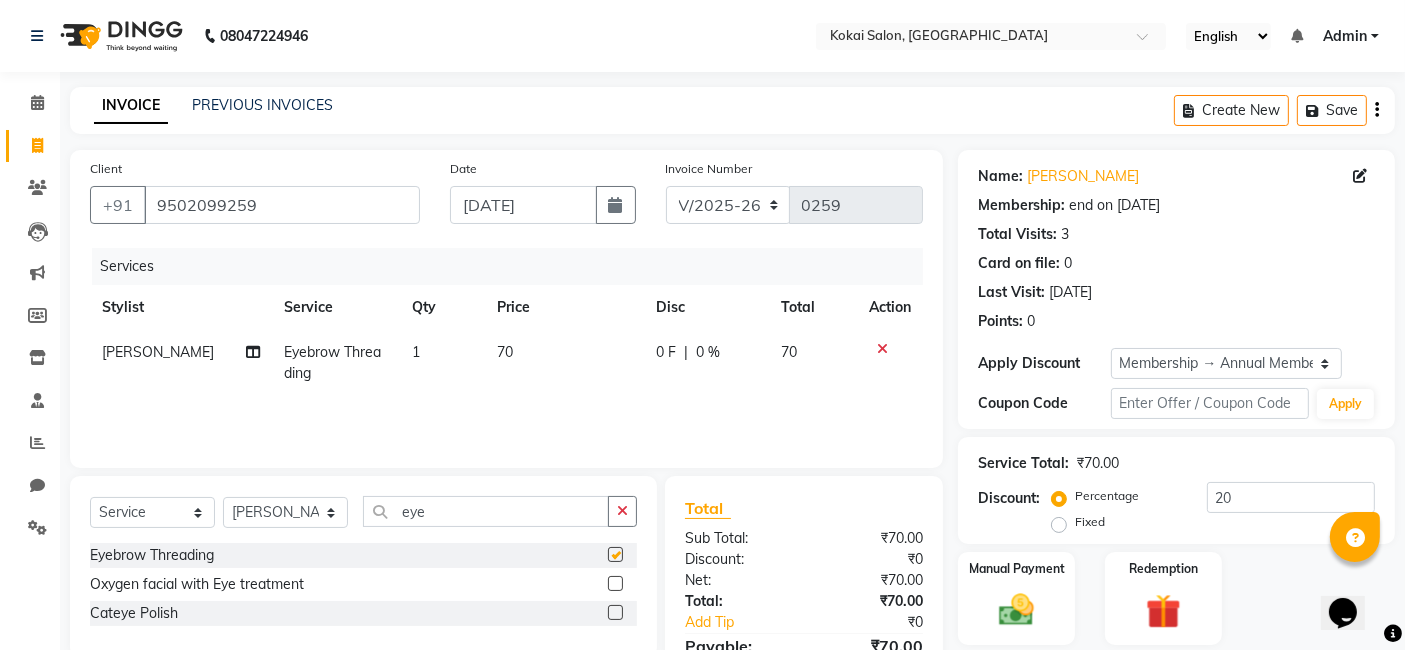 checkbox on "false" 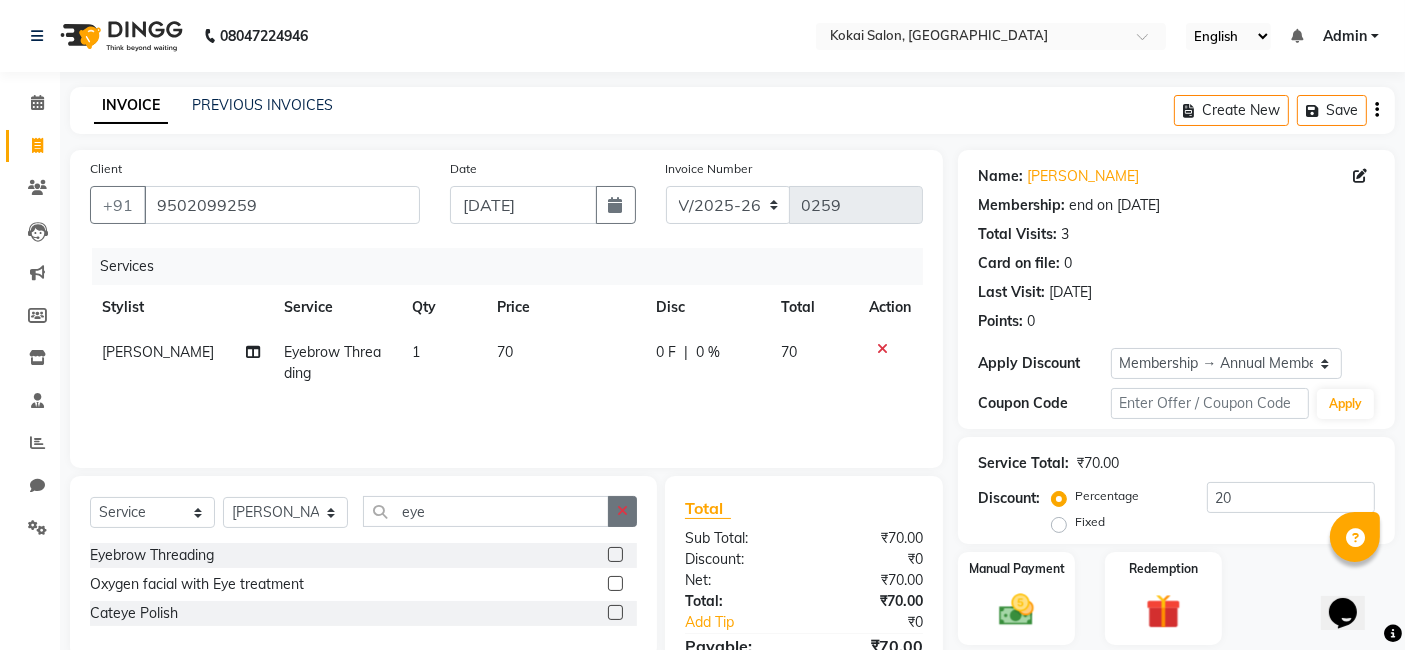 click 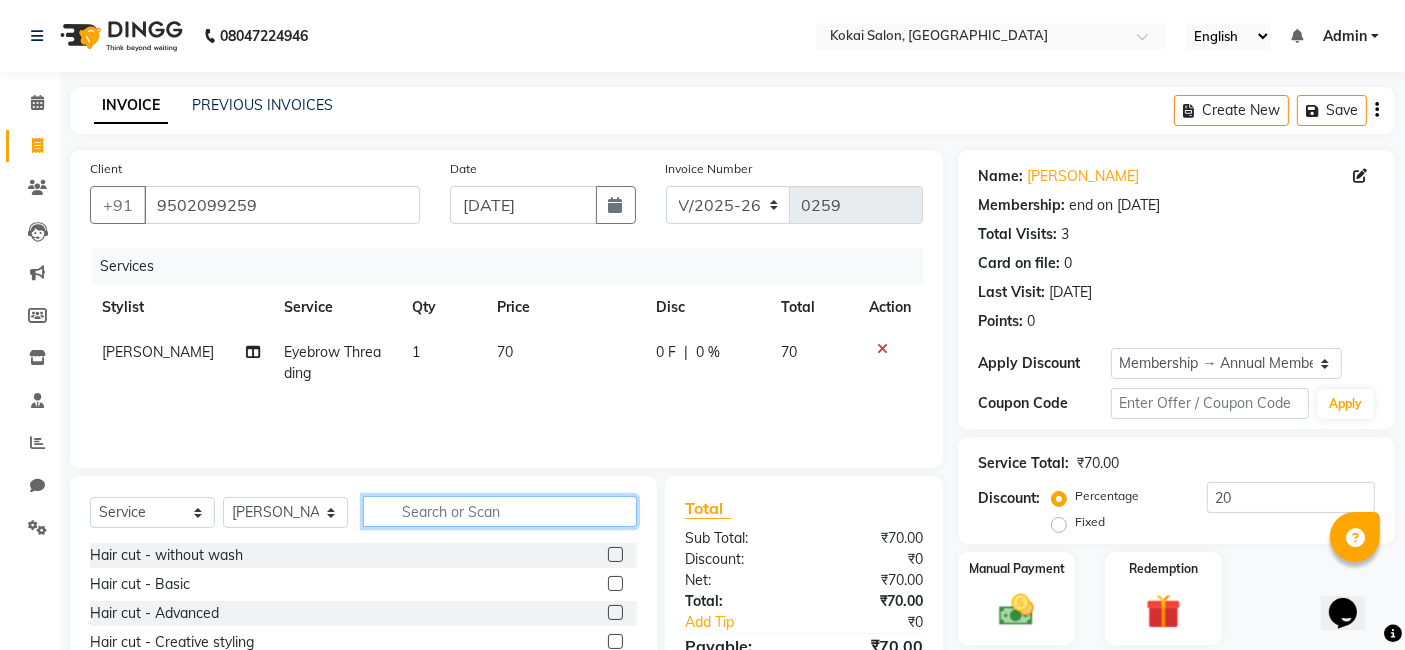 click 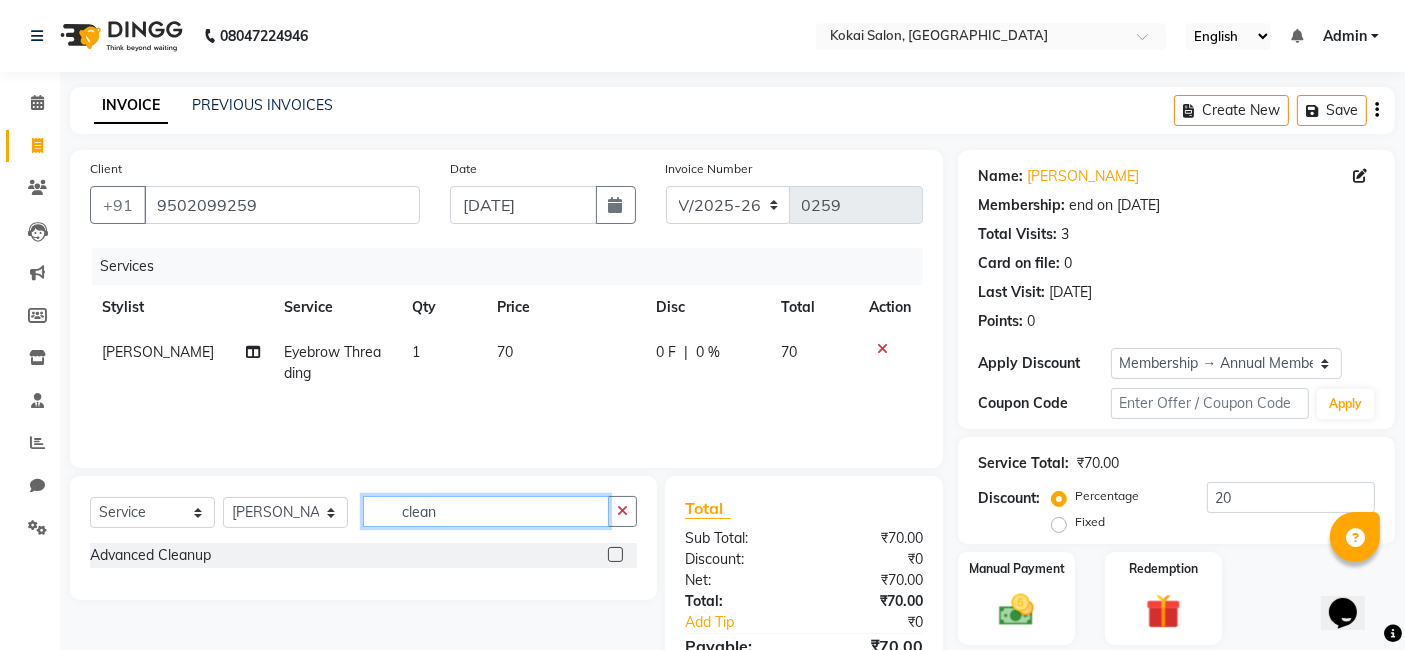 type on "clean" 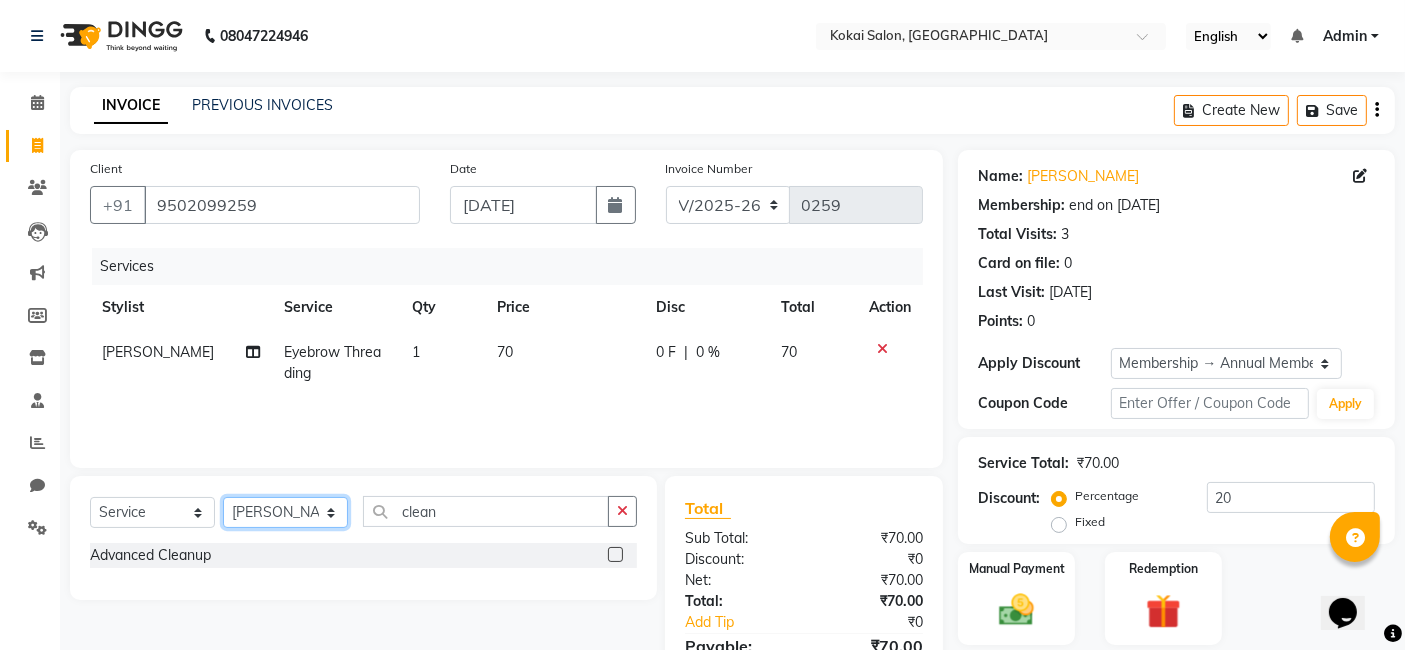 click on "Select Stylist [PERSON_NAME] [PERSON_NAME] Pratikcha [PERSON_NAME]" 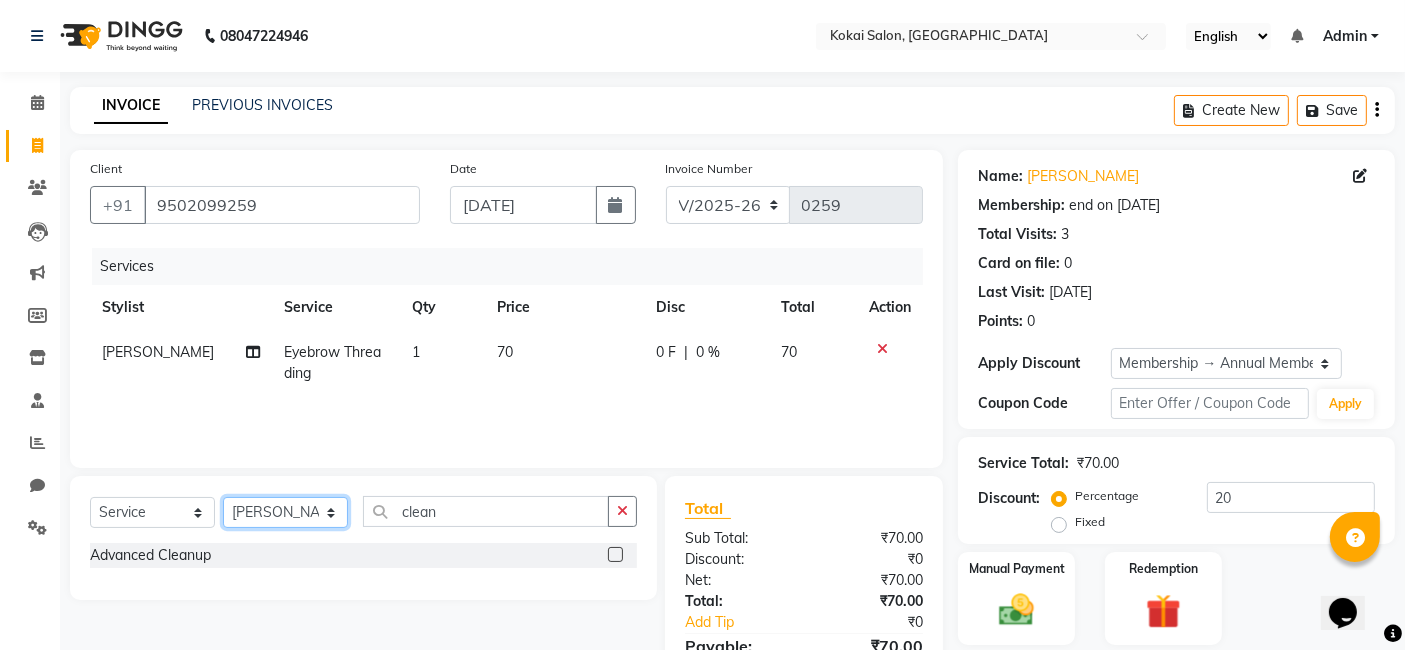 select on "66864" 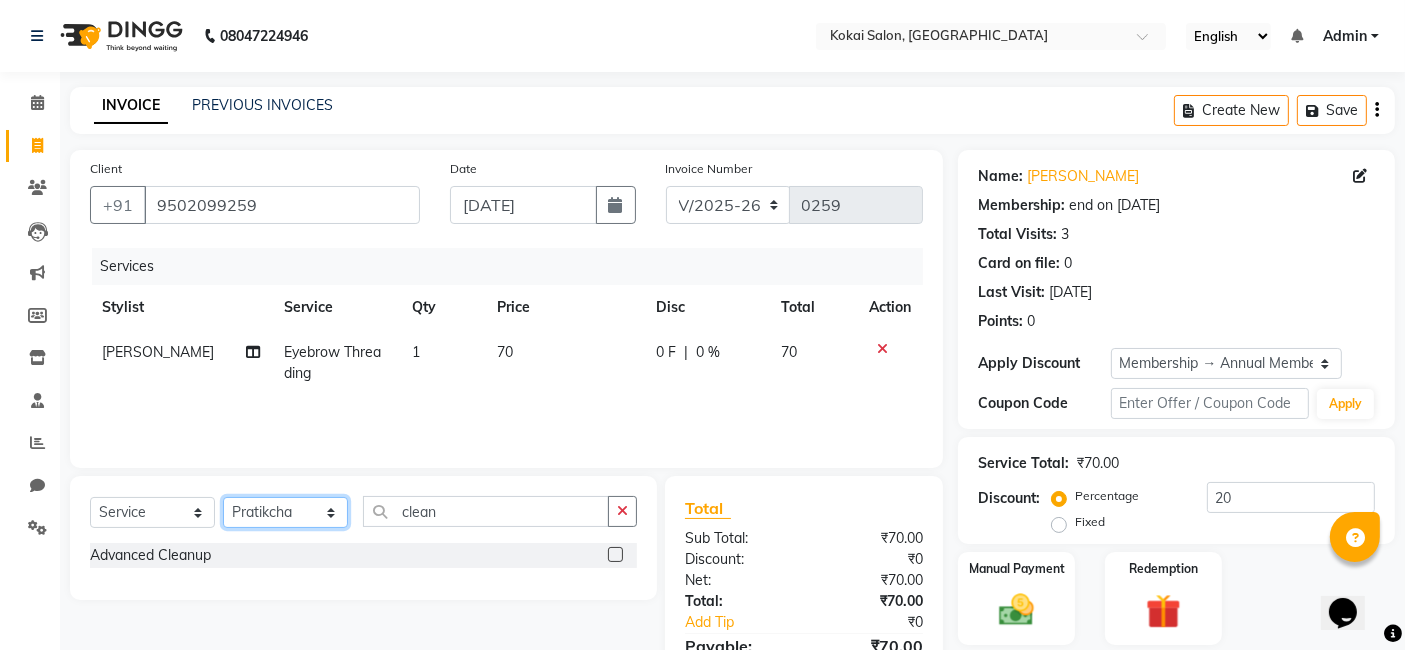 click on "Select Stylist [PERSON_NAME] [PERSON_NAME] Pratikcha [PERSON_NAME]" 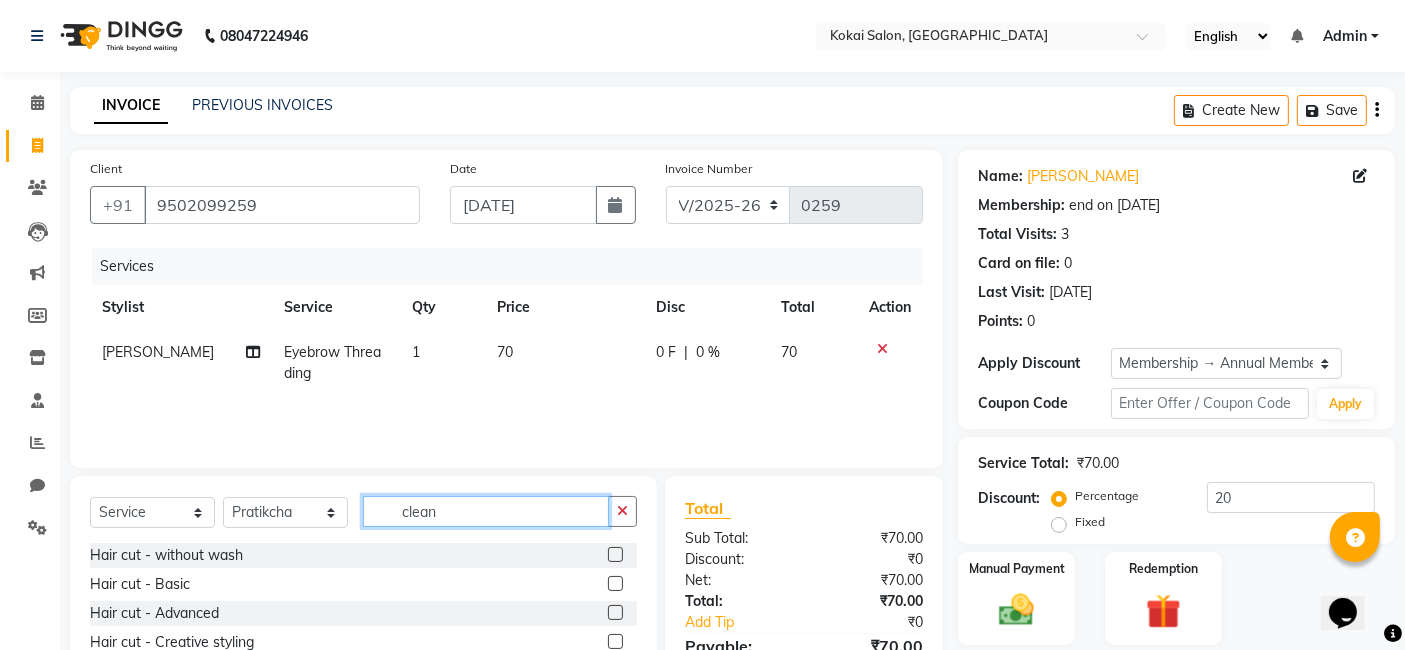 click on "clean" 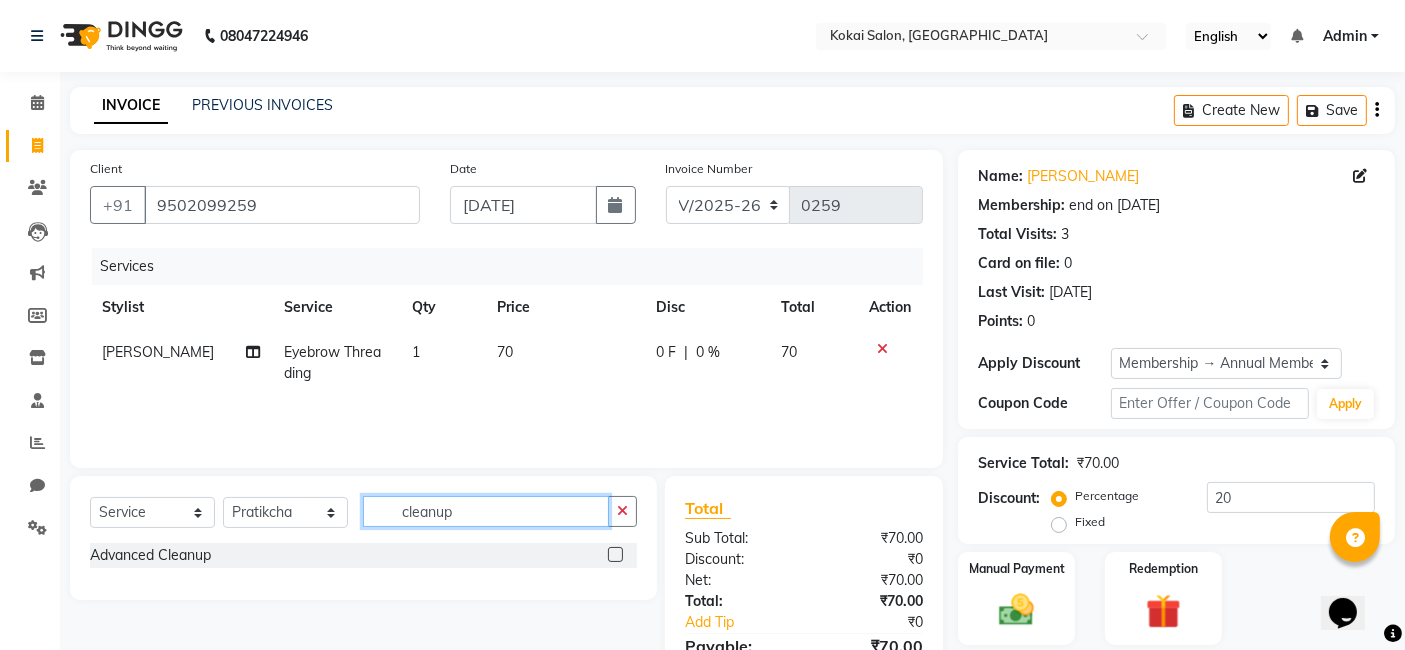 type on "cleanup" 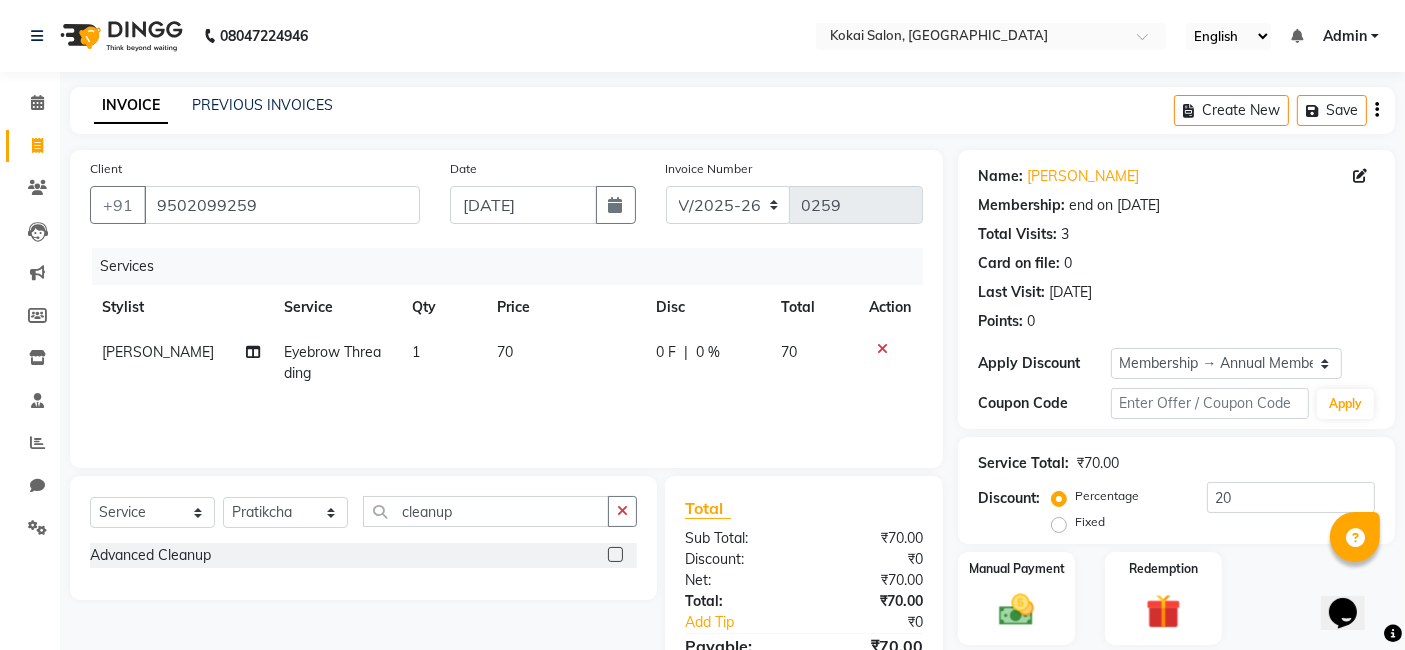 click 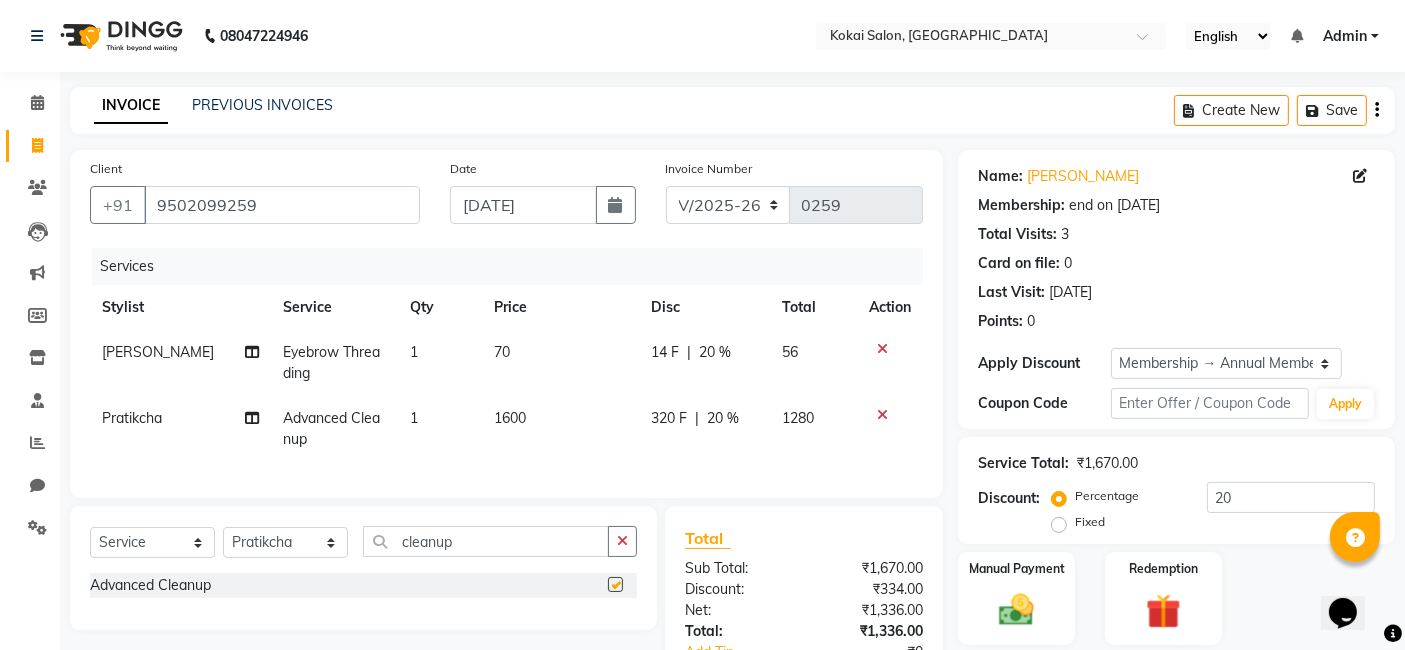 checkbox on "false" 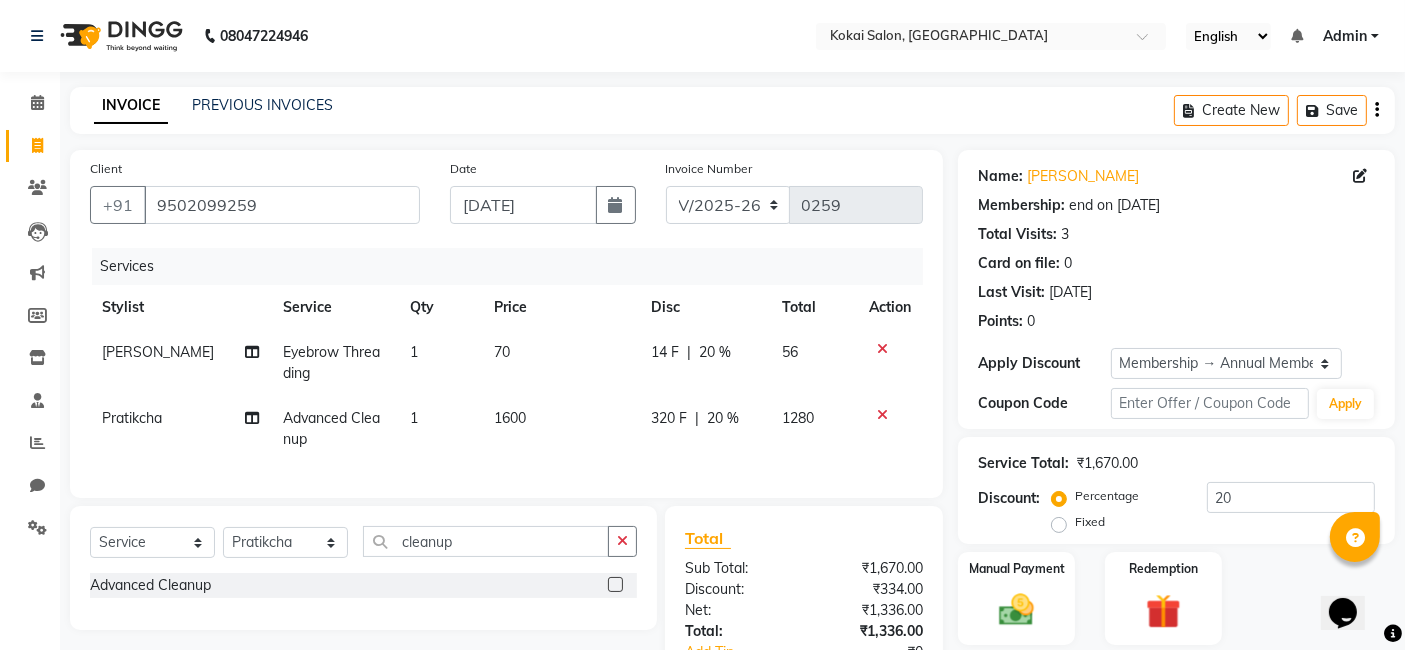 click on "20 %" 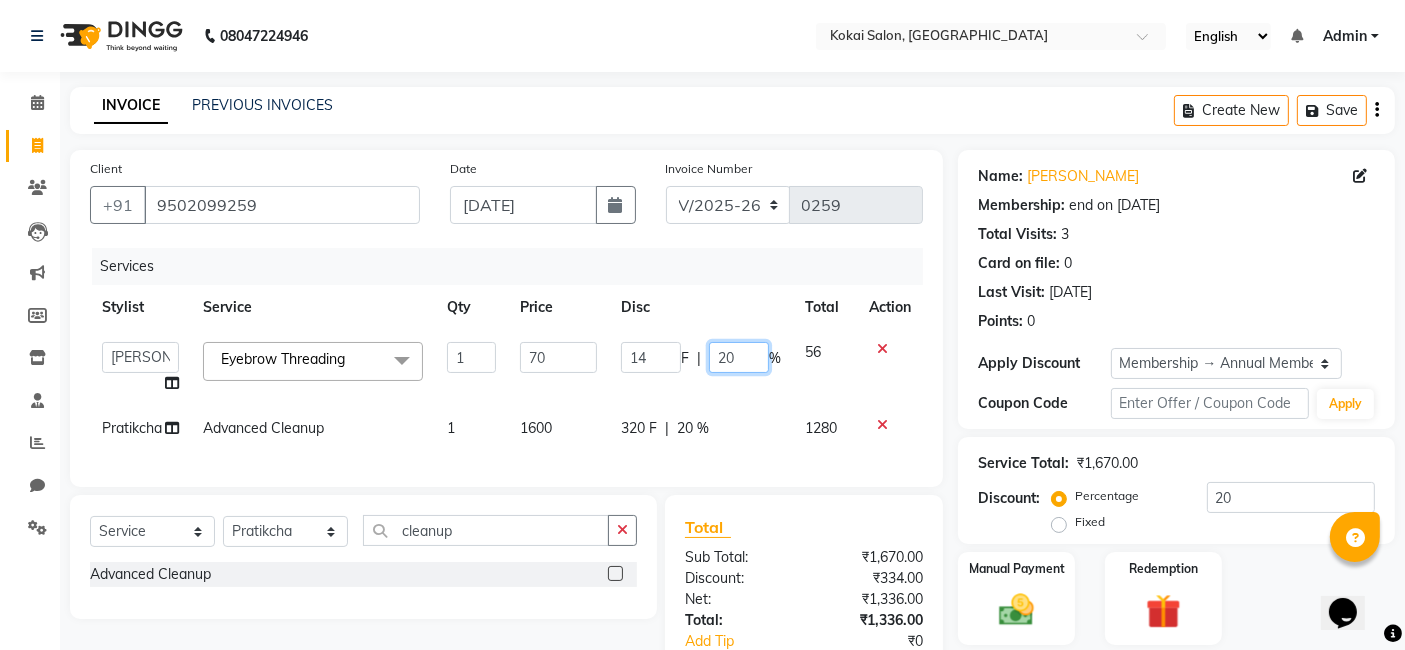 click on "20" 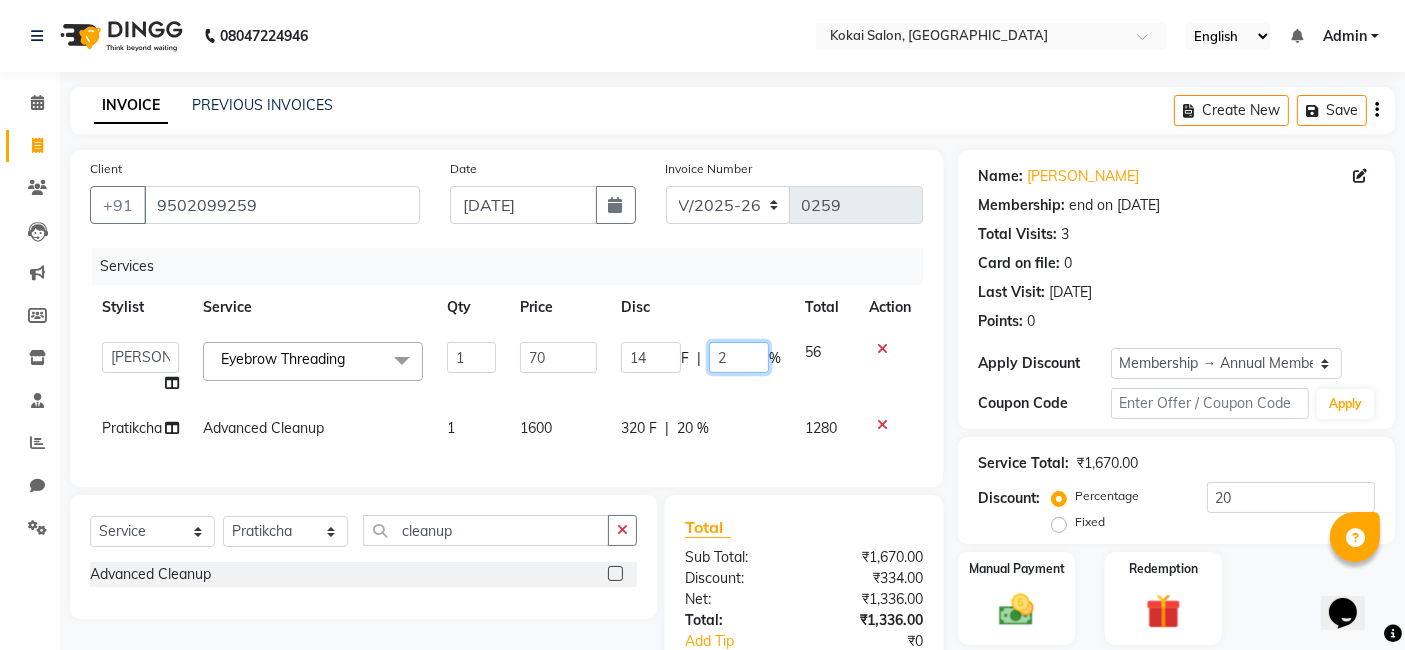 type 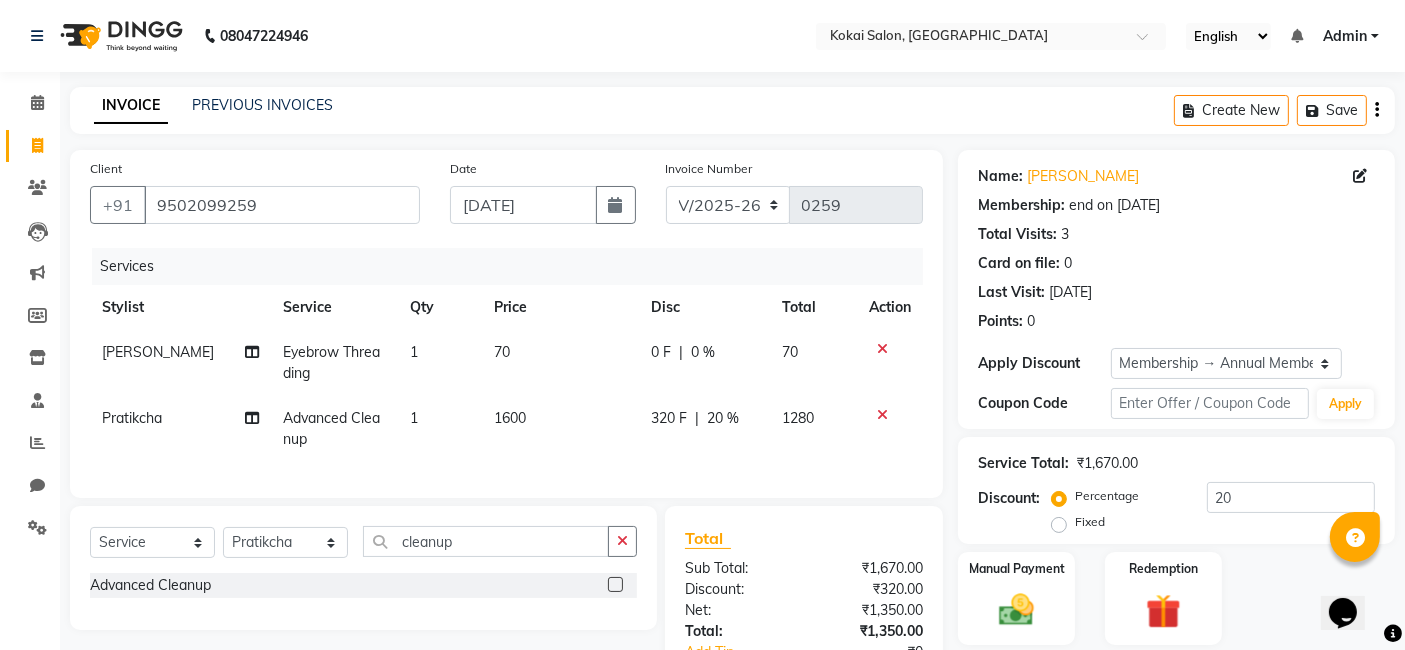 click on "320 F | 20 %" 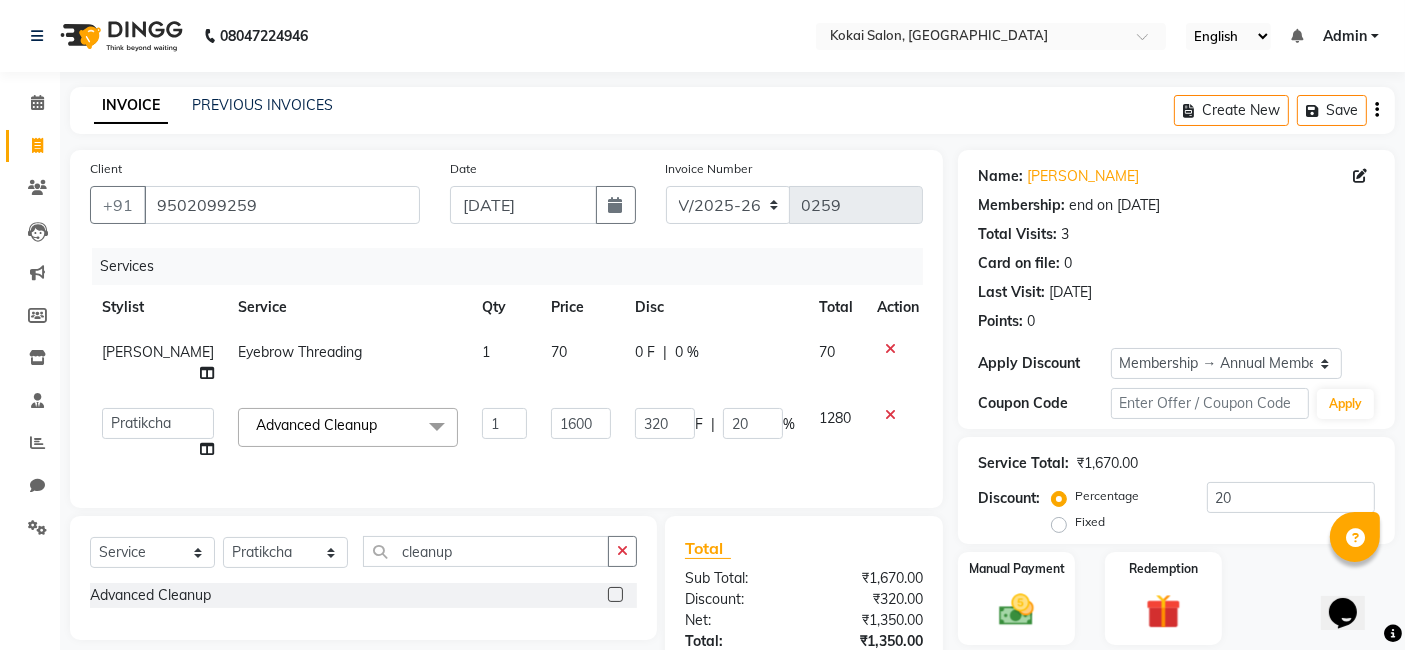 click on "1280" 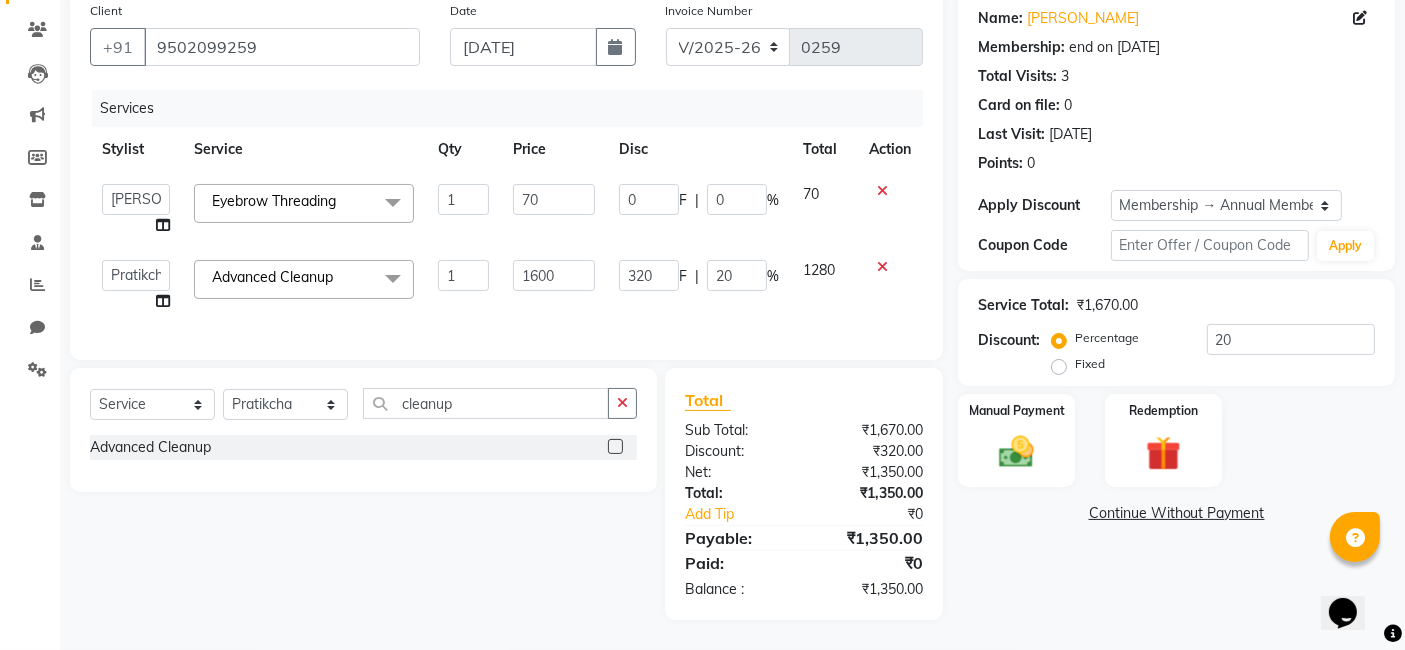 scroll, scrollTop: 174, scrollLeft: 0, axis: vertical 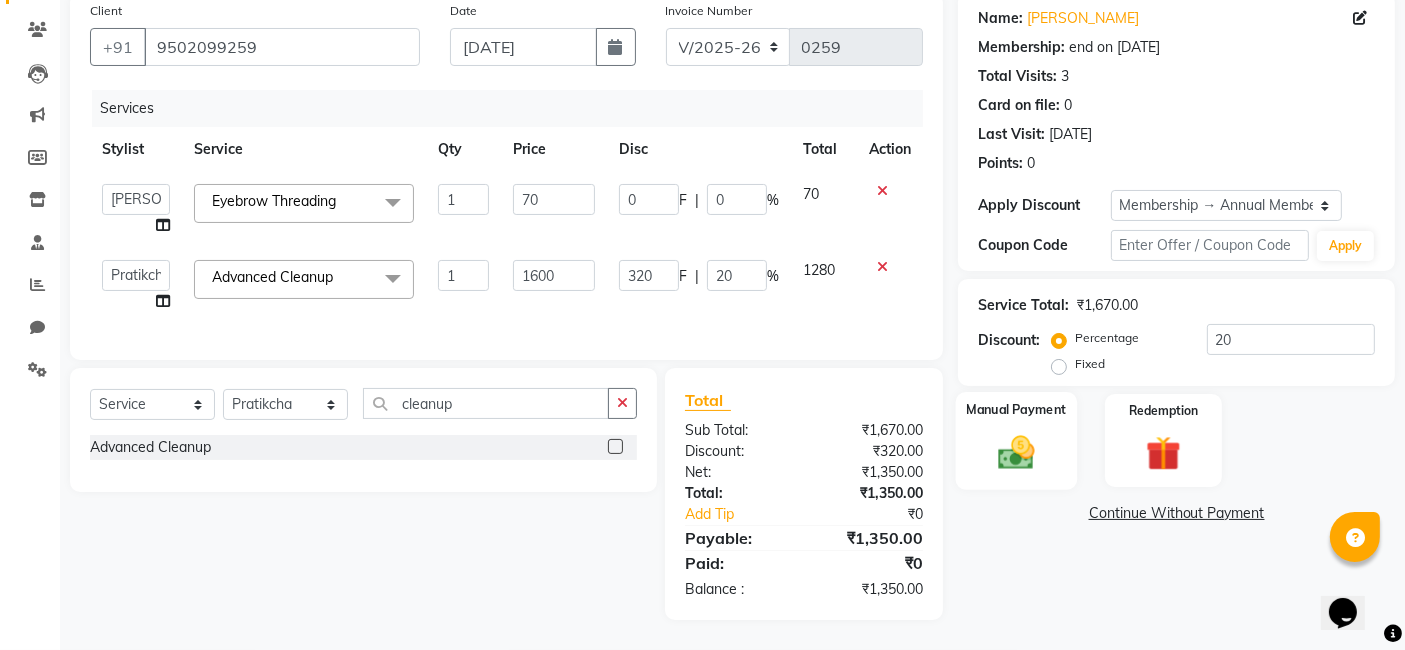click 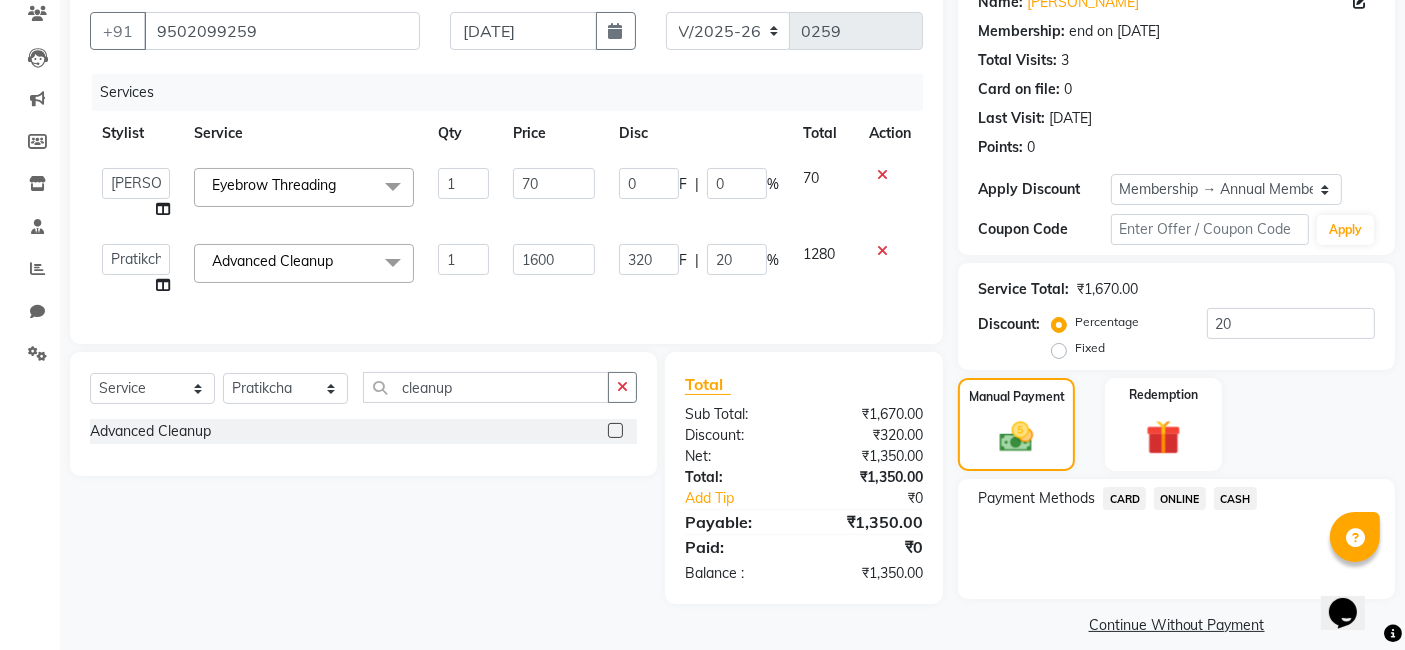 click on "ONLINE" 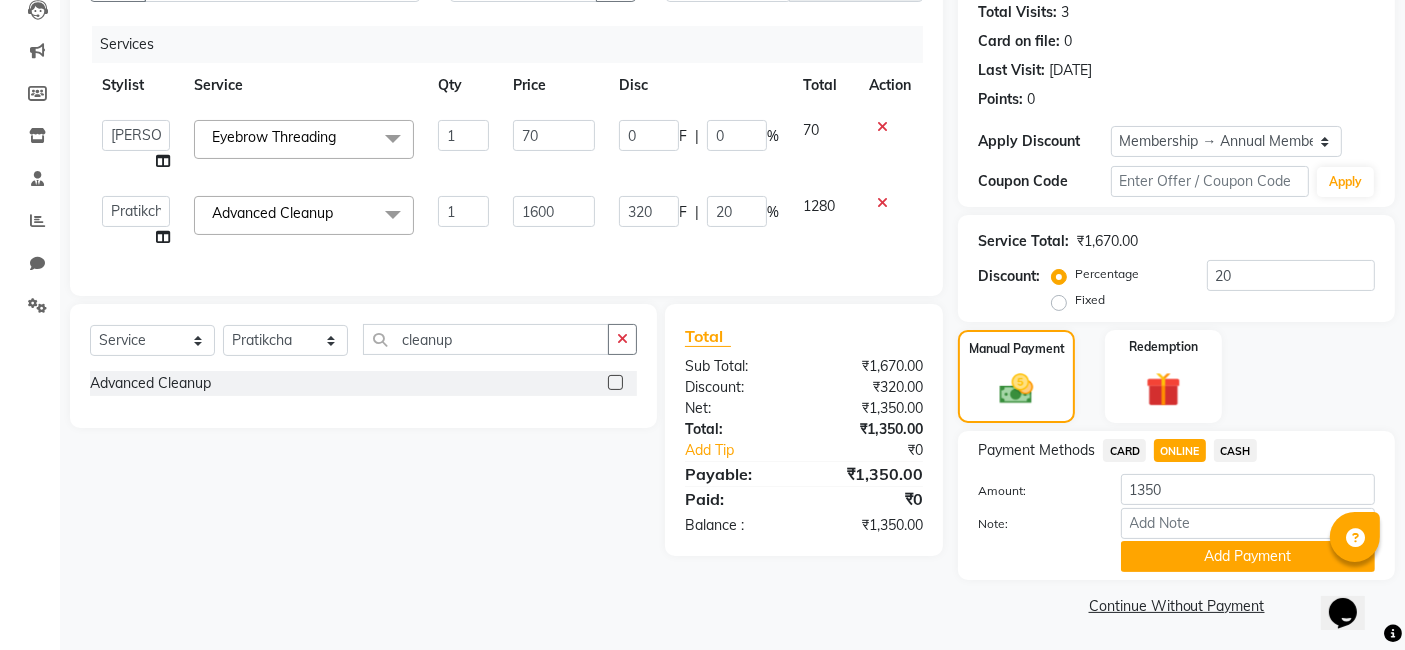 scroll, scrollTop: 222, scrollLeft: 0, axis: vertical 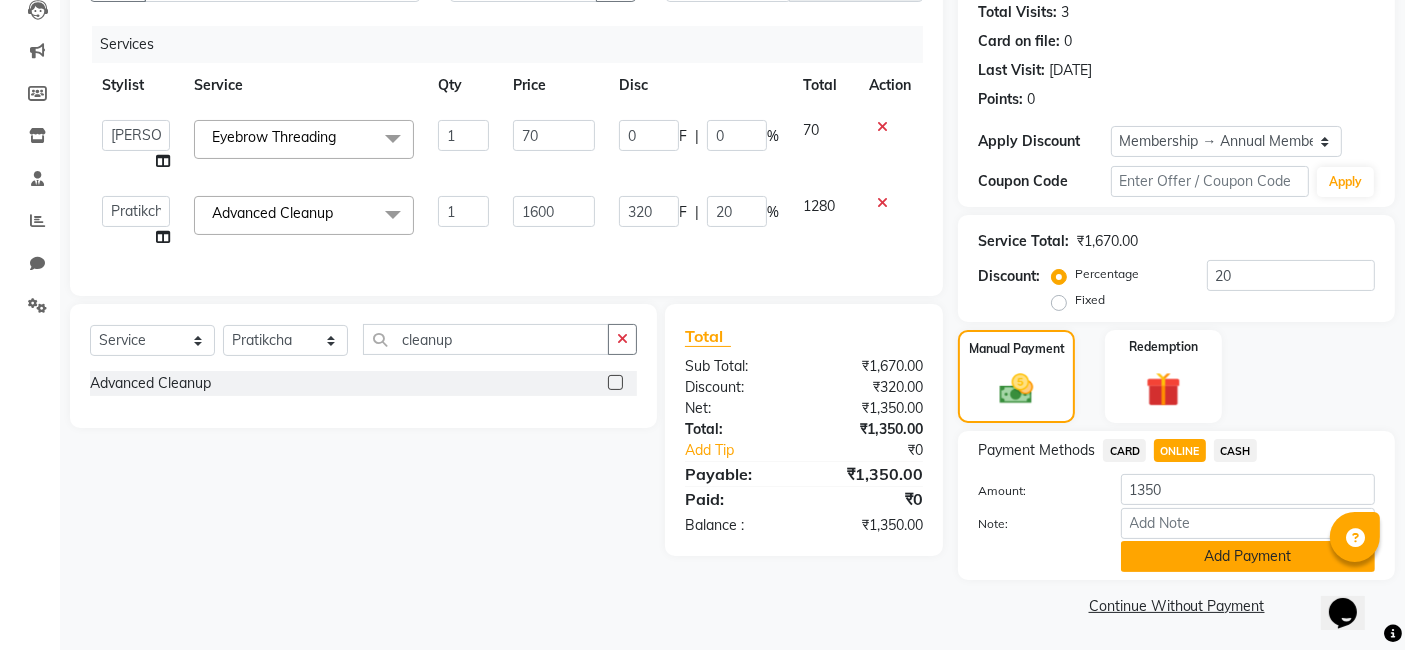 click on "Add Payment" 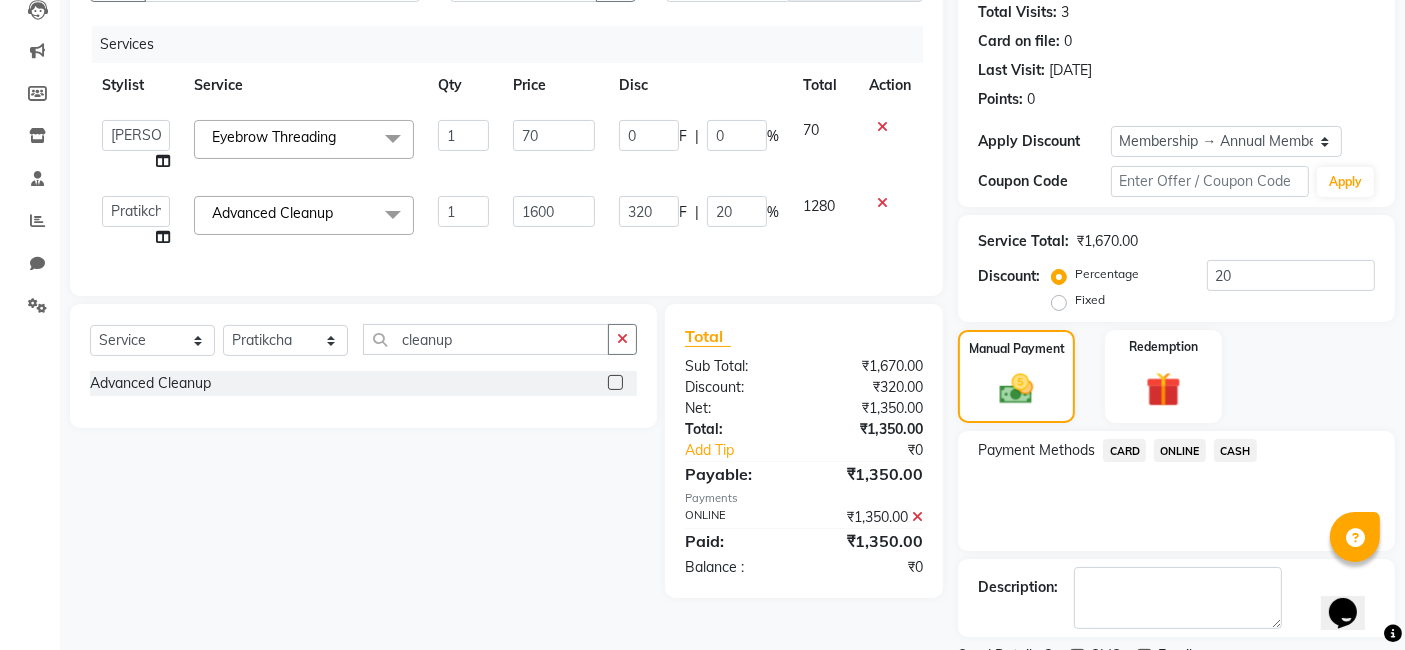 scroll, scrollTop: 305, scrollLeft: 0, axis: vertical 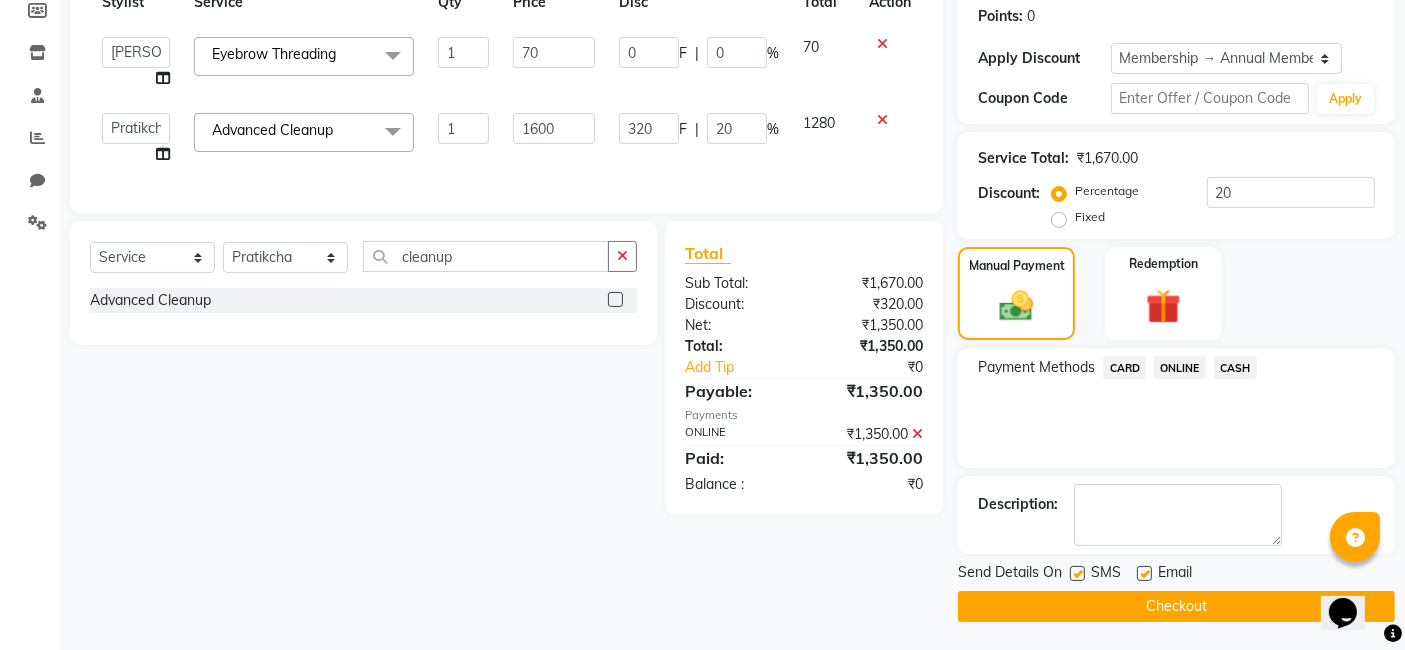 click on "Checkout" 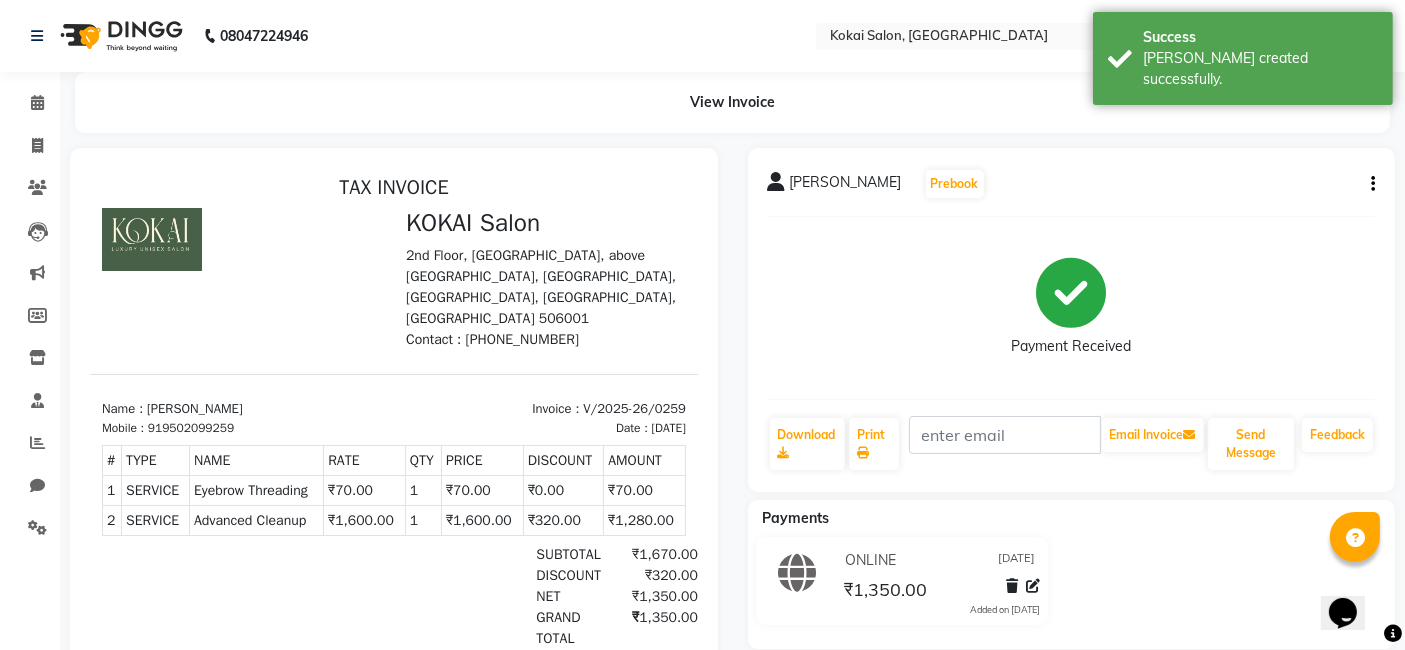 scroll, scrollTop: 0, scrollLeft: 0, axis: both 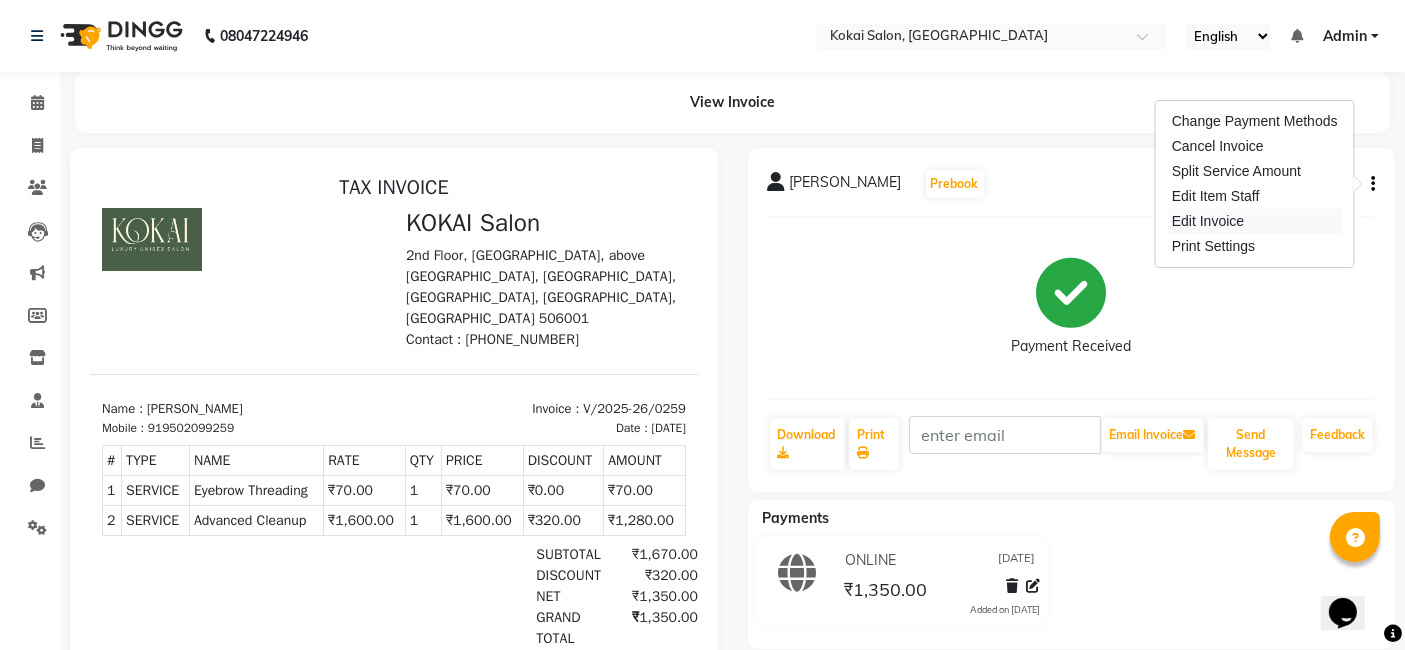 click on "Edit Invoice" at bounding box center (1255, 221) 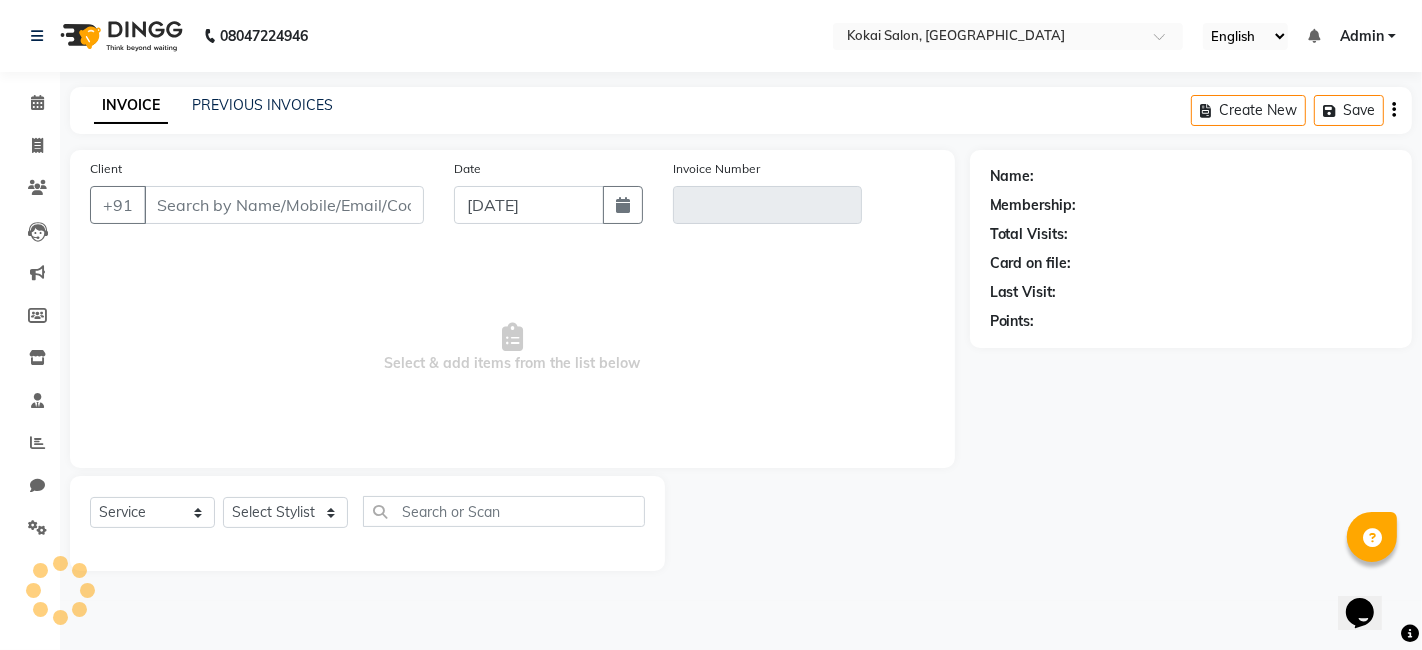 type on "9502099259" 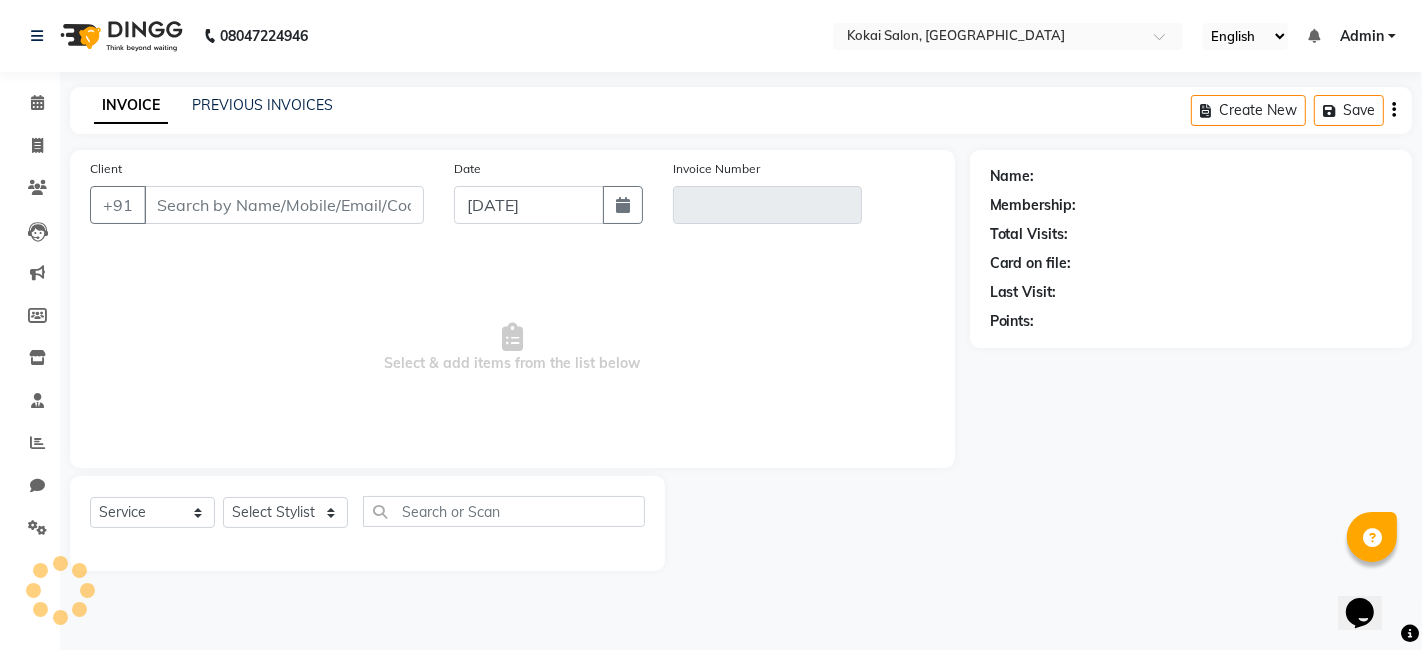 type on "V/2025-26/0259" 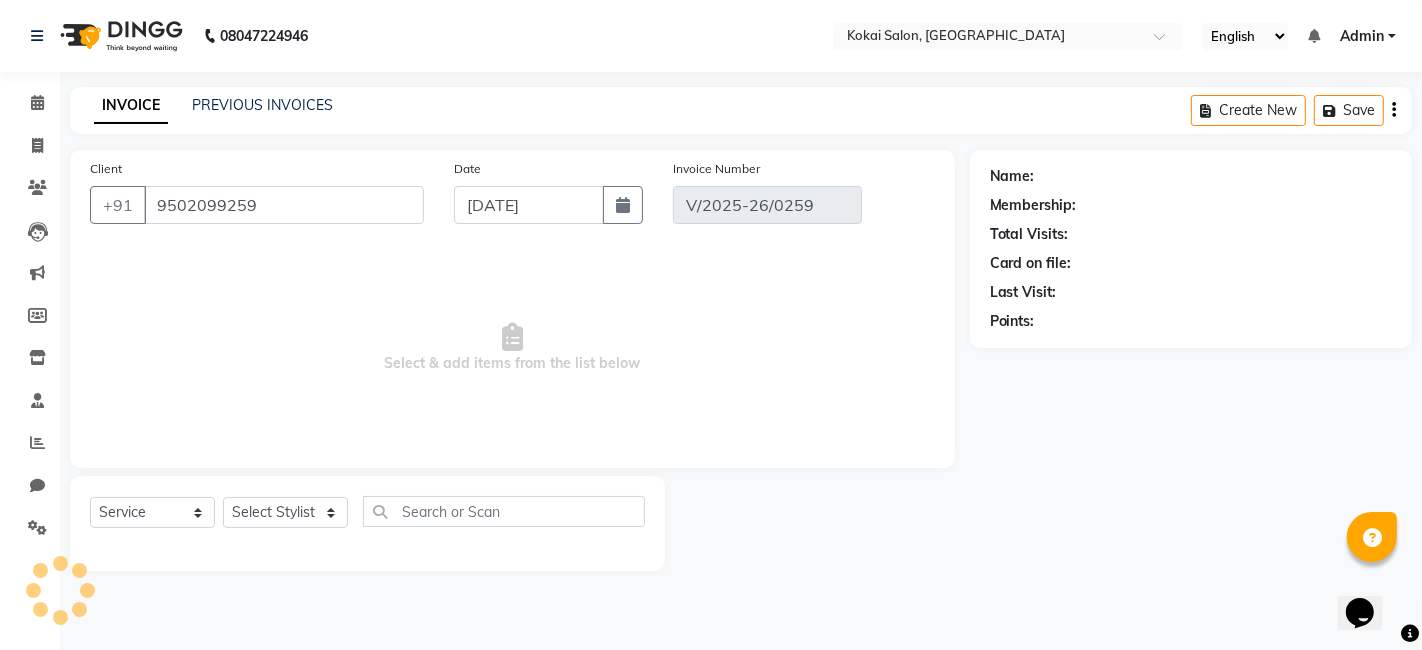 select on "1: Object" 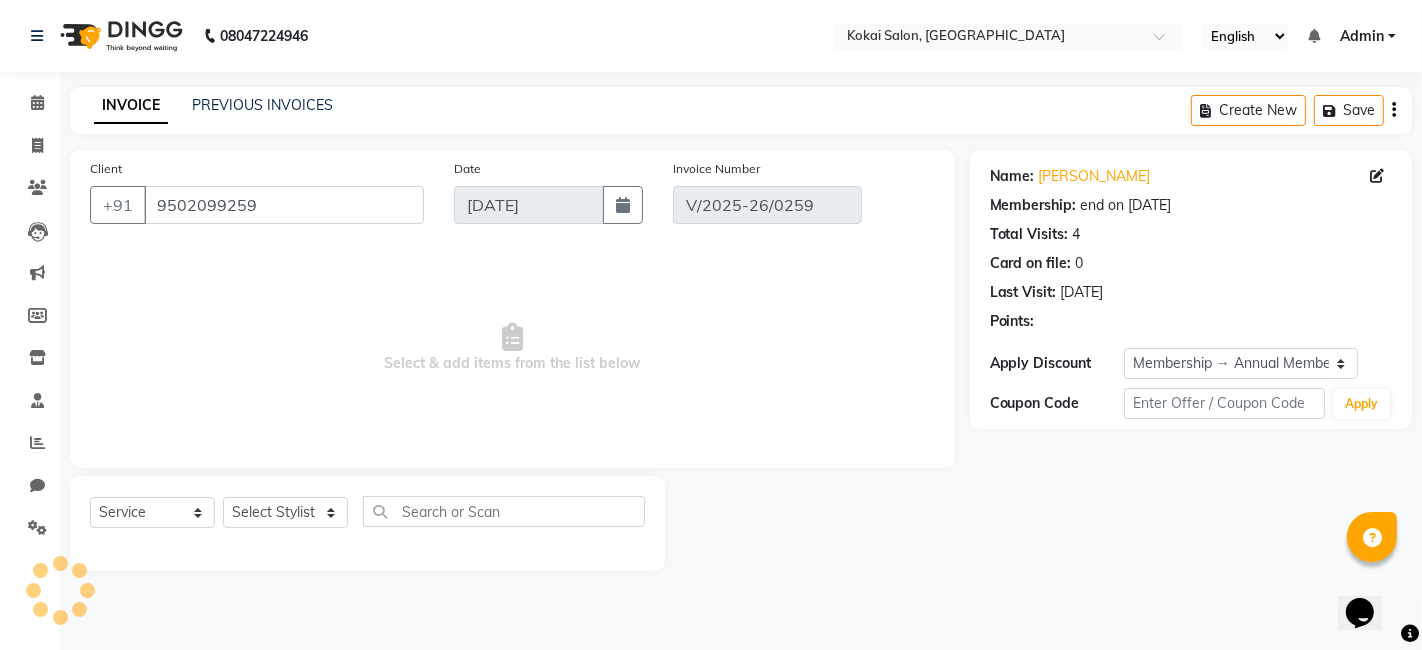 select on "select" 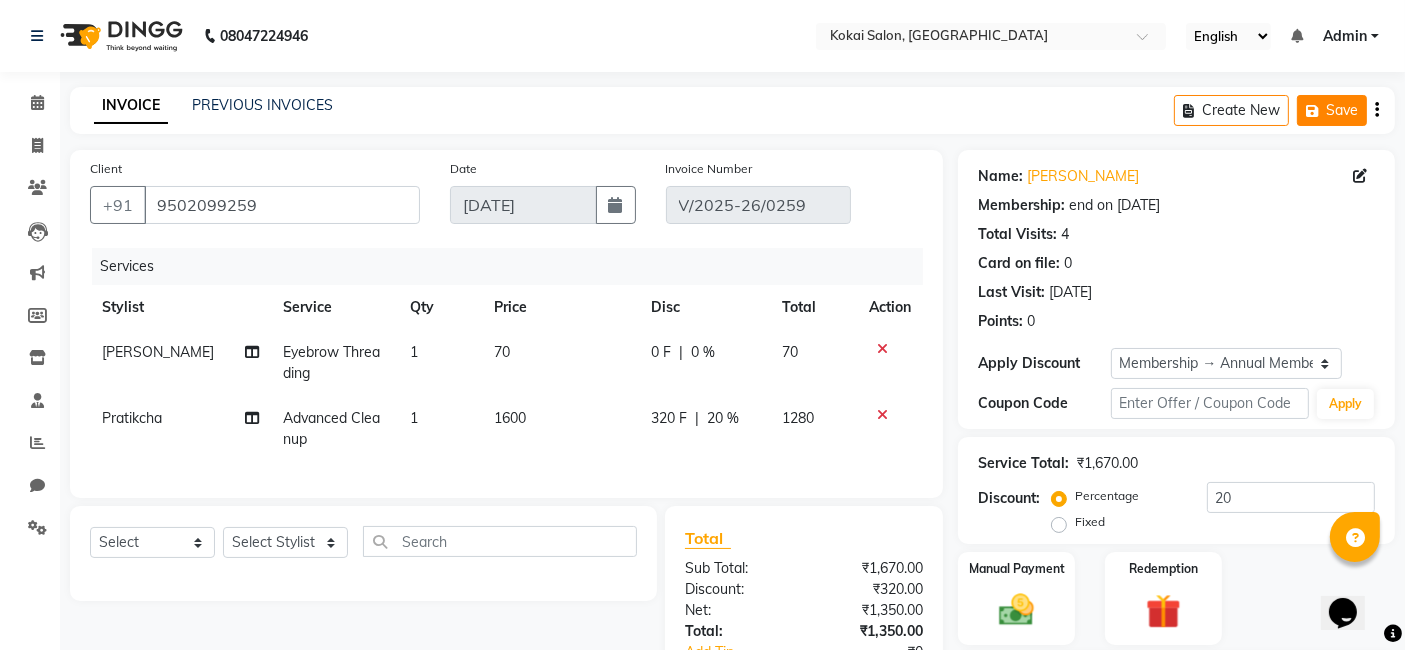 click on "Save" 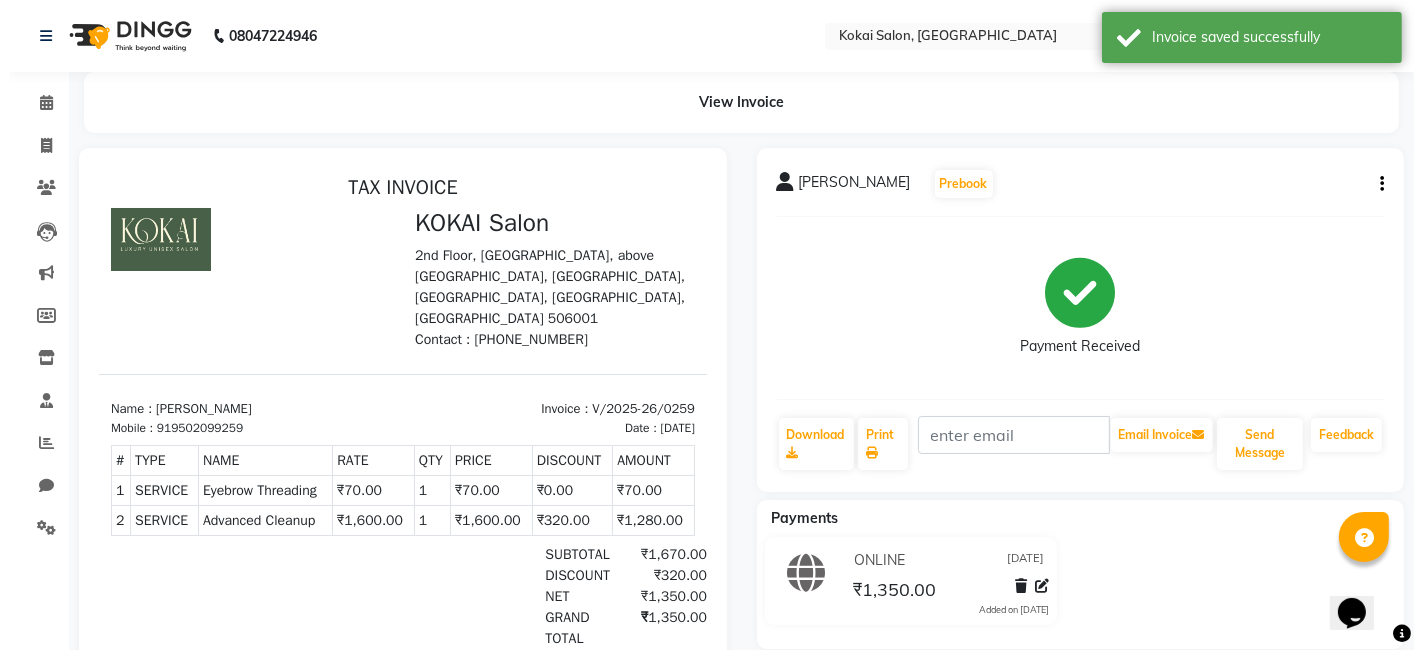 scroll, scrollTop: 0, scrollLeft: 0, axis: both 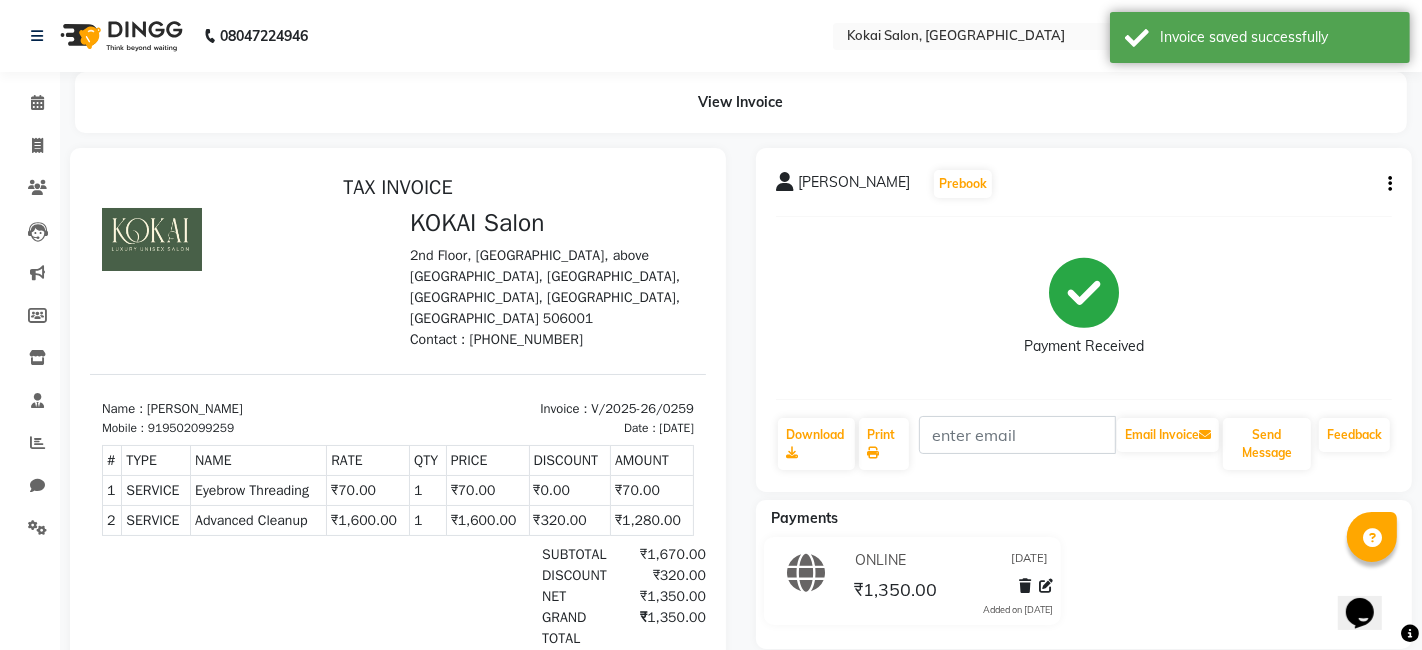 select on "service" 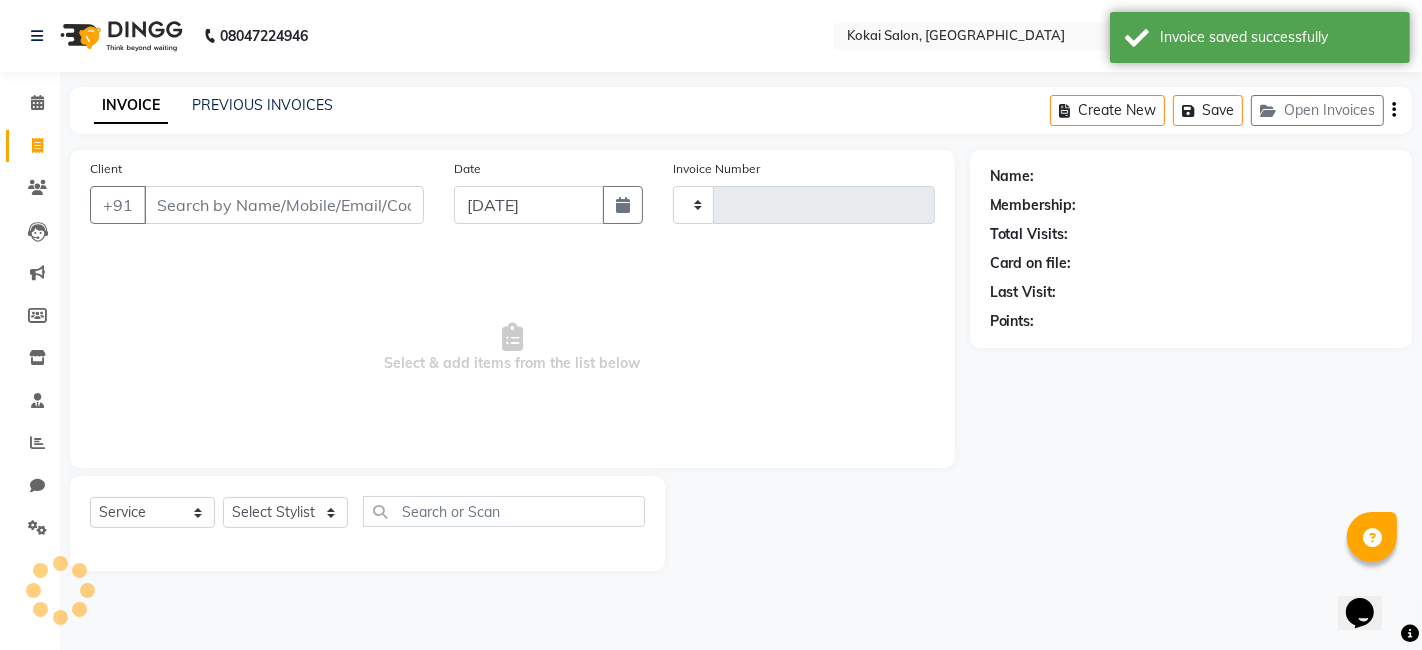 type on "0260" 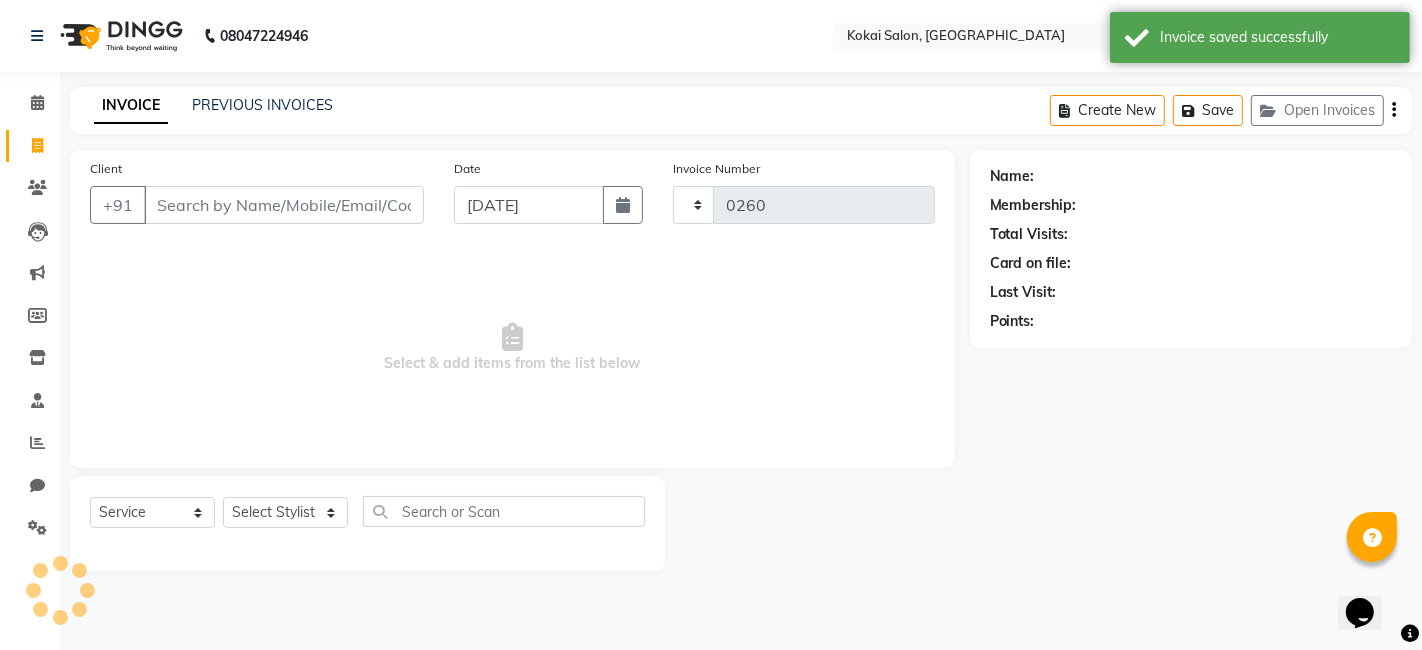 select on "7546" 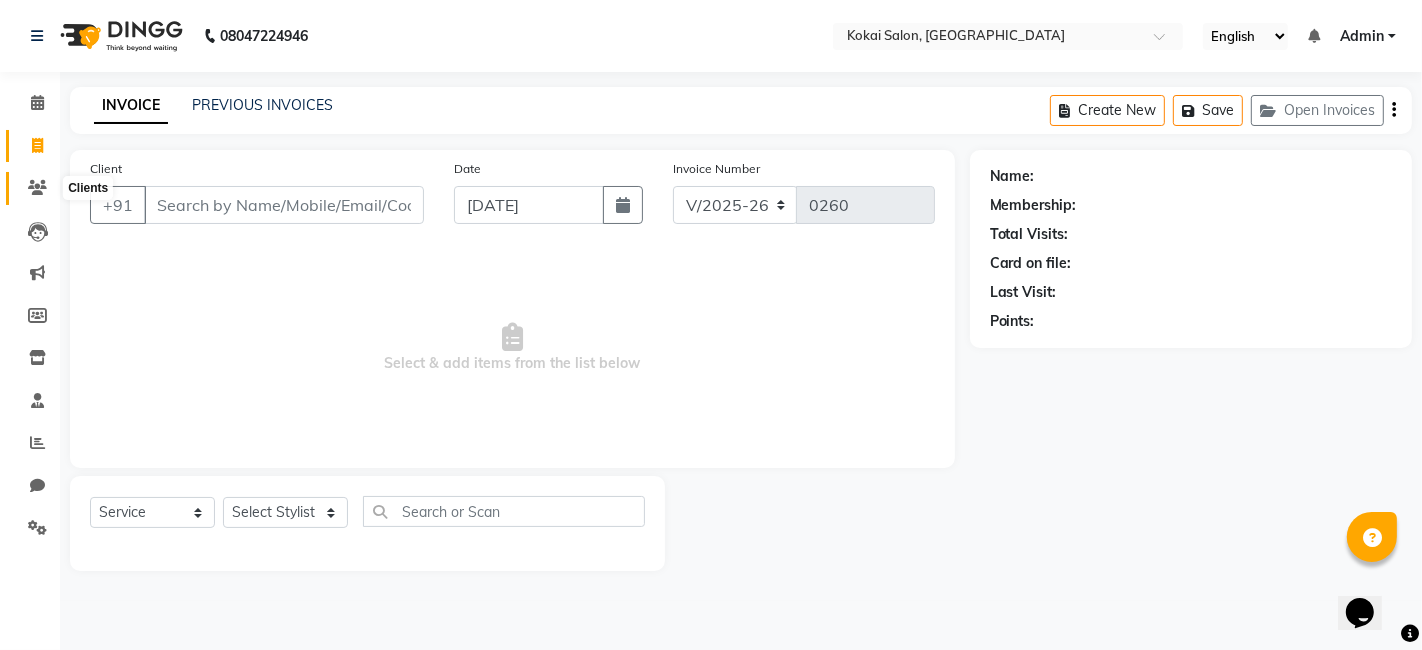 click 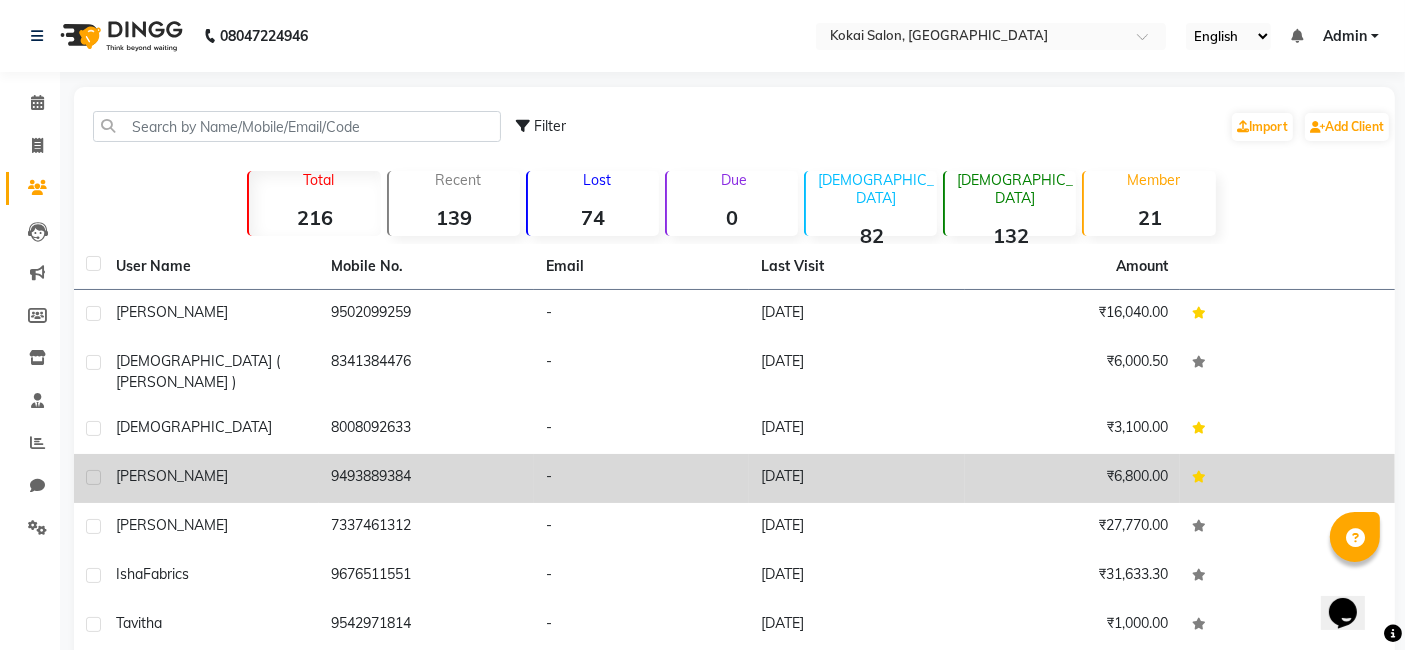 click on "9493889384" 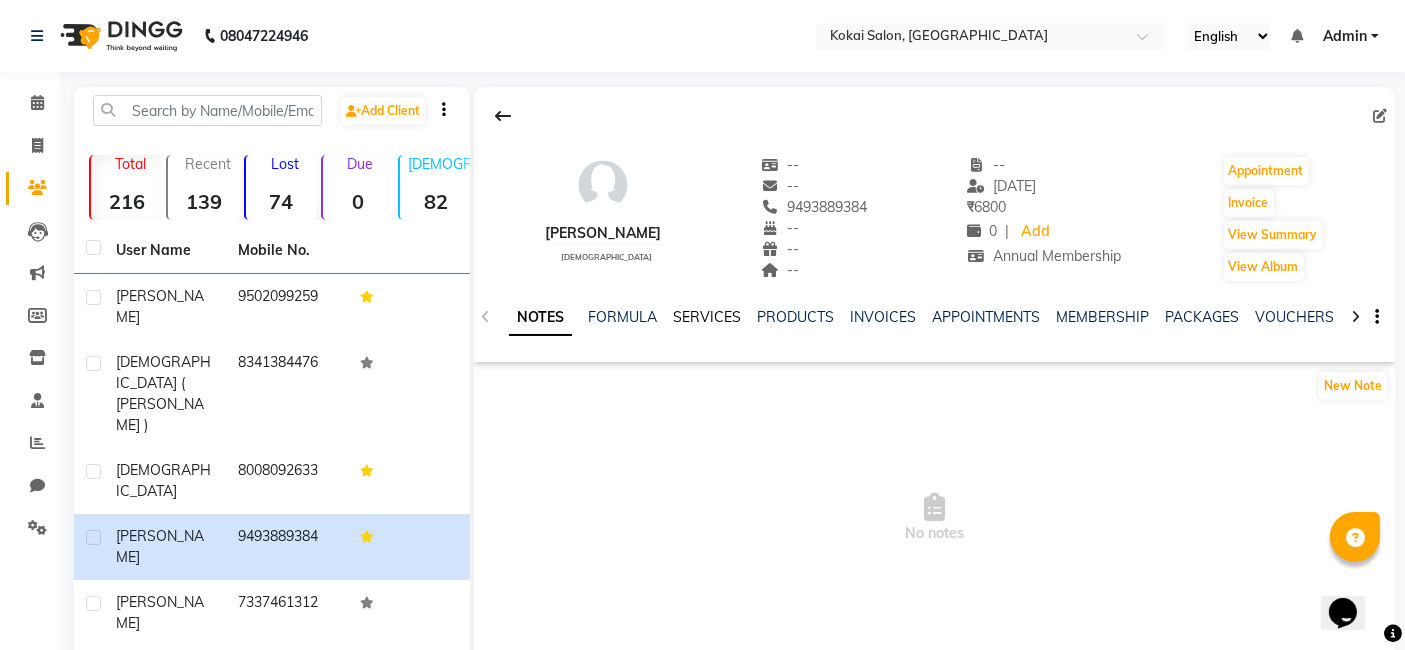 click on "SERVICES" 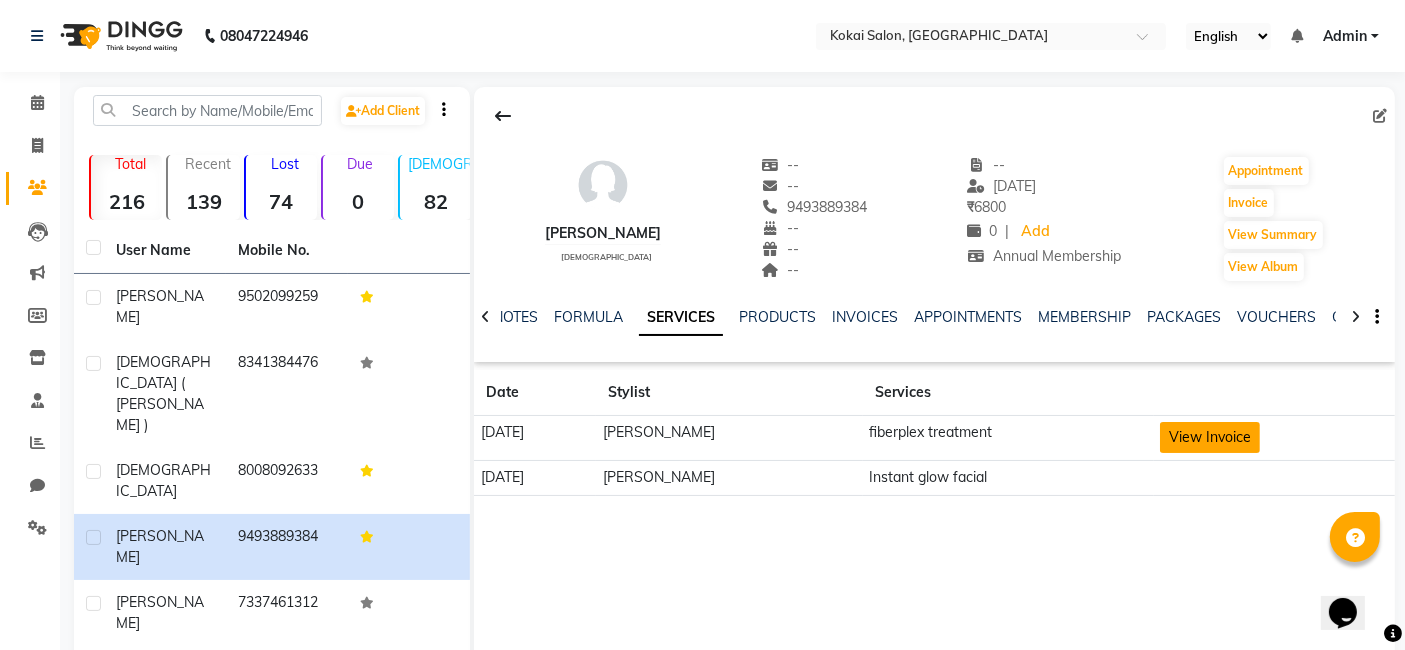 click on "View Invoice" 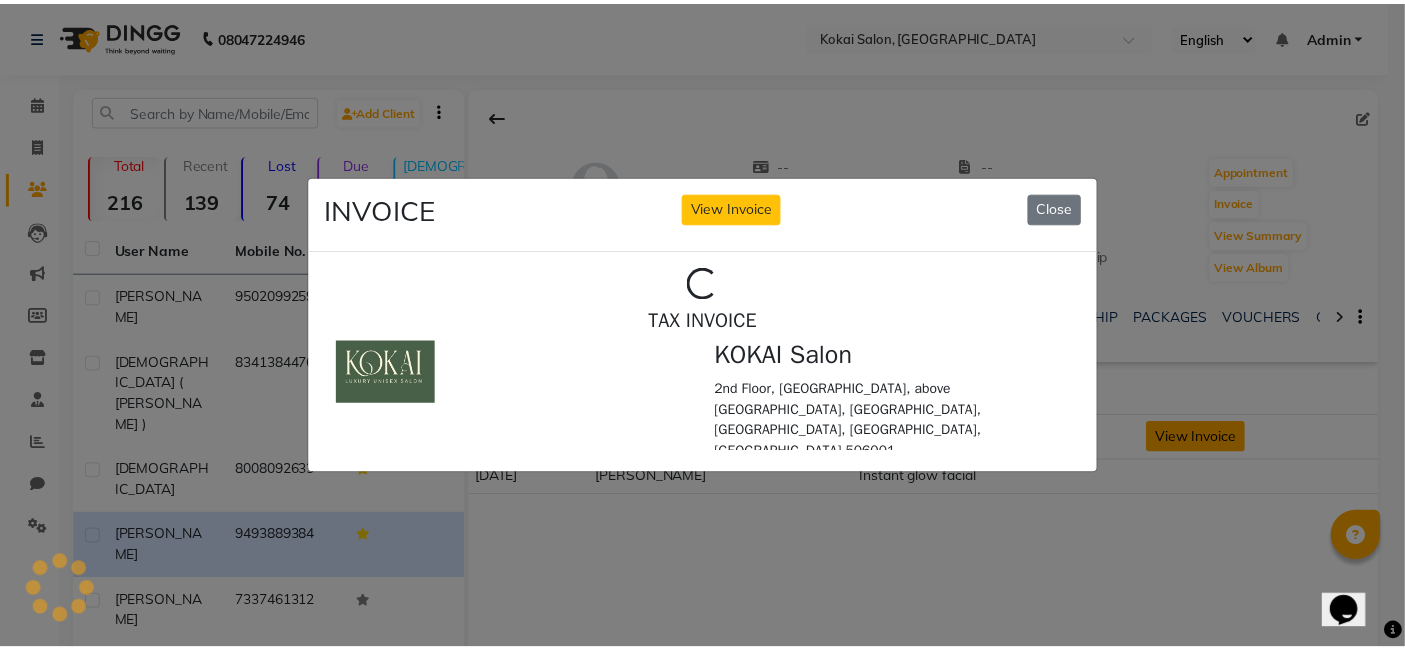 scroll, scrollTop: 0, scrollLeft: 0, axis: both 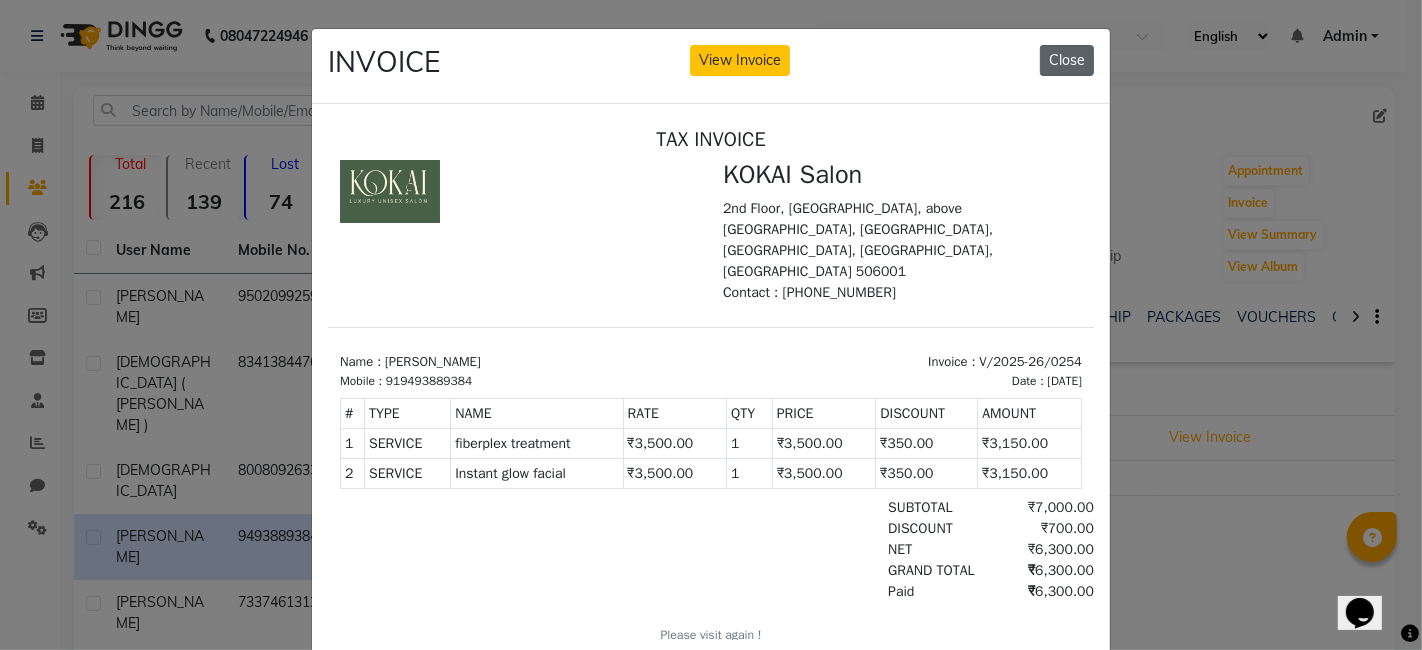 click on "Close" 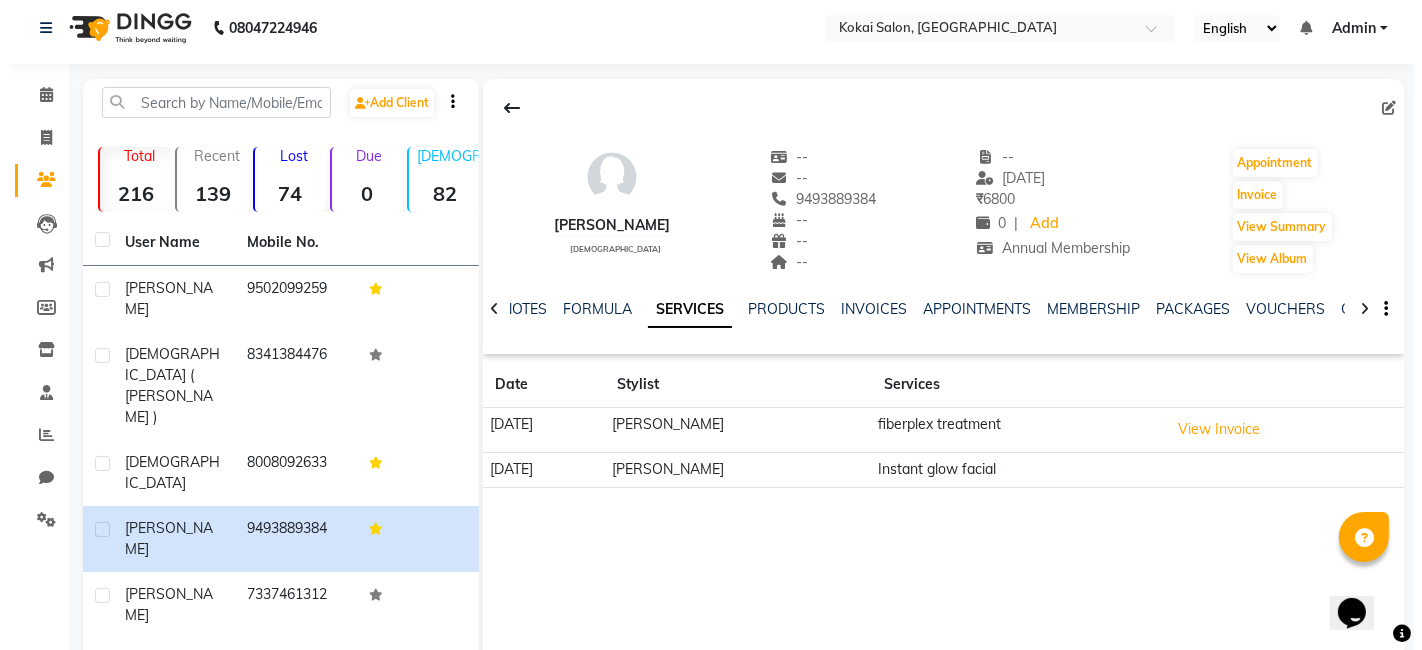scroll, scrollTop: 0, scrollLeft: 0, axis: both 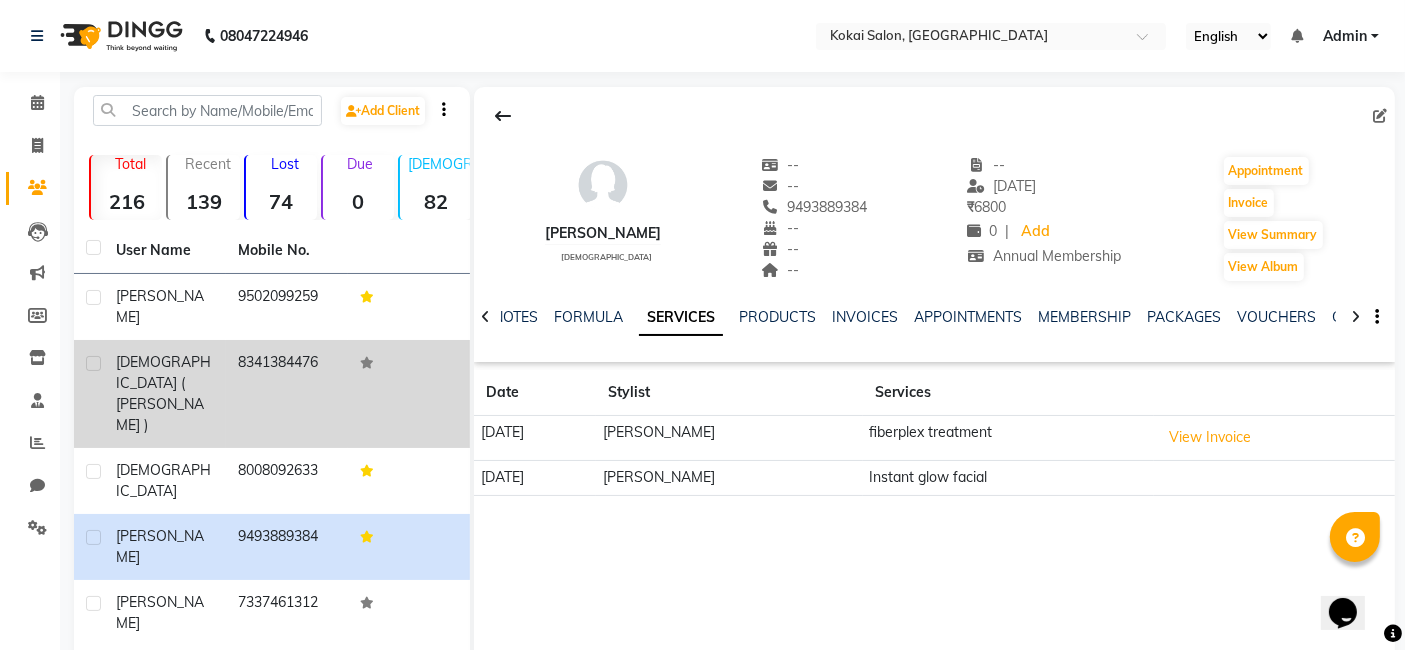 click on "[DEMOGRAPHIC_DATA] ( [PERSON_NAME] )" 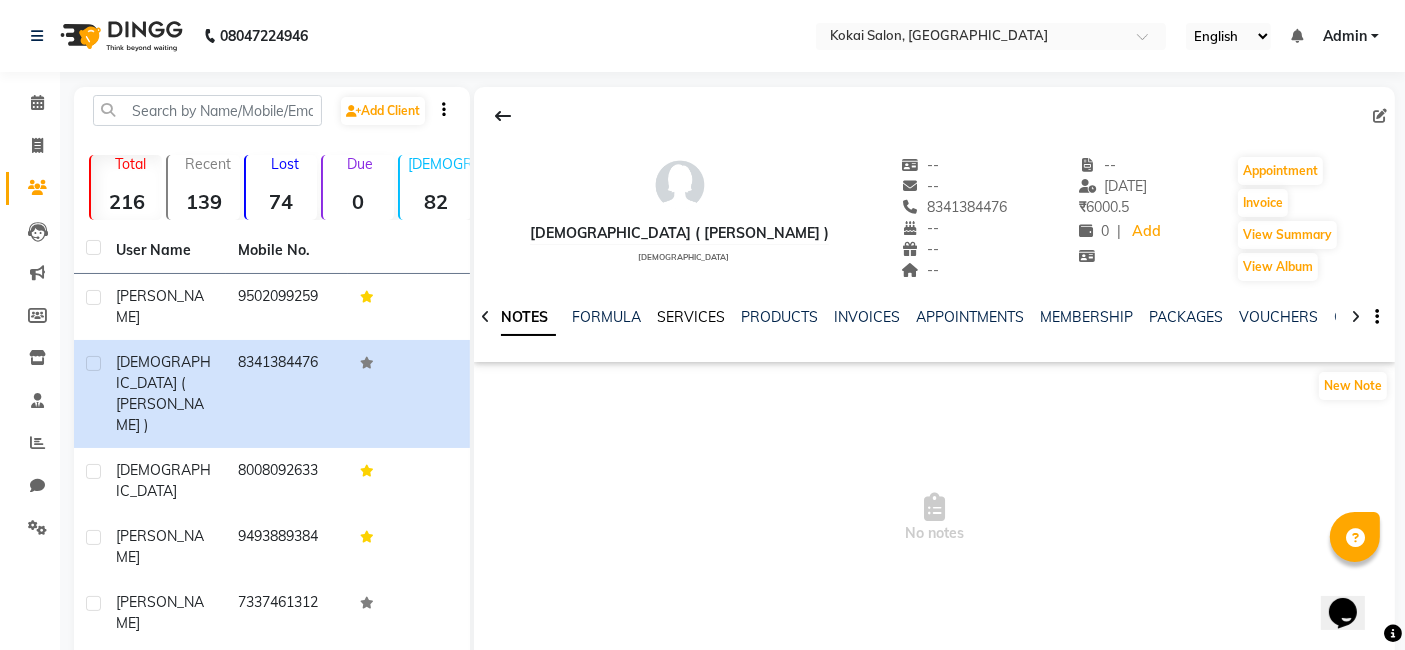 click on "SERVICES" 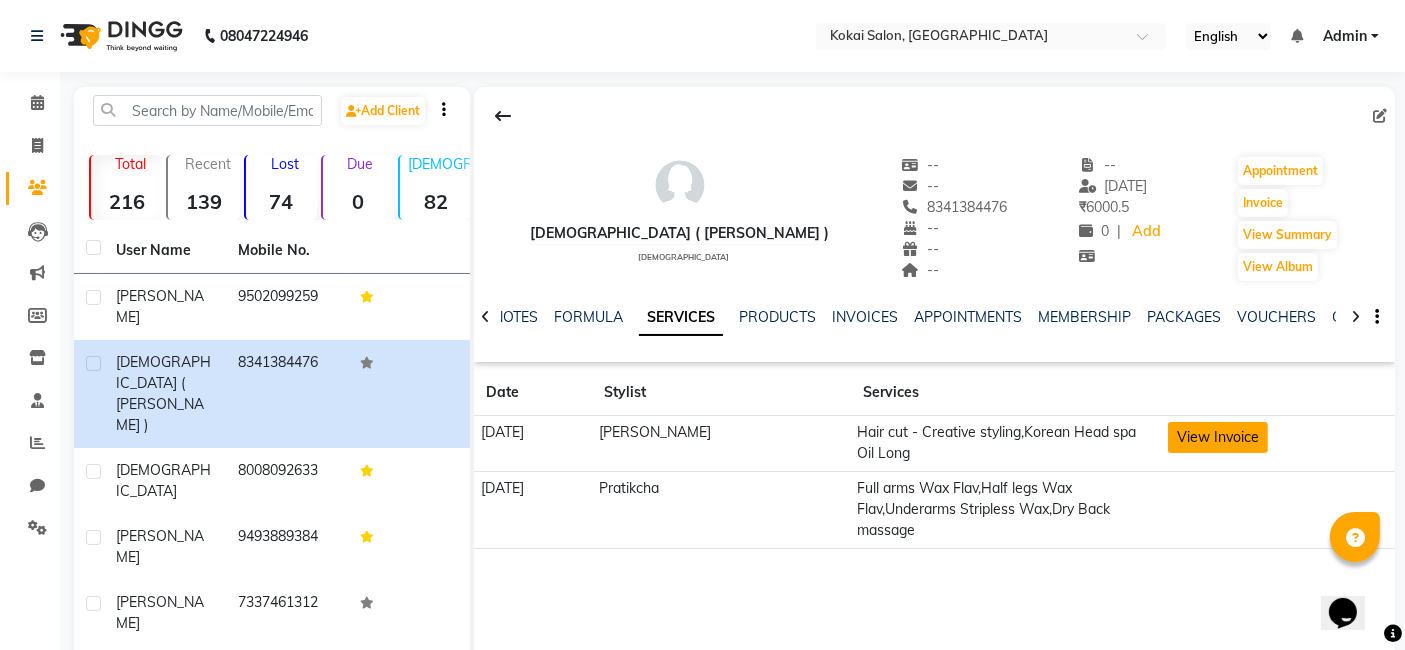 click on "View Invoice" 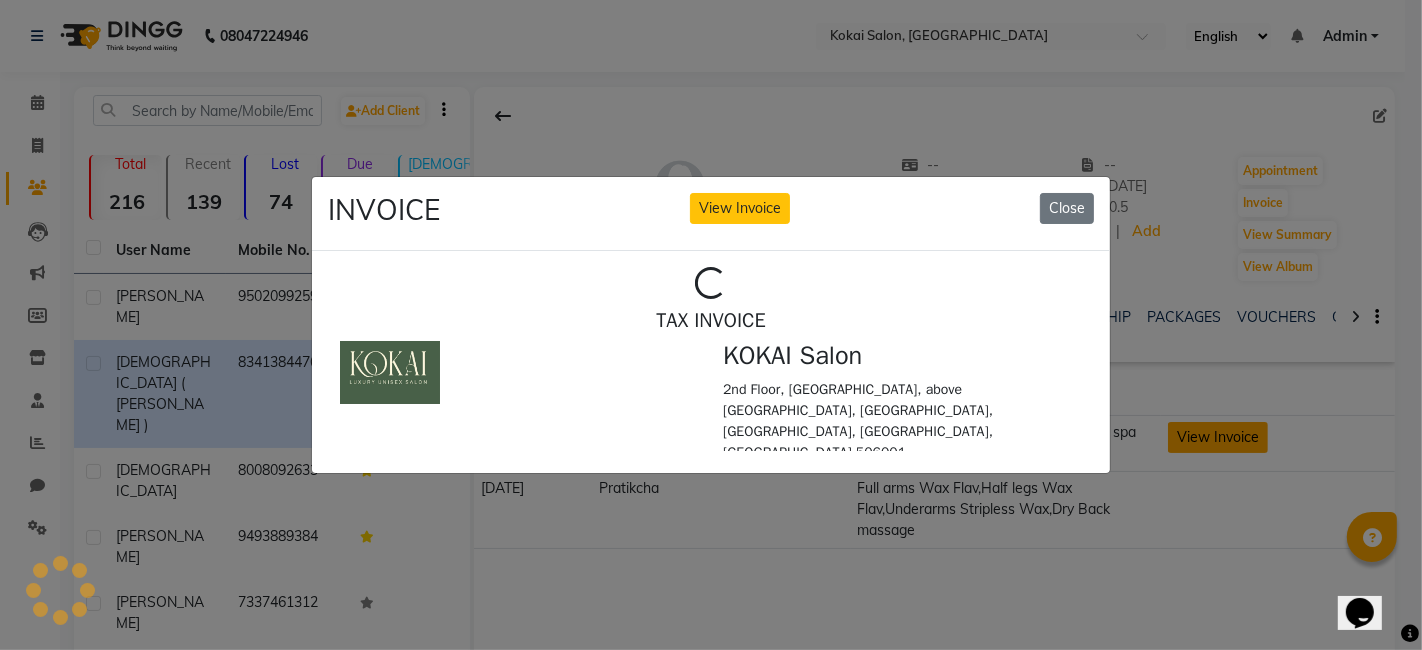 scroll, scrollTop: 0, scrollLeft: 0, axis: both 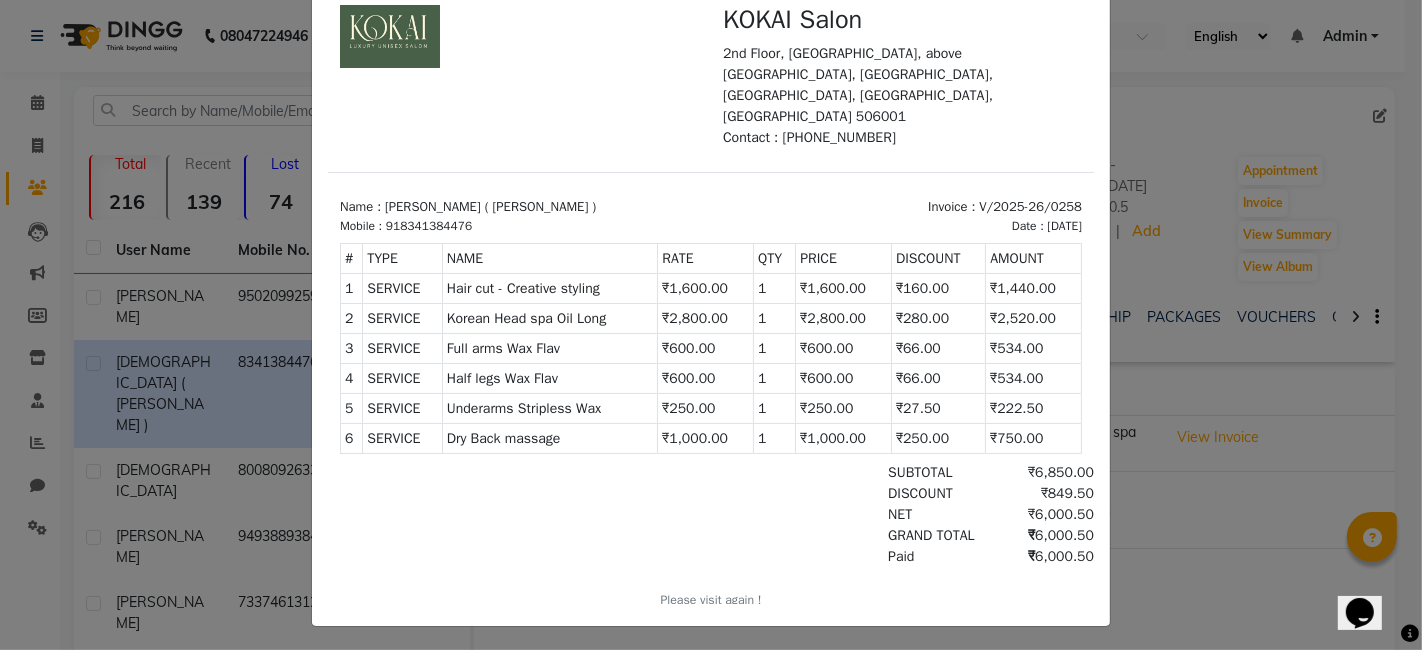 click on "INVOICE View Invoice Close" 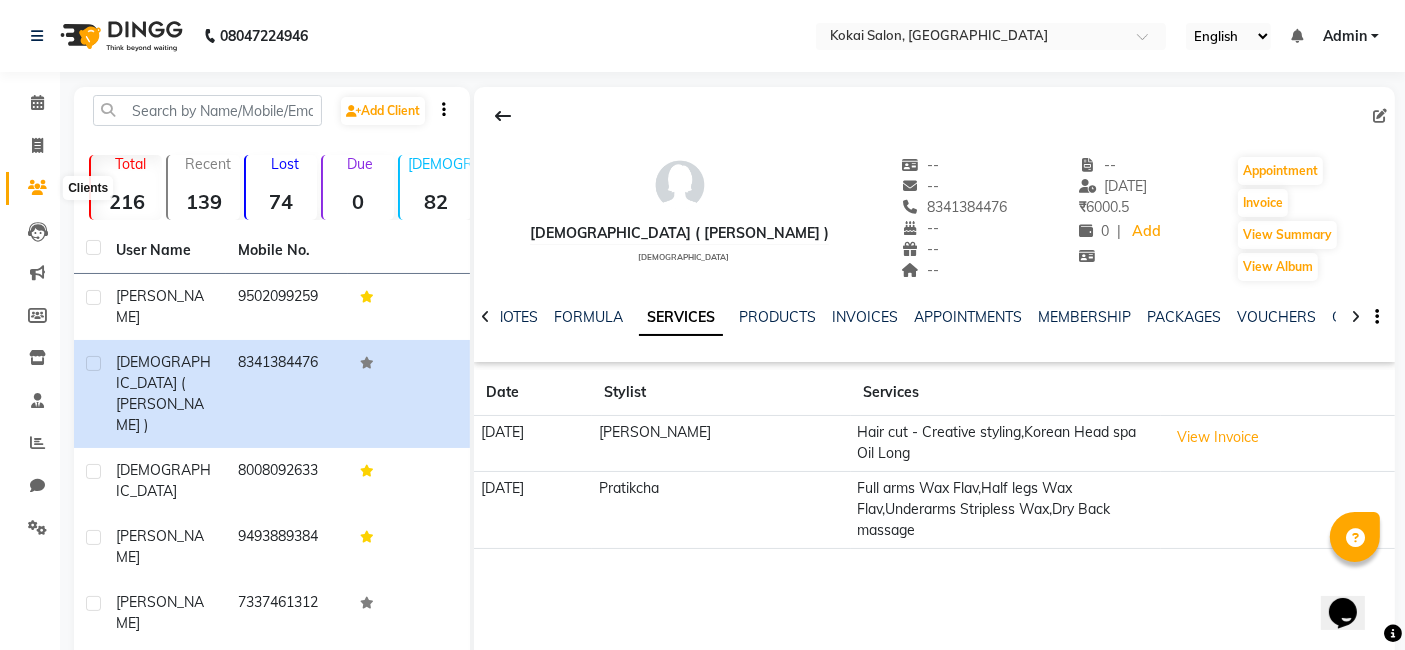 click 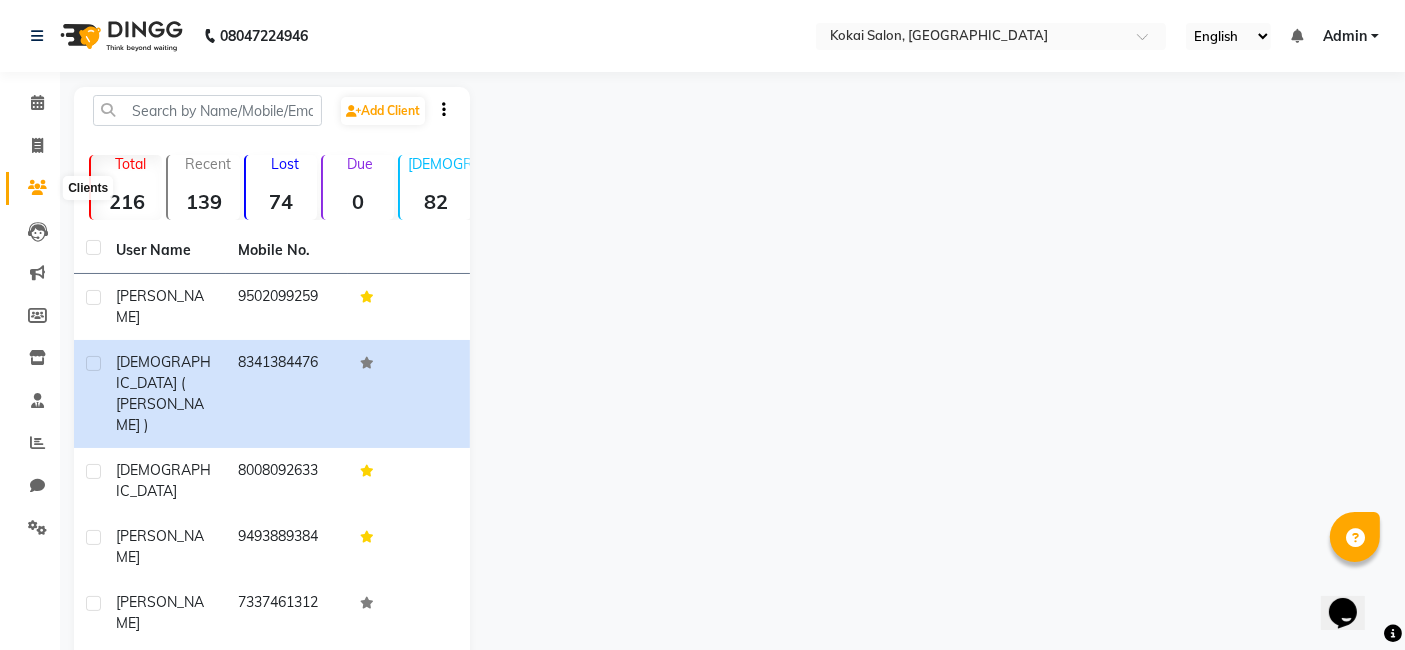 click 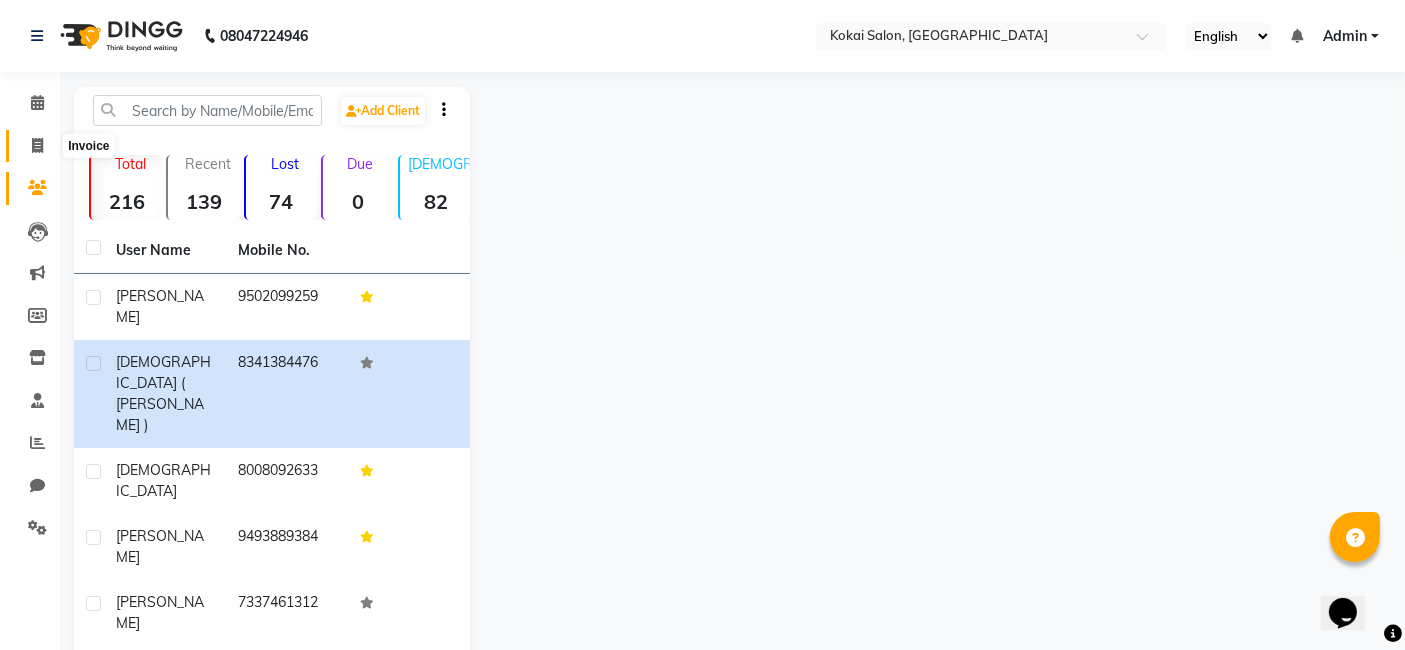 click 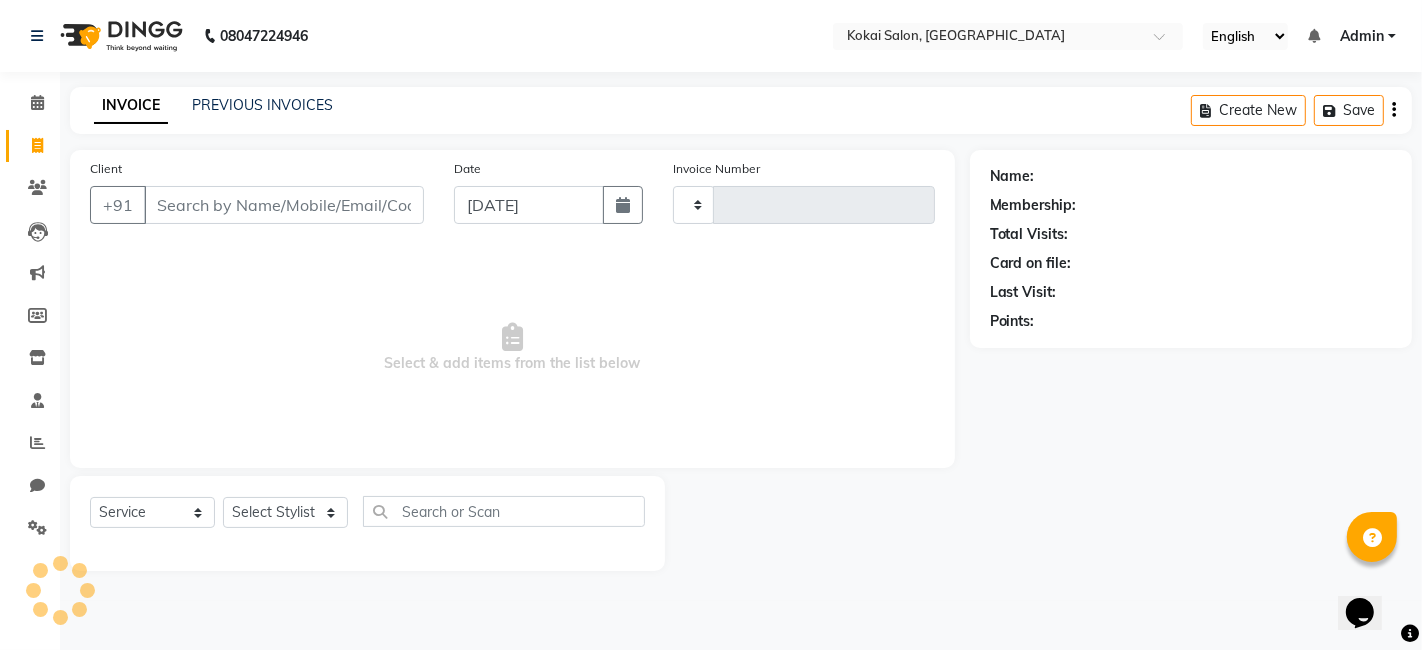 type on "0260" 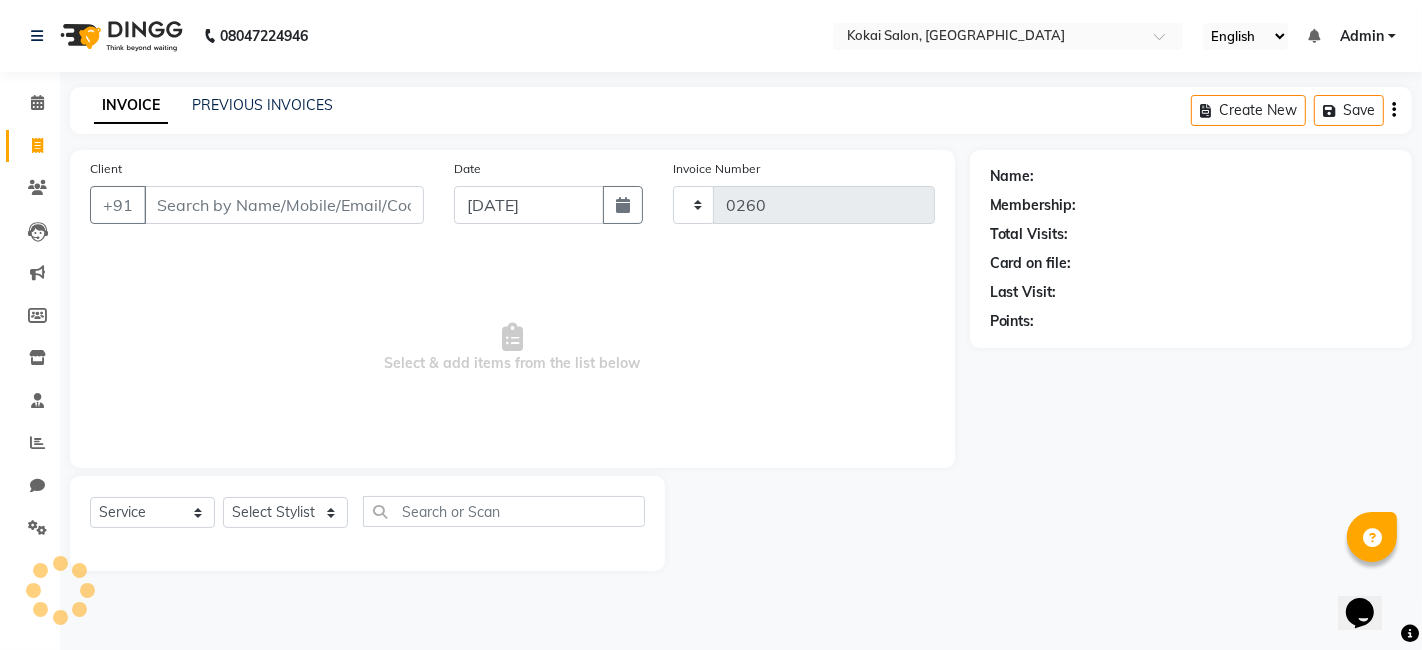 select on "7546" 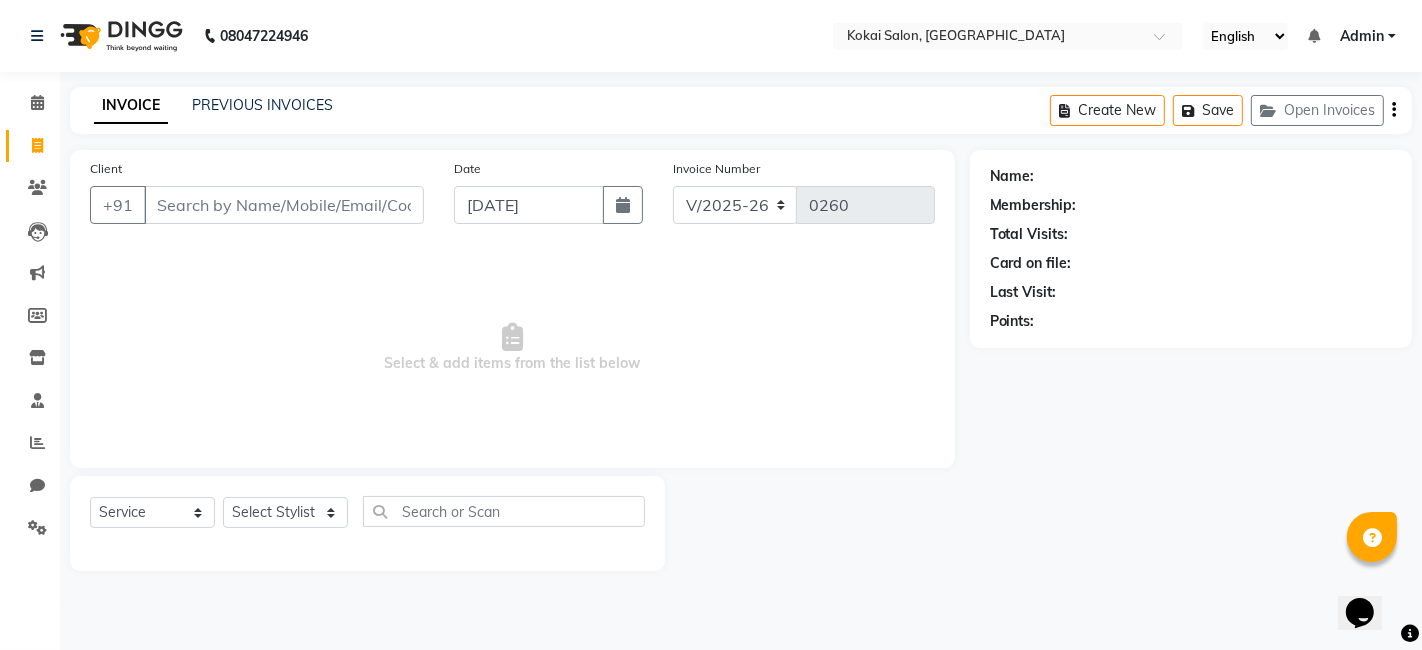 click on "Client" at bounding box center (284, 205) 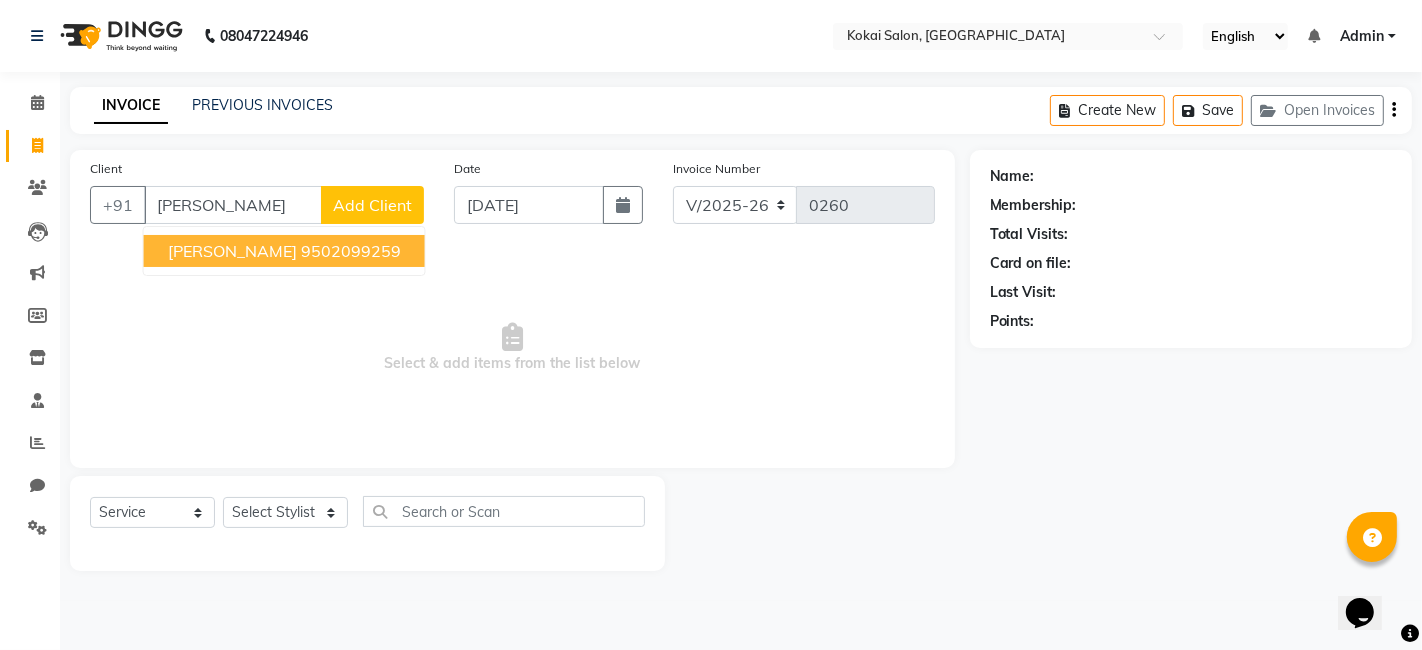 click on "9502099259" at bounding box center (351, 251) 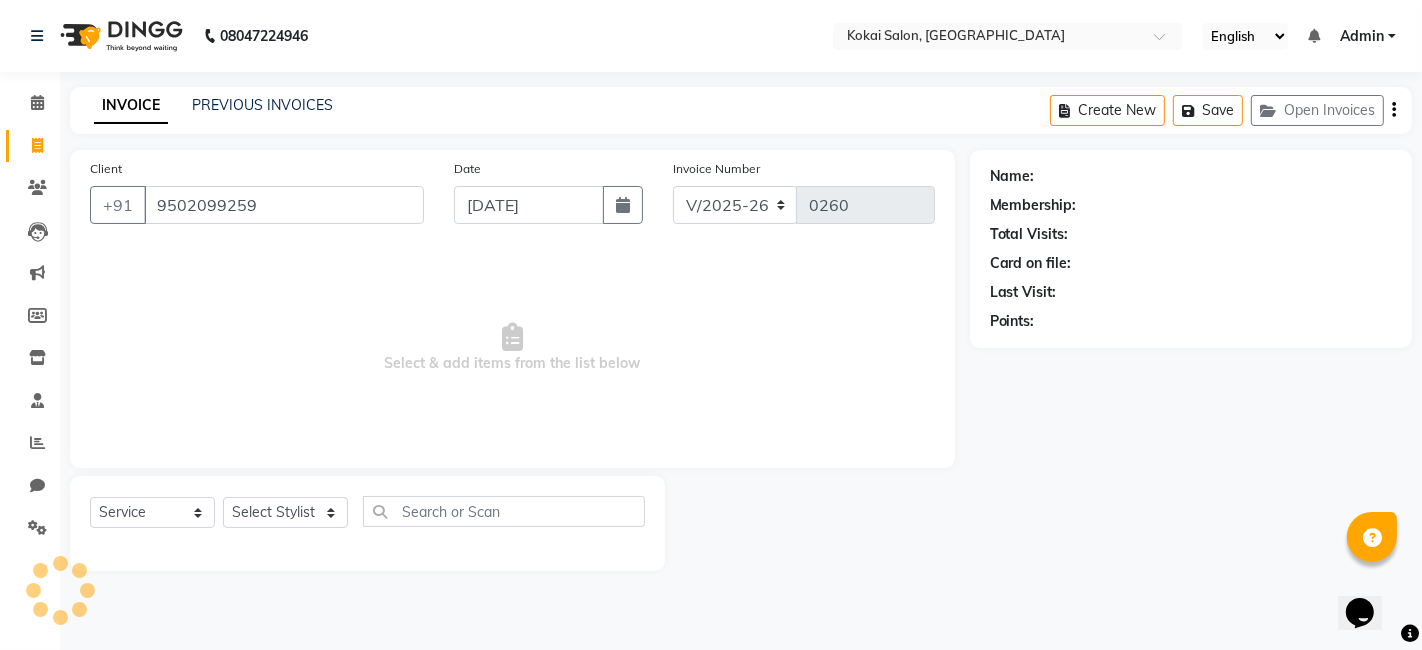 type on "9502099259" 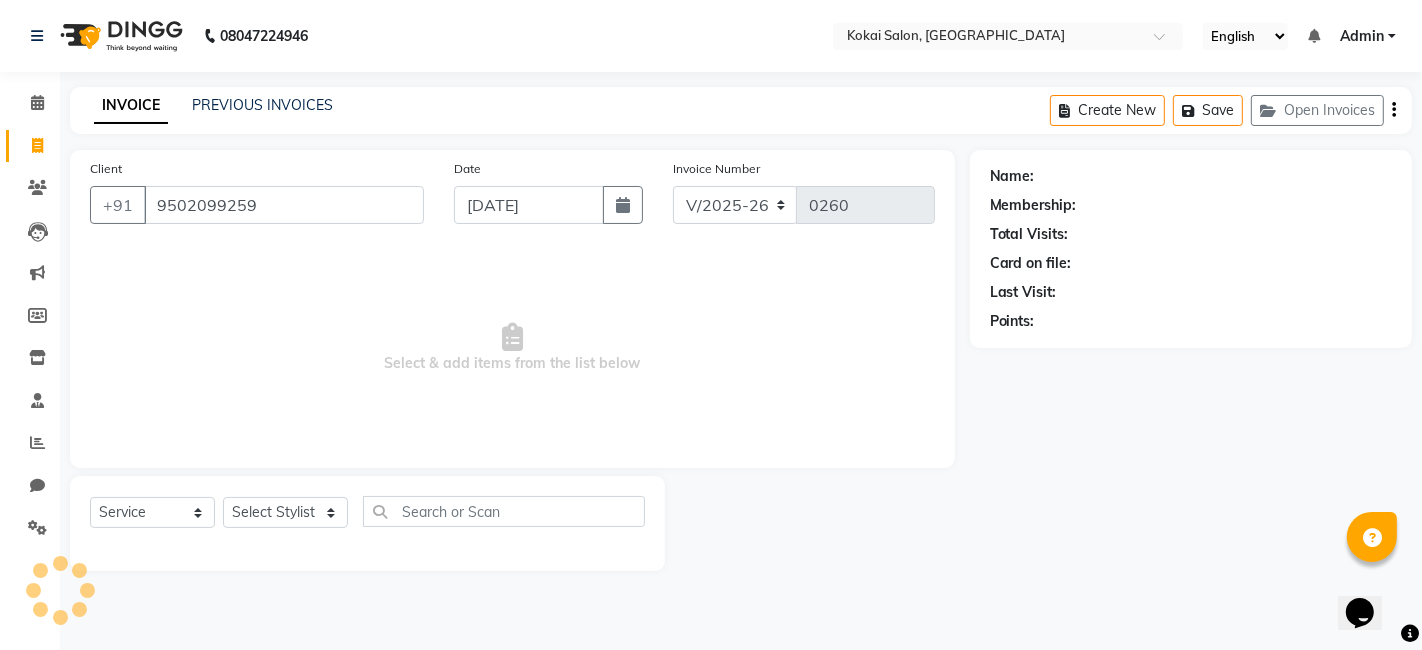 select on "1: Object" 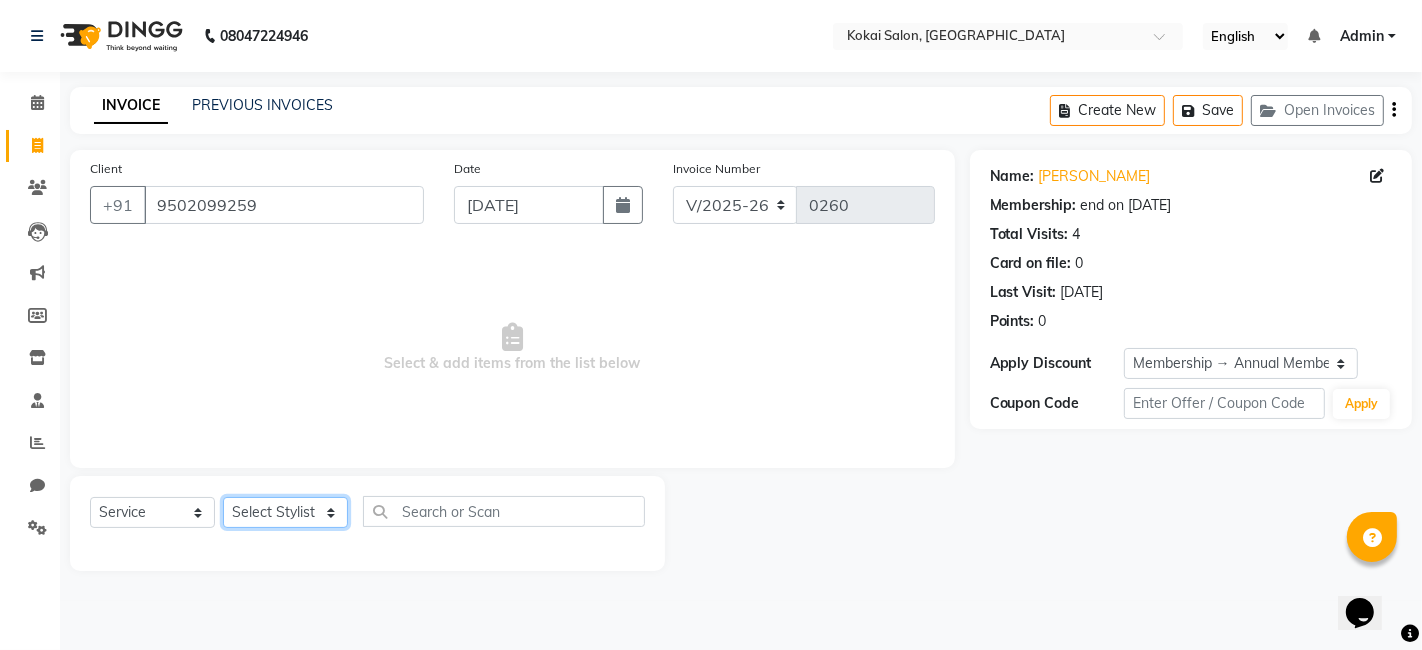 click on "Select Stylist [PERSON_NAME] [PERSON_NAME] Pratikcha [PERSON_NAME]" 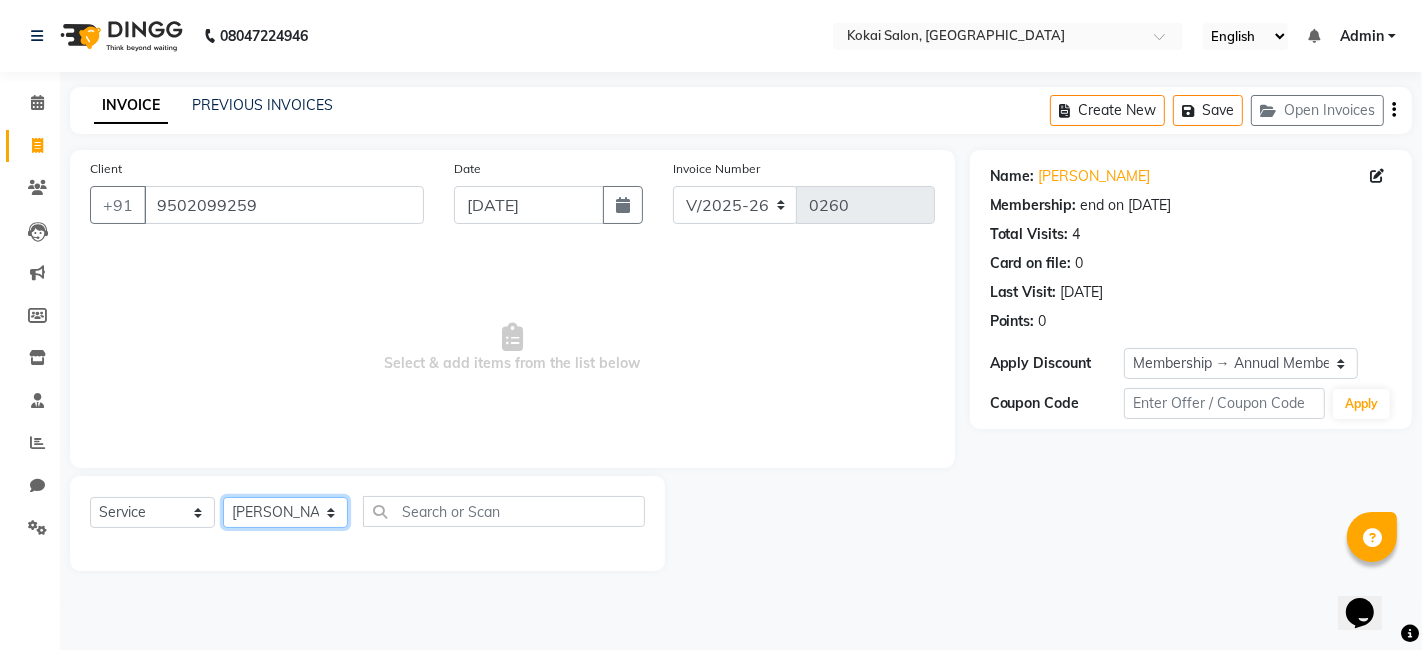 click on "Select Stylist [PERSON_NAME] [PERSON_NAME] Pratikcha [PERSON_NAME]" 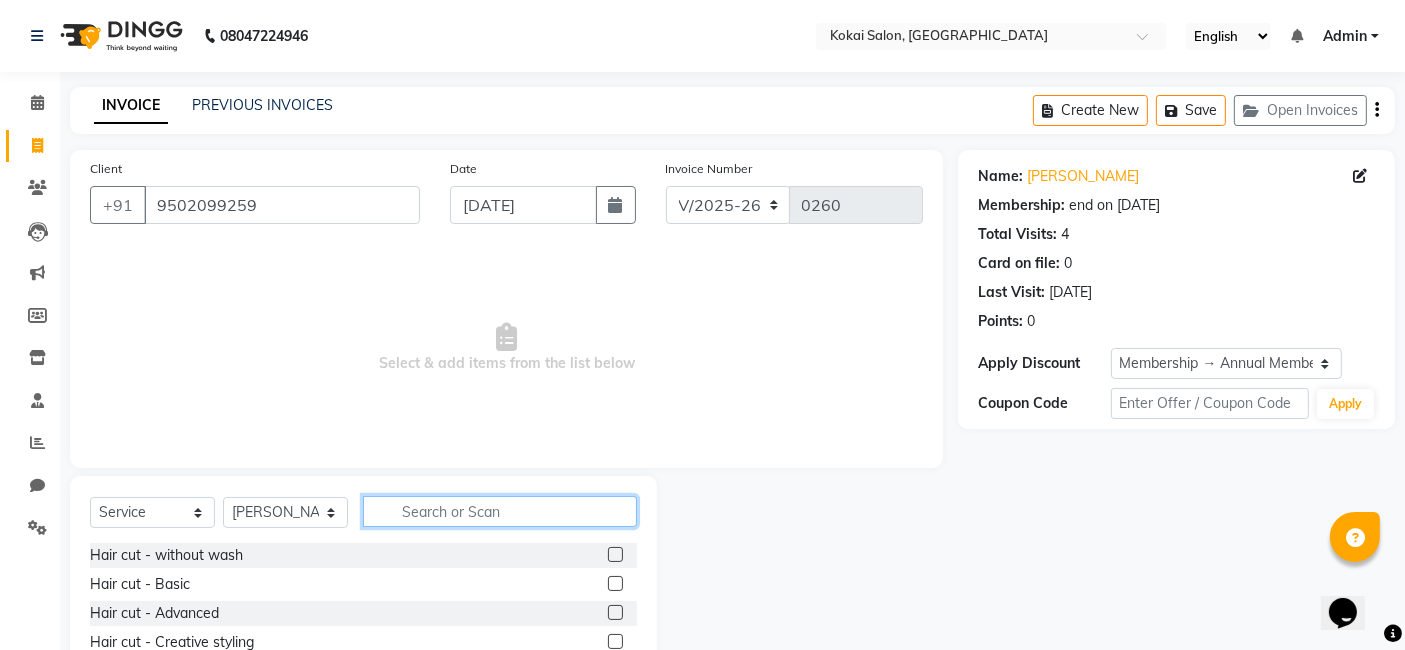 click 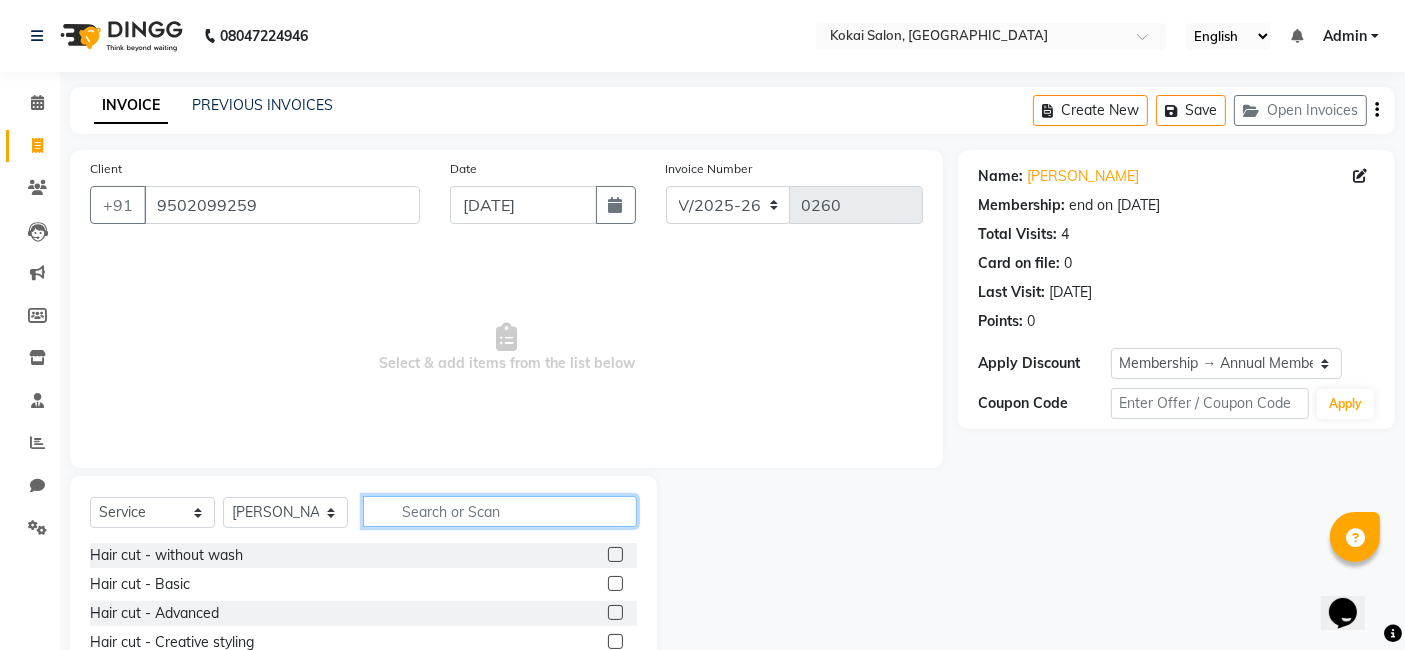 type on "o" 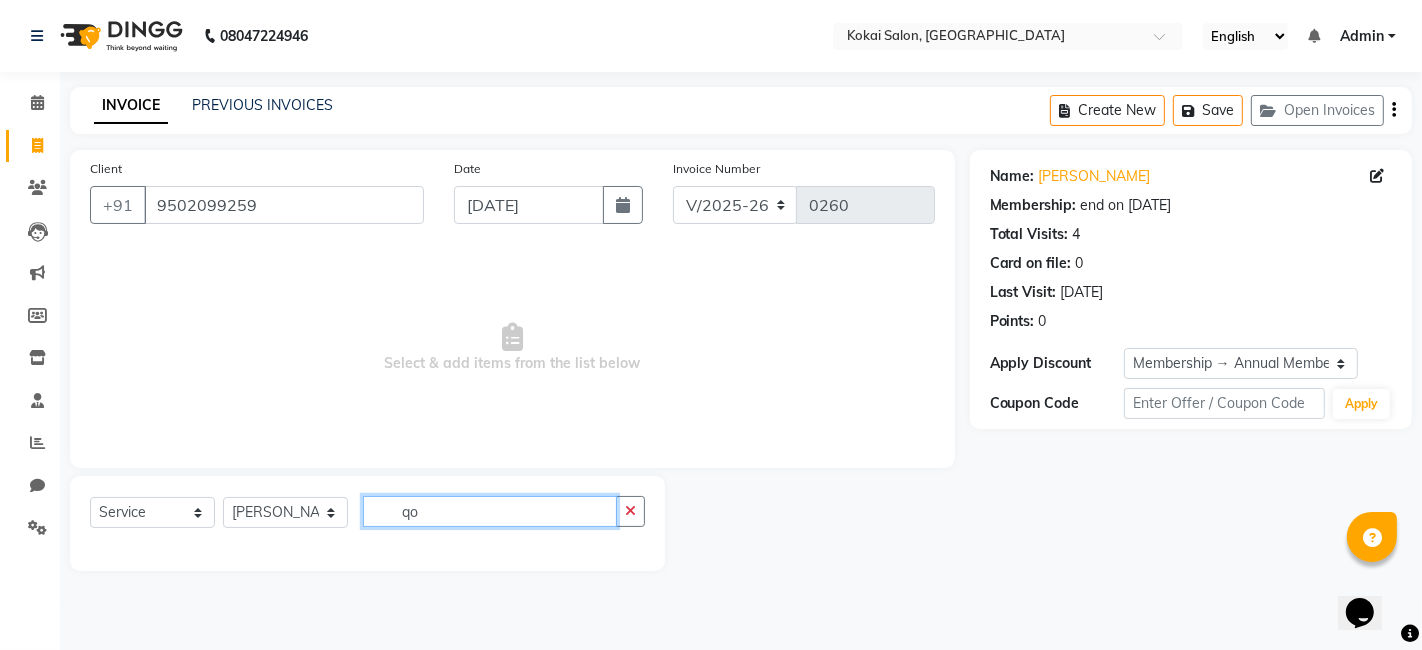 type on "q" 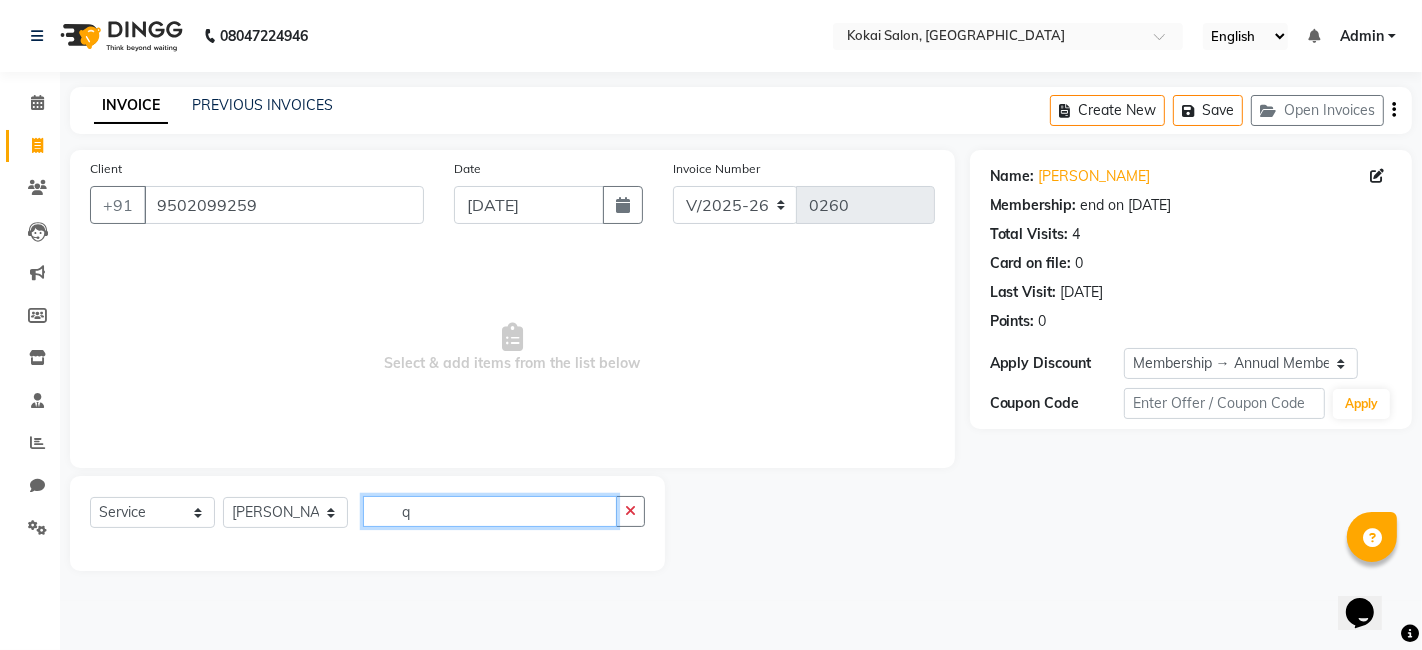 type 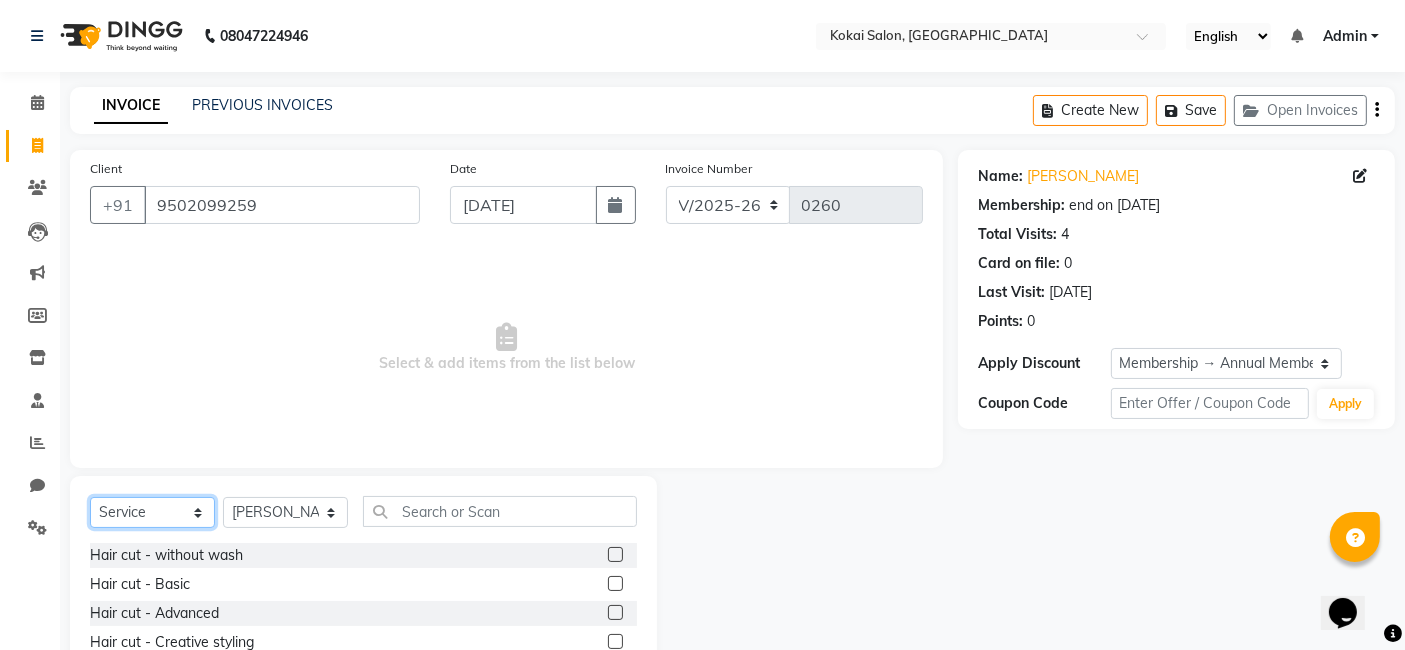 click on "Select  Service  Product  Membership  Package Voucher Prepaid Gift Card" 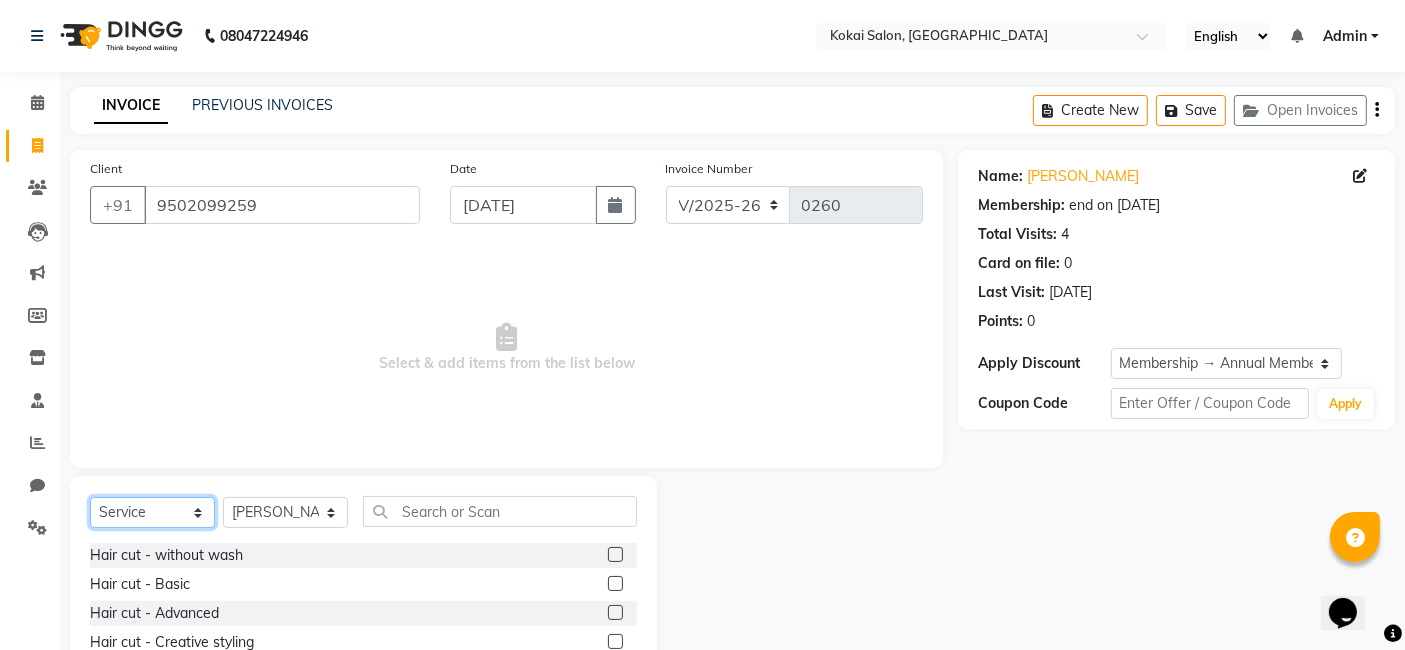 select on "product" 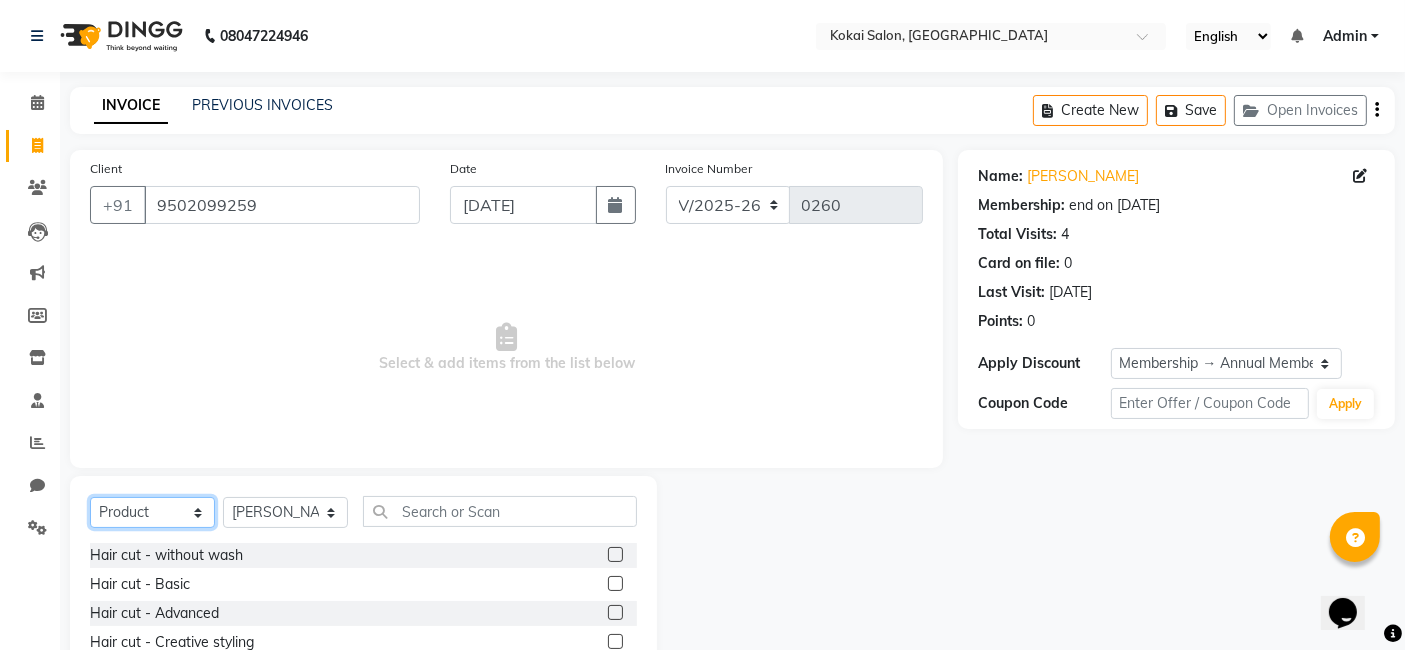 click on "Select  Service  Product  Membership  Package Voucher Prepaid Gift Card" 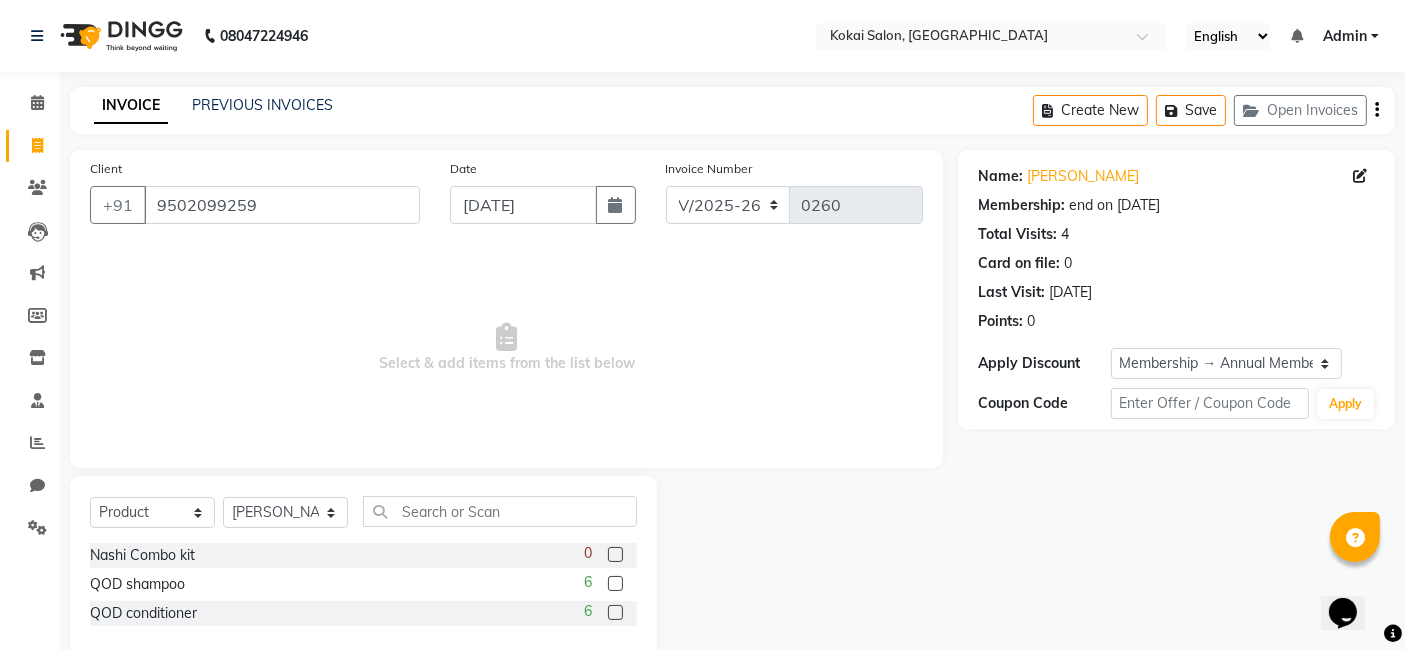 click 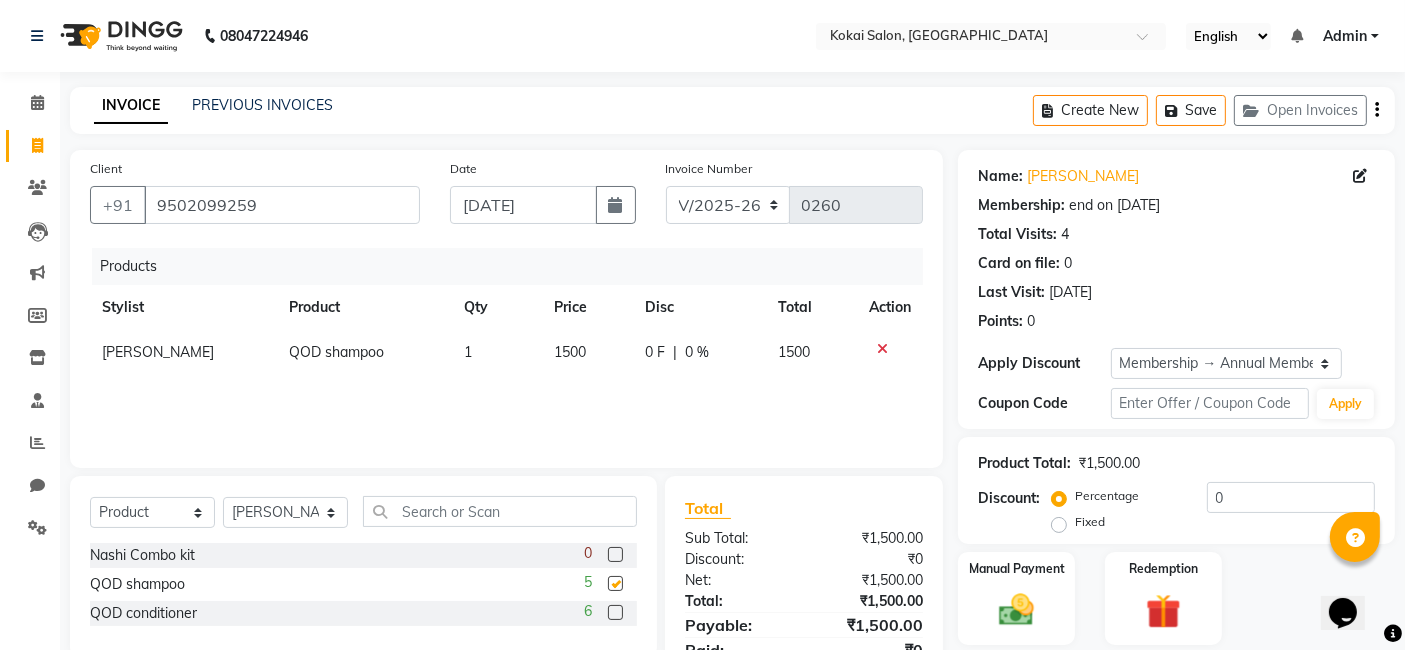 checkbox on "false" 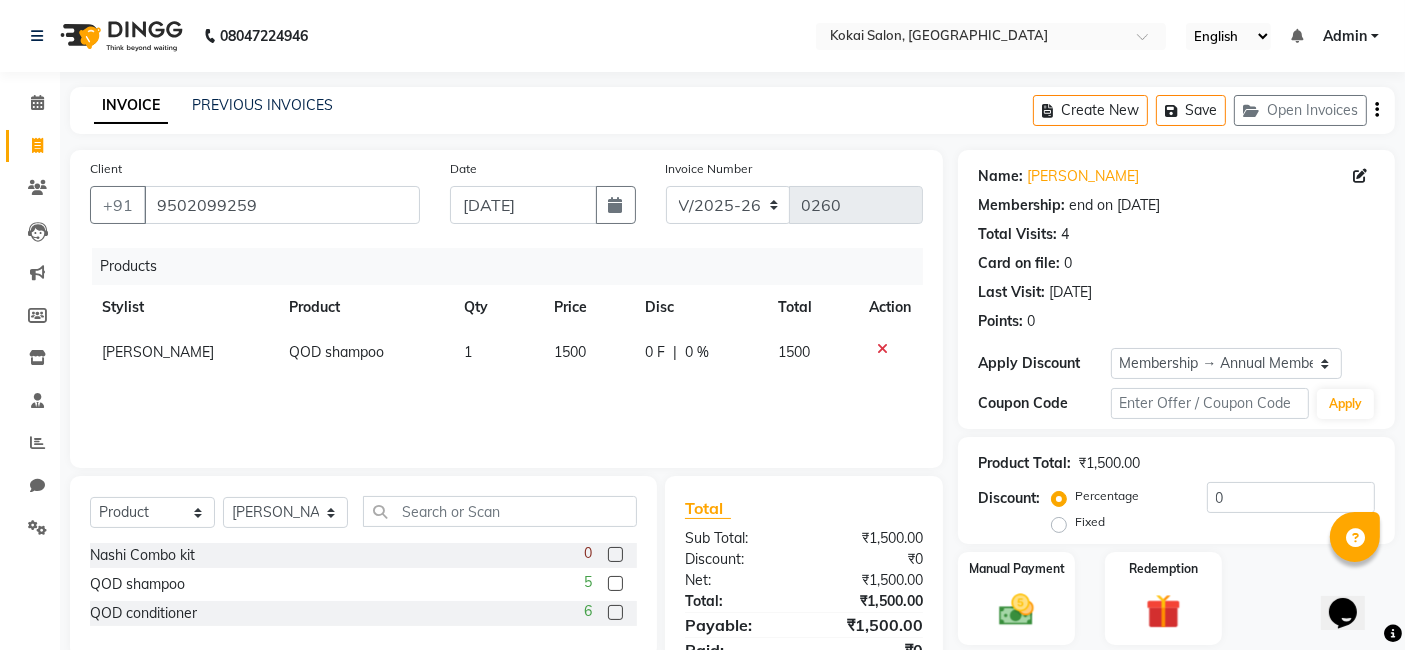click 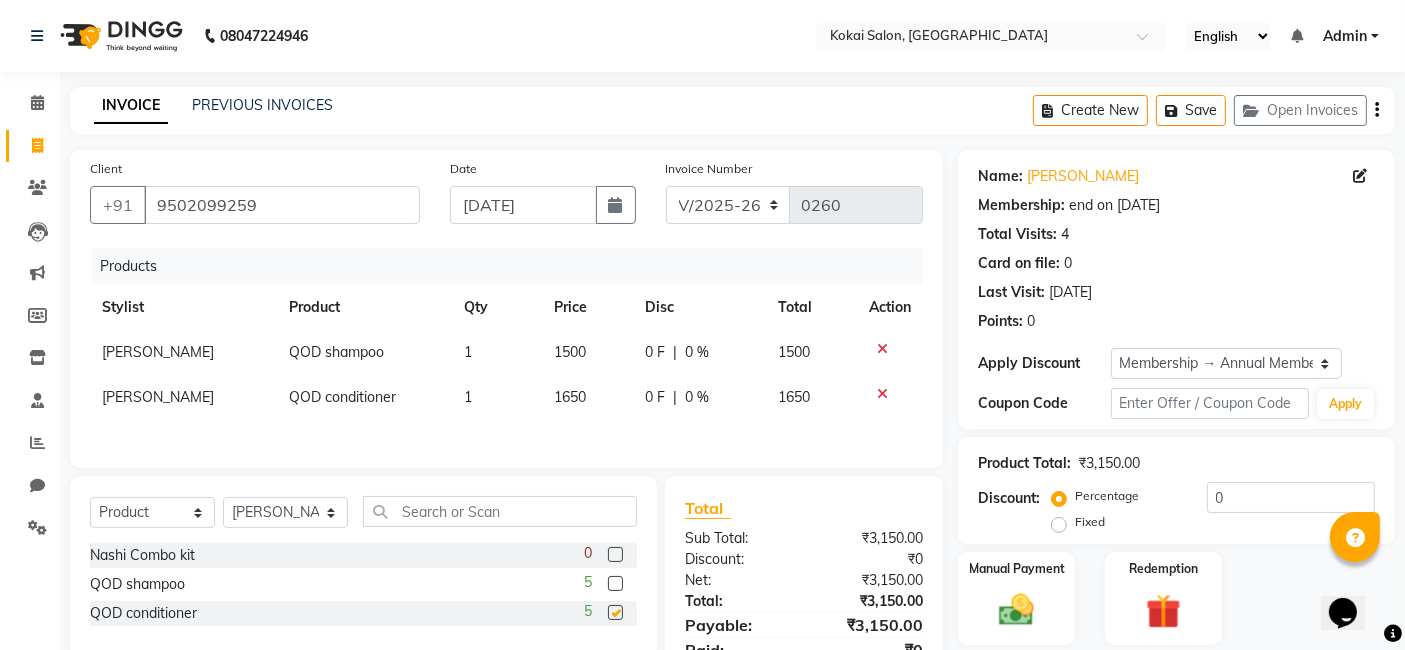 checkbox on "false" 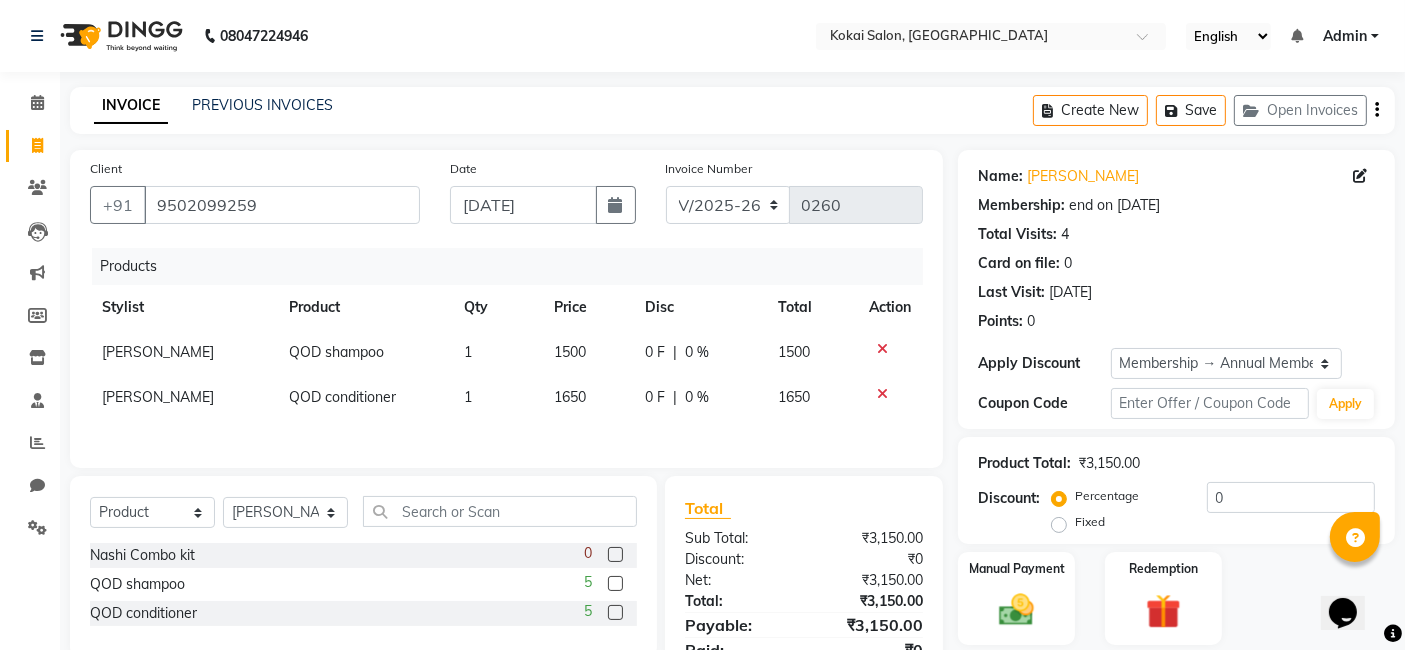 click on "1500" 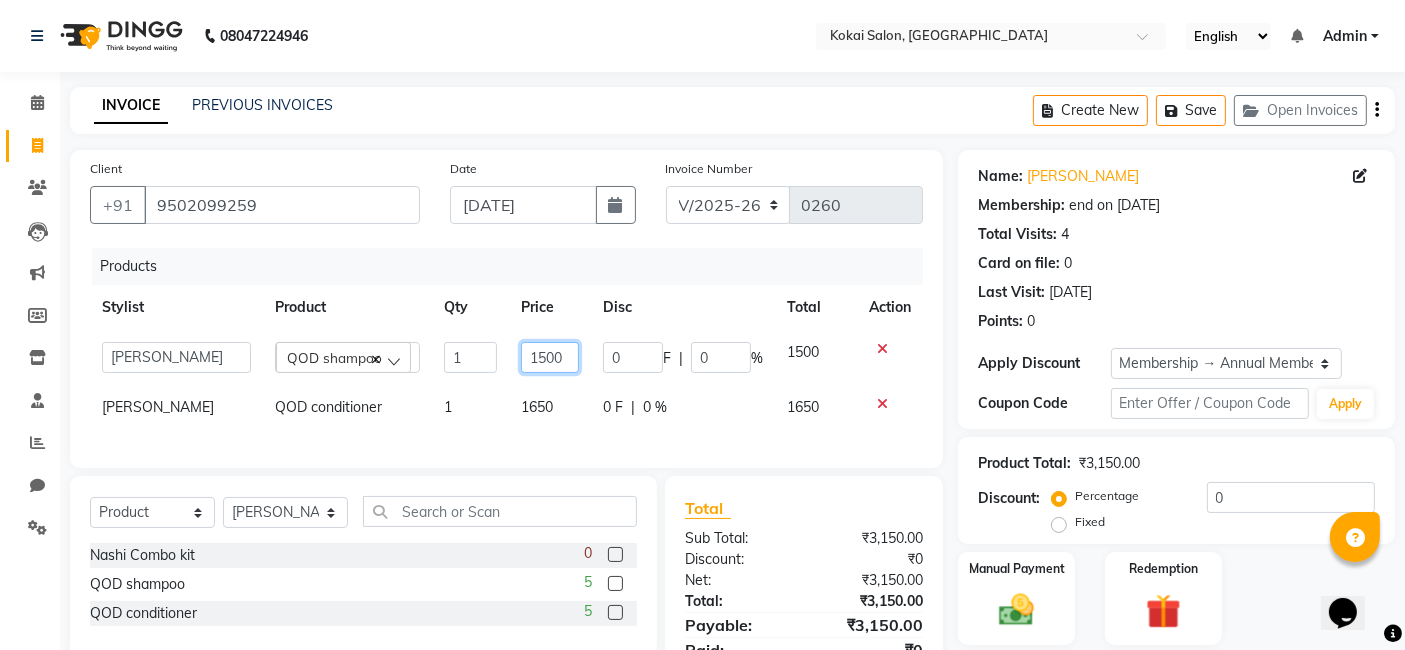 click on "1500" 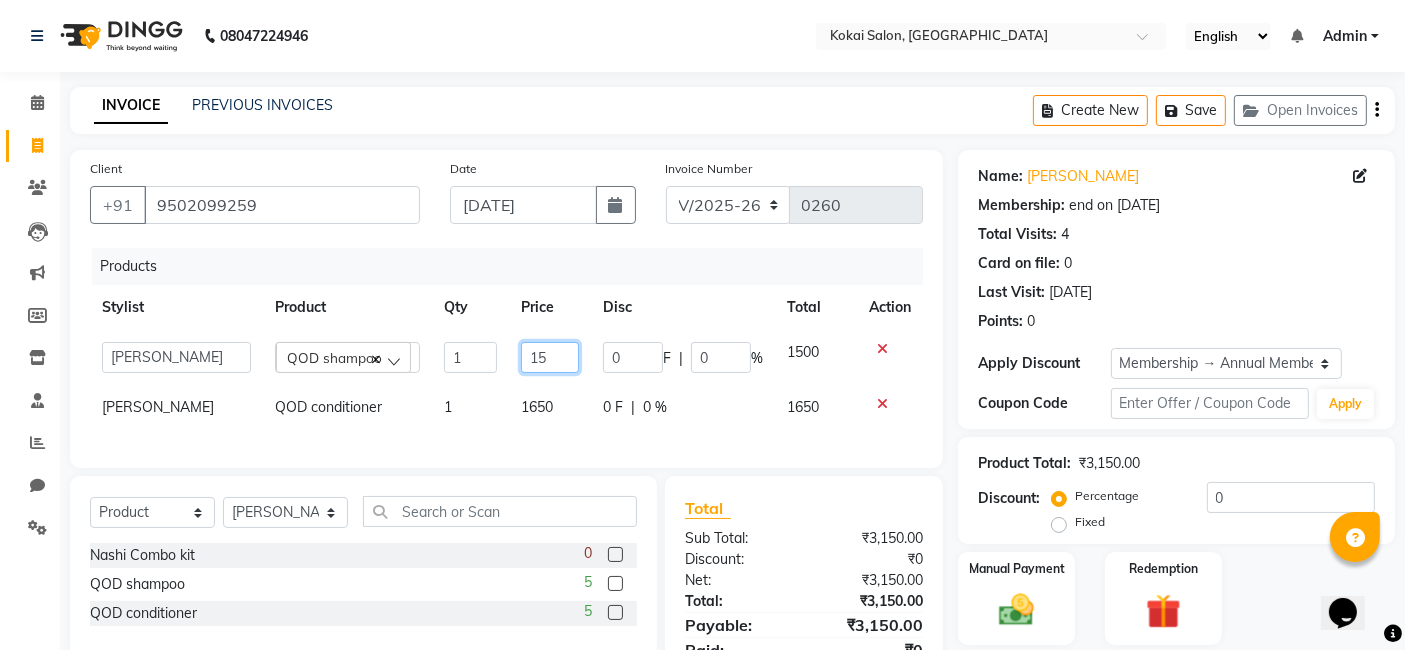 type on "1" 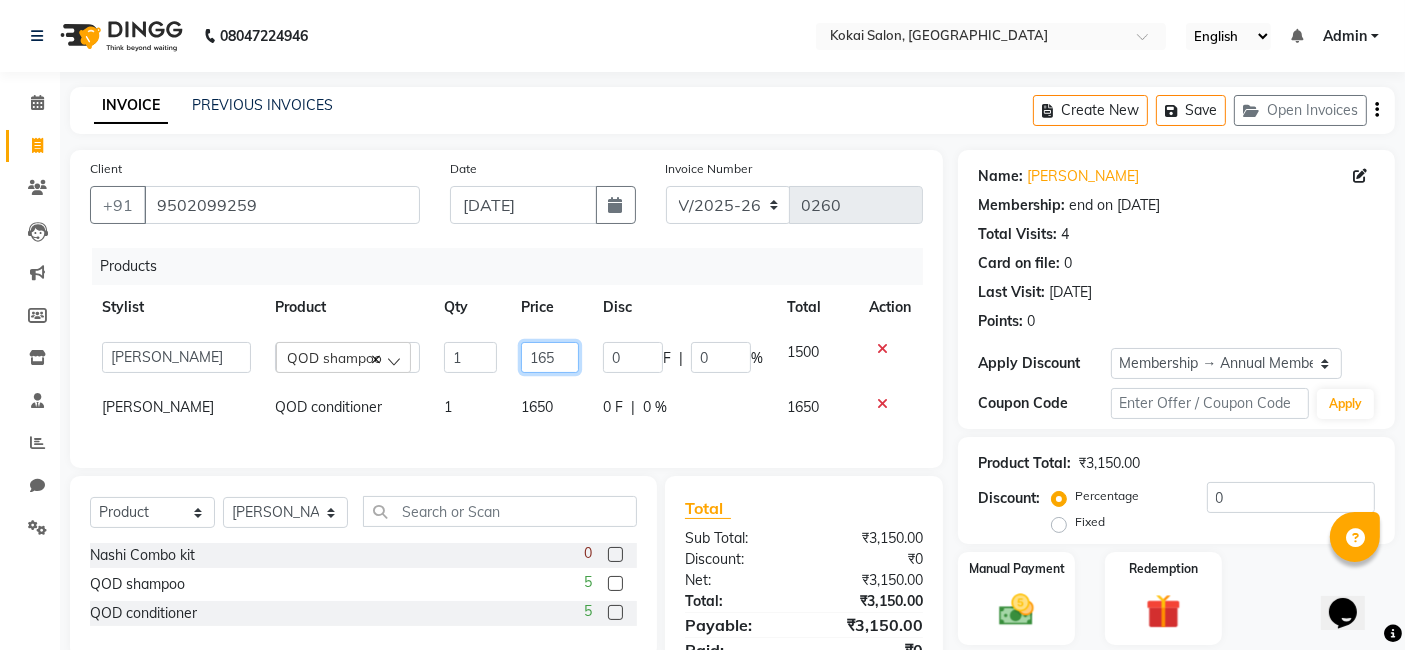 type on "1650" 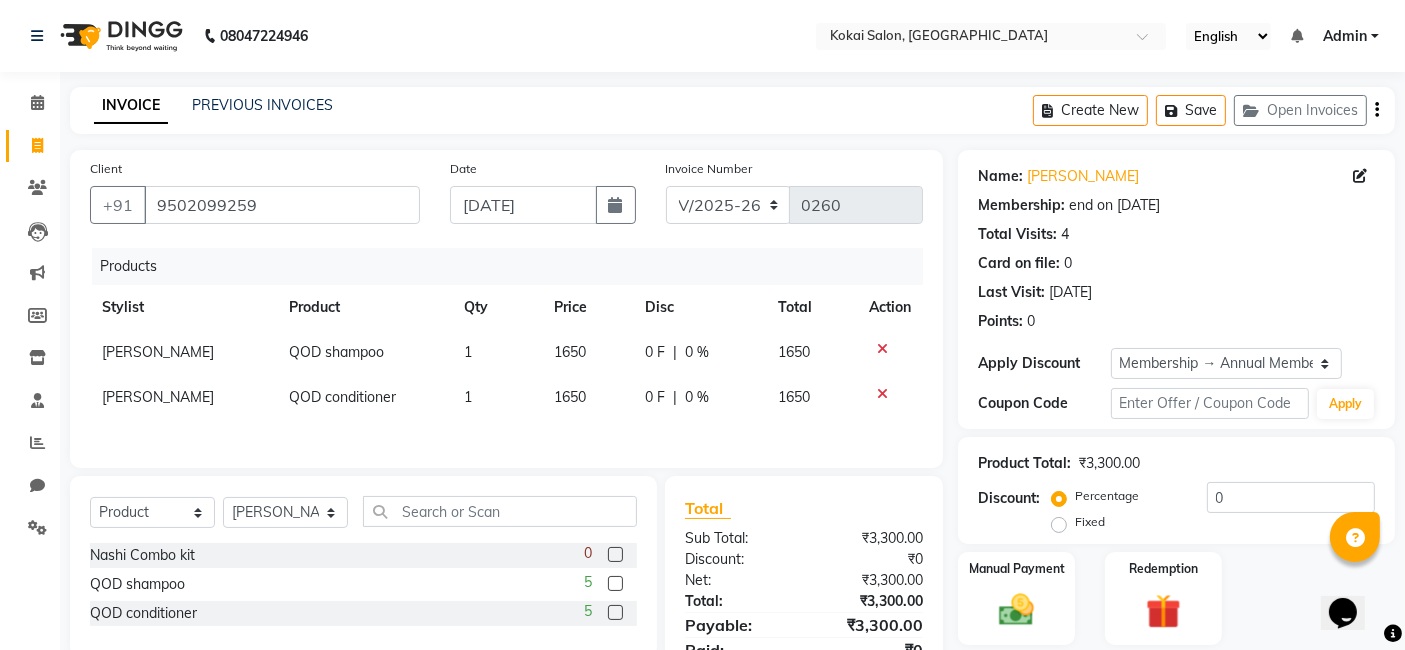 click on "Products Stylist Product Qty Price Disc Total Action [PERSON_NAME] QOD shampoo 1 1650 0 F | 0 % 1650 [PERSON_NAME] QOD conditioner 1 1650 0 F | 0 % 1650" 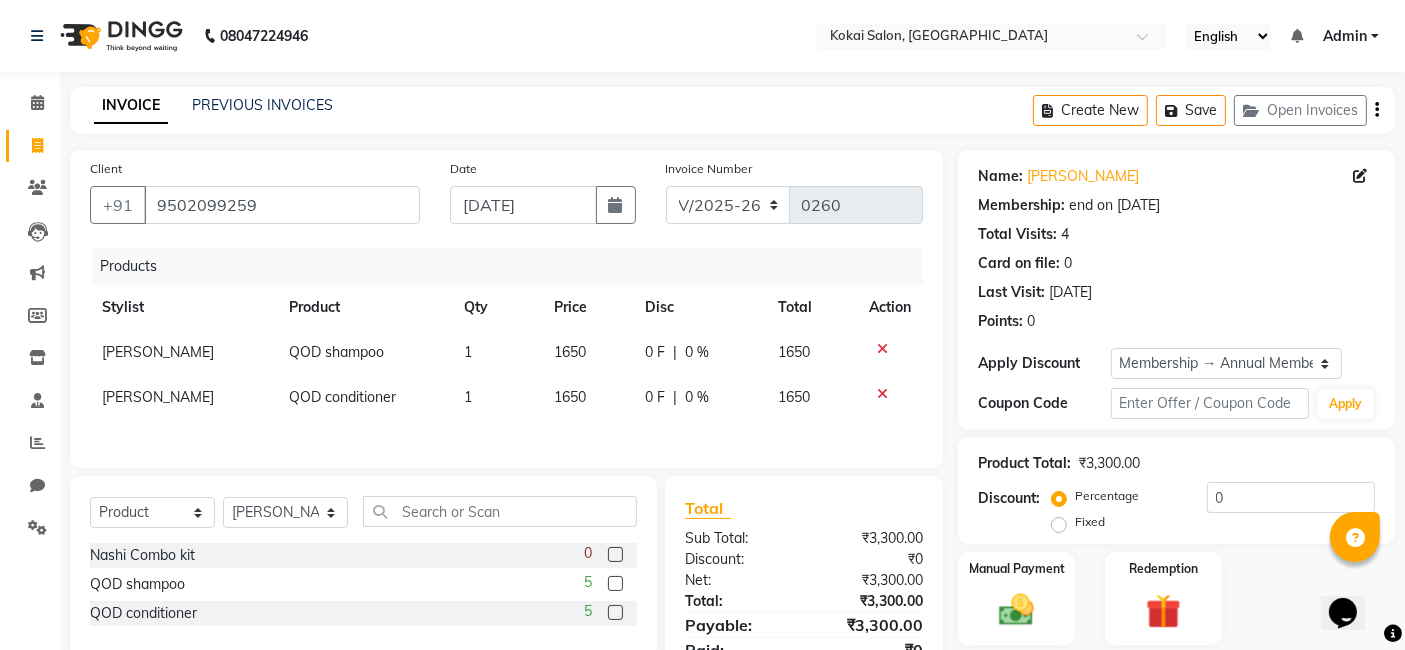 scroll, scrollTop: 90, scrollLeft: 0, axis: vertical 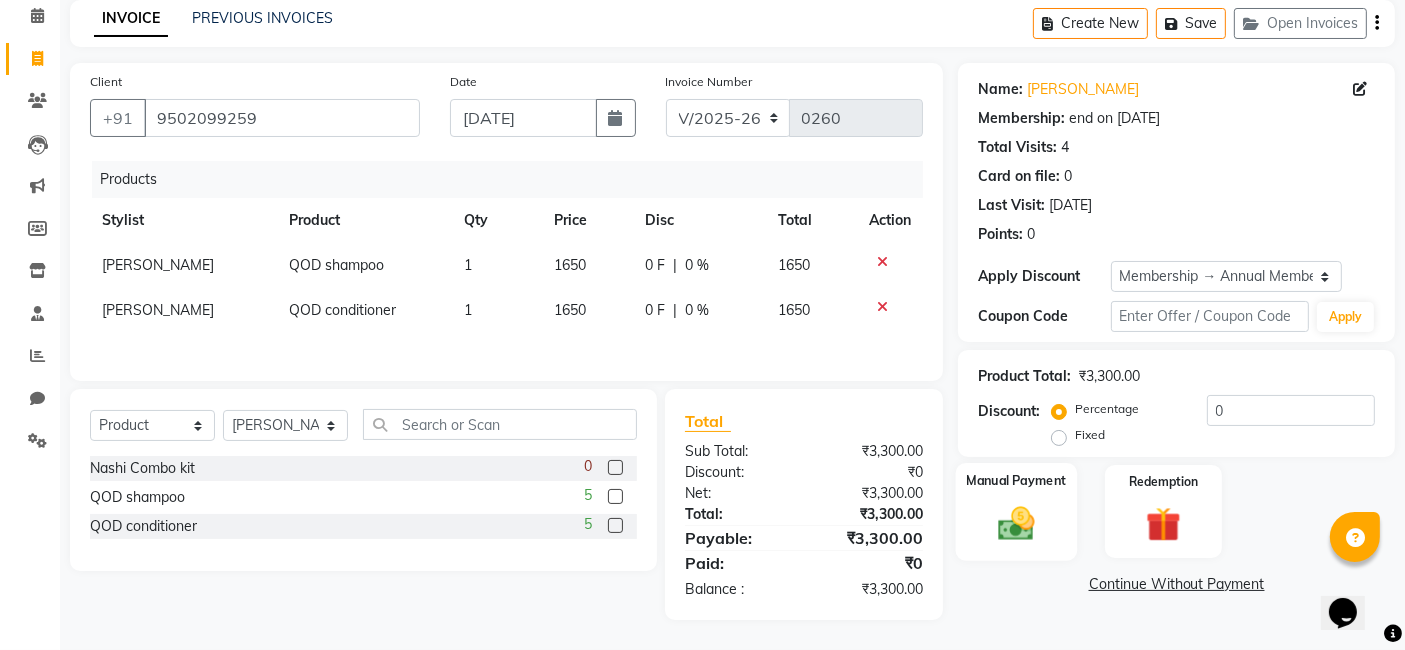 click on "Manual Payment" 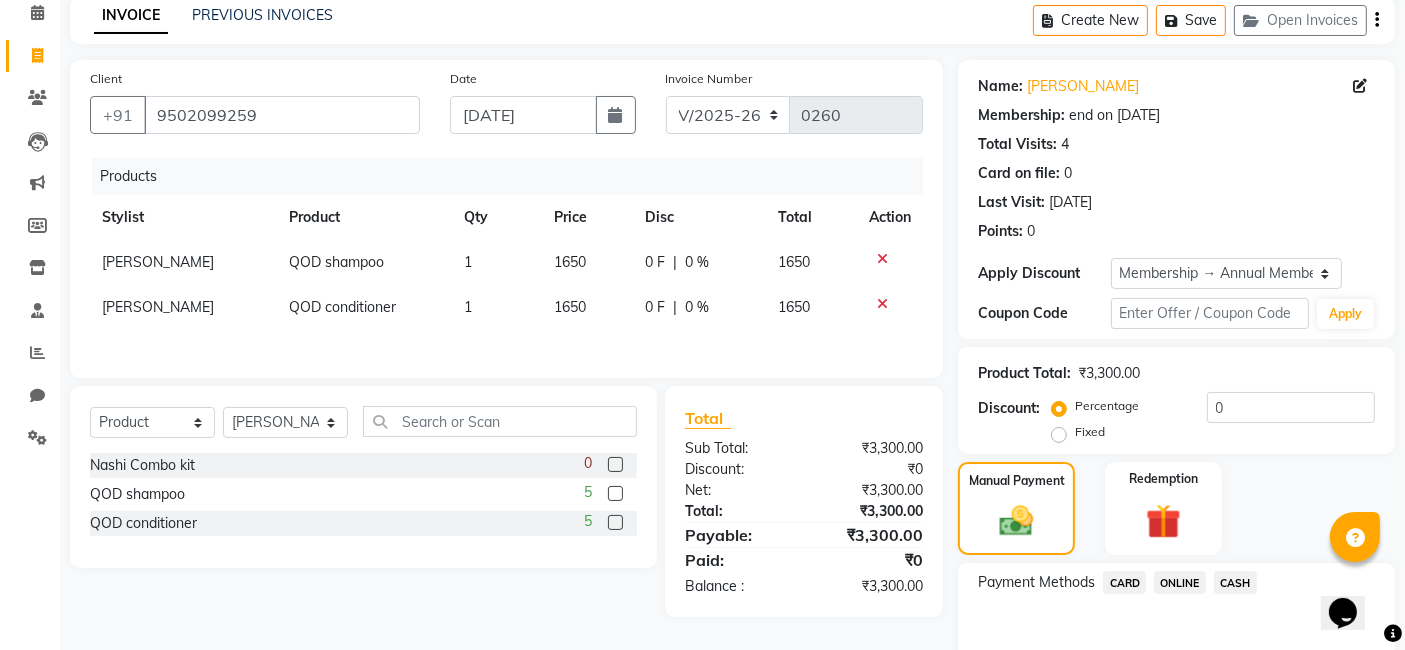 click on "ONLINE" 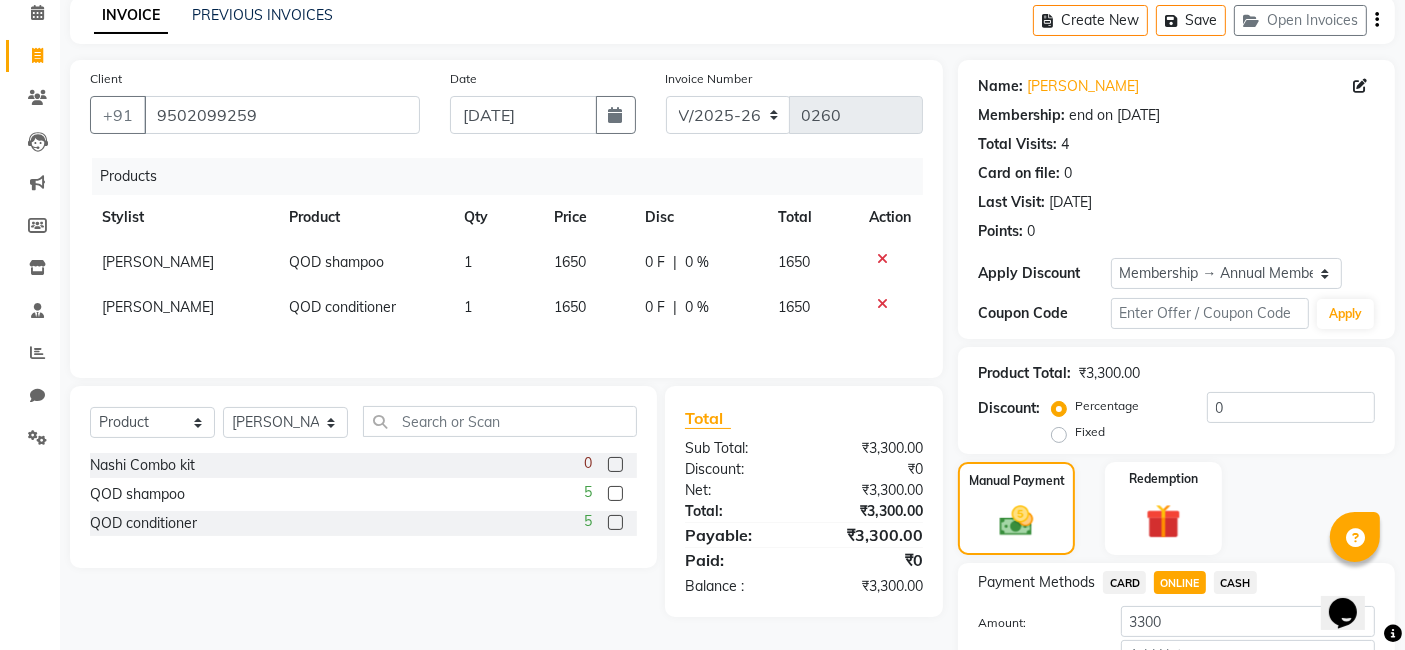 scroll, scrollTop: 222, scrollLeft: 0, axis: vertical 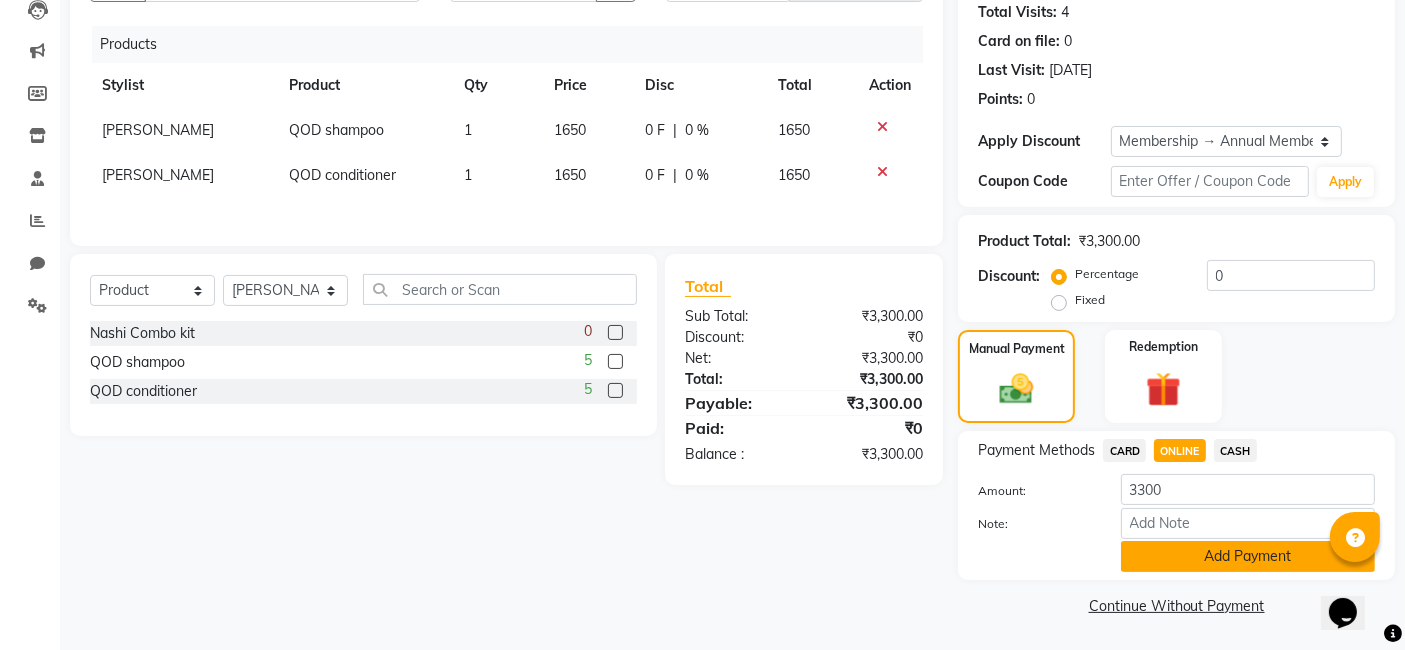 click on "Add Payment" 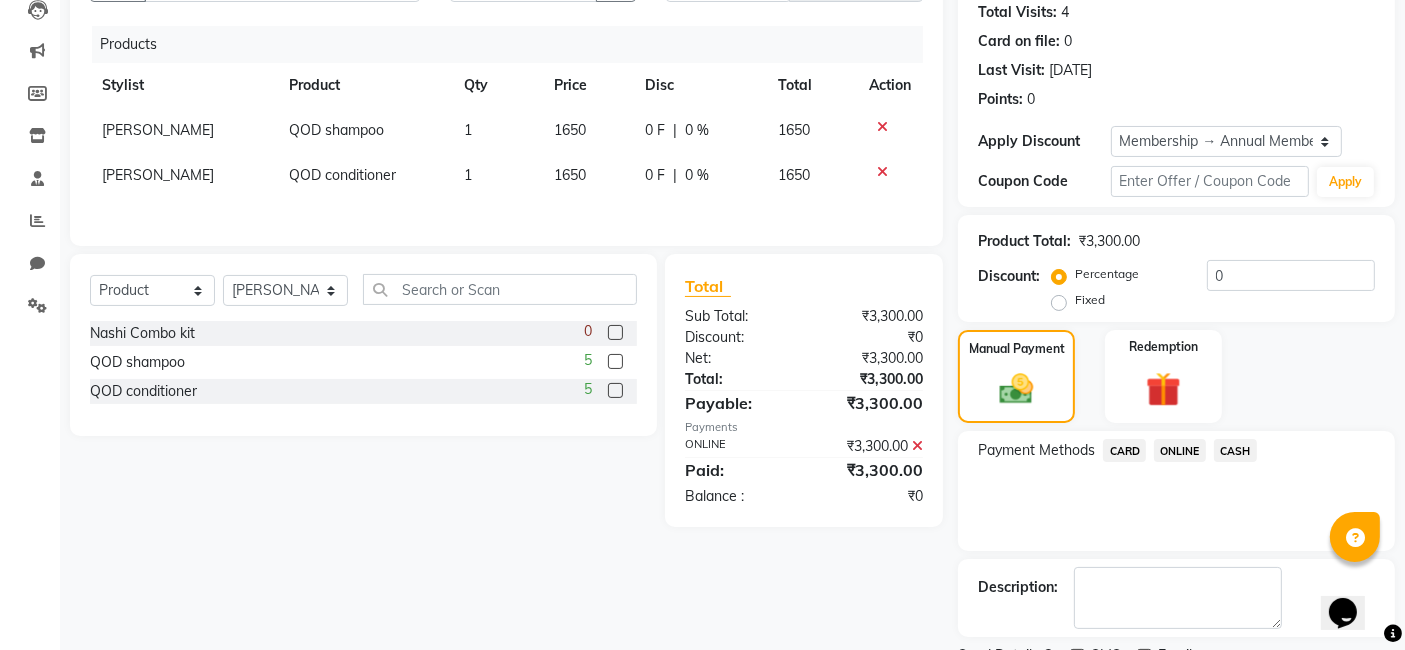 scroll, scrollTop: 305, scrollLeft: 0, axis: vertical 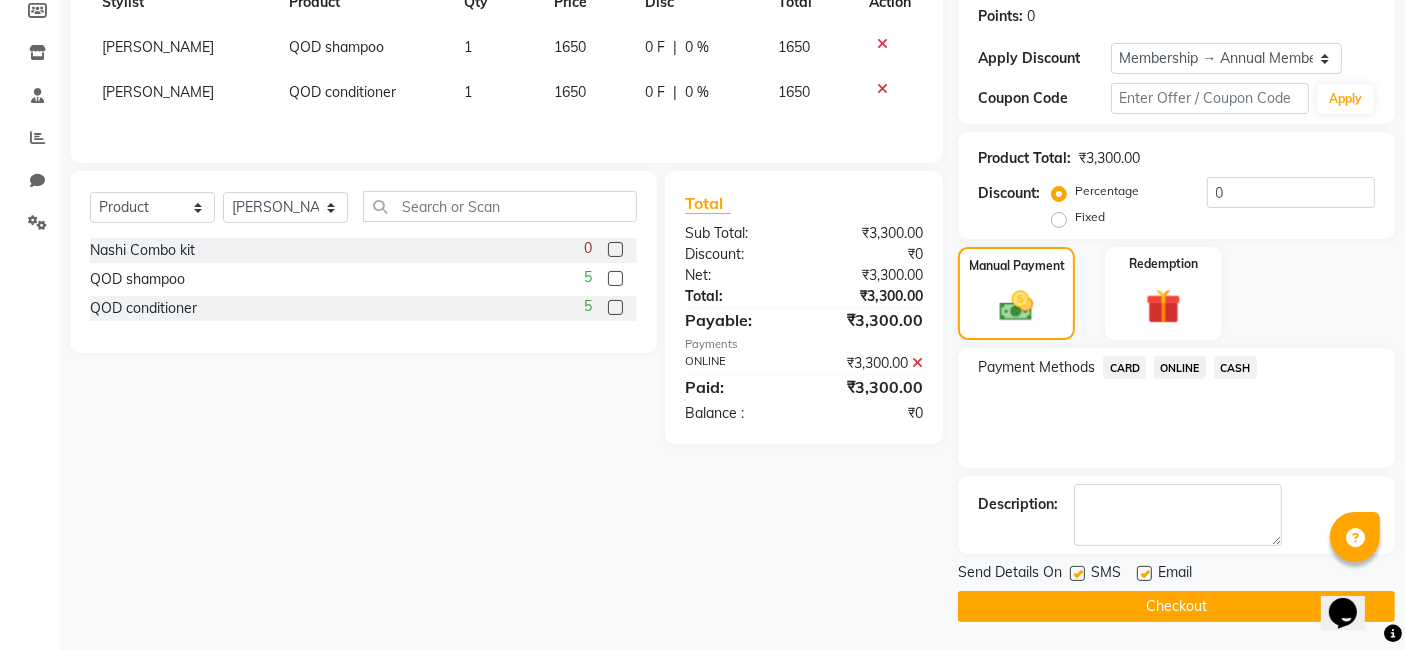 click on "Checkout" 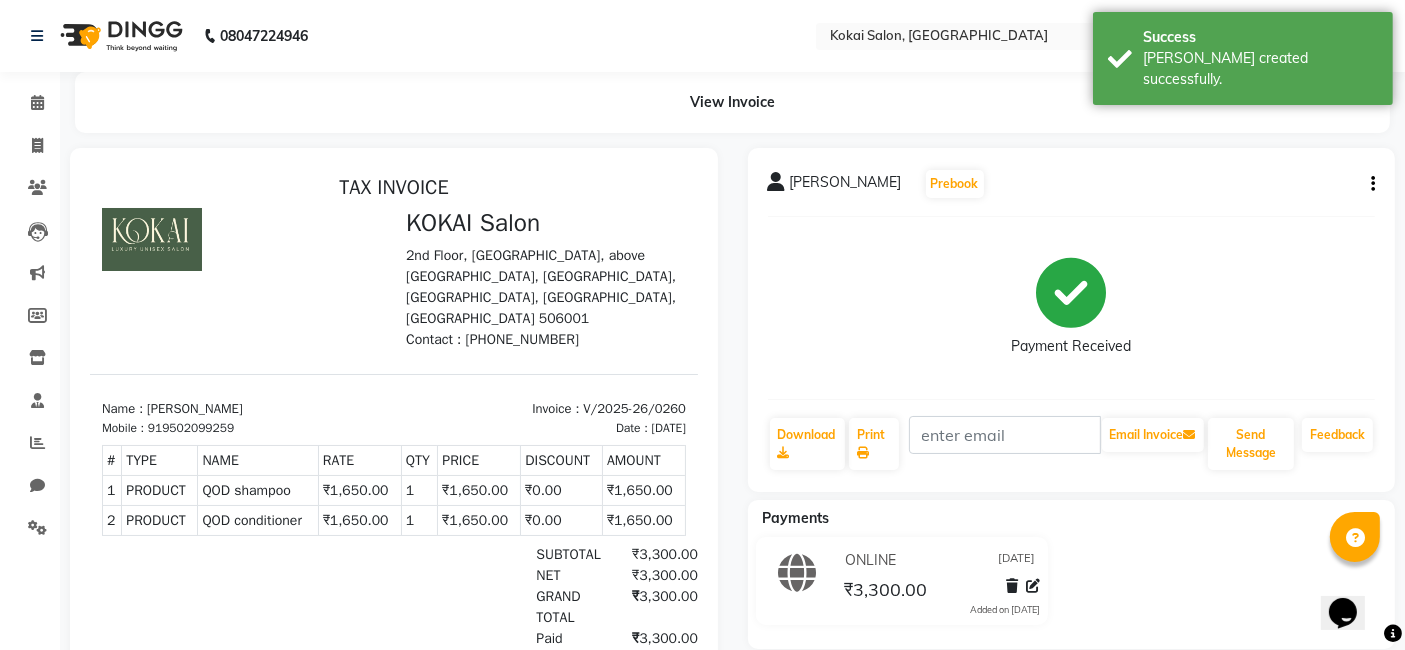 scroll, scrollTop: 108, scrollLeft: 0, axis: vertical 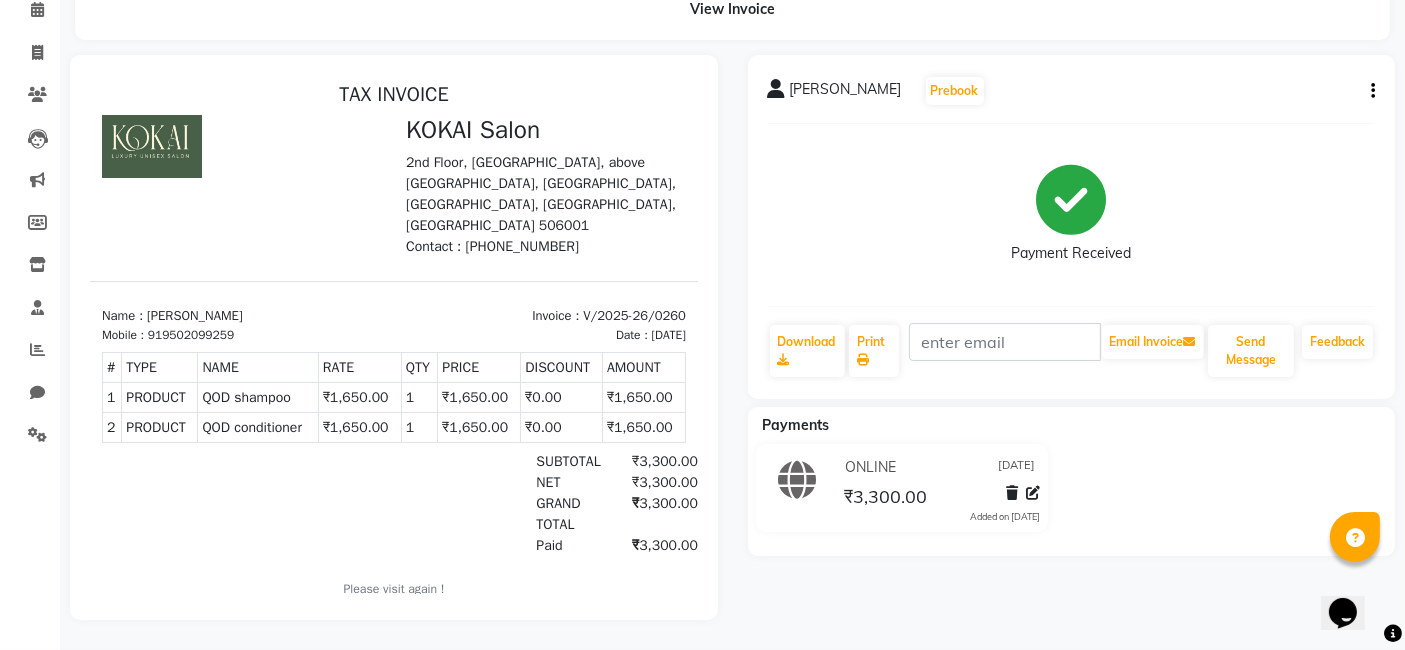 click 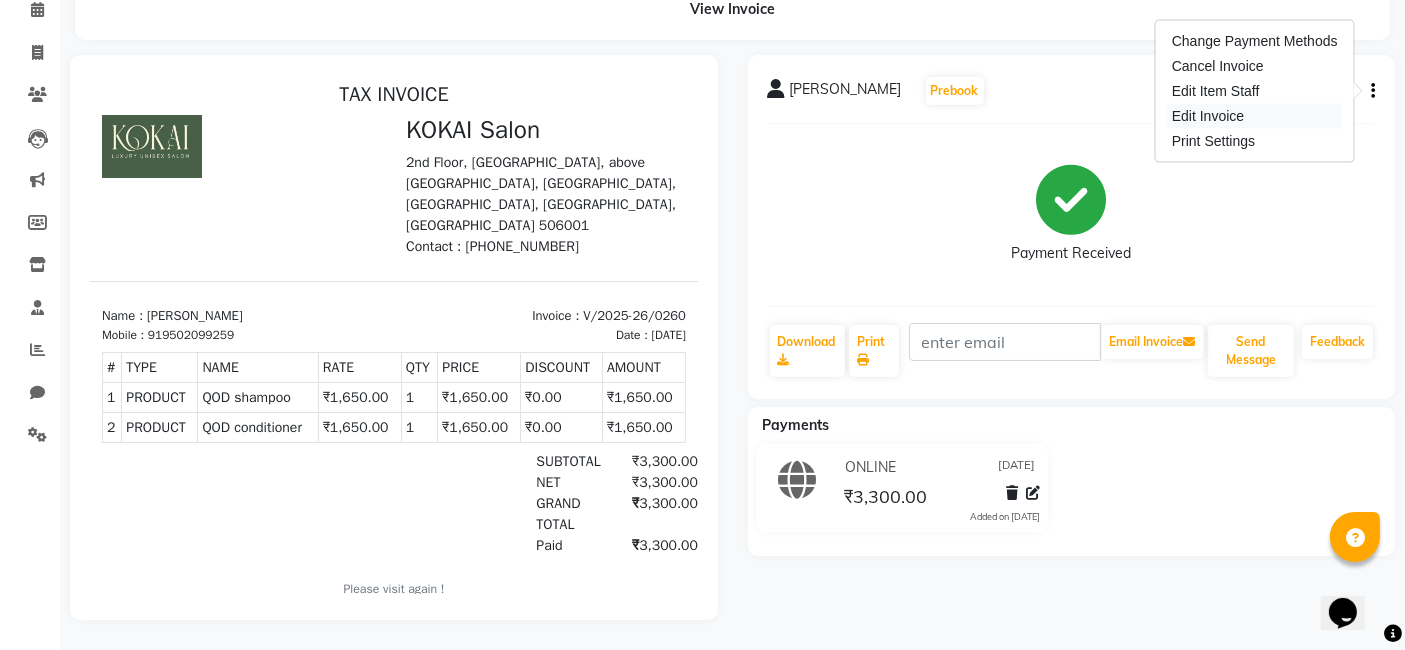 click on "Edit Invoice" at bounding box center (1255, 116) 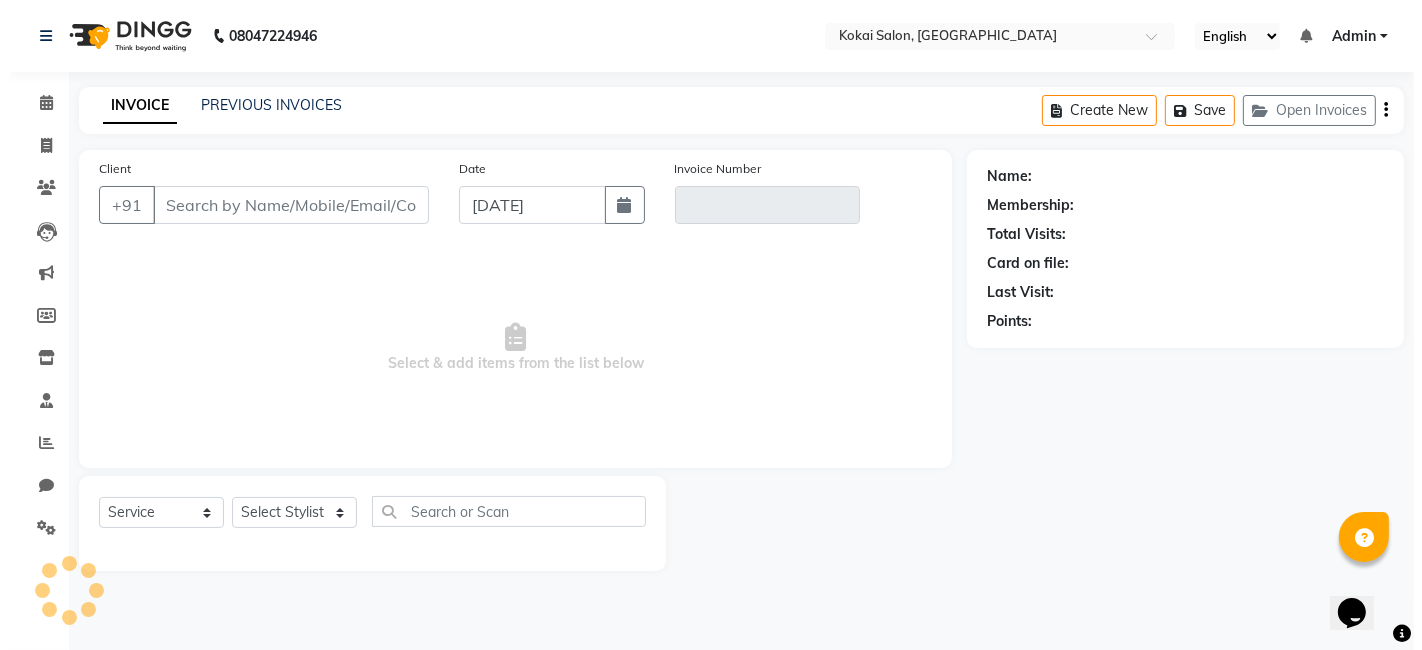 scroll, scrollTop: 0, scrollLeft: 0, axis: both 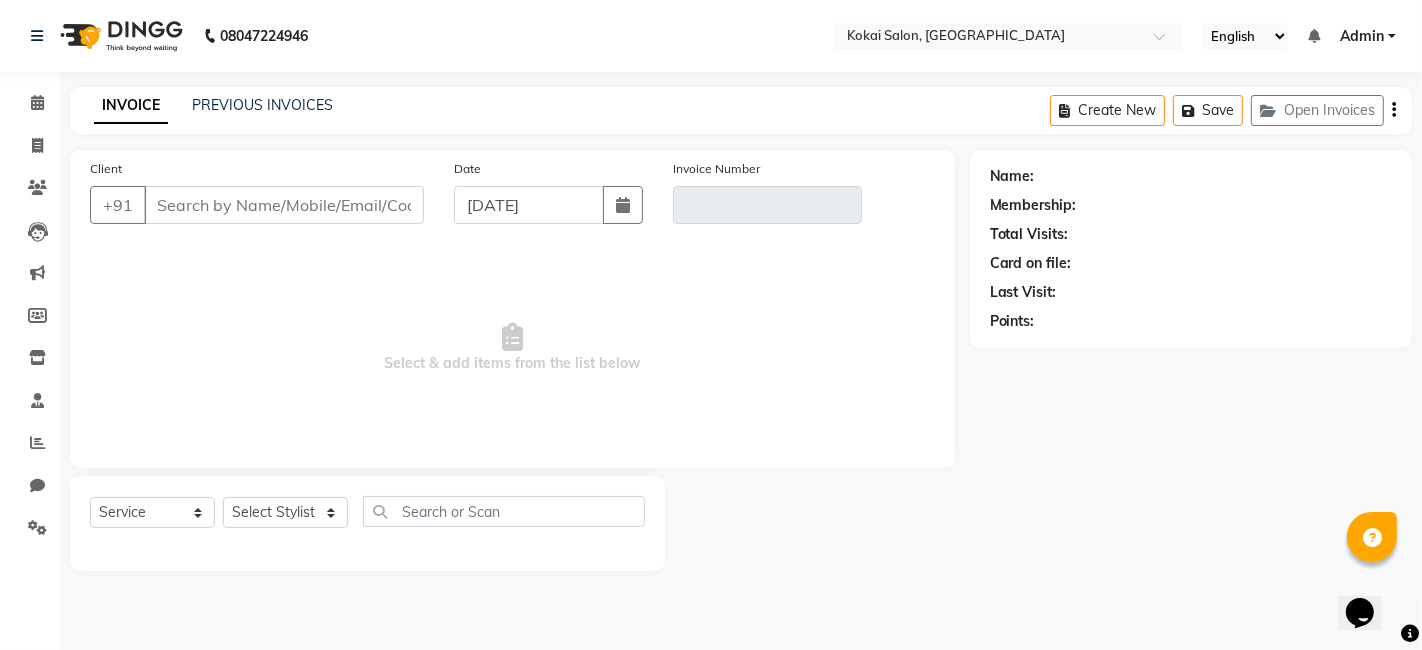type on "9502099259" 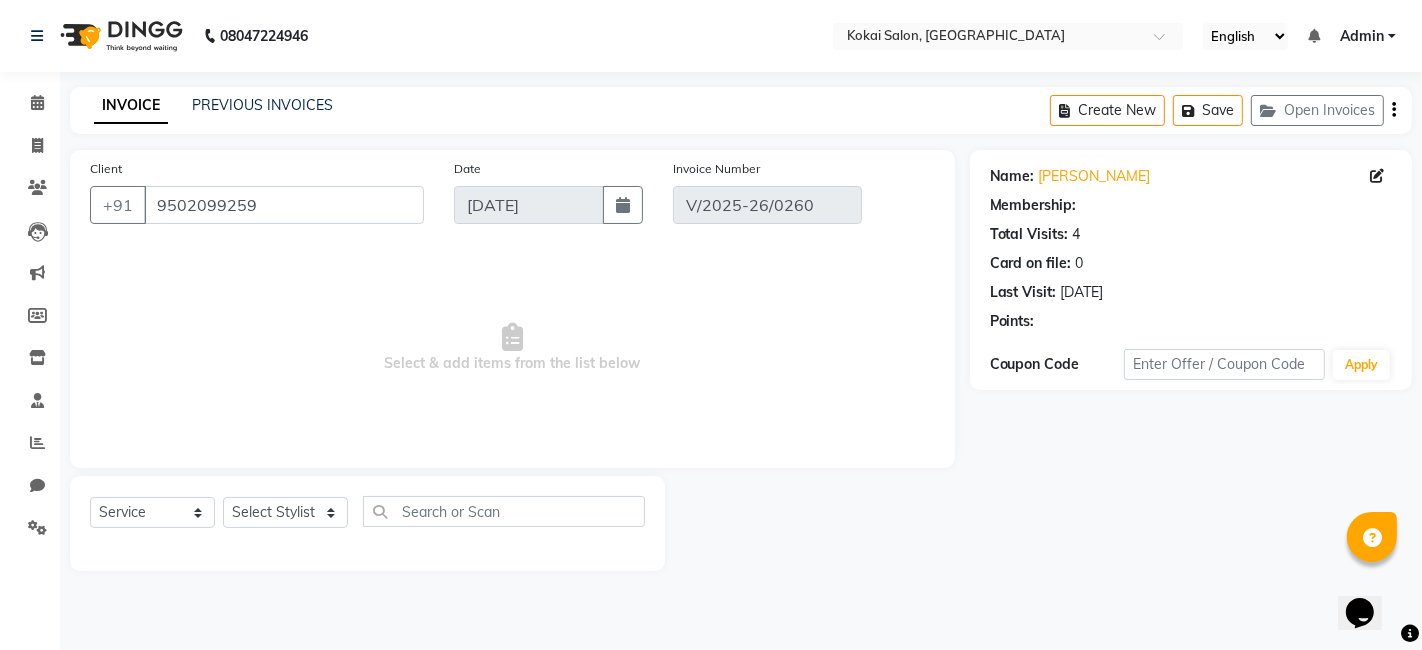 select on "select" 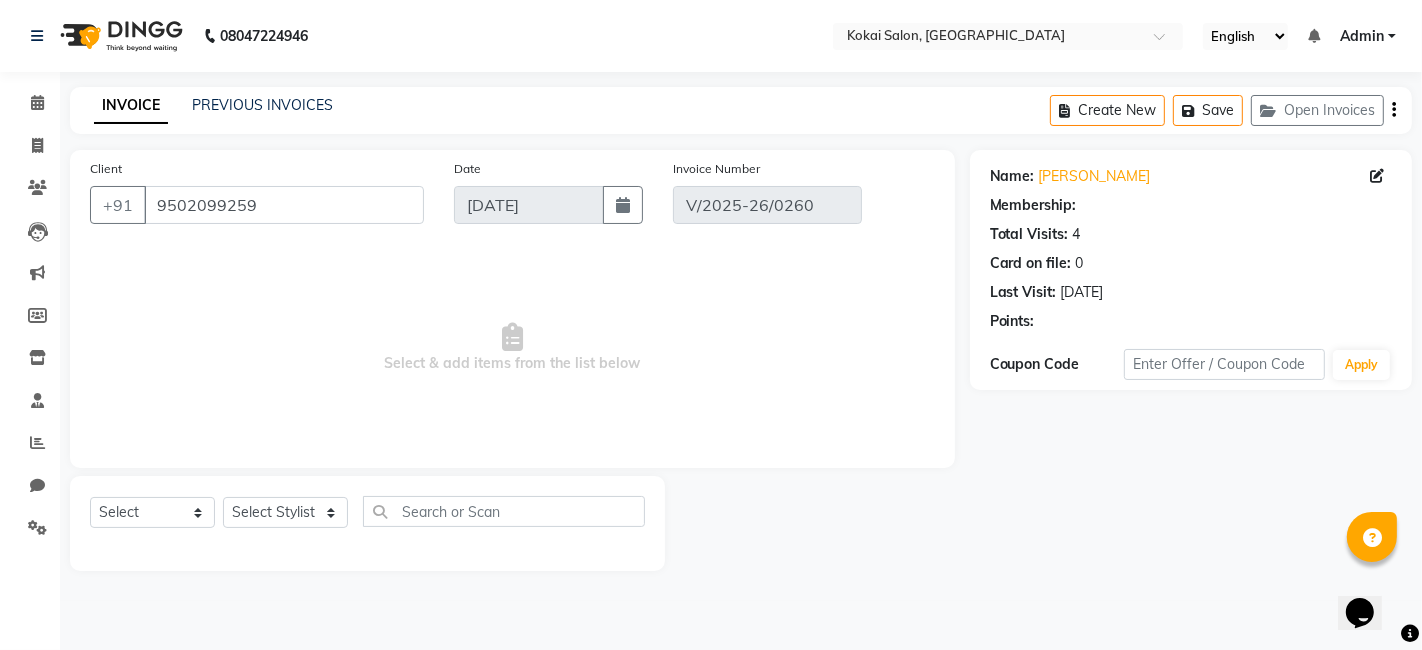select on "1: Object" 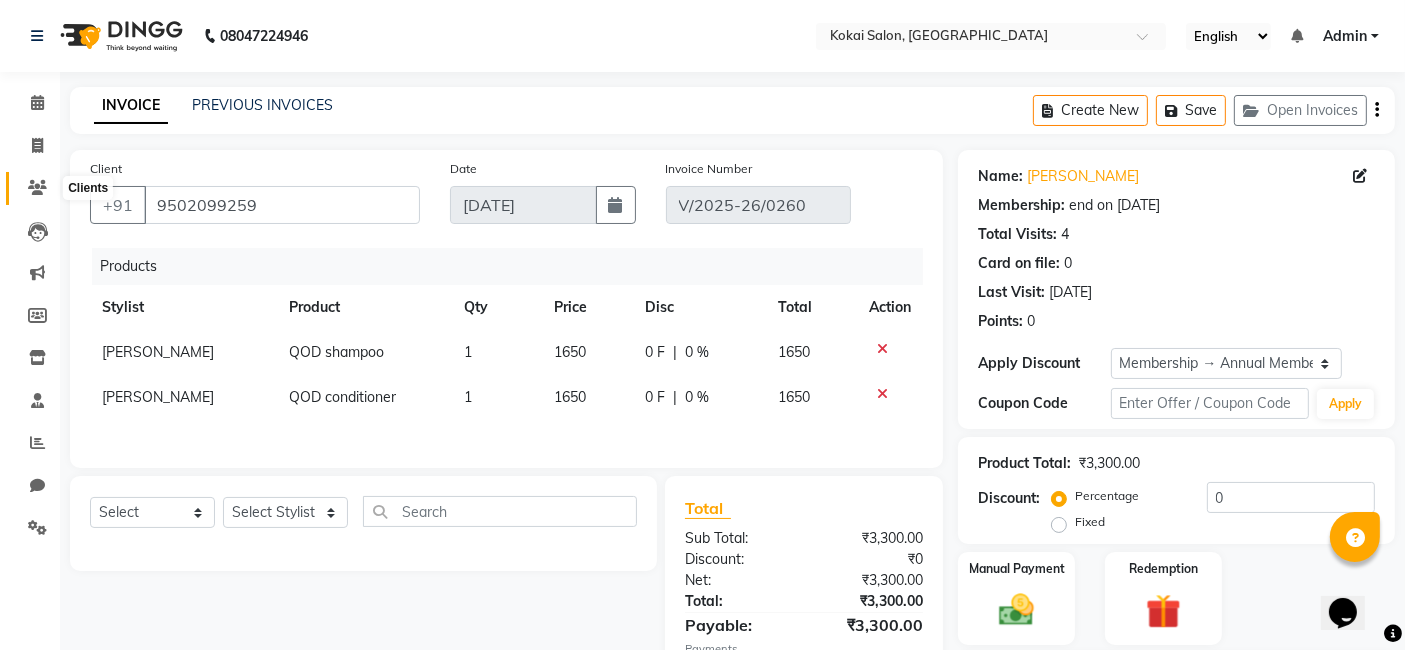 click 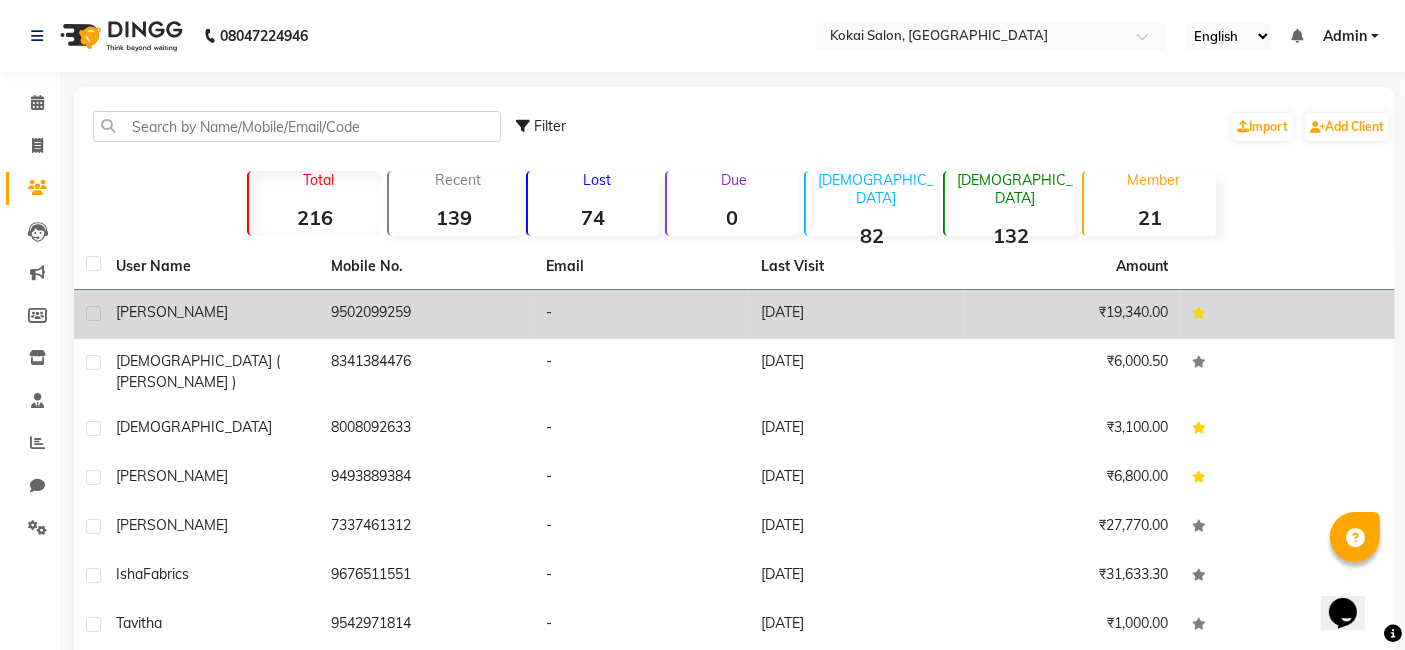 click on "9502099259" 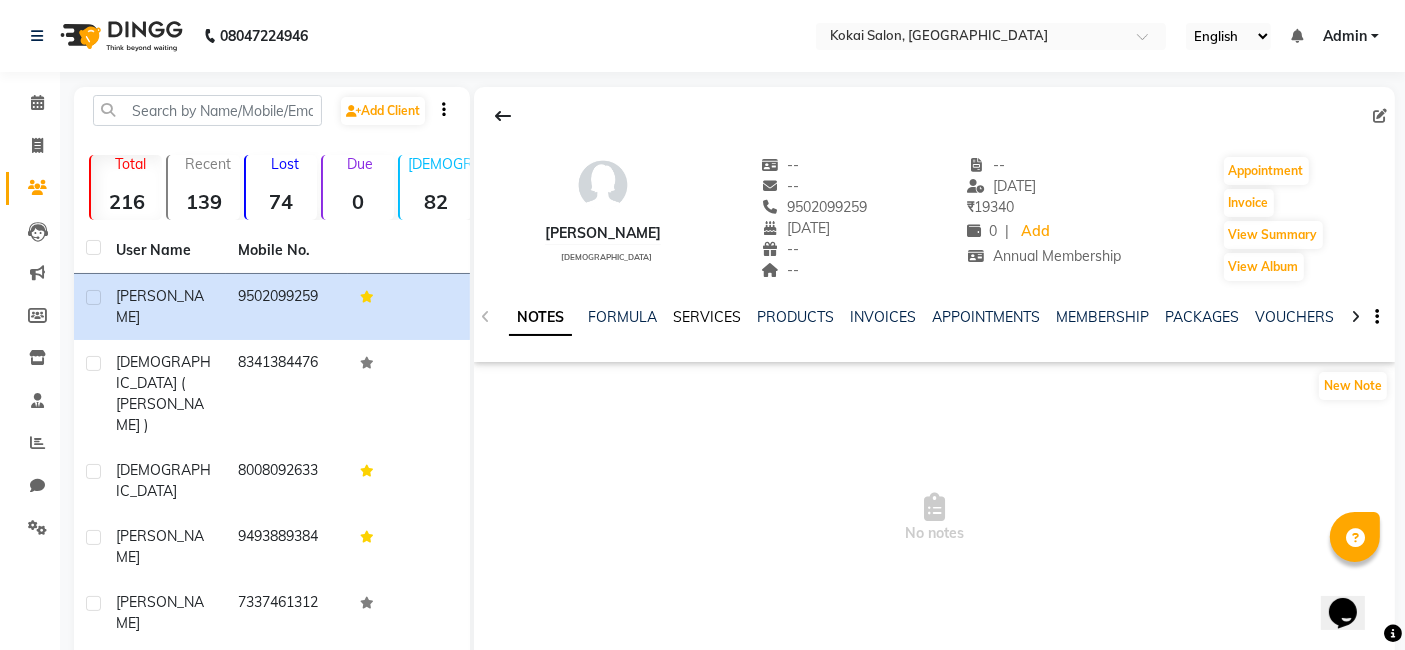 click on "SERVICES" 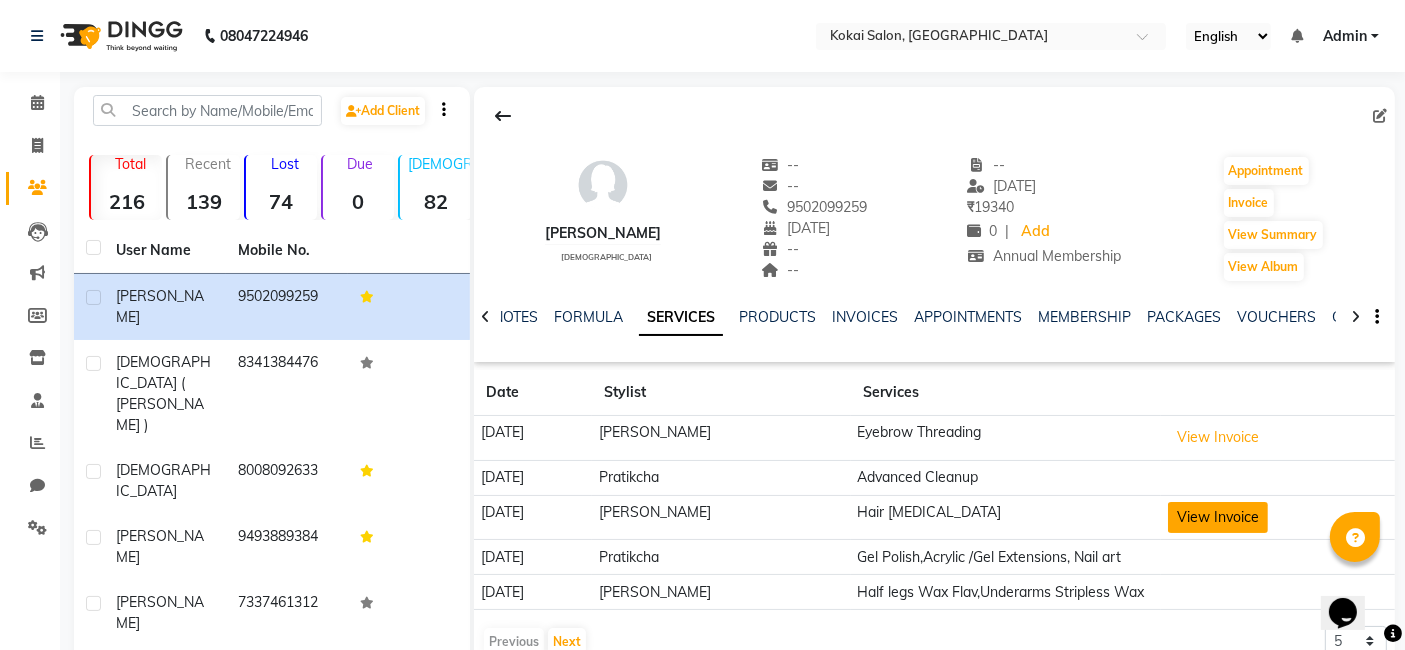 click on "View Invoice" 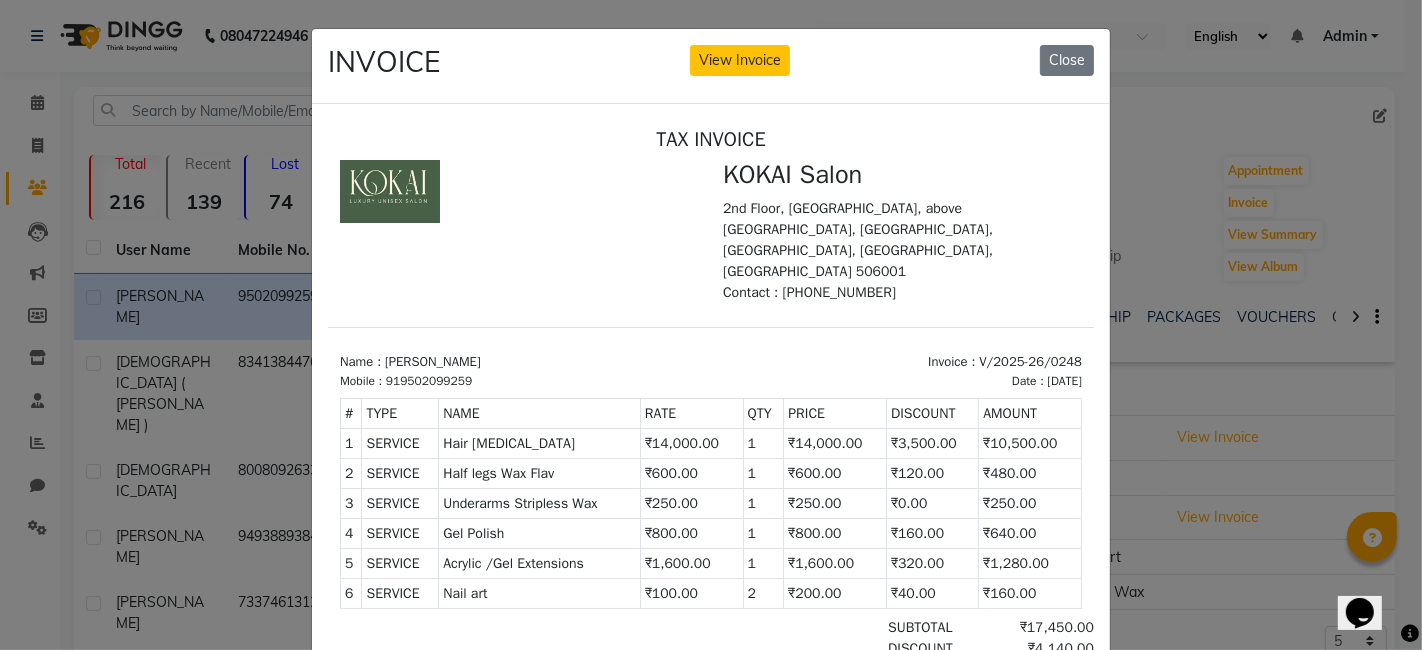 scroll, scrollTop: 16, scrollLeft: 0, axis: vertical 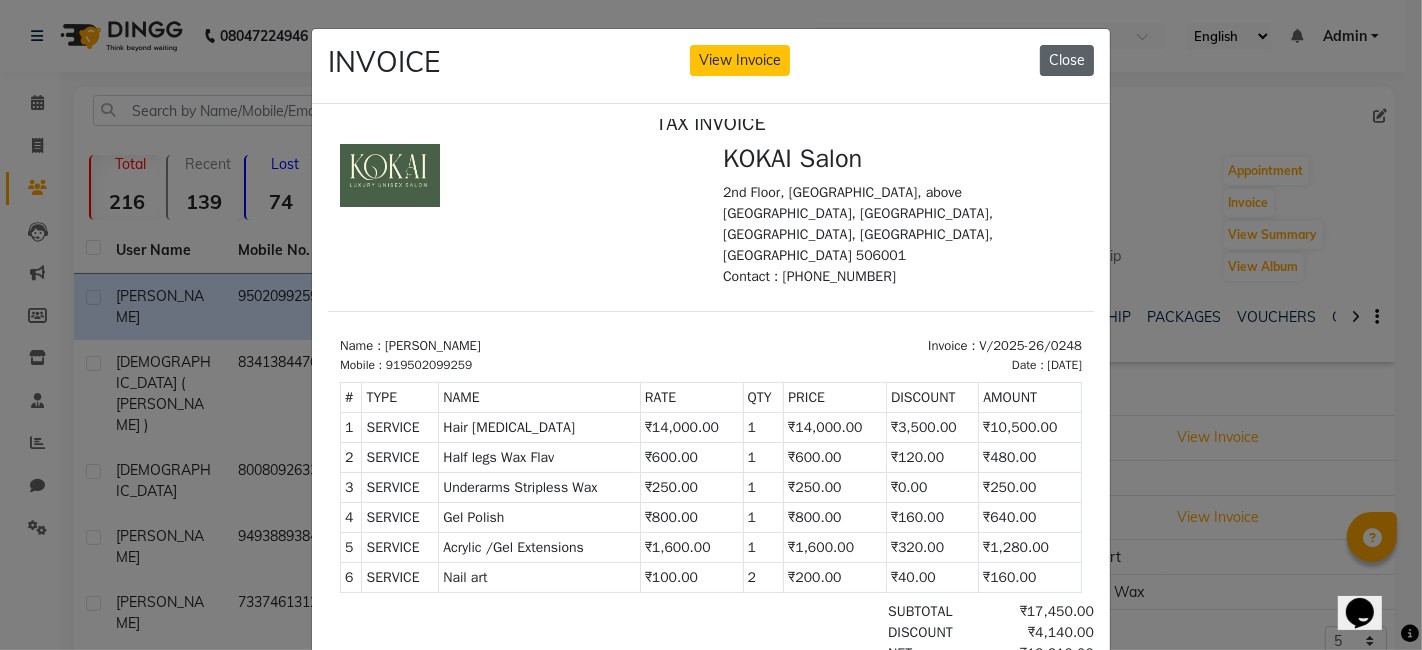 click on "Close" 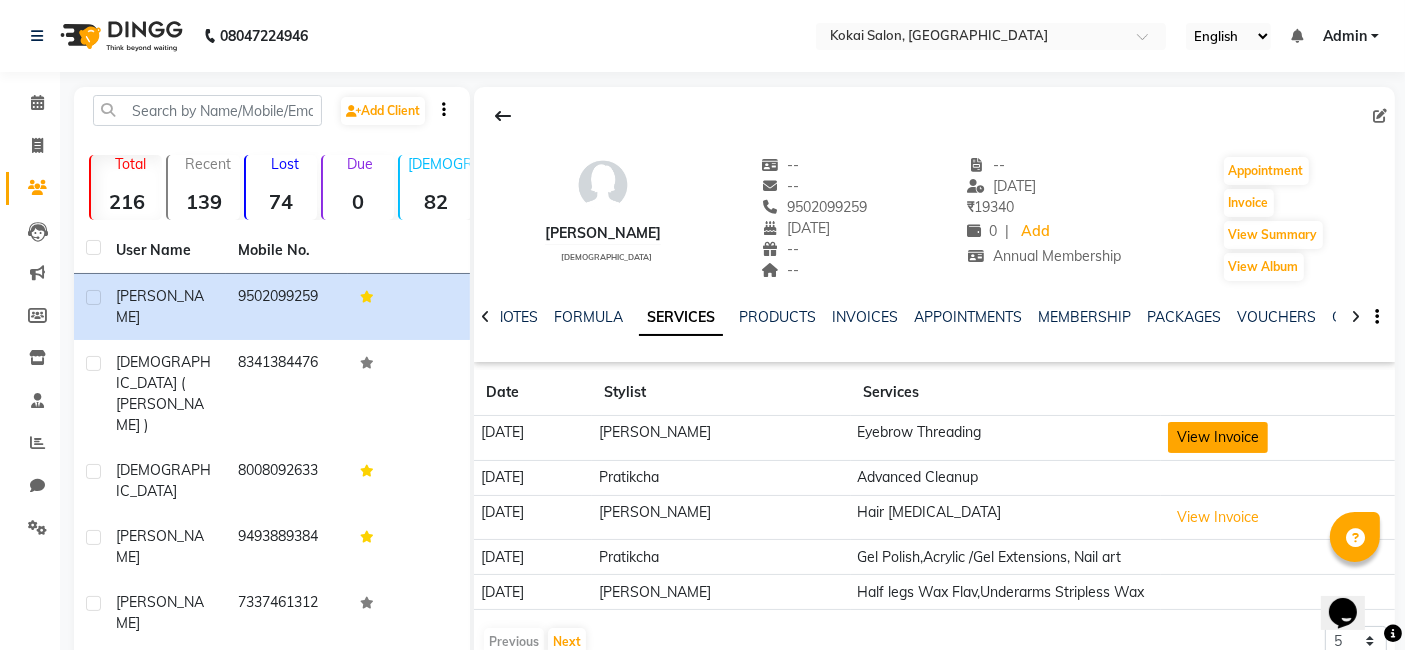 click on "View Invoice" 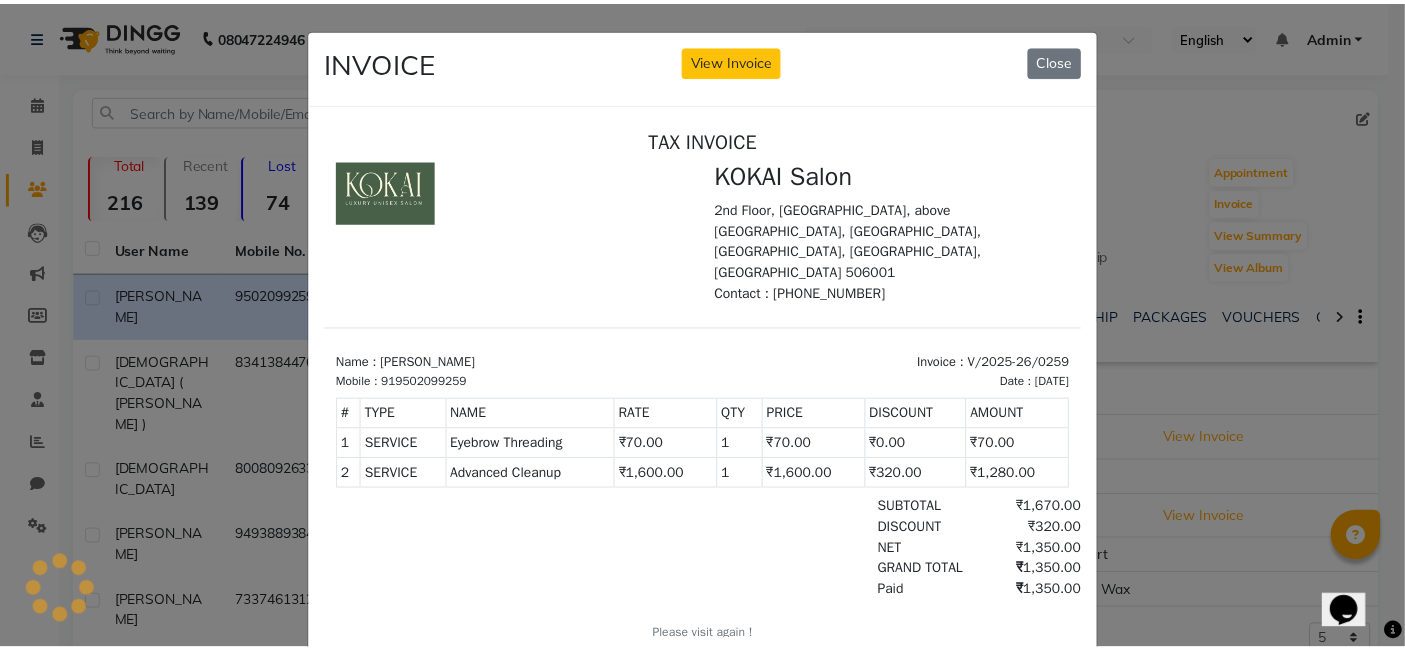 scroll, scrollTop: 0, scrollLeft: 0, axis: both 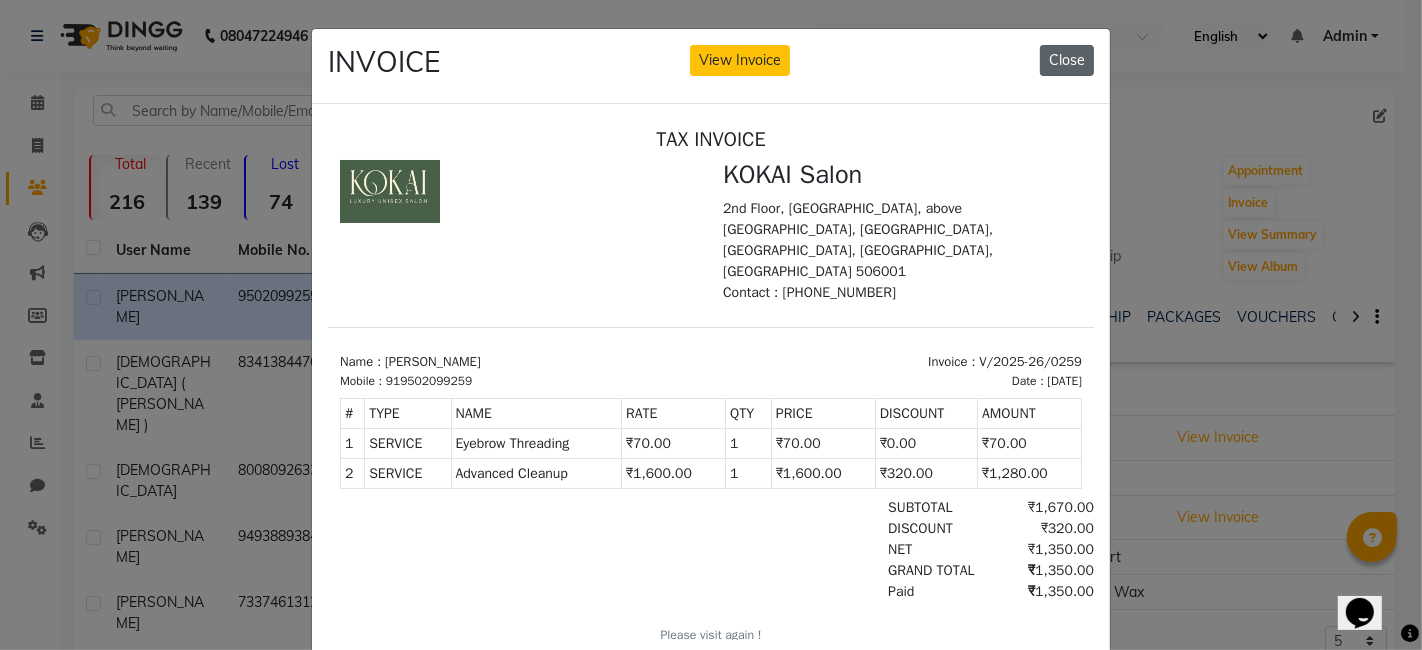 click on "Close" 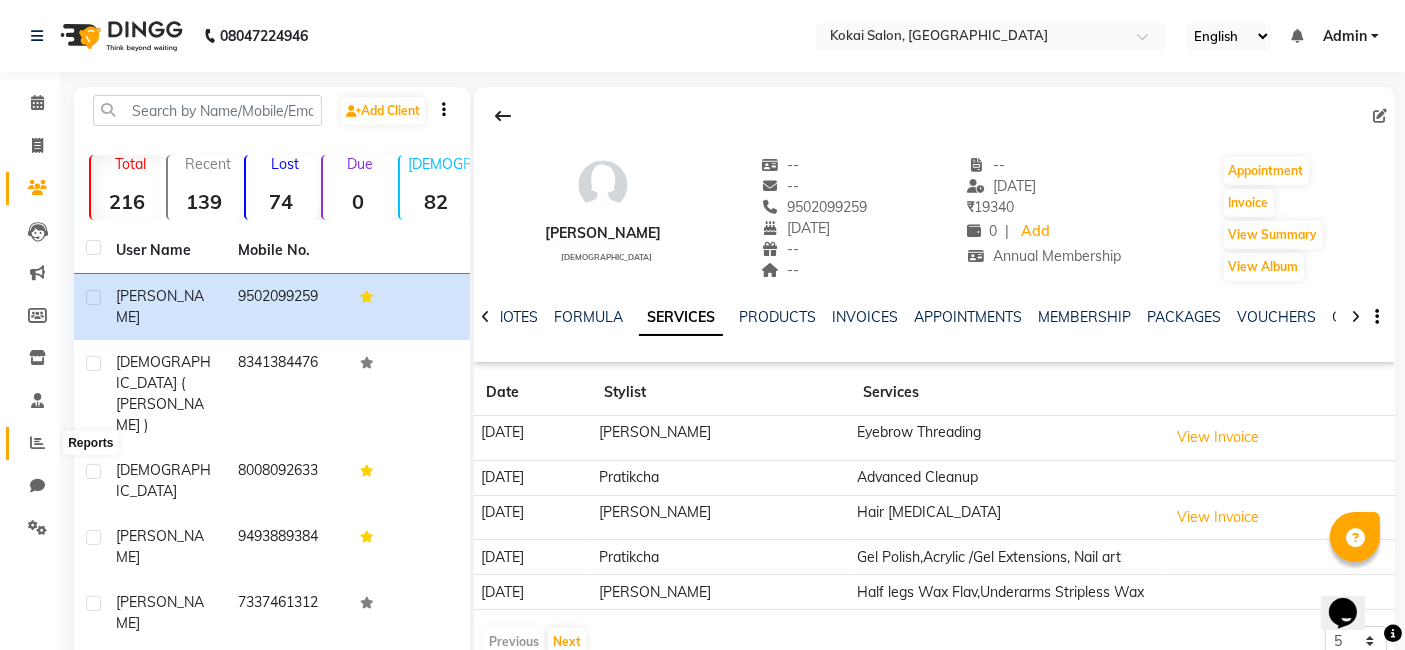 click 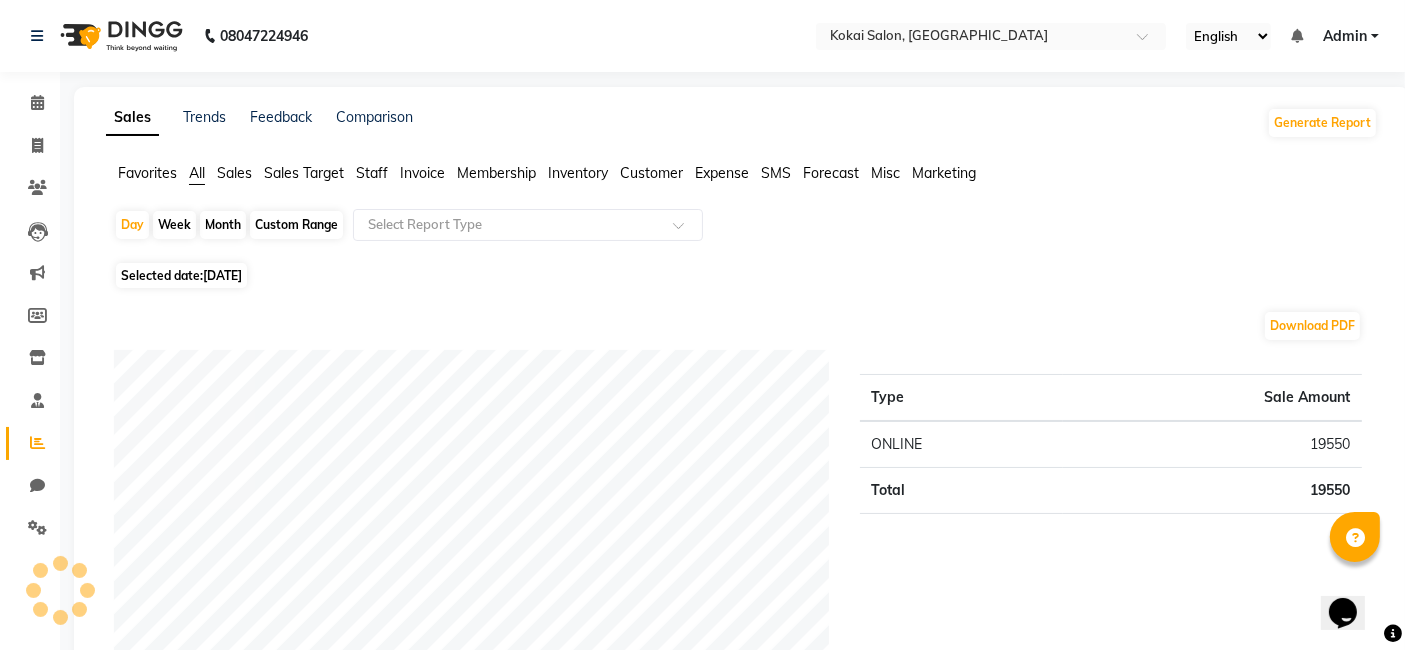 click on "Staff" 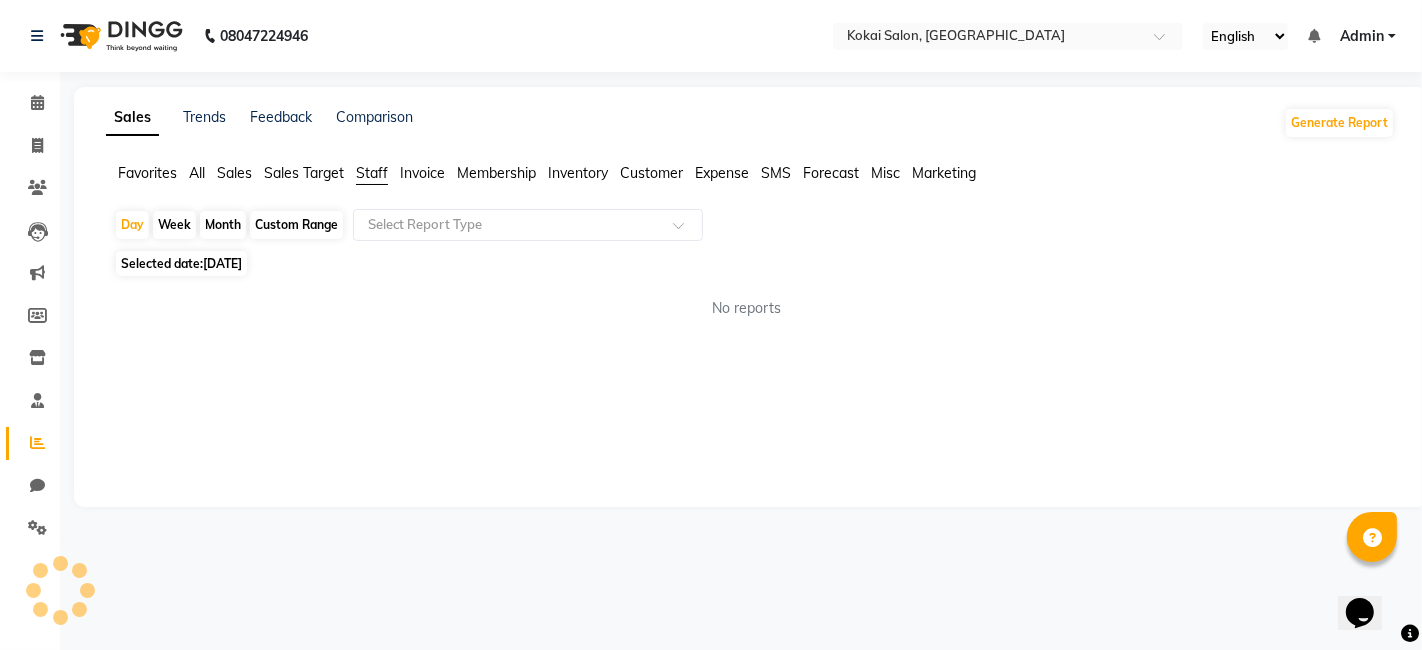click on "Month" 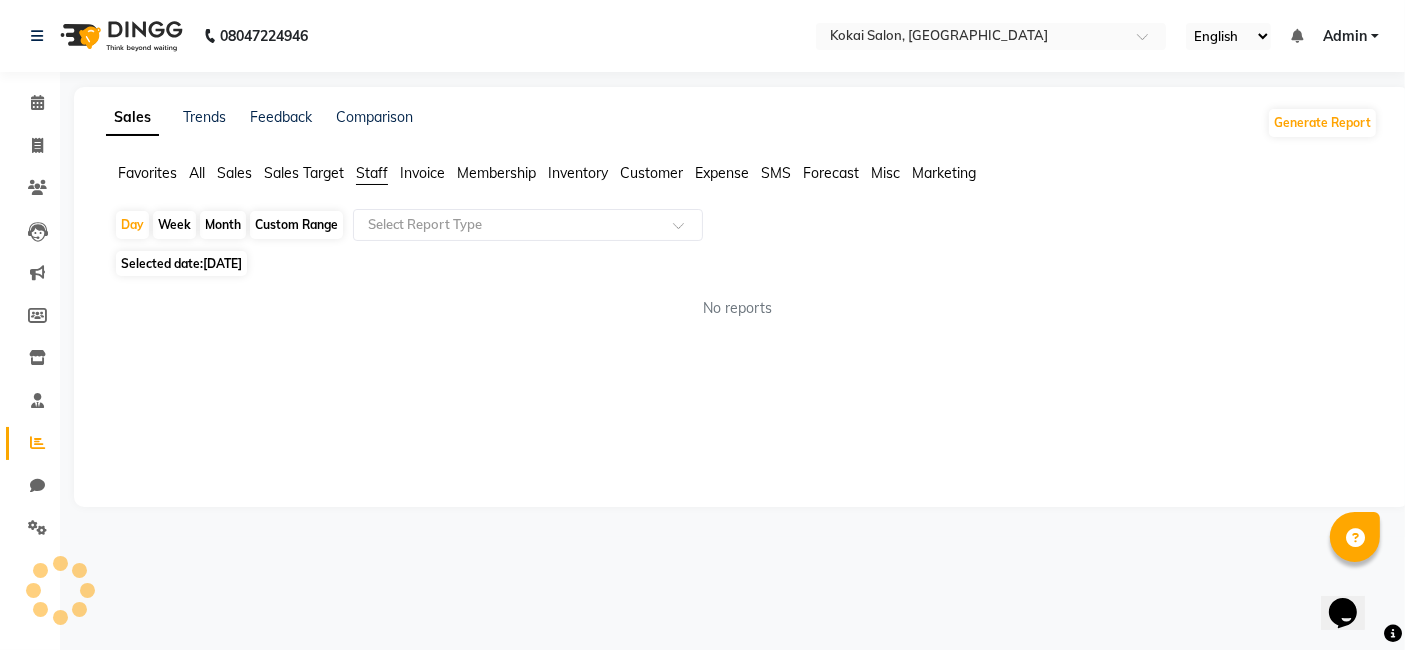 select on "7" 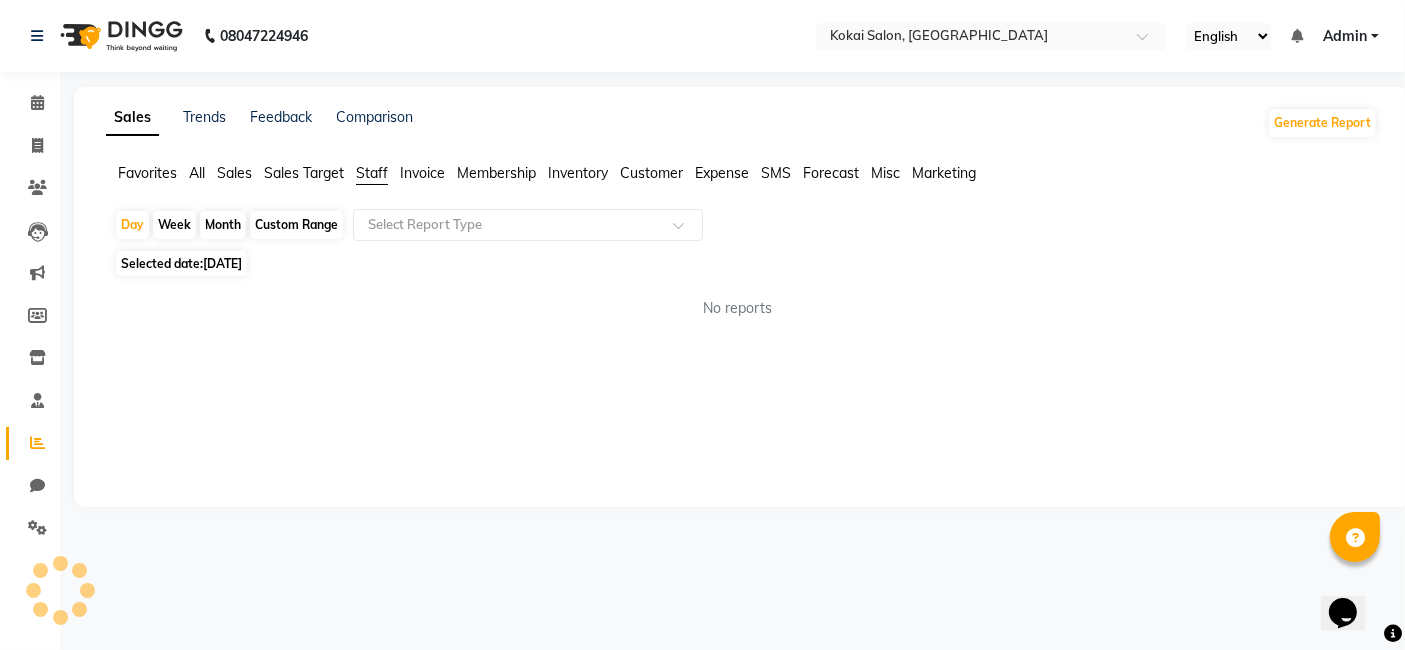 select on "2025" 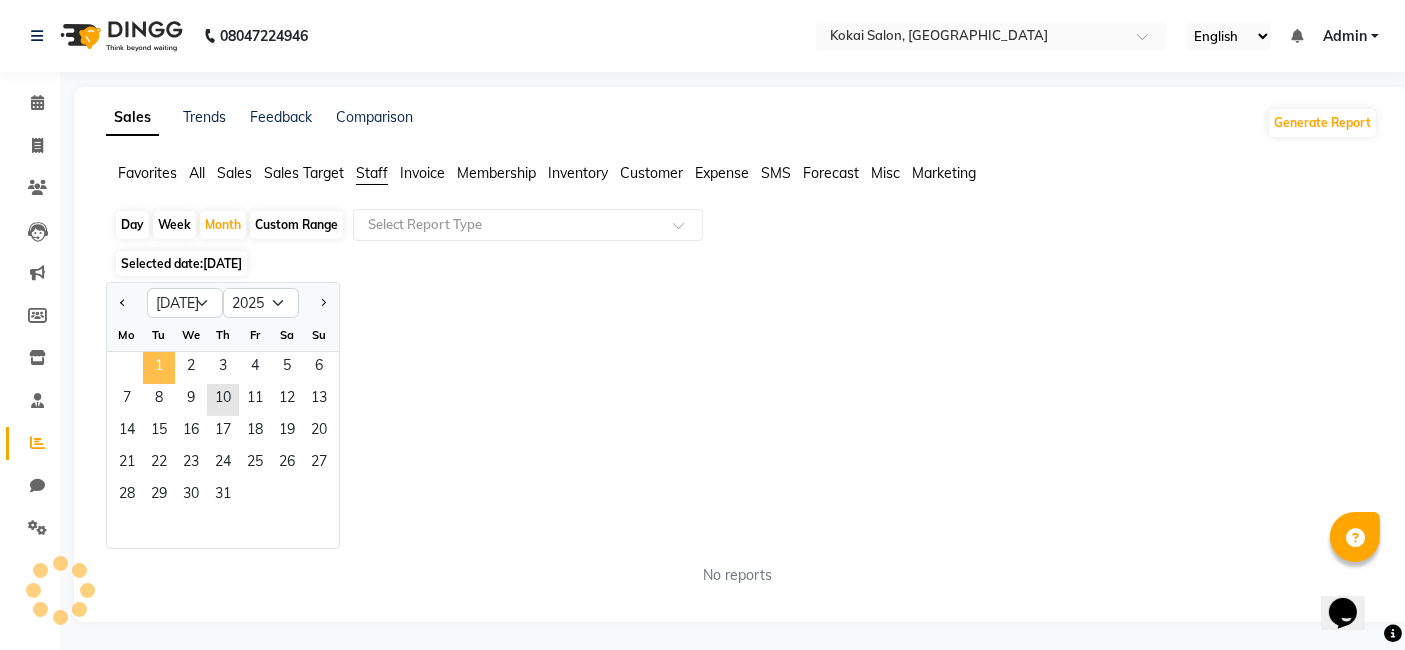 click on "1" 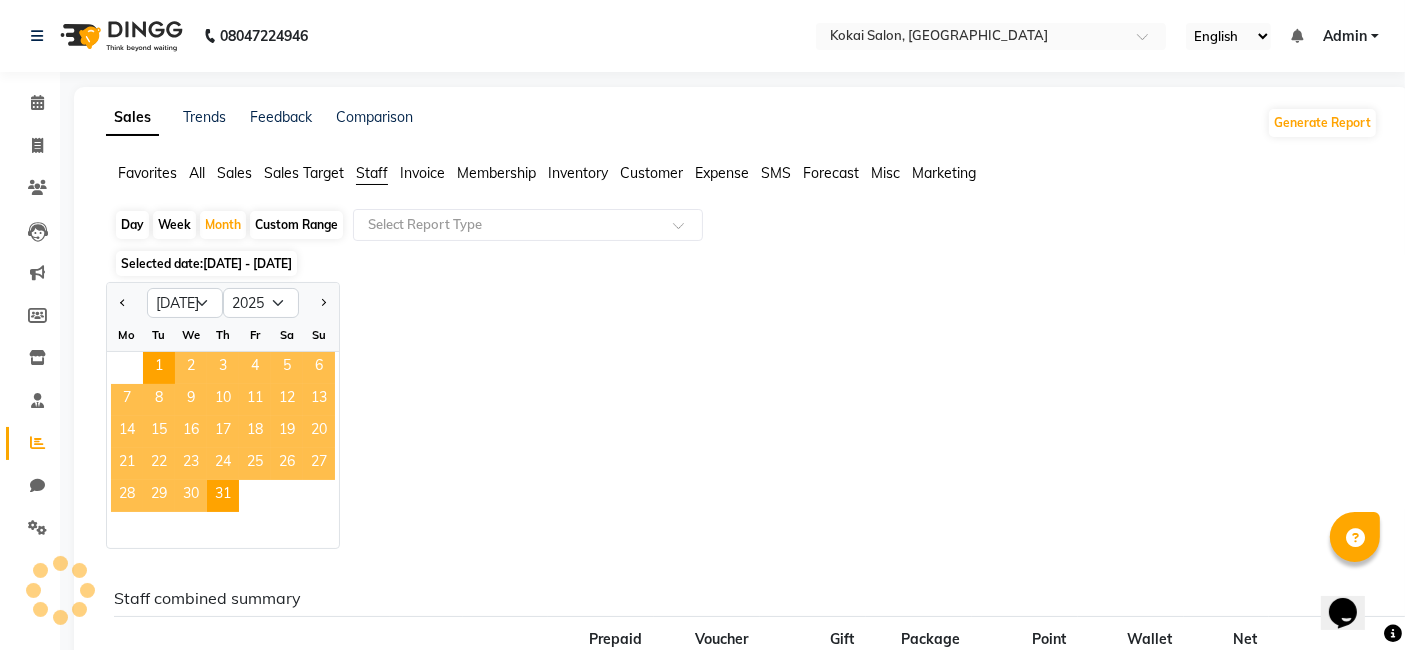 click on "Day" 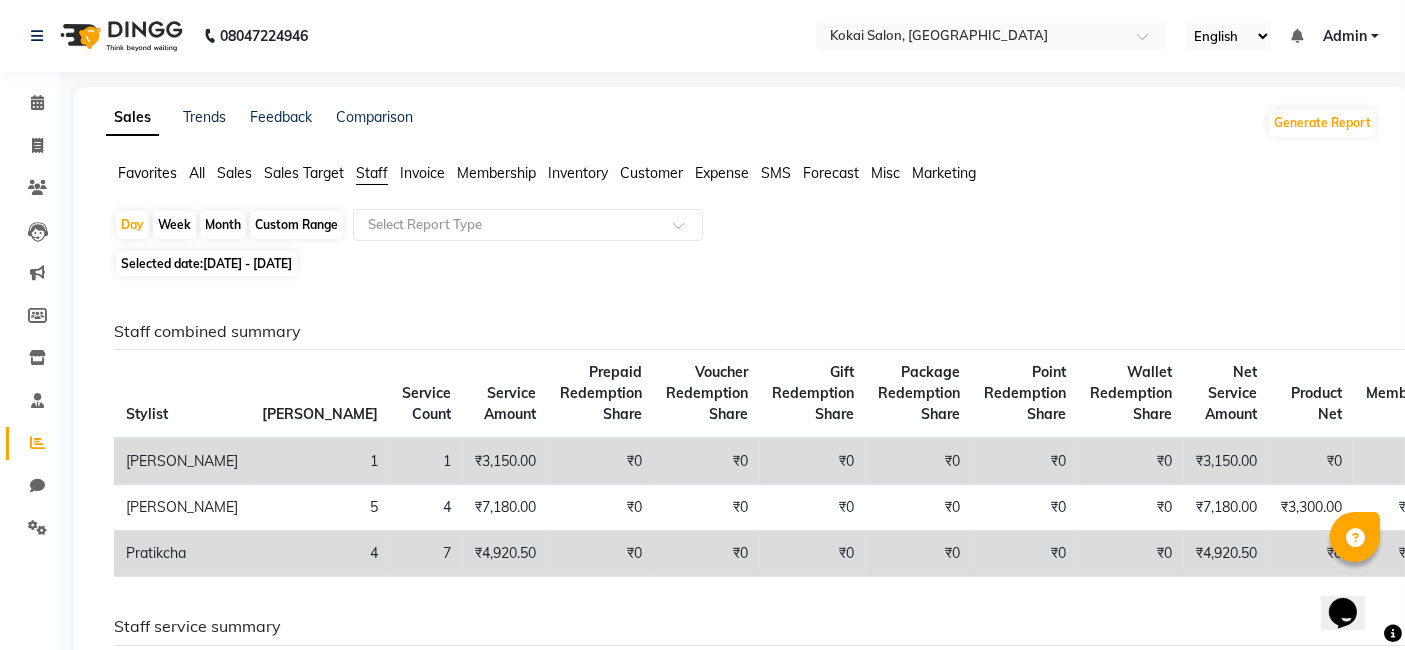 click on "[DATE] - [DATE]" 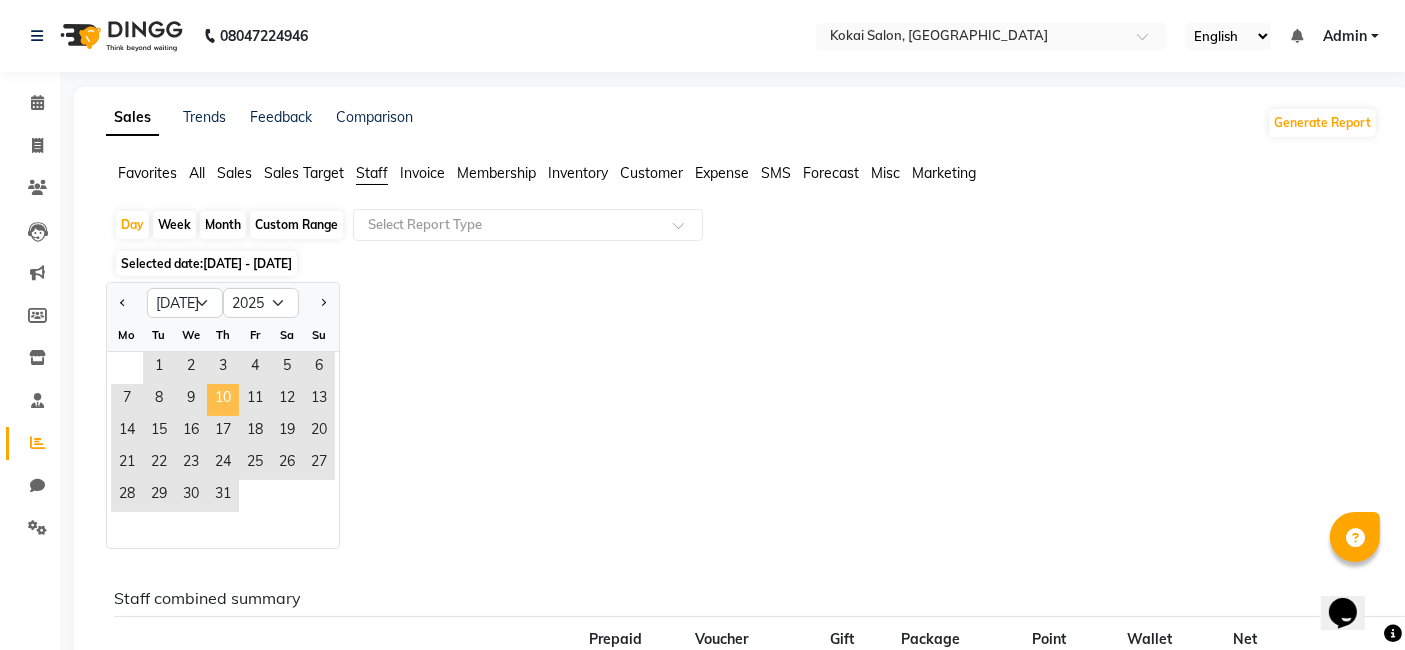 click on "10" 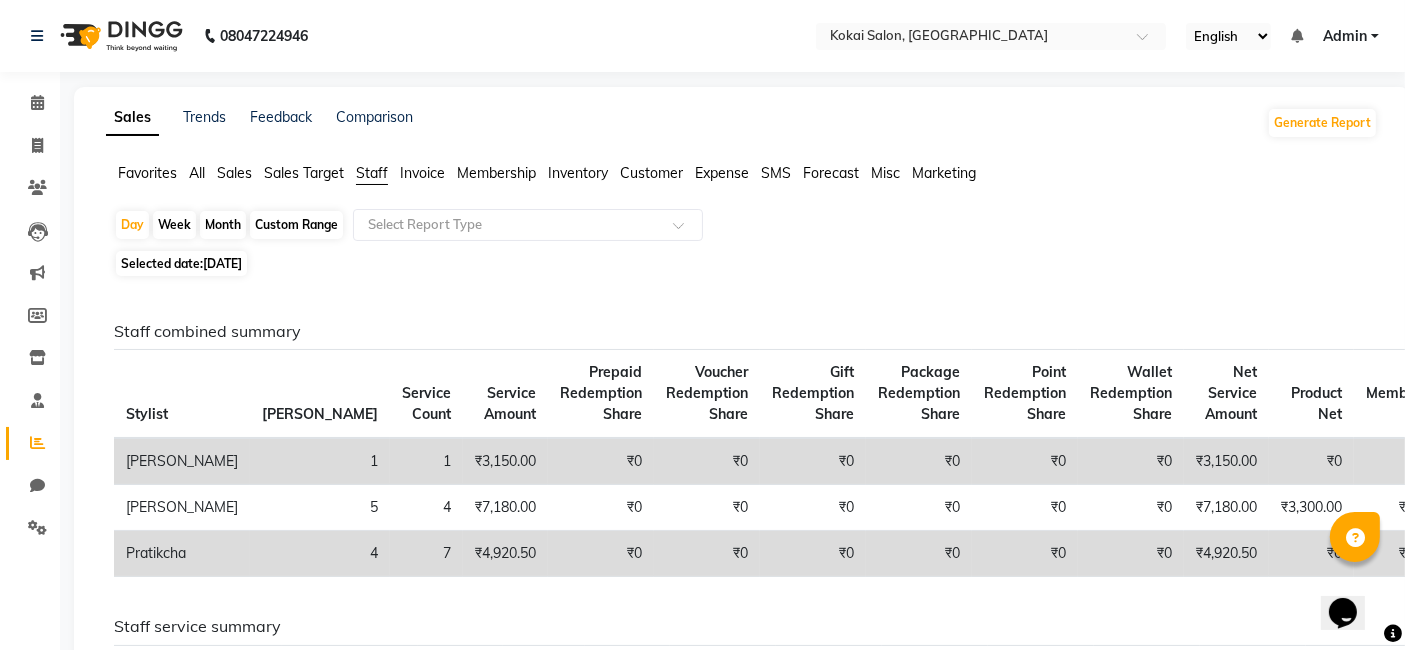click on "Sales" 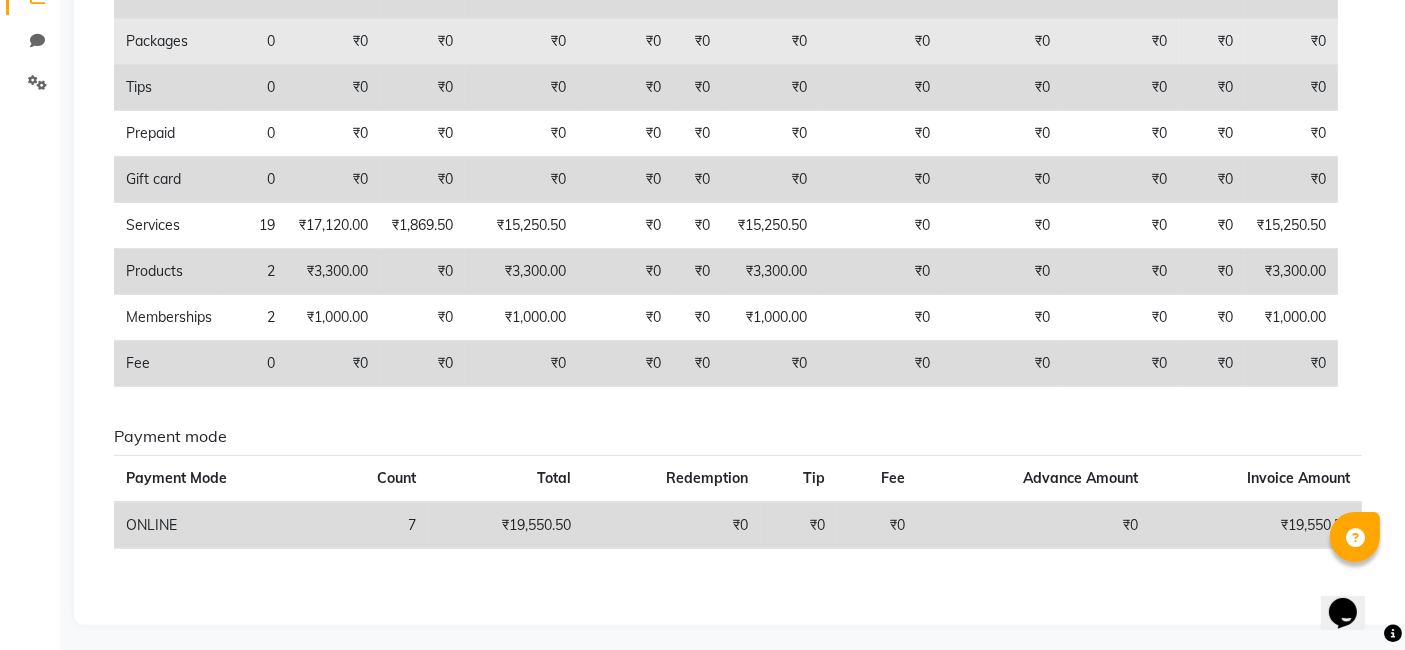 scroll, scrollTop: 0, scrollLeft: 0, axis: both 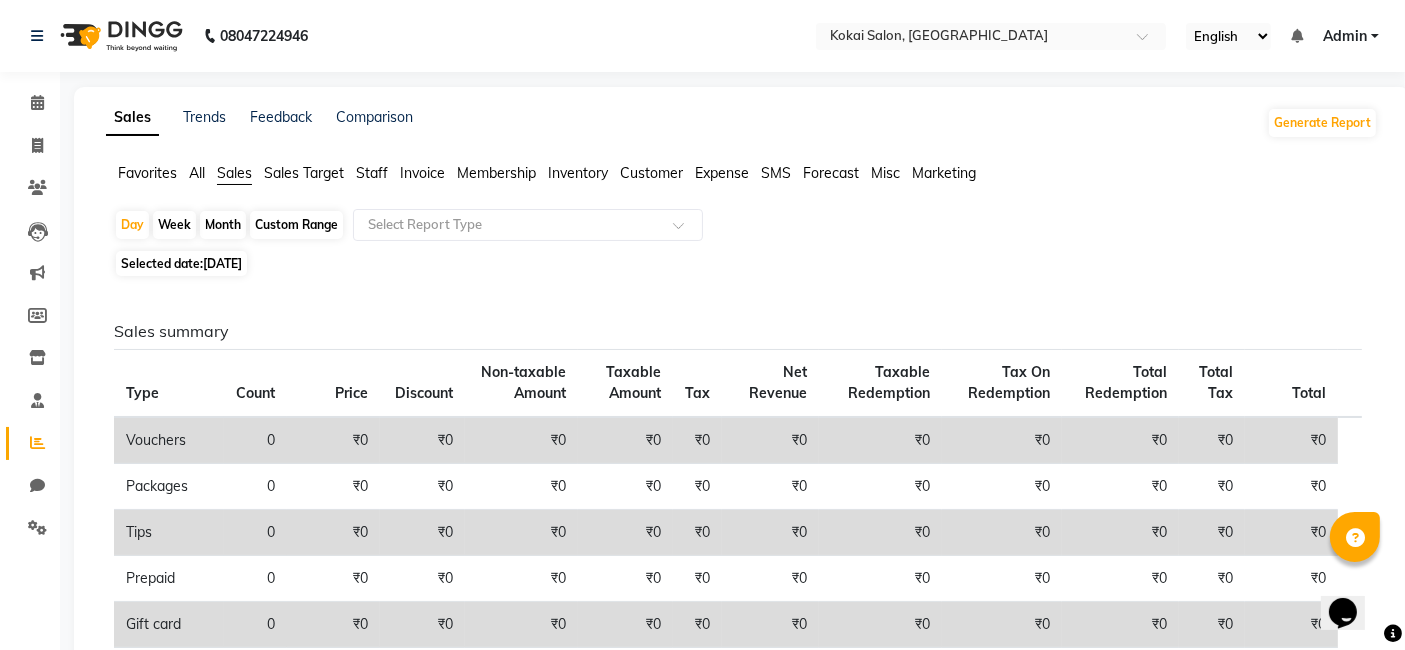 click on "[DATE]" 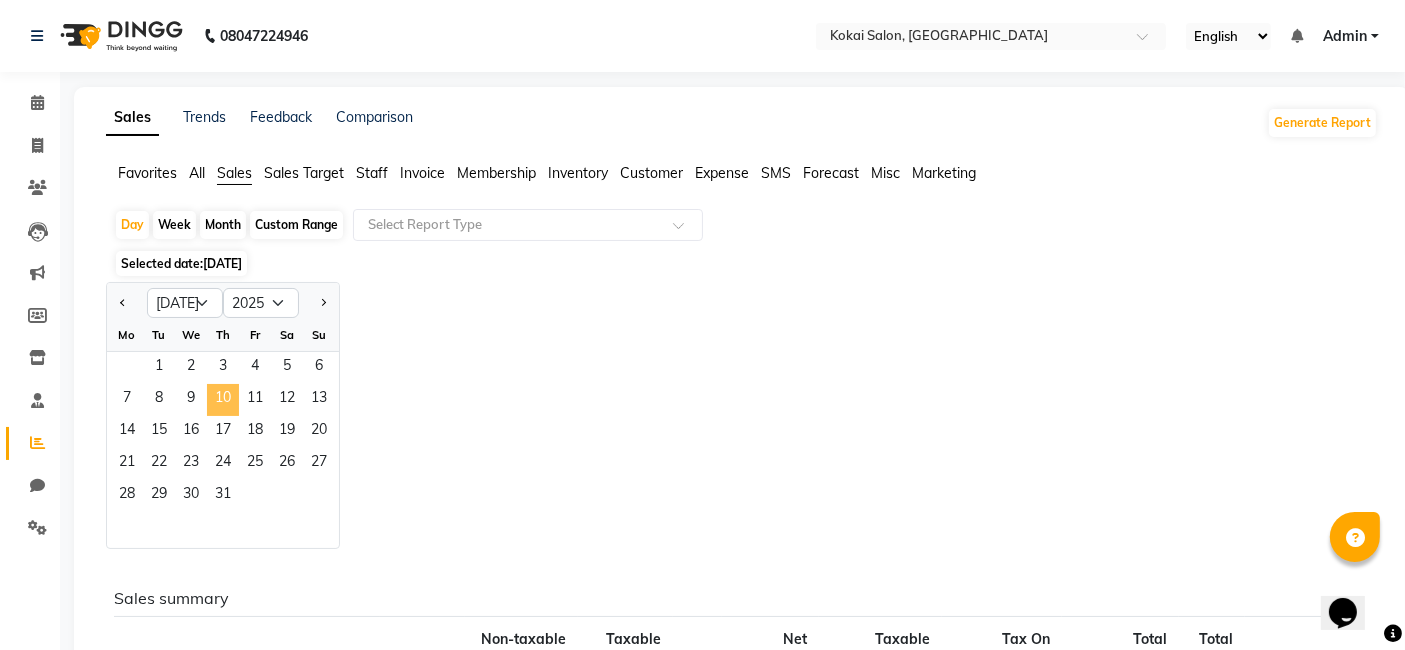 click on "10" 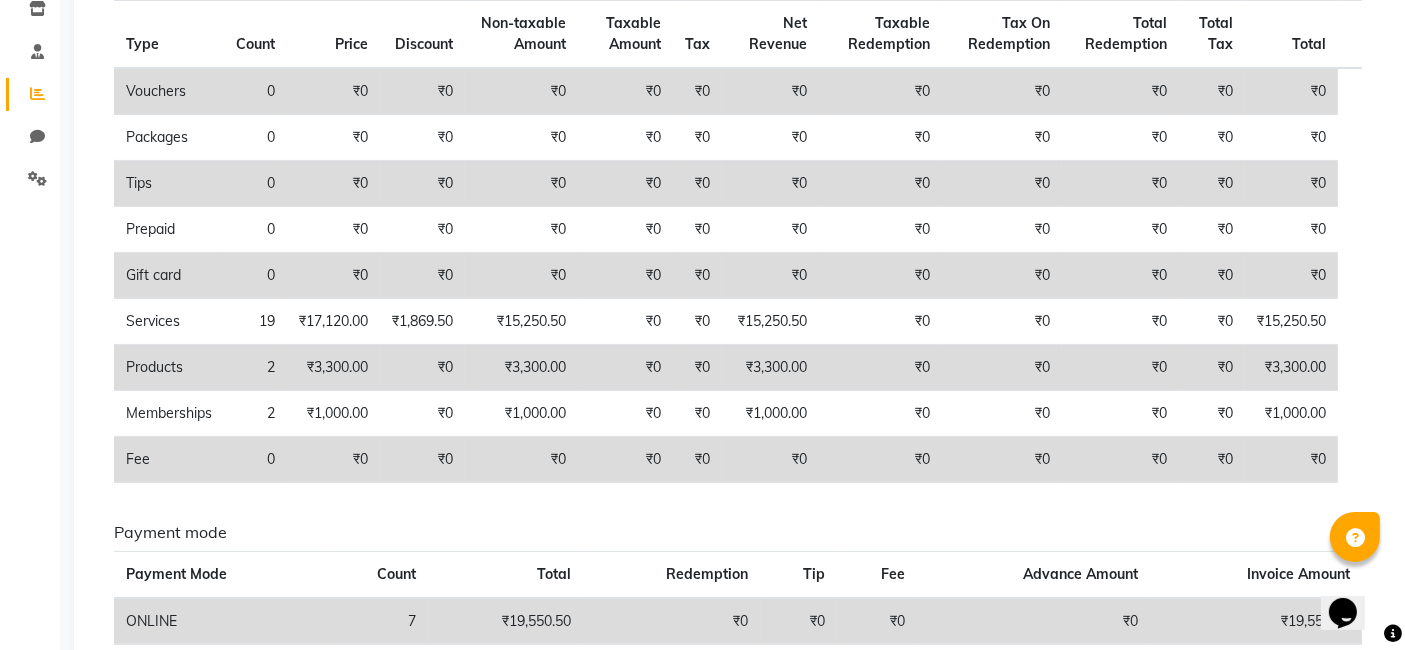 scroll, scrollTop: 358, scrollLeft: 0, axis: vertical 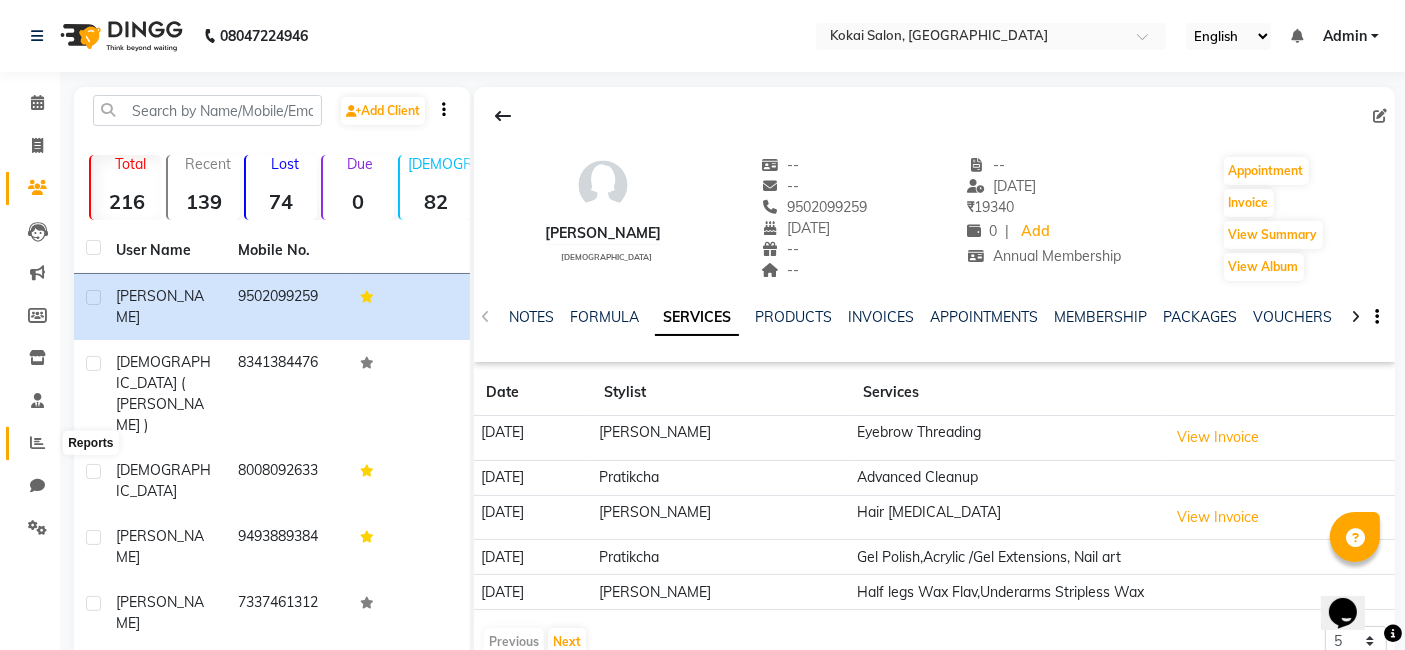 click 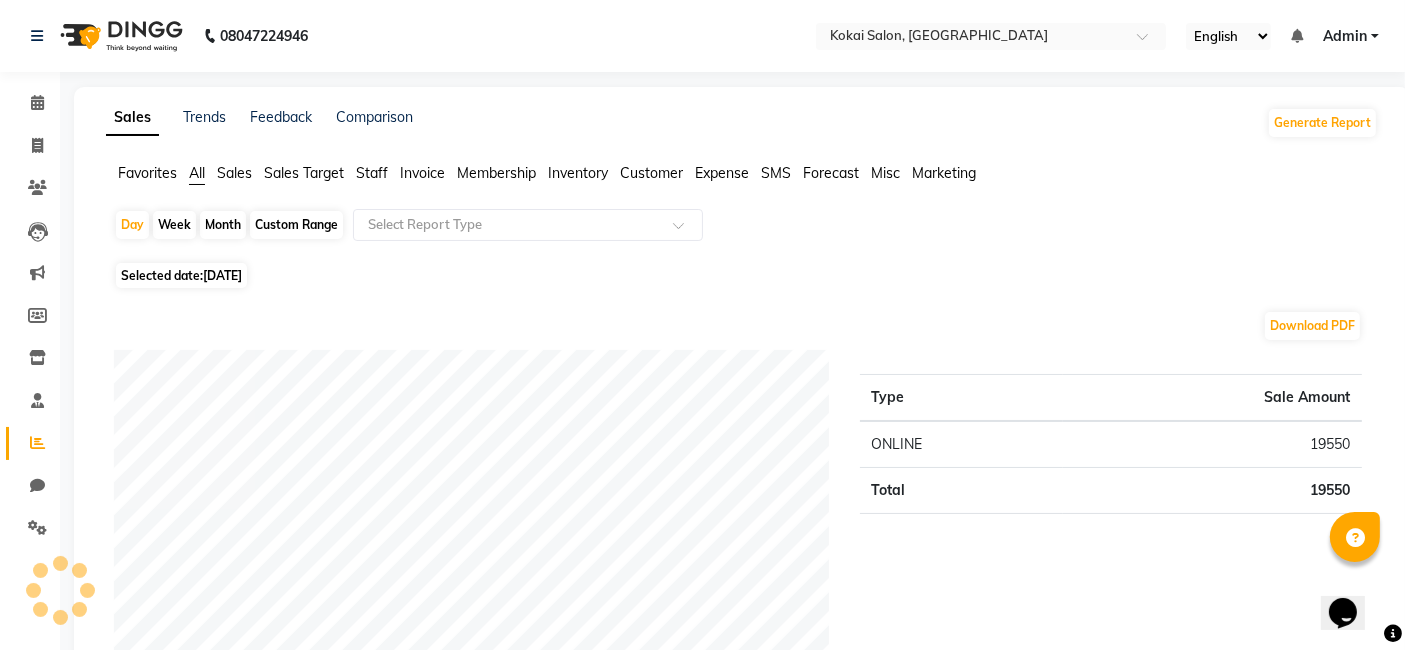 click on "Sales" 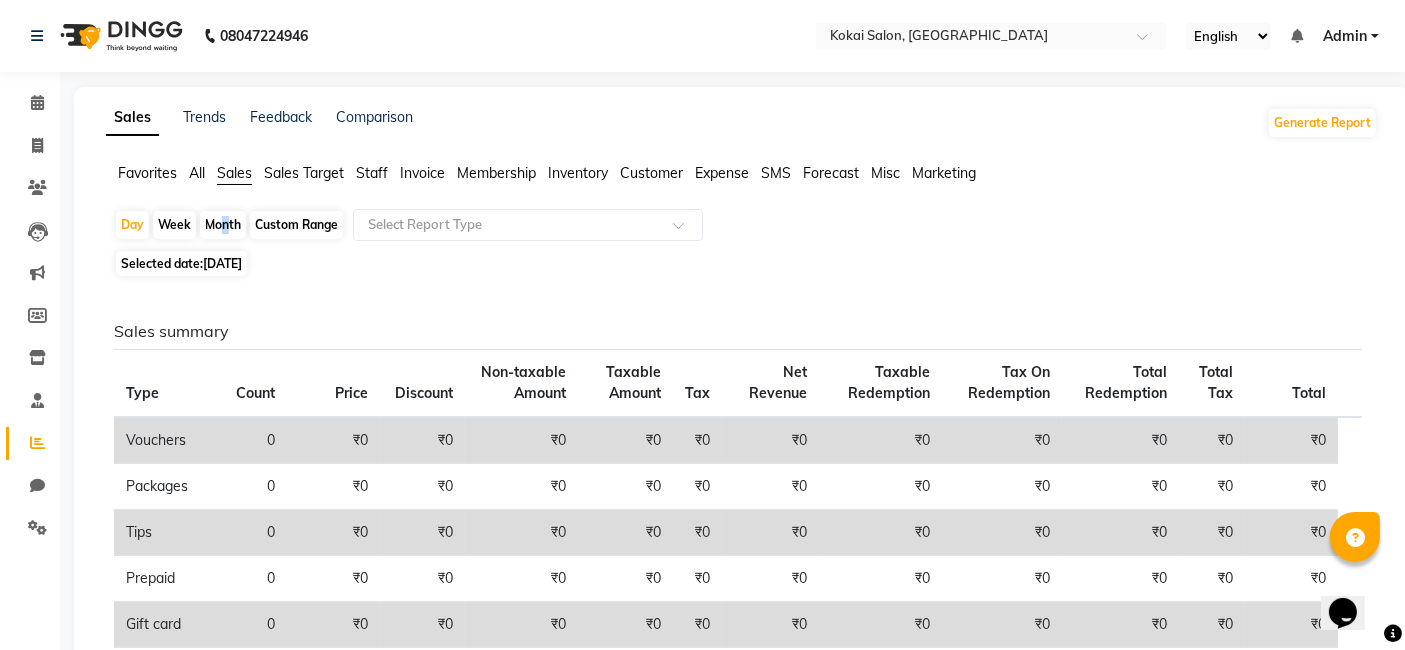 click on "Month" 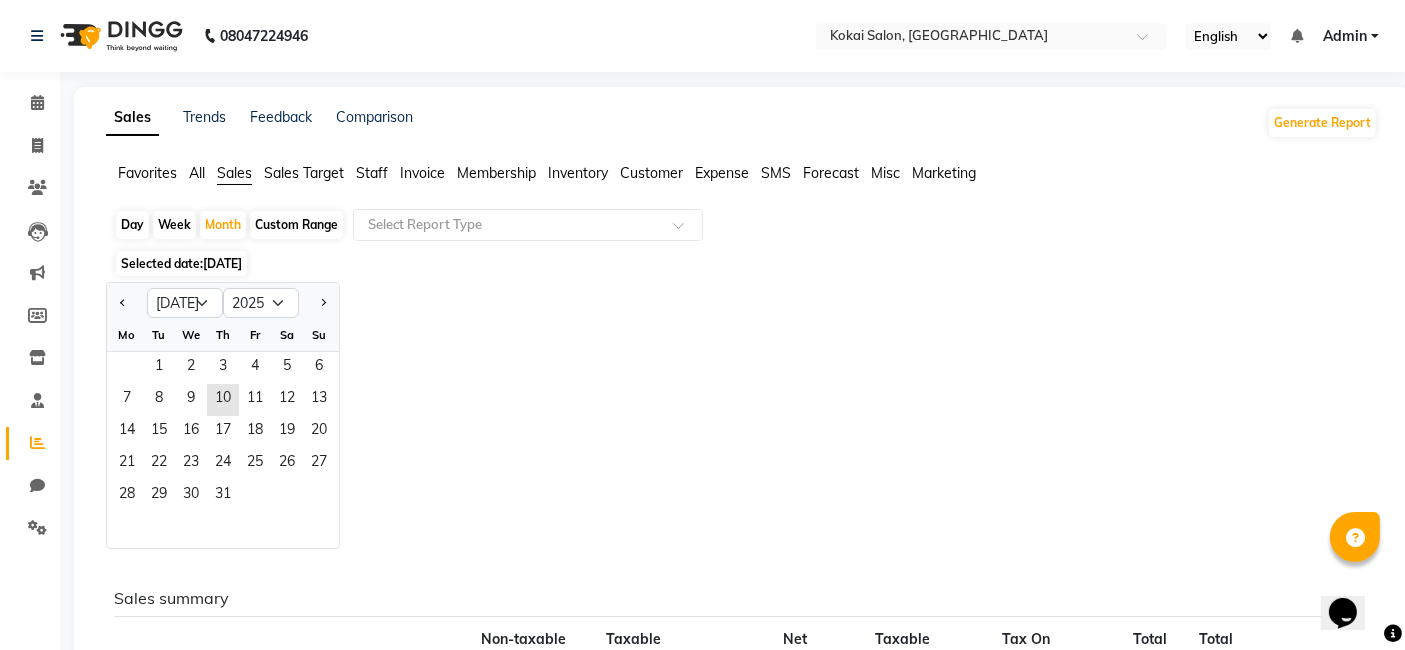 click on "Day" 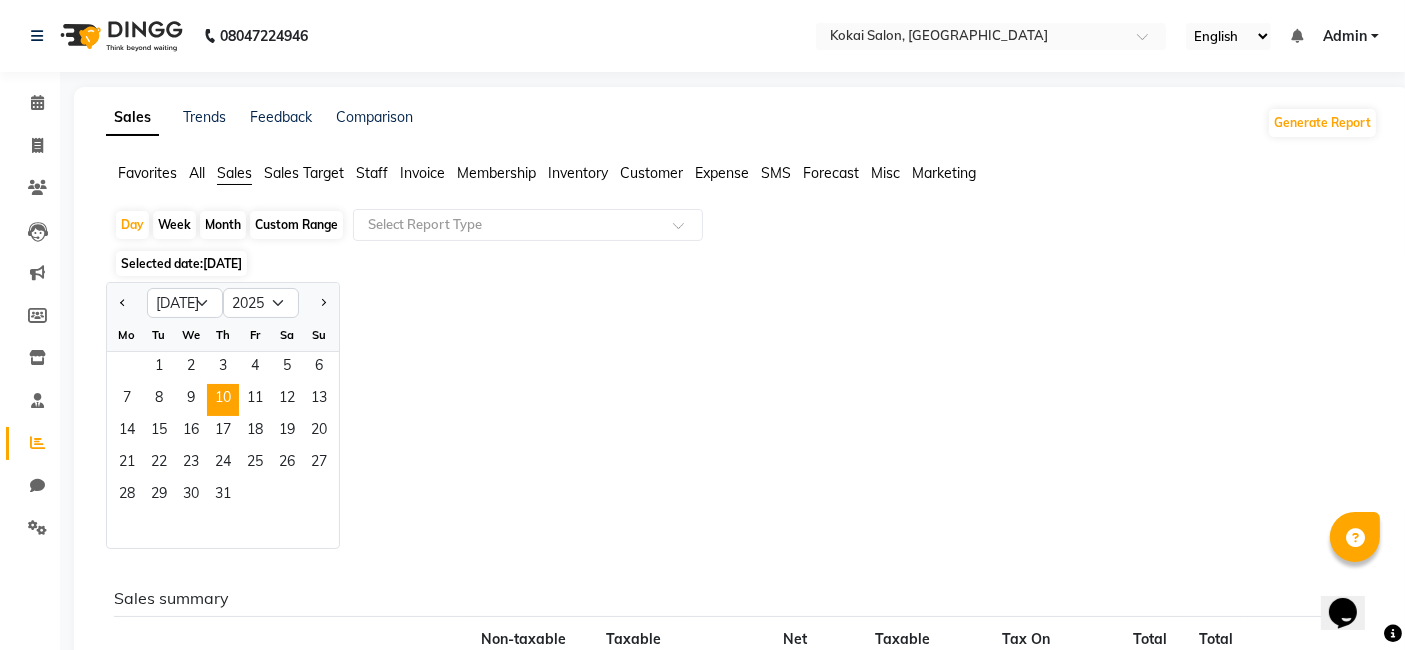 click on "Sales" 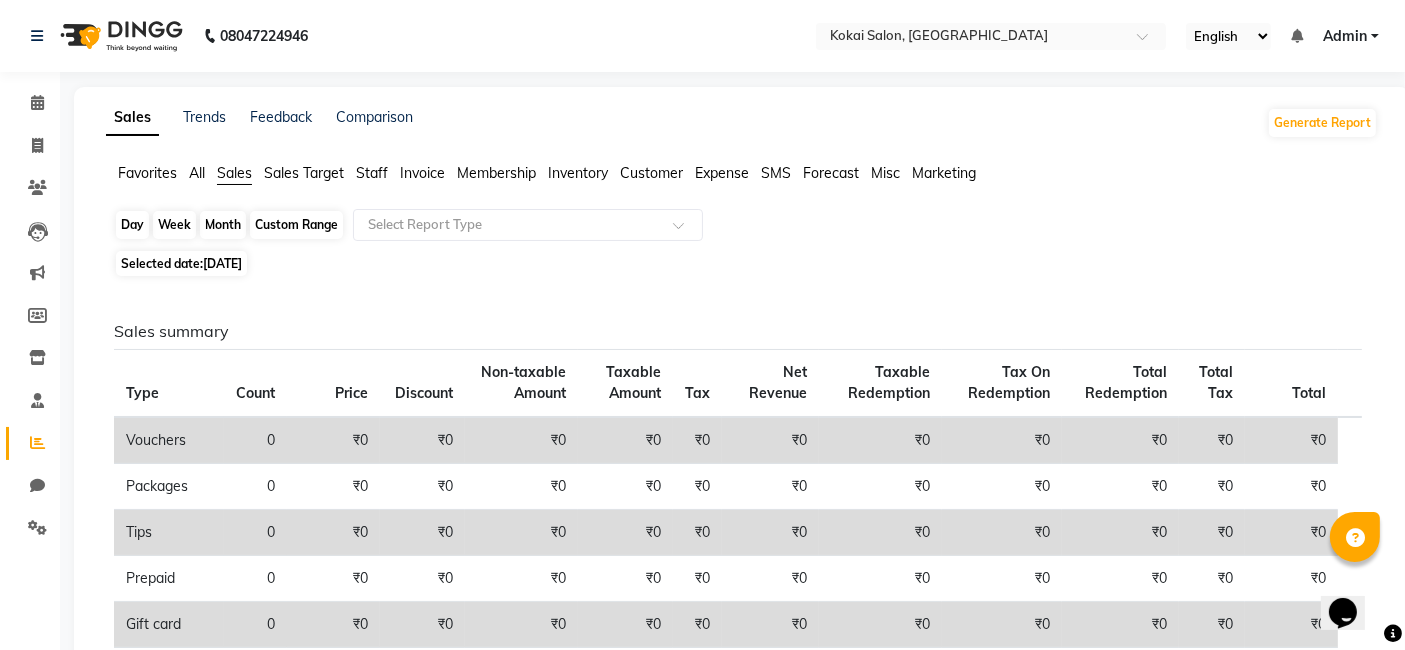 click on "Day" 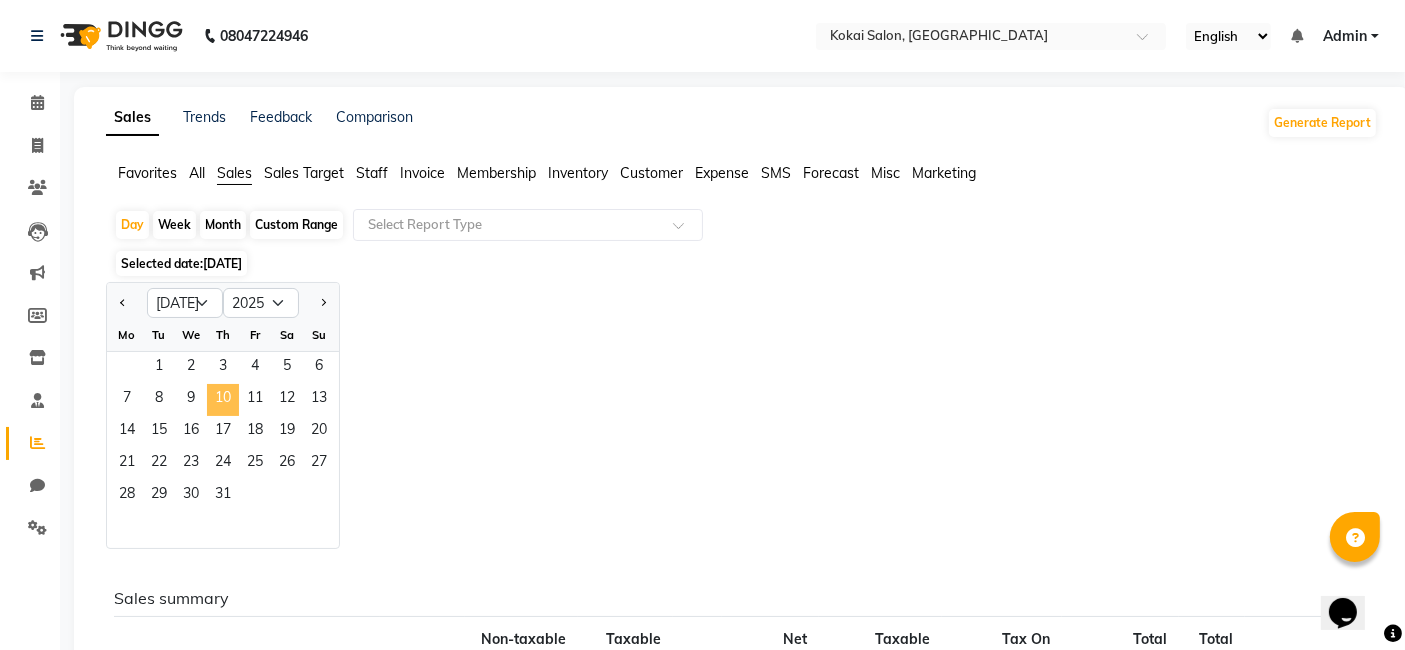 click on "10" 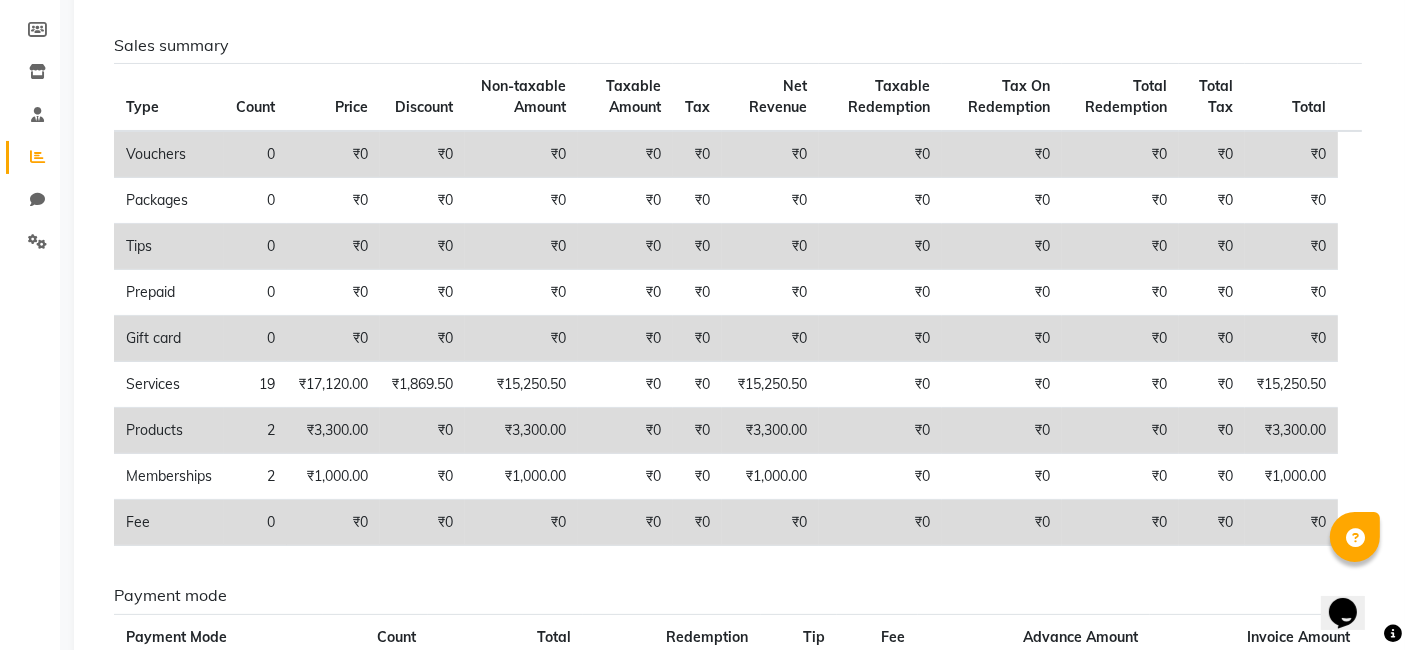 scroll, scrollTop: 445, scrollLeft: 0, axis: vertical 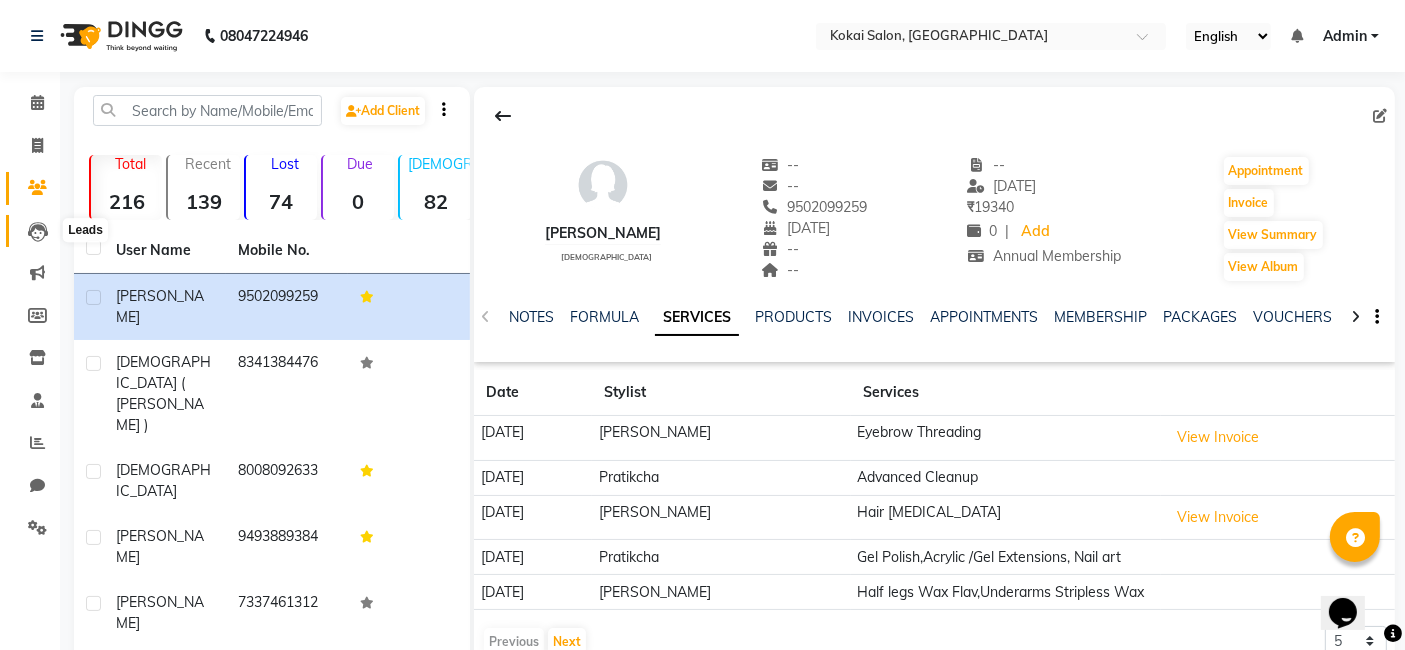 click 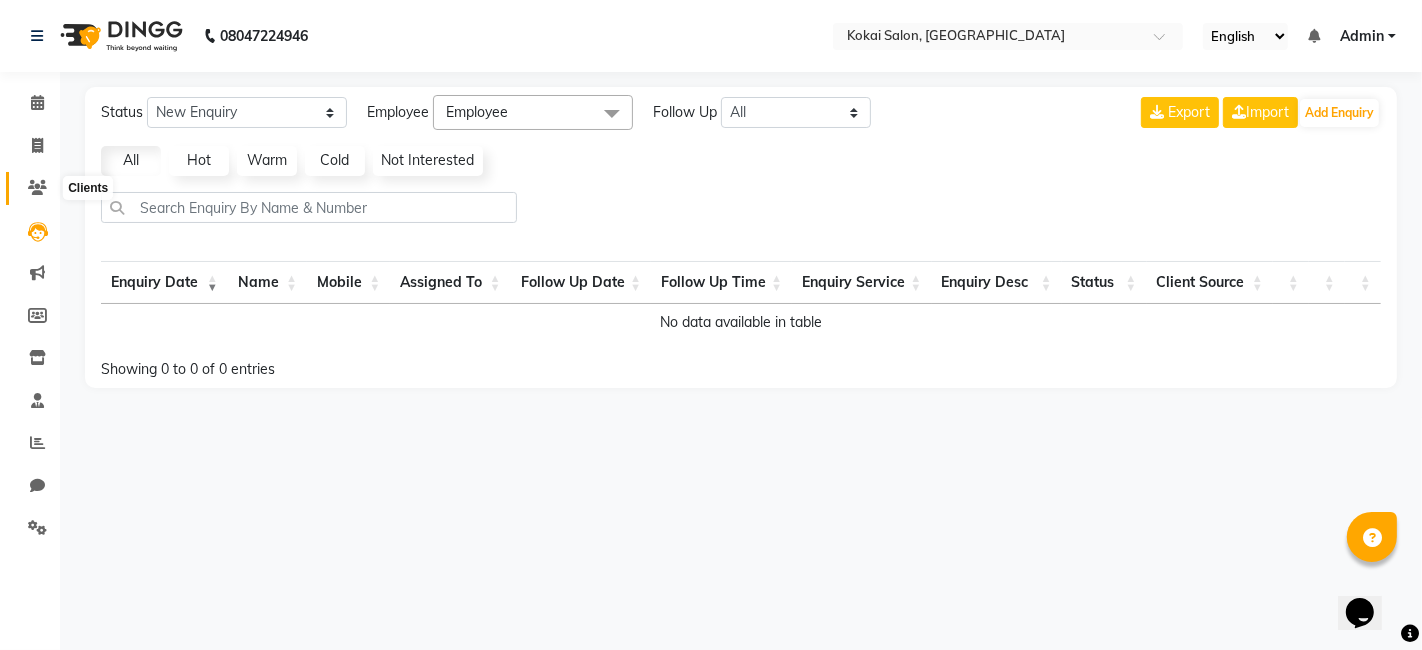 click 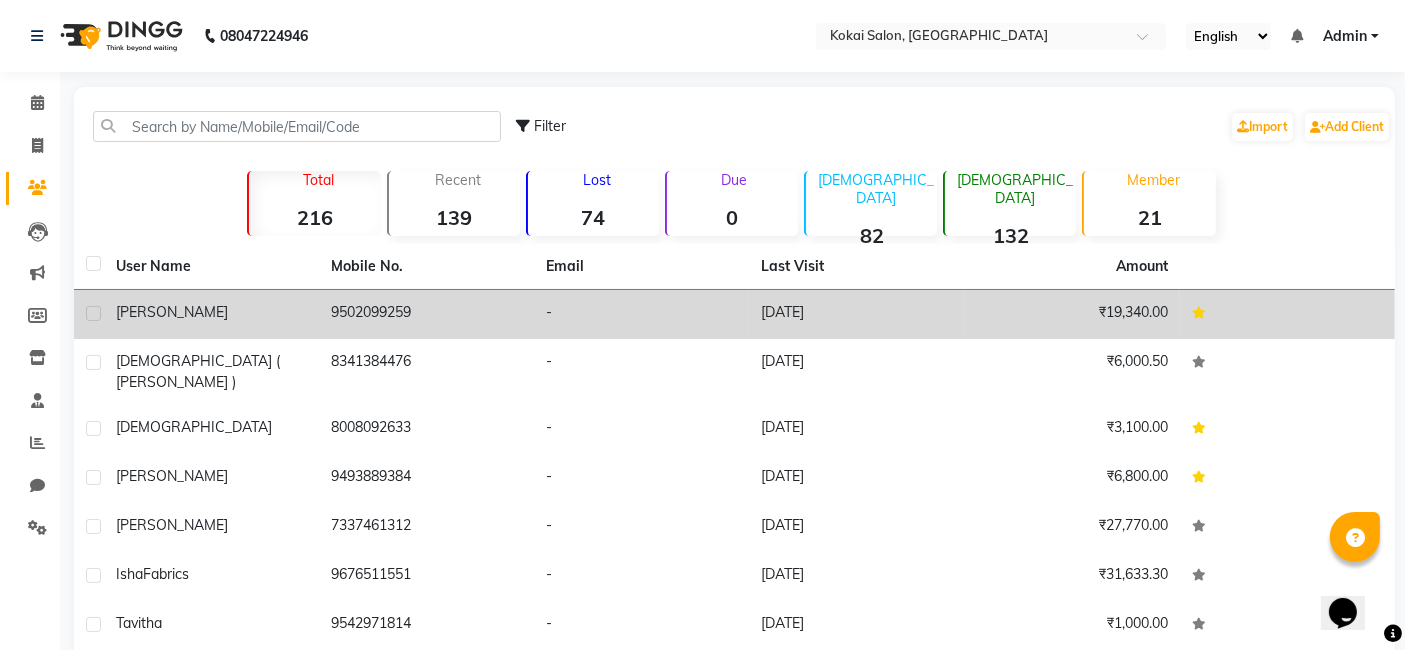 click on "[PERSON_NAME]" 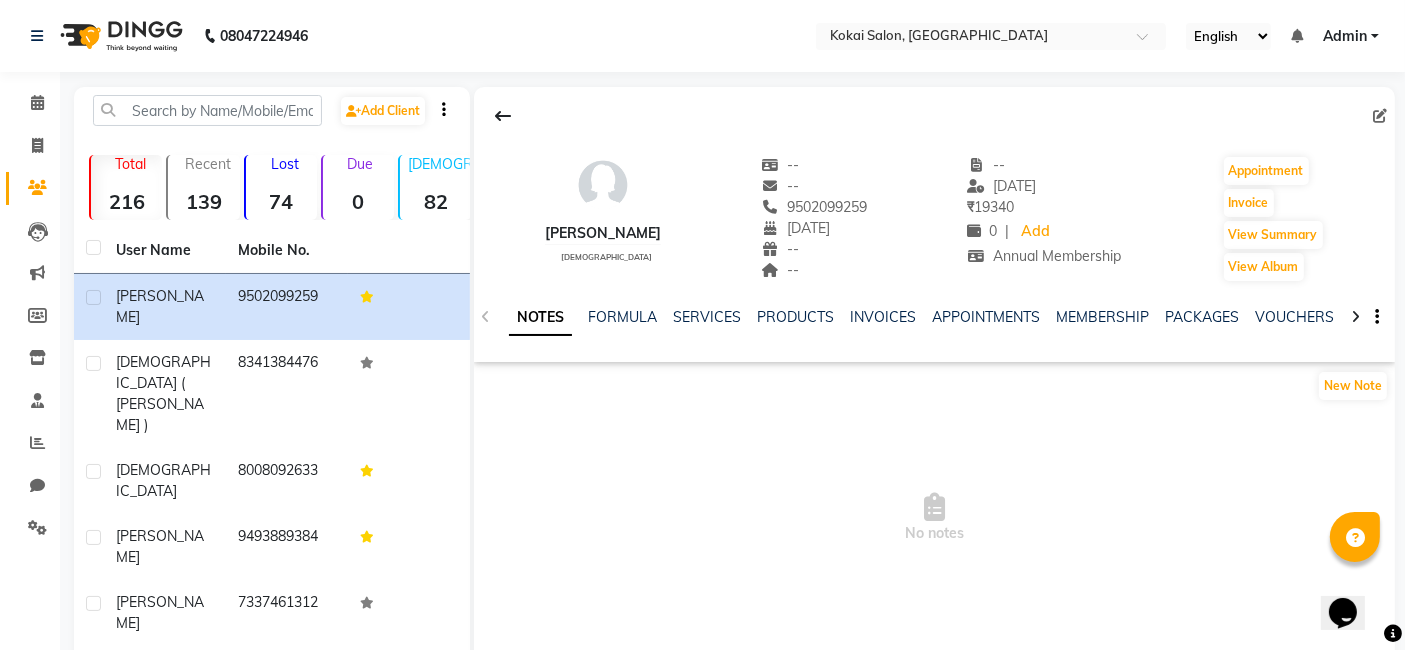 click on "NOTES FORMULA SERVICES PRODUCTS INVOICES APPOINTMENTS MEMBERSHIP PACKAGES VOUCHERS GIFTCARDS POINTS FORMS FAMILY CARDS WALLET" 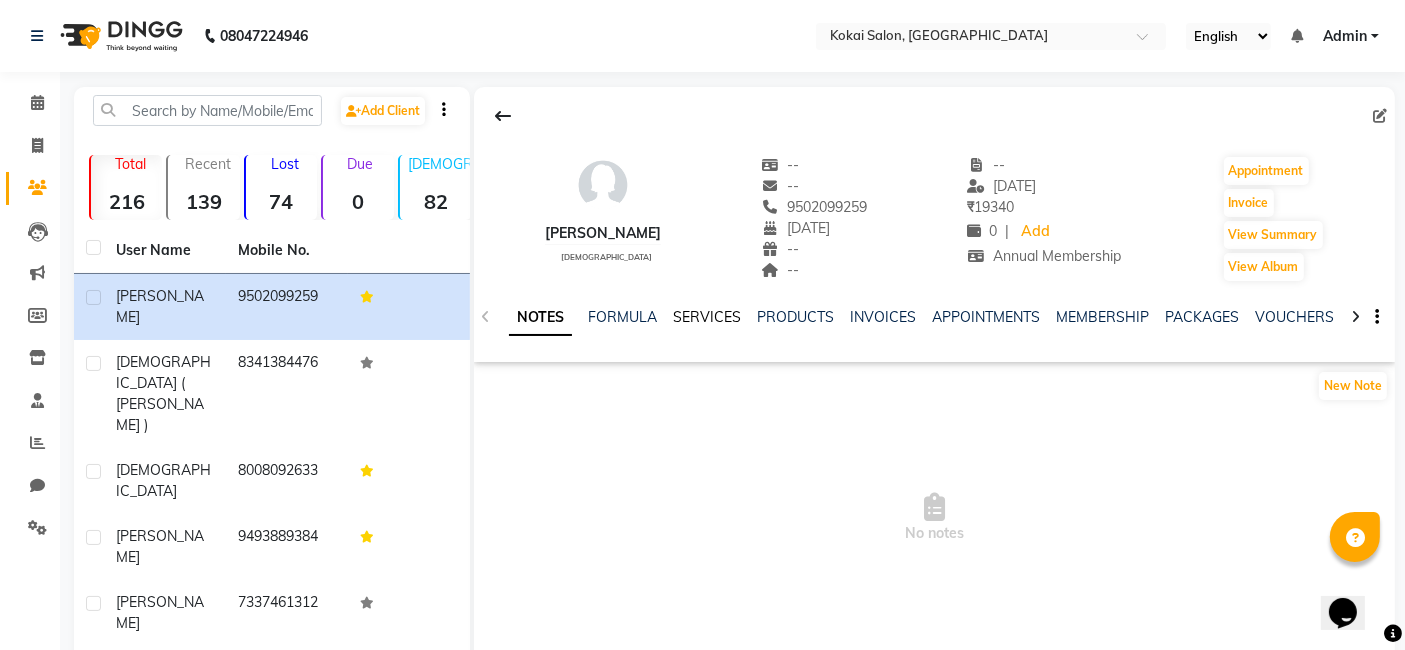 click on "SERVICES" 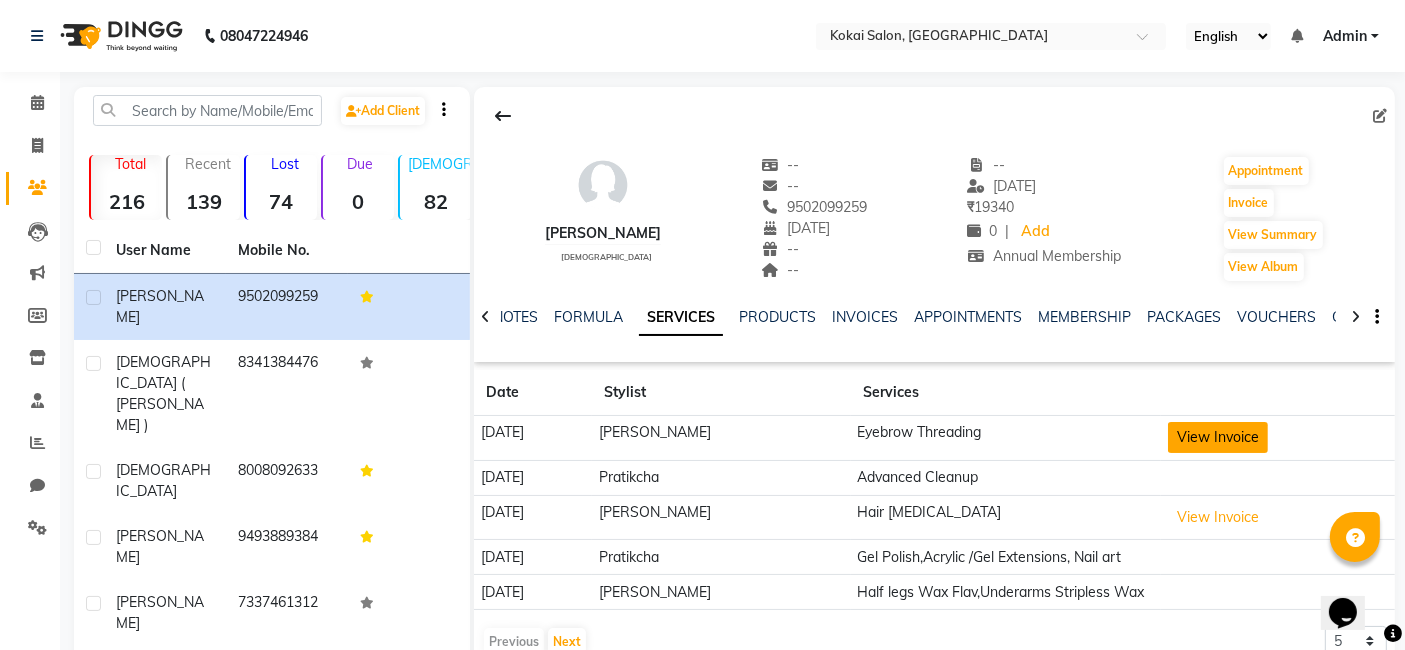 click on "View Invoice" 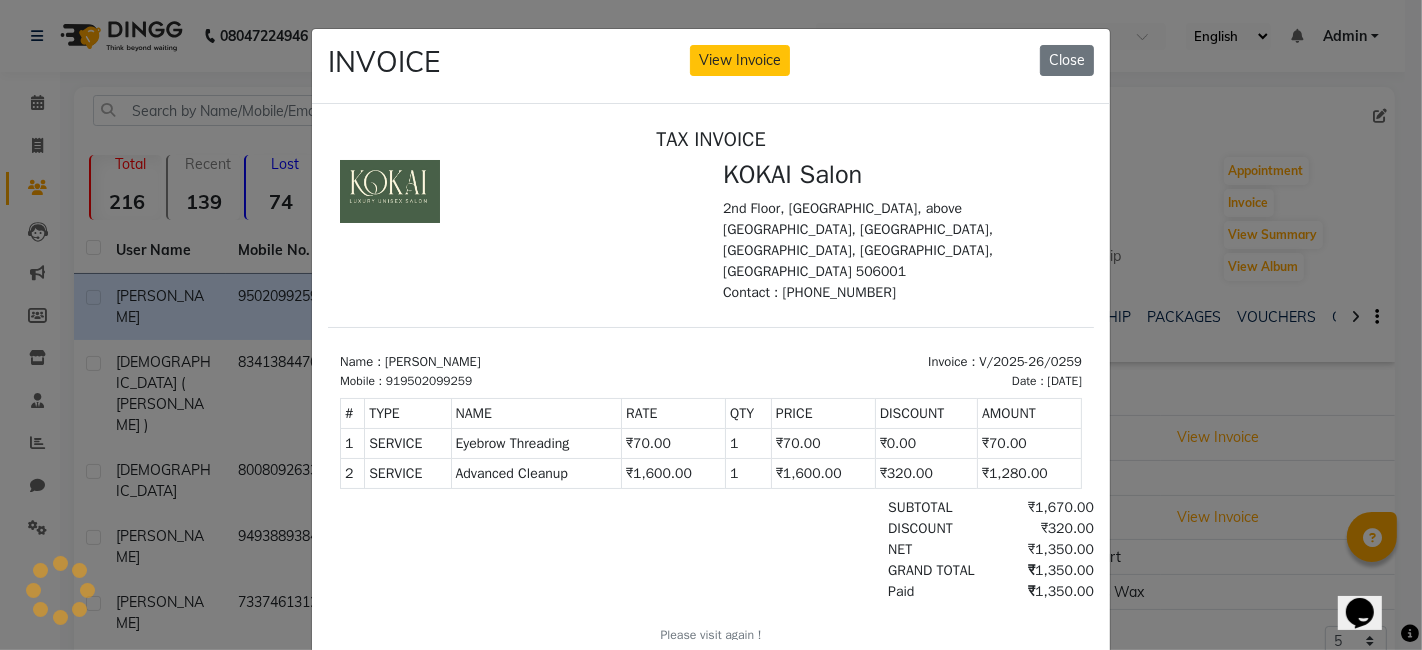 scroll, scrollTop: 0, scrollLeft: 0, axis: both 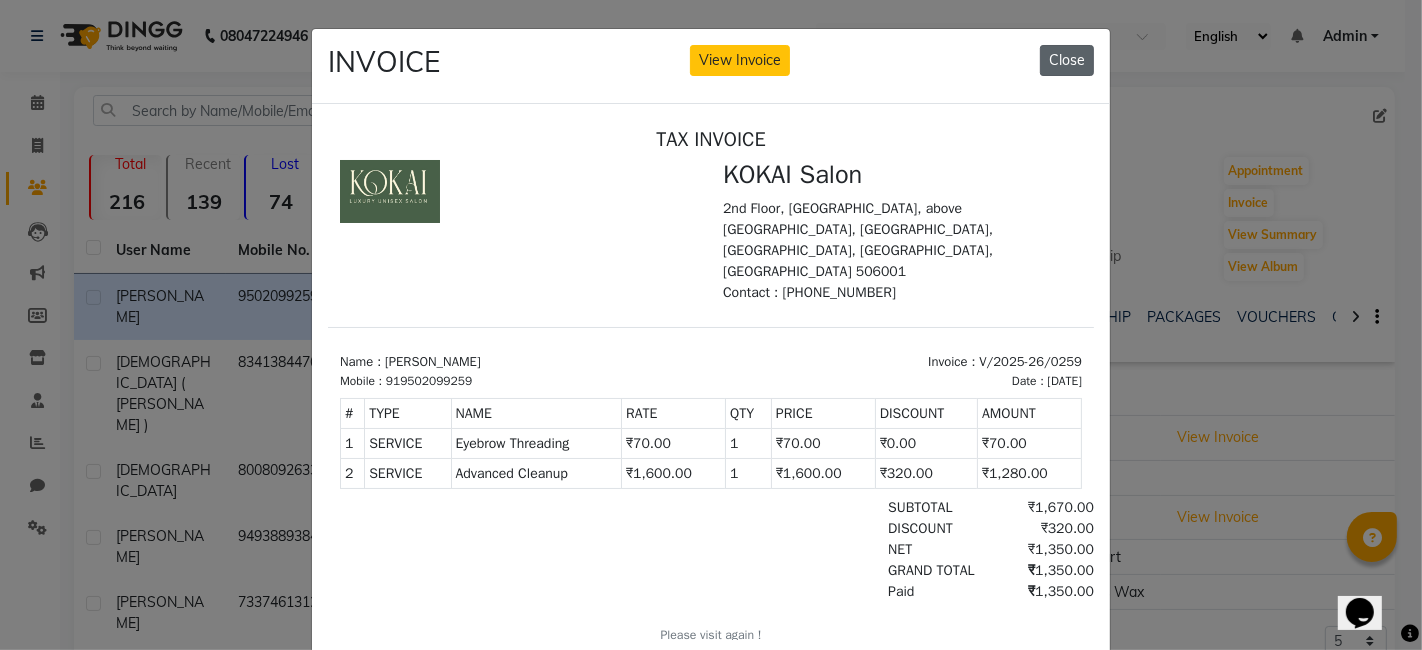click on "Close" 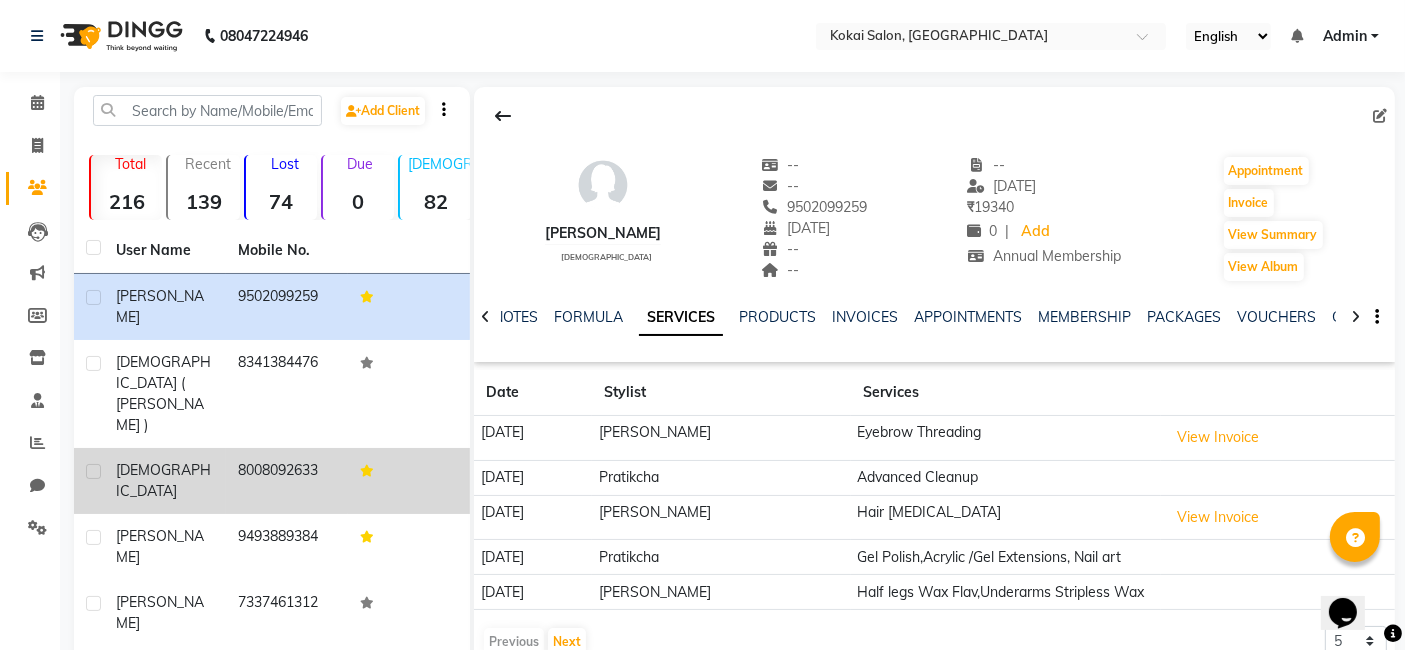 click on "[DEMOGRAPHIC_DATA]" 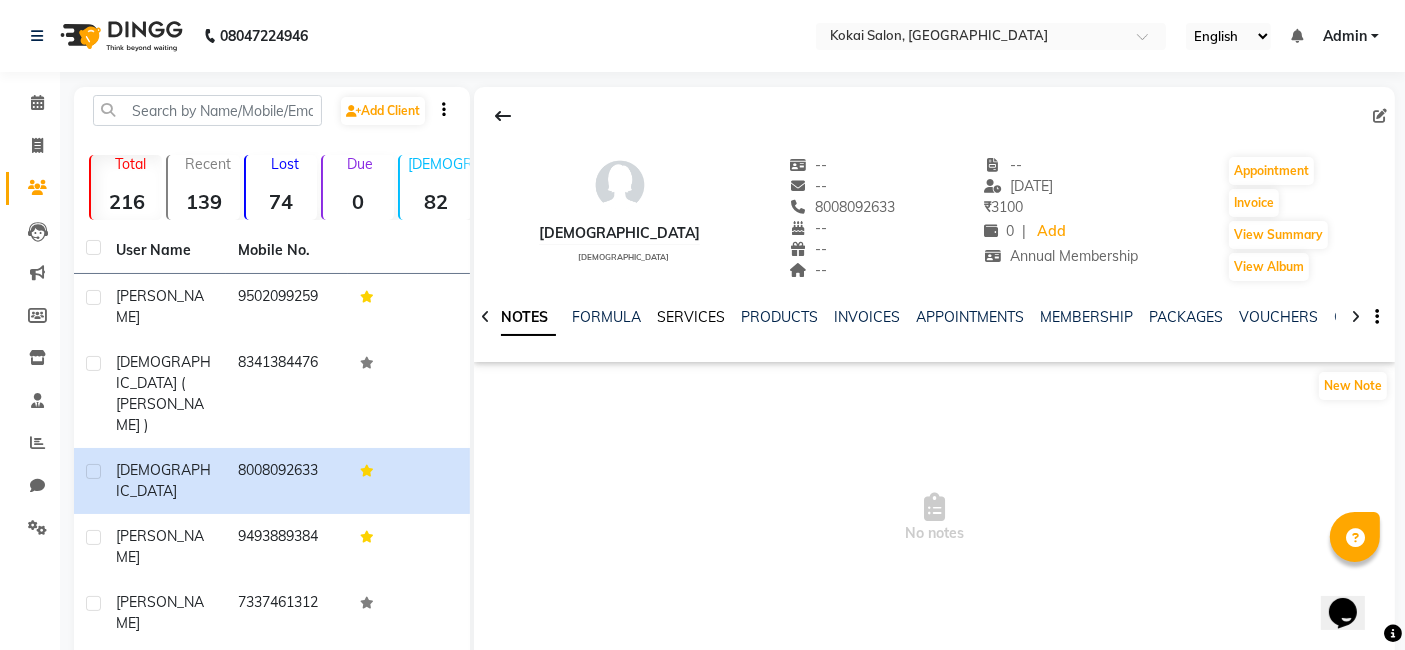 click on "SERVICES" 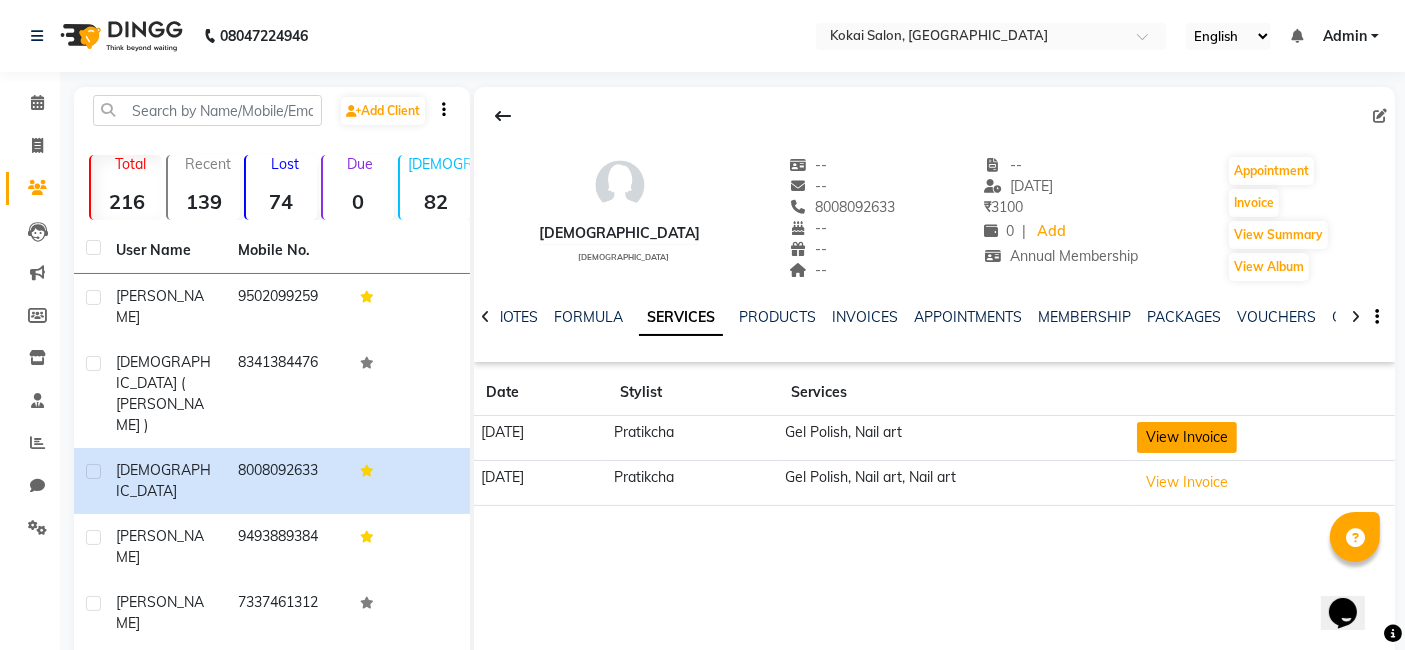 click on "View Invoice" 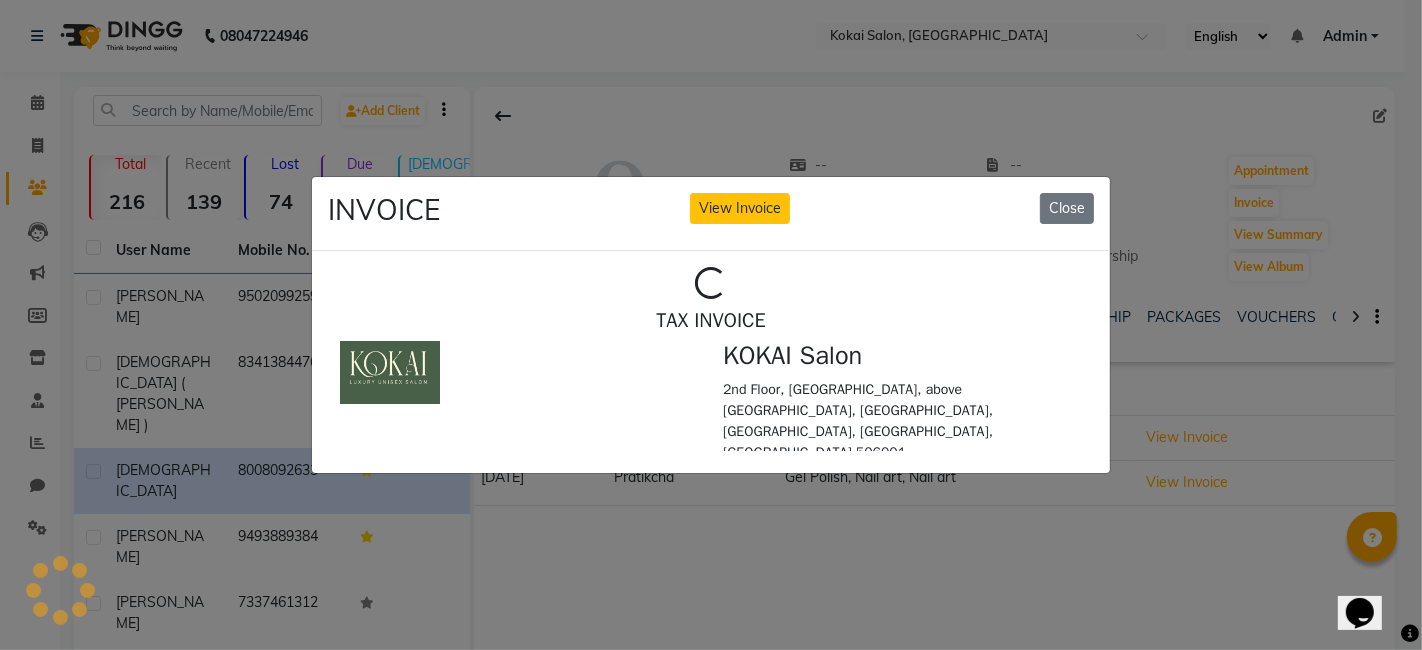 scroll, scrollTop: 0, scrollLeft: 0, axis: both 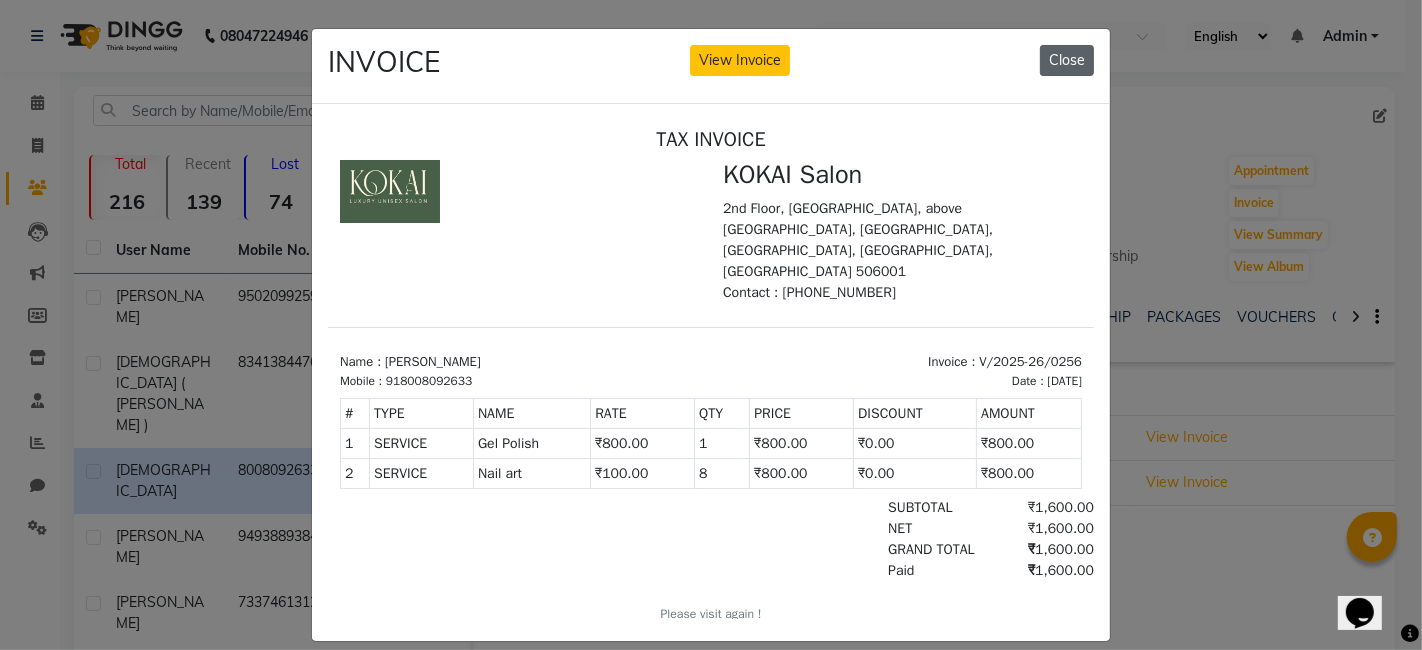 click on "Close" 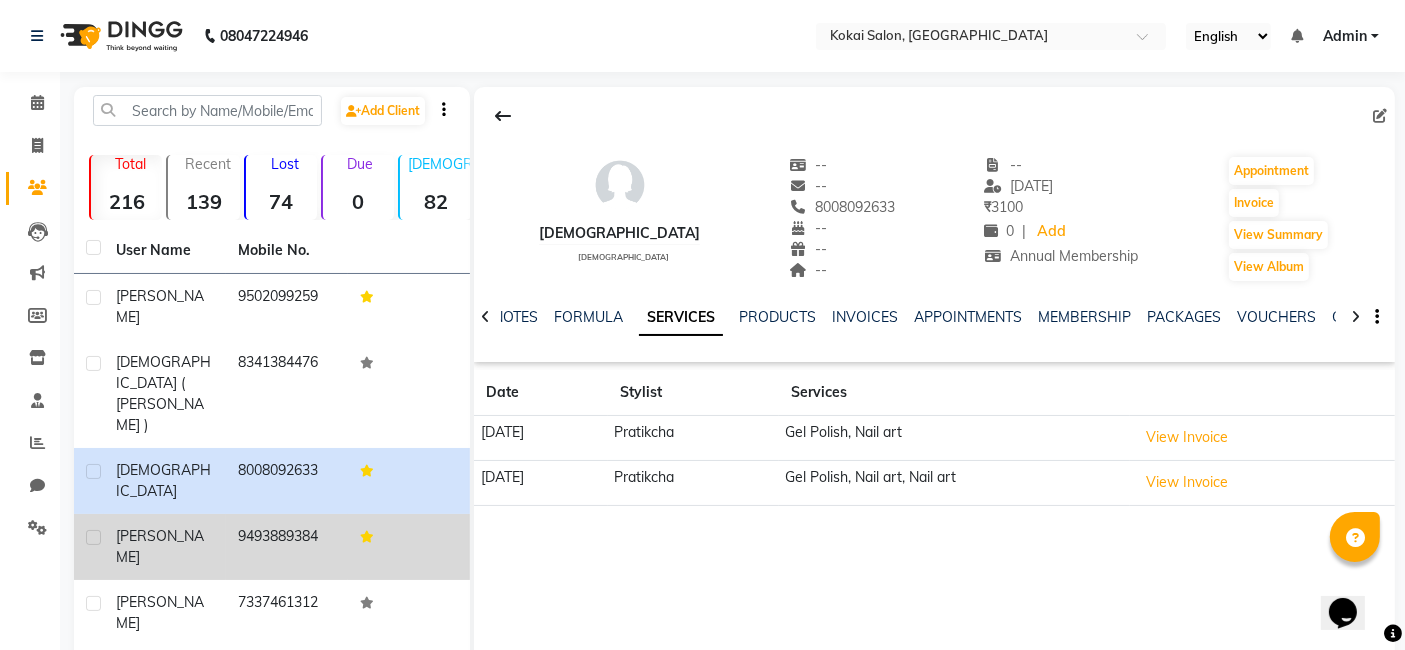 click on "[PERSON_NAME]" 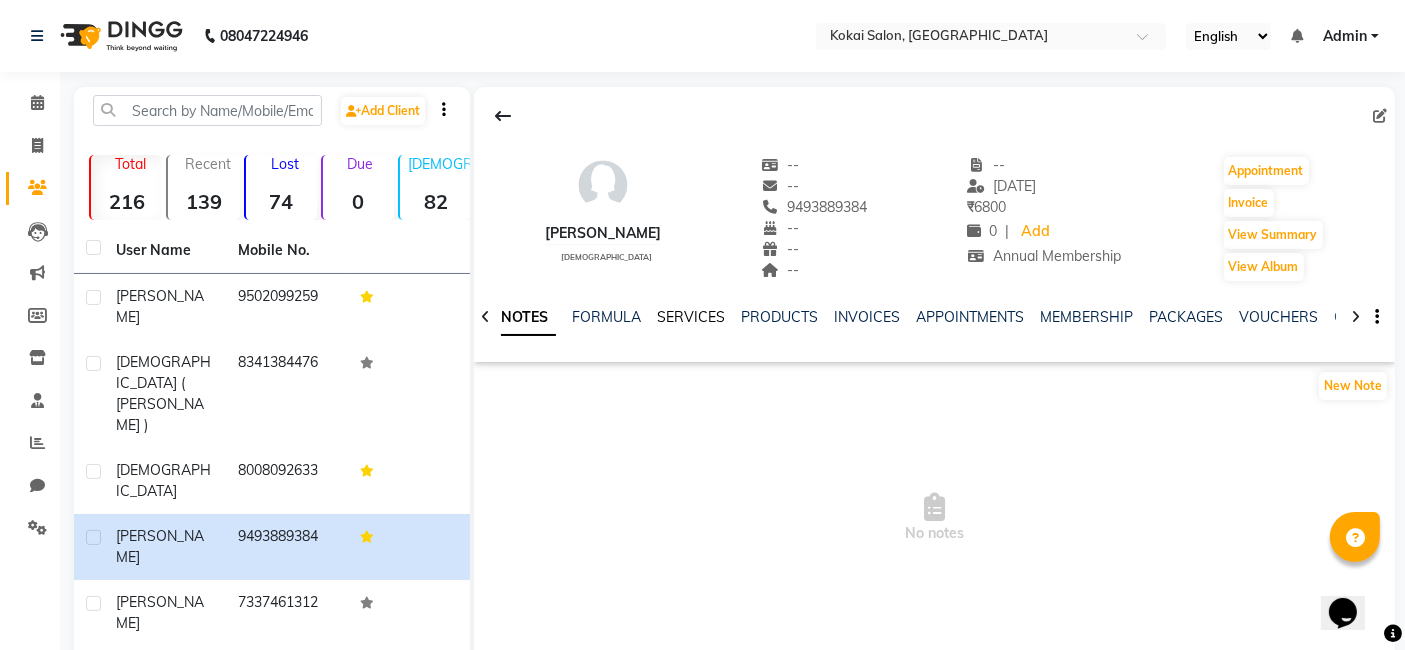 click on "SERVICES" 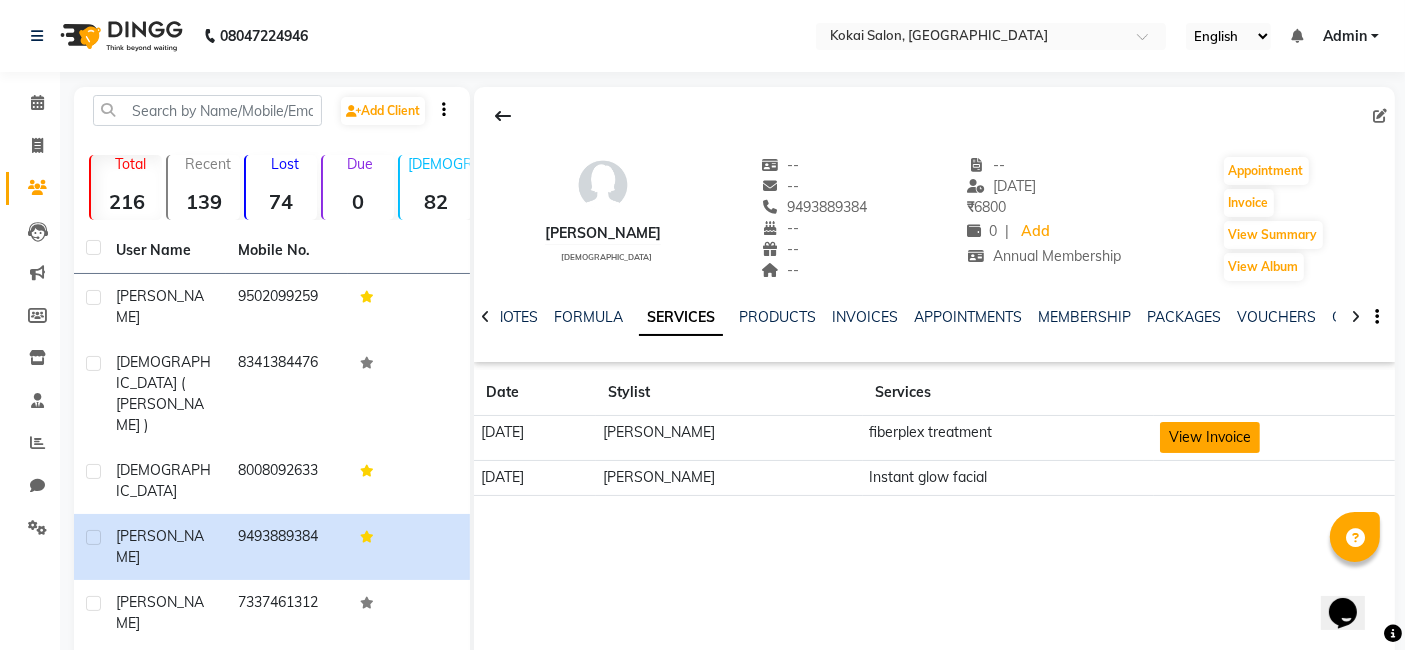 click on "View Invoice" 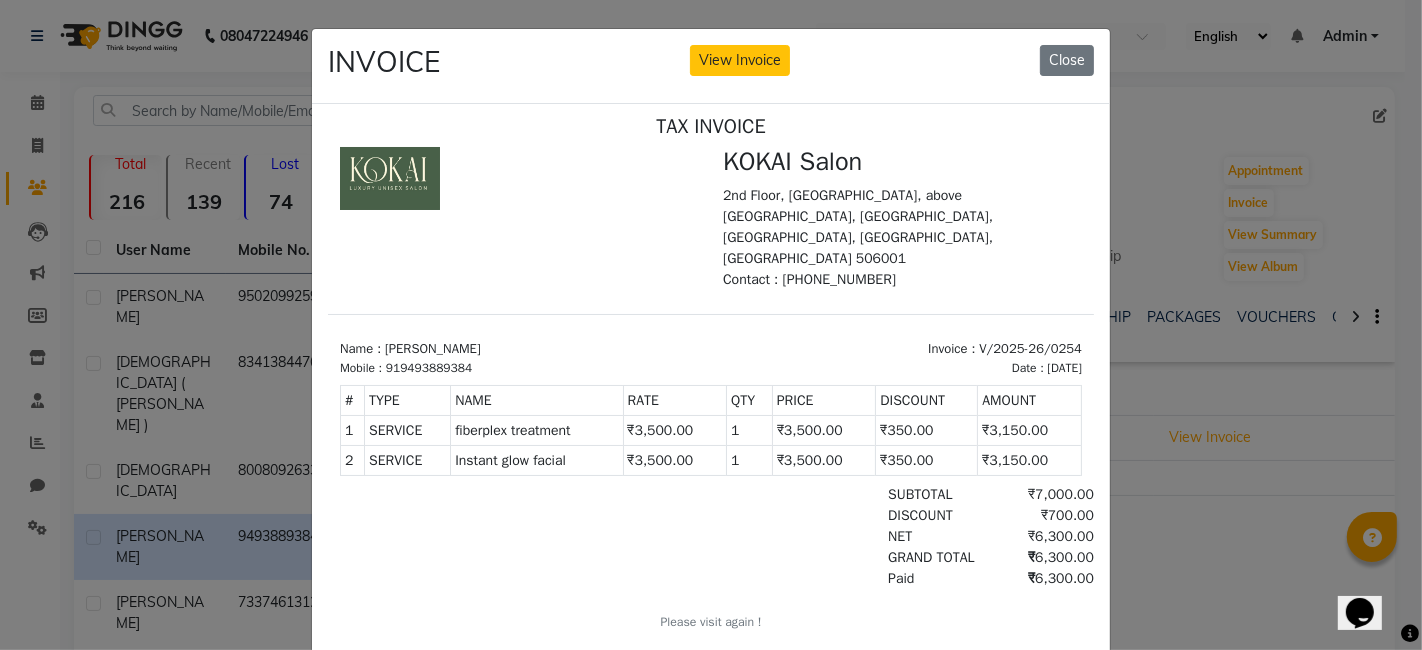 scroll, scrollTop: 16, scrollLeft: 0, axis: vertical 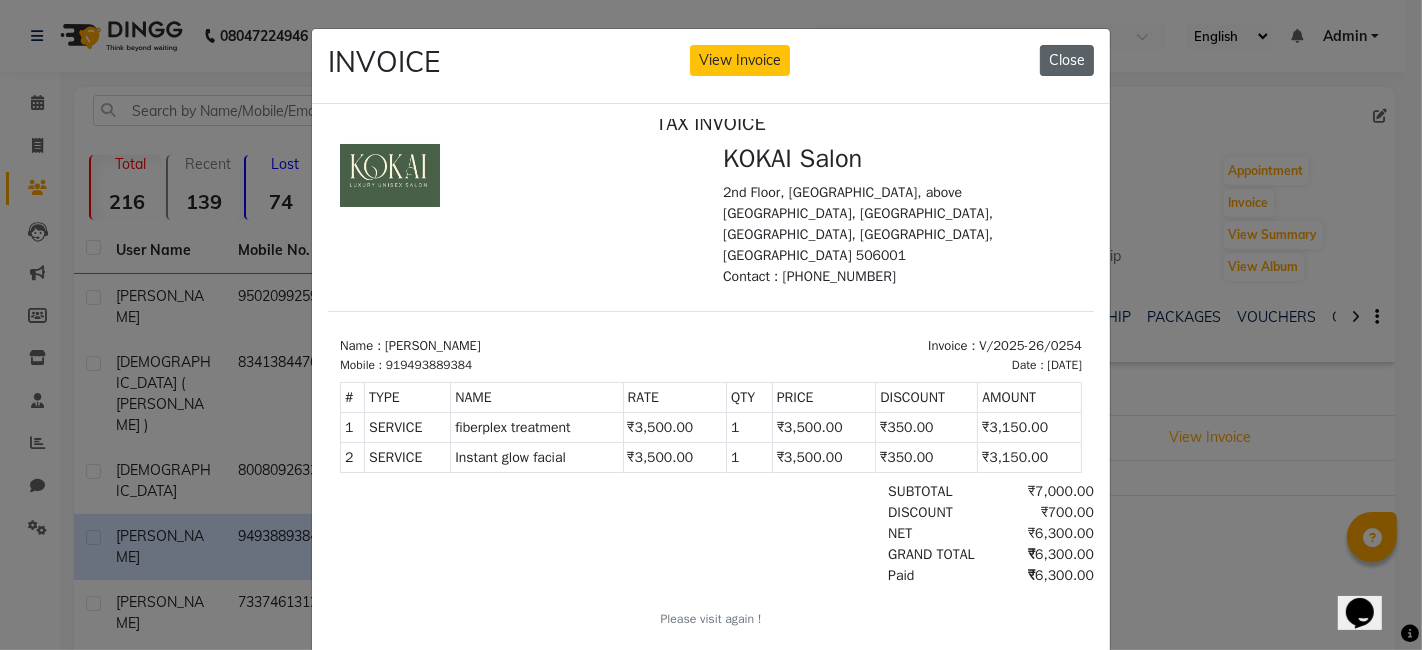 click on "Close" 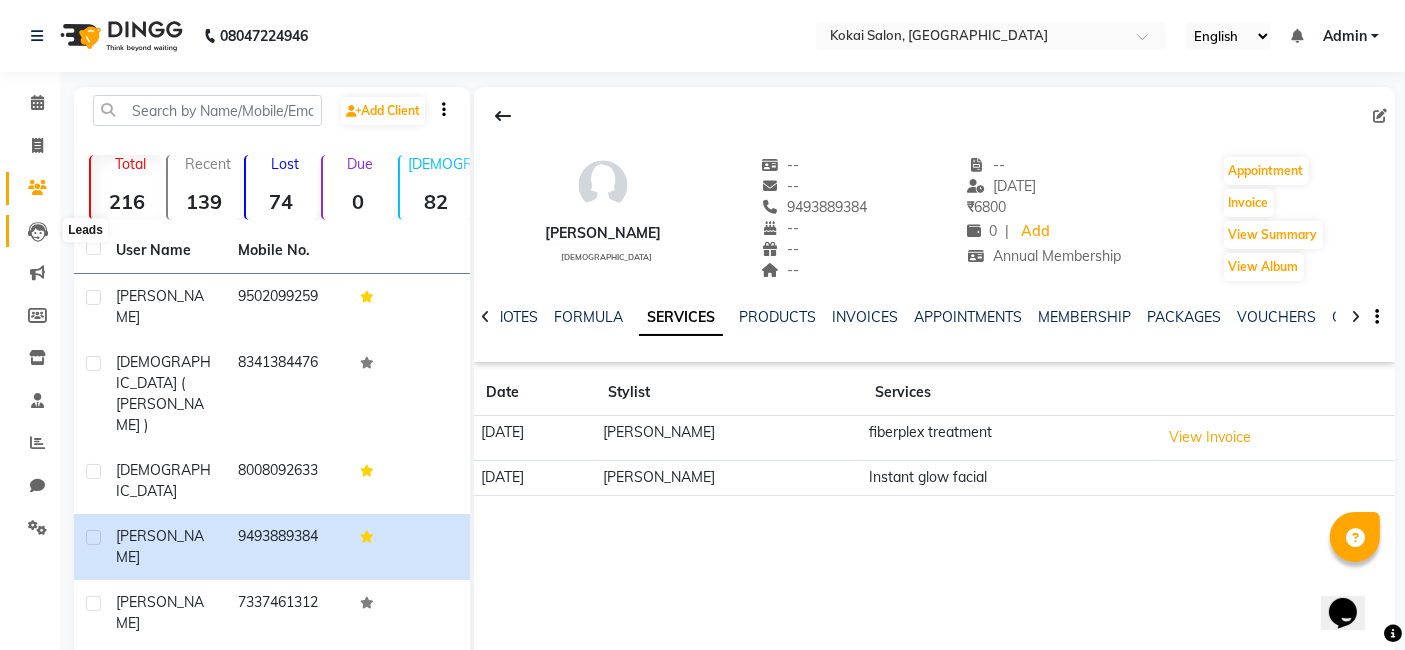 click 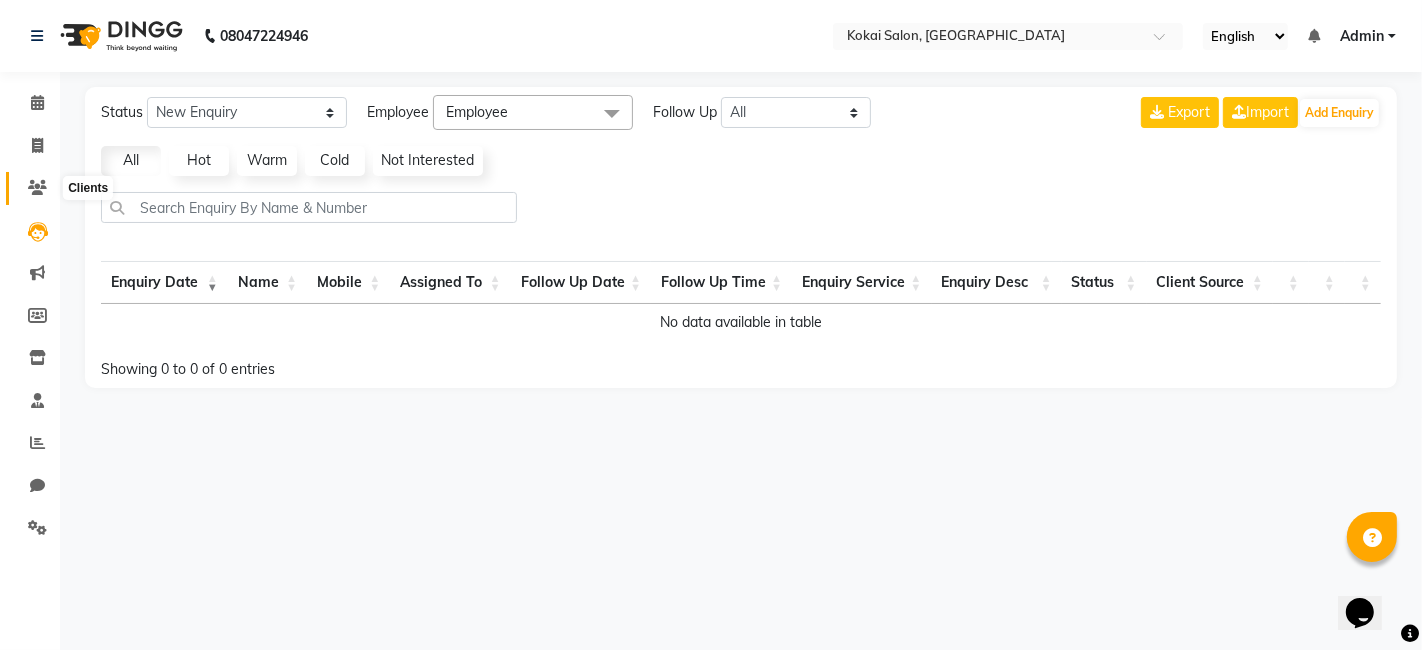 click 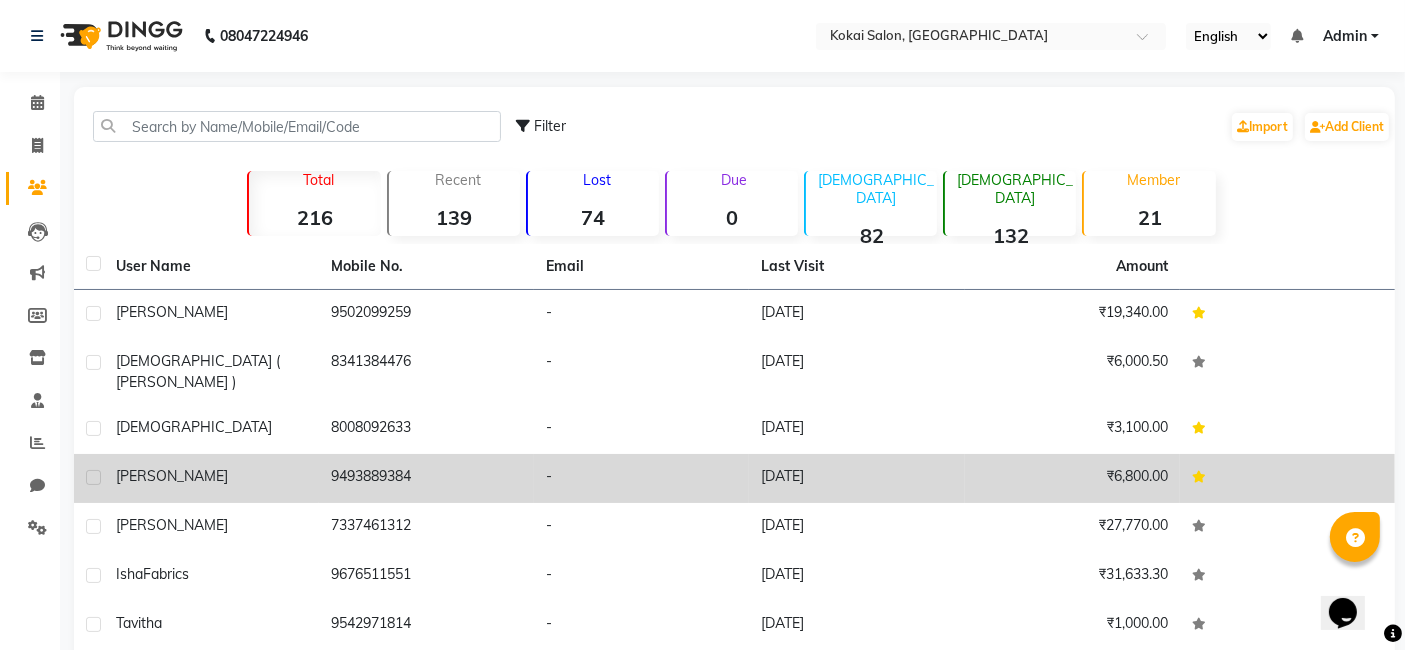 click on "9493889384" 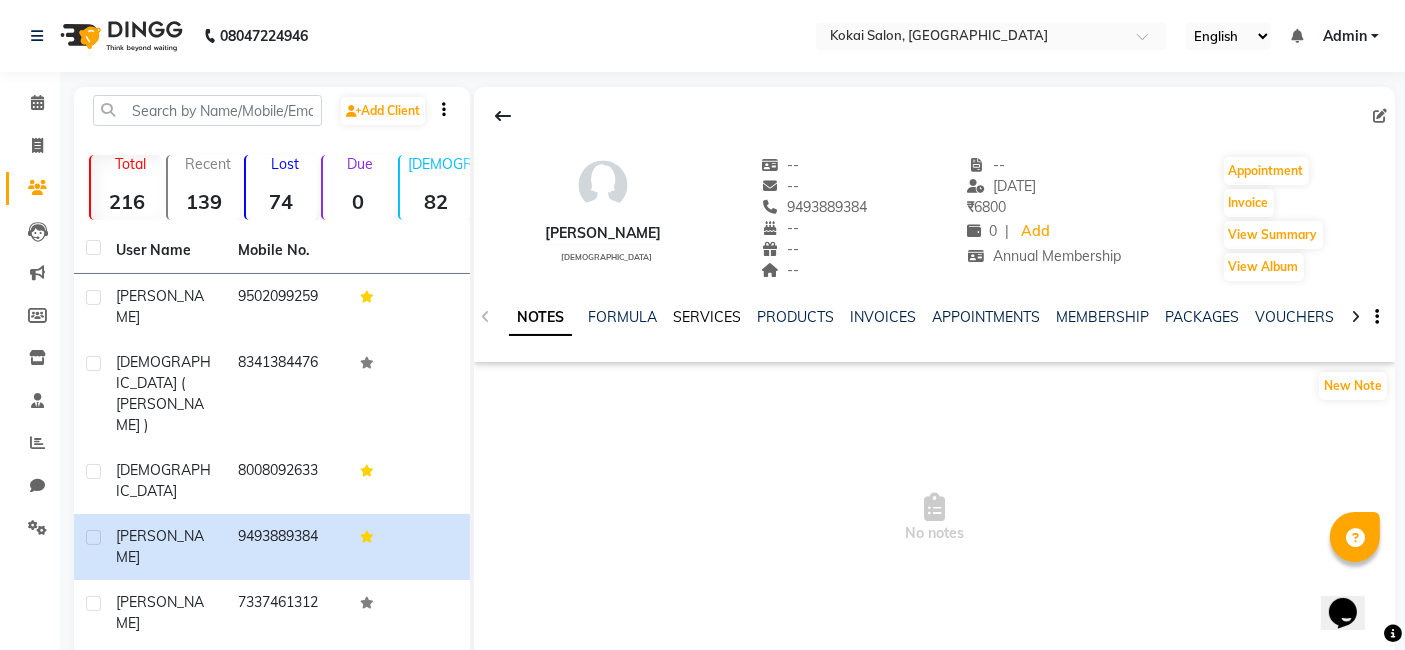 click on "SERVICES" 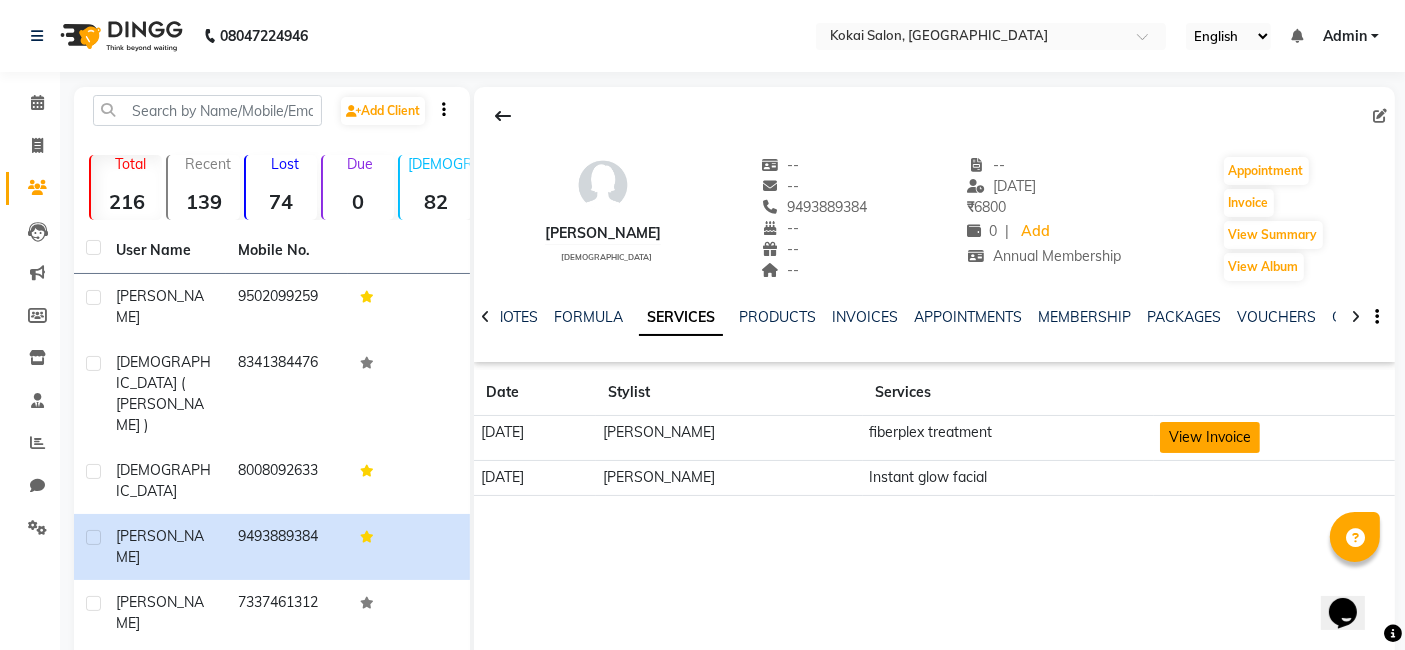 click on "View Invoice" 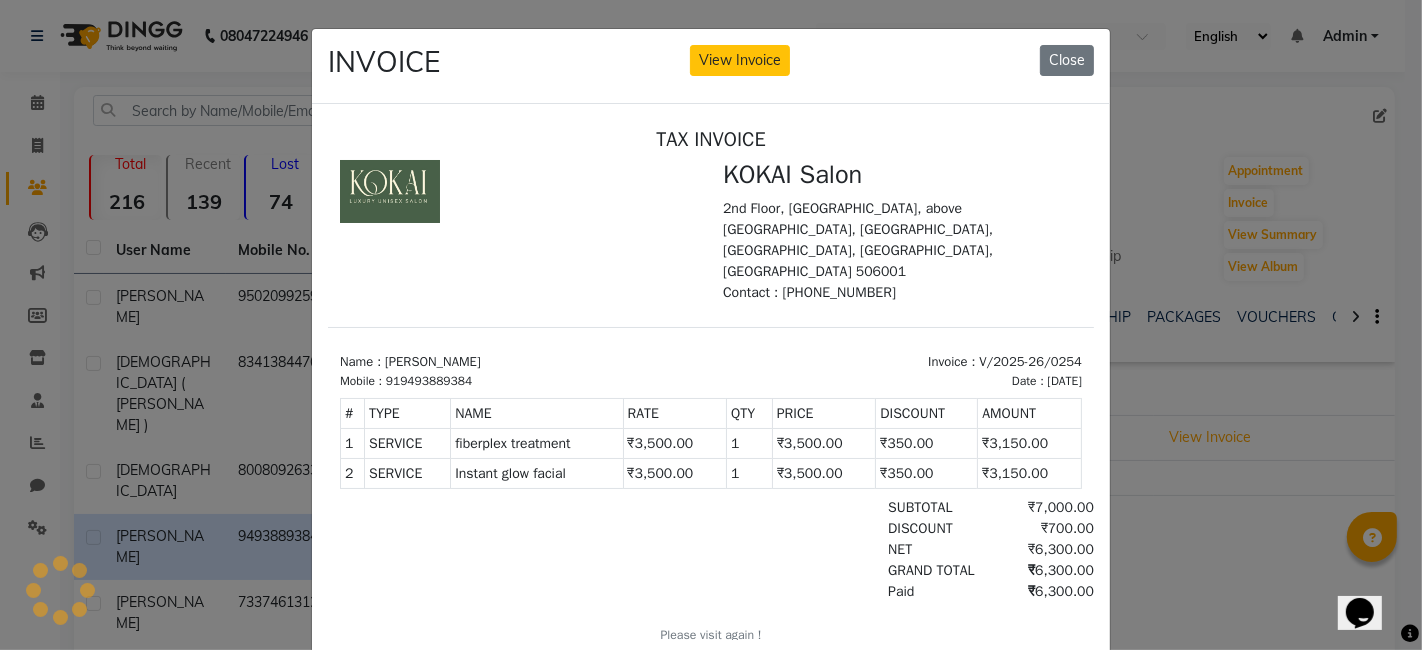 scroll, scrollTop: 0, scrollLeft: 0, axis: both 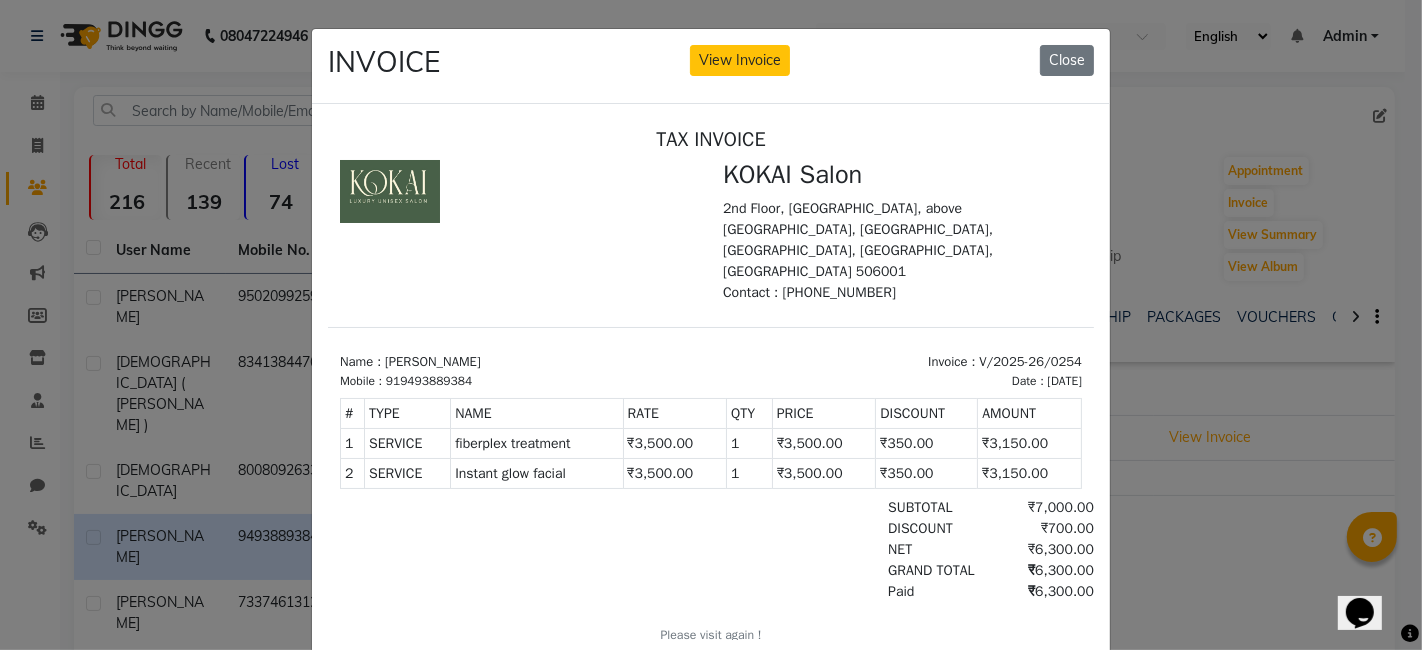 click on "INVOICE View Invoice Close" 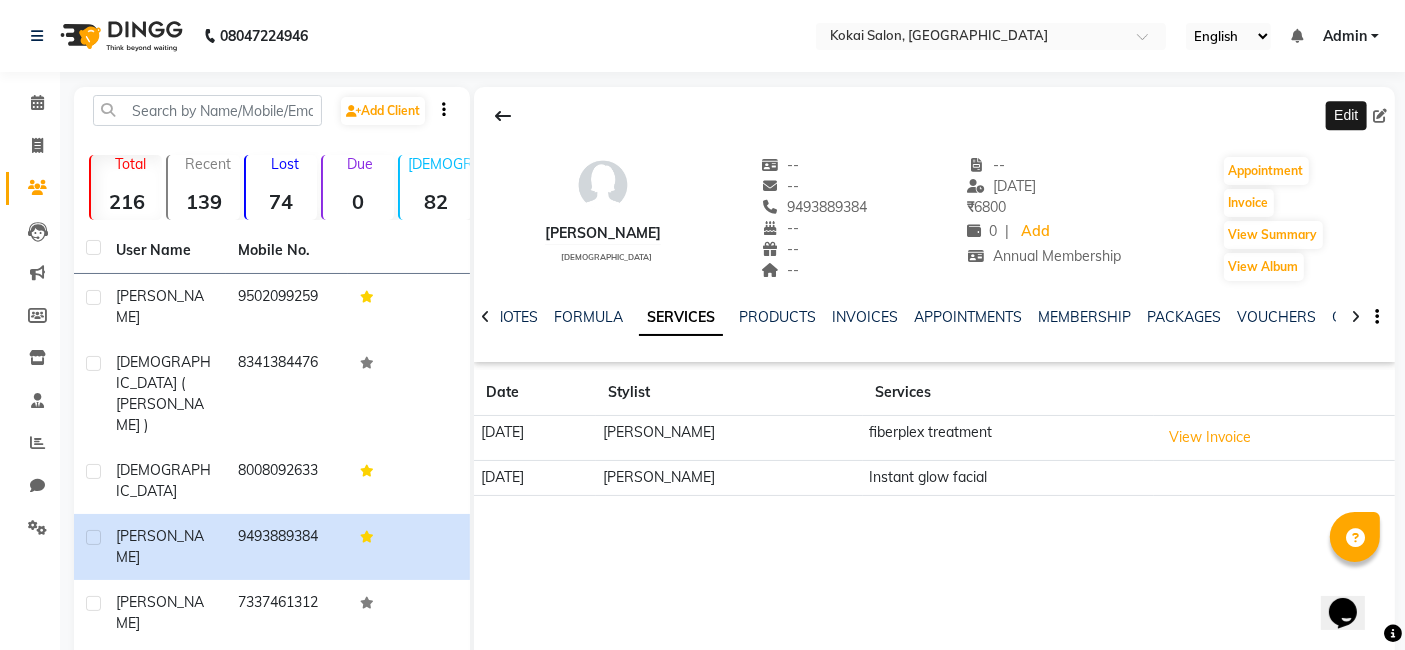 click 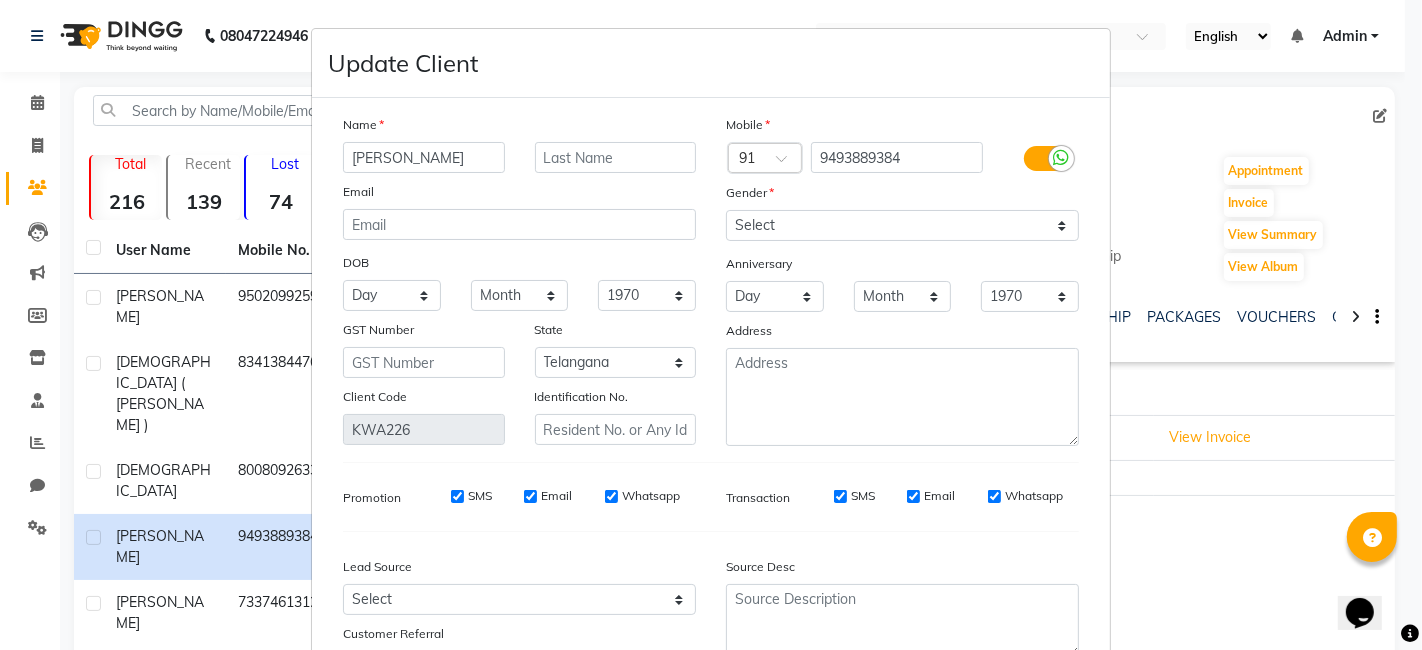 click on "Update Client Name [PERSON_NAME] Email DOB Day 01 02 03 04 05 06 07 08 09 10 11 12 13 14 15 16 17 18 19 20 21 22 23 24 25 26 27 28 29 30 31 Month January February March April May June July August September October November [DATE] 1941 1942 1943 1944 1945 1946 1947 1948 1949 1950 1951 1952 1953 1954 1955 1956 1957 1958 1959 1960 1961 1962 1963 1964 1965 1966 1967 1968 1969 1970 1971 1972 1973 1974 1975 1976 1977 1978 1979 1980 1981 1982 1983 1984 1985 1986 1987 1988 1989 1990 1991 1992 1993 1994 1995 1996 1997 1998 1999 2000 2001 2002 2003 2004 2005 2006 2007 2008 2009 2010 2011 2012 2013 2014 2015 2016 2017 2018 2019 2020 2021 2022 2023 2024 GST Number State Select [GEOGRAPHIC_DATA] and [GEOGRAPHIC_DATA] [GEOGRAPHIC_DATA] [GEOGRAPHIC_DATA] [GEOGRAPHIC_DATA] [GEOGRAPHIC_DATA] [GEOGRAPHIC_DATA] [GEOGRAPHIC_DATA] [GEOGRAPHIC_DATA] and [GEOGRAPHIC_DATA] [GEOGRAPHIC_DATA] [GEOGRAPHIC_DATA] [GEOGRAPHIC_DATA] [GEOGRAPHIC_DATA] [GEOGRAPHIC_DATA] [GEOGRAPHIC_DATA] [GEOGRAPHIC_DATA] [GEOGRAPHIC_DATA] [GEOGRAPHIC_DATA] [GEOGRAPHIC_DATA] [GEOGRAPHIC_DATA] [GEOGRAPHIC_DATA] [GEOGRAPHIC_DATA] [GEOGRAPHIC_DATA] [GEOGRAPHIC_DATA] [GEOGRAPHIC_DATA] [GEOGRAPHIC_DATA] [GEOGRAPHIC_DATA] [GEOGRAPHIC_DATA] [GEOGRAPHIC_DATA] [GEOGRAPHIC_DATA] [GEOGRAPHIC_DATA] [GEOGRAPHIC_DATA]" at bounding box center (711, 325) 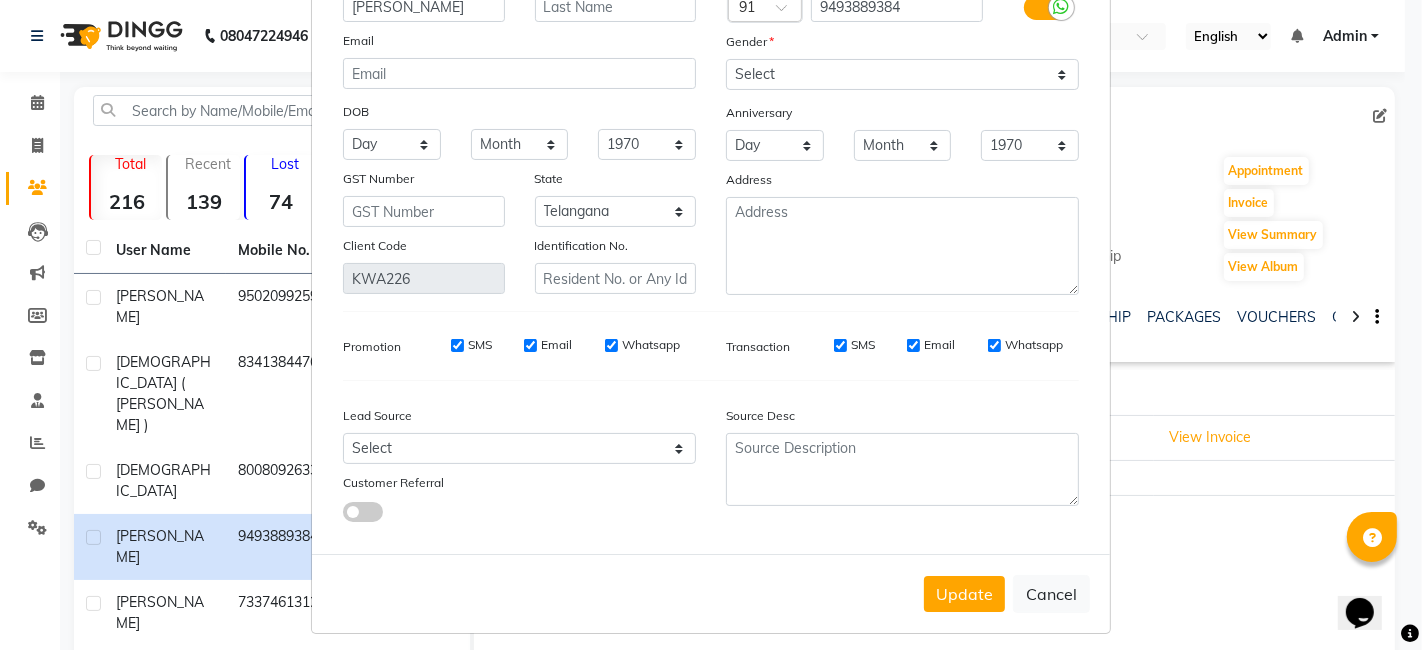 scroll, scrollTop: 161, scrollLeft: 0, axis: vertical 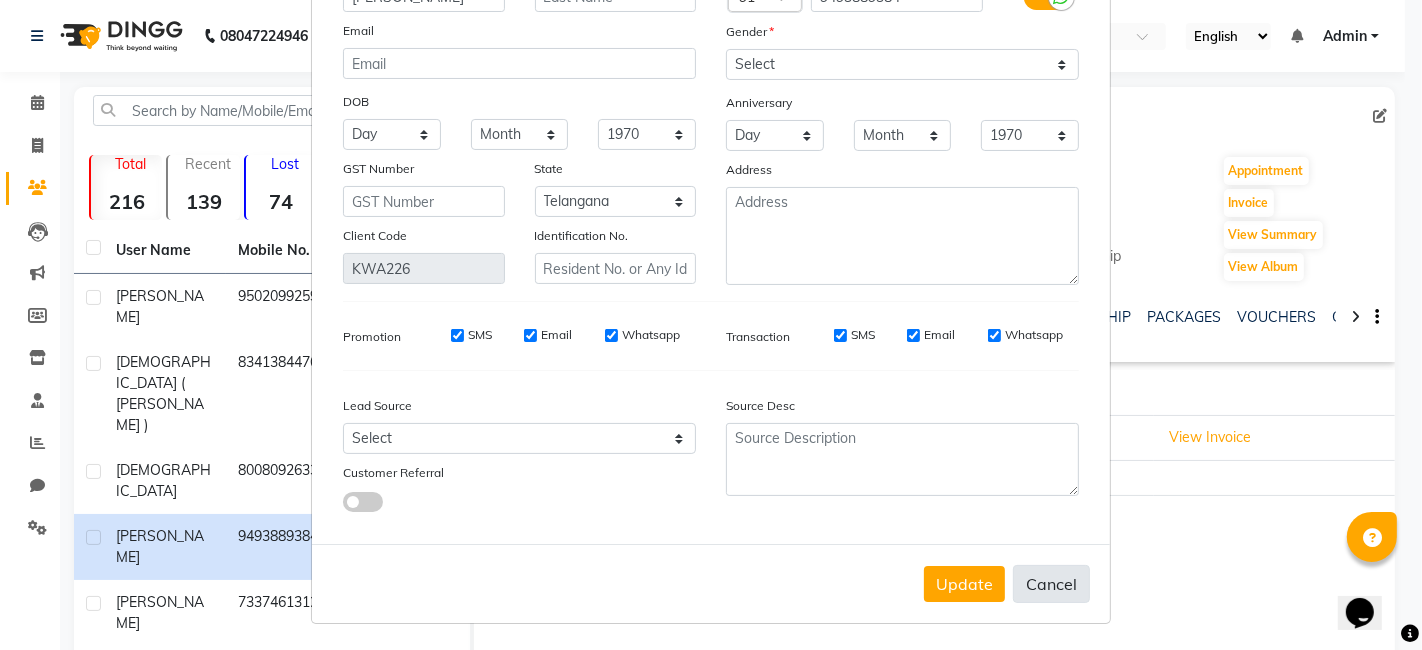 click on "Cancel" at bounding box center [1051, 584] 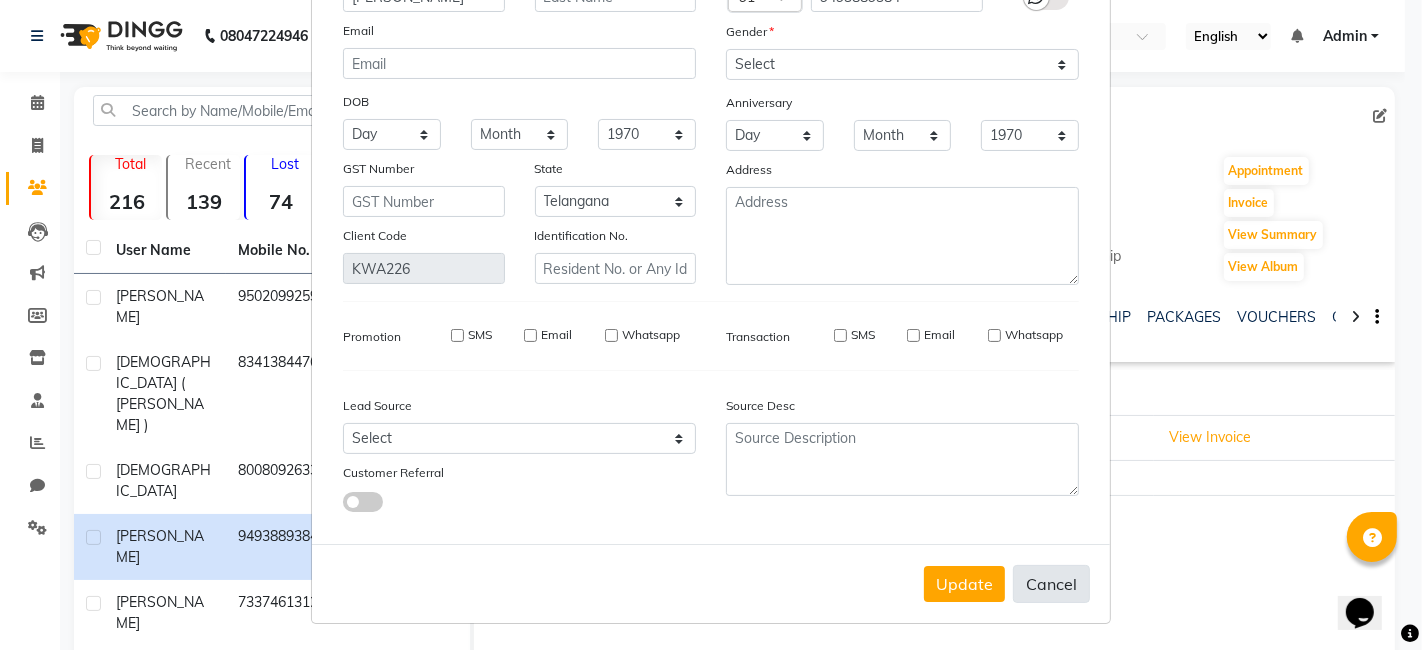 type 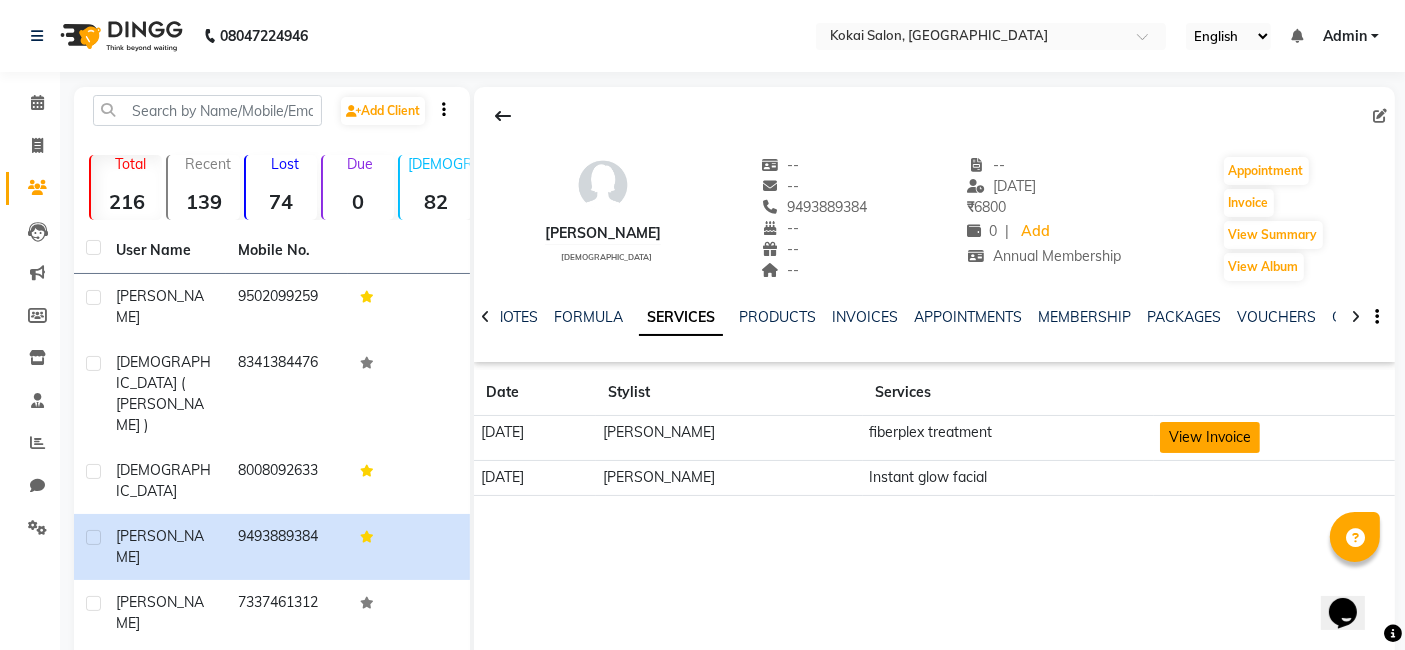 click on "View Invoice" 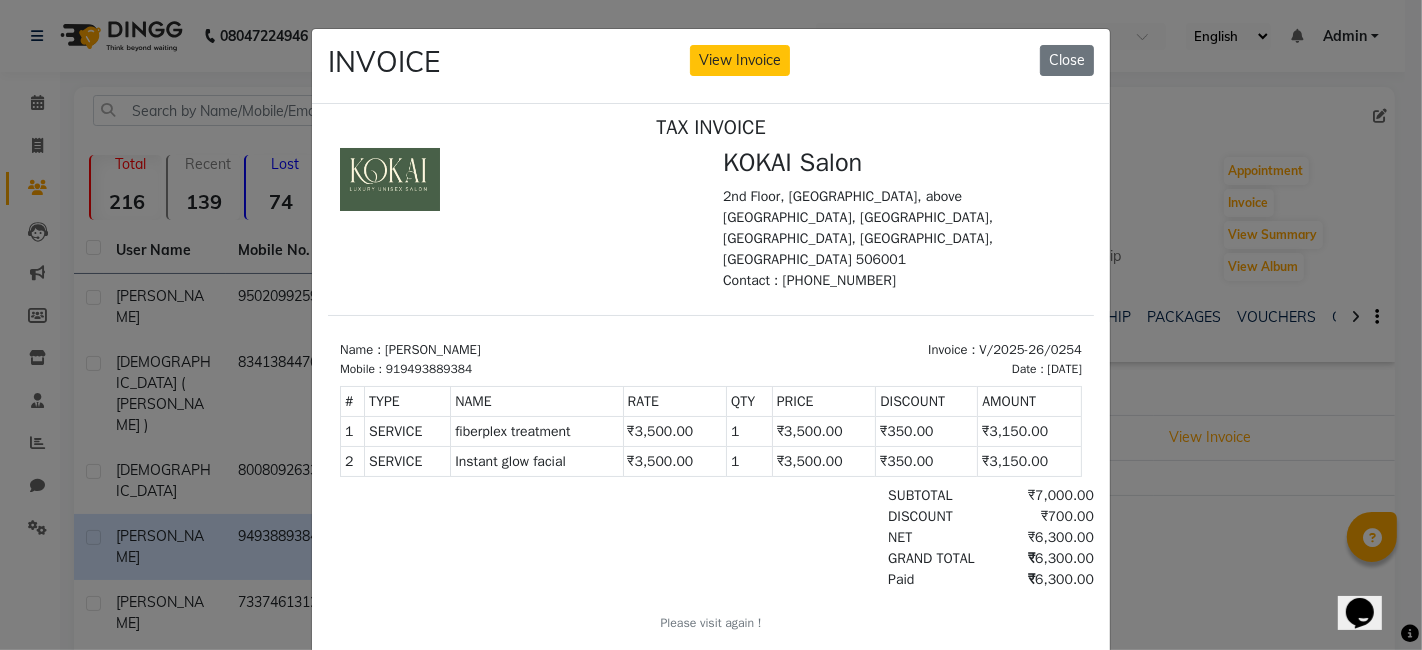scroll, scrollTop: 16, scrollLeft: 0, axis: vertical 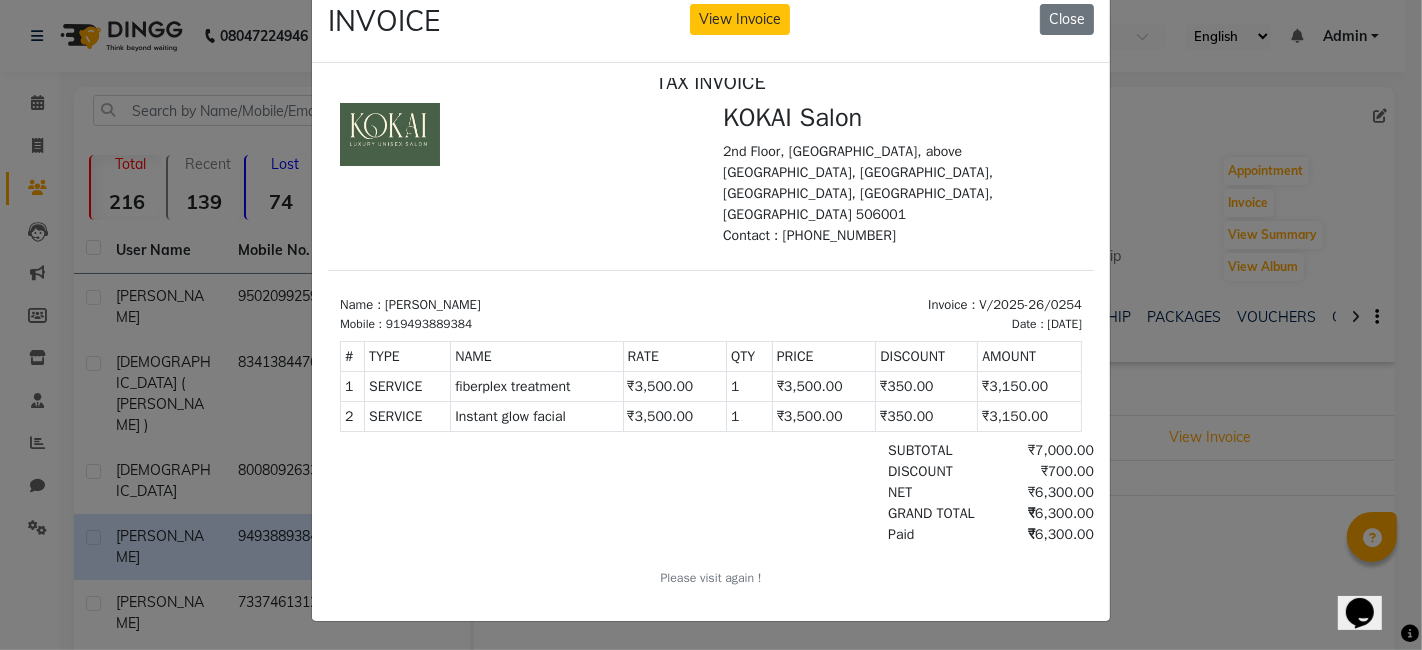 click 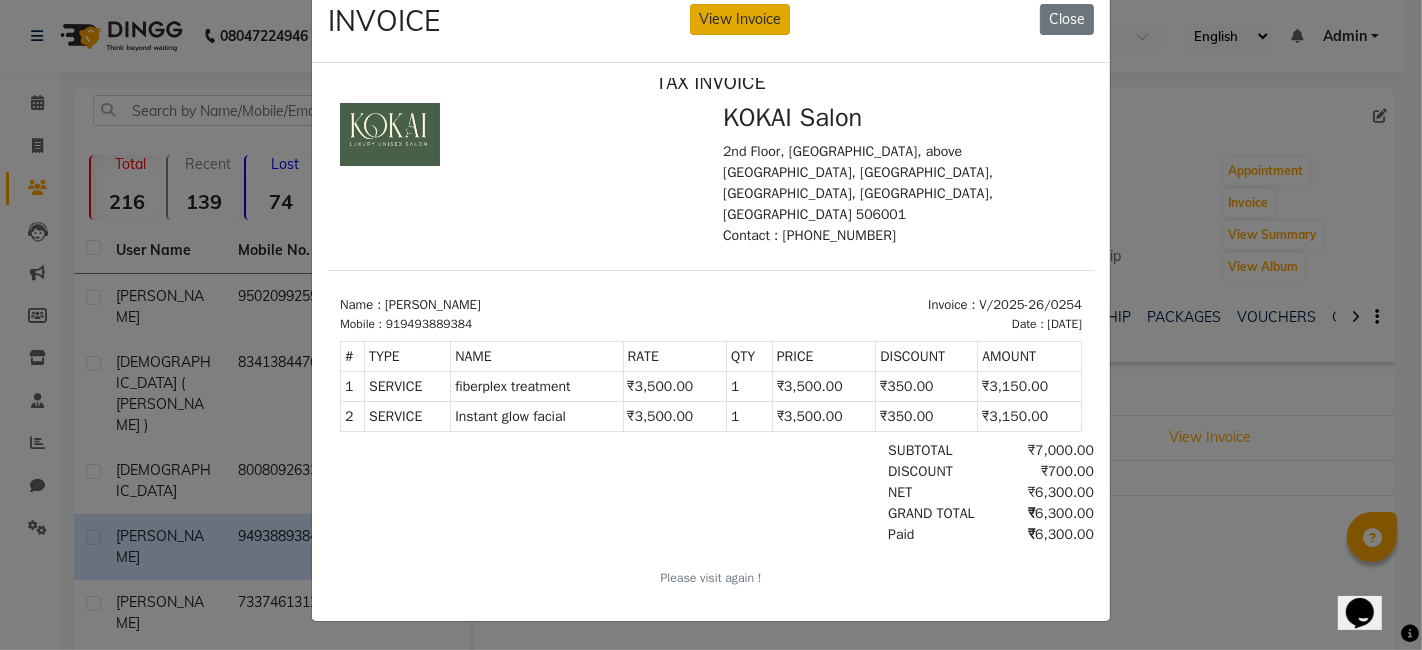 click on "View Invoice" 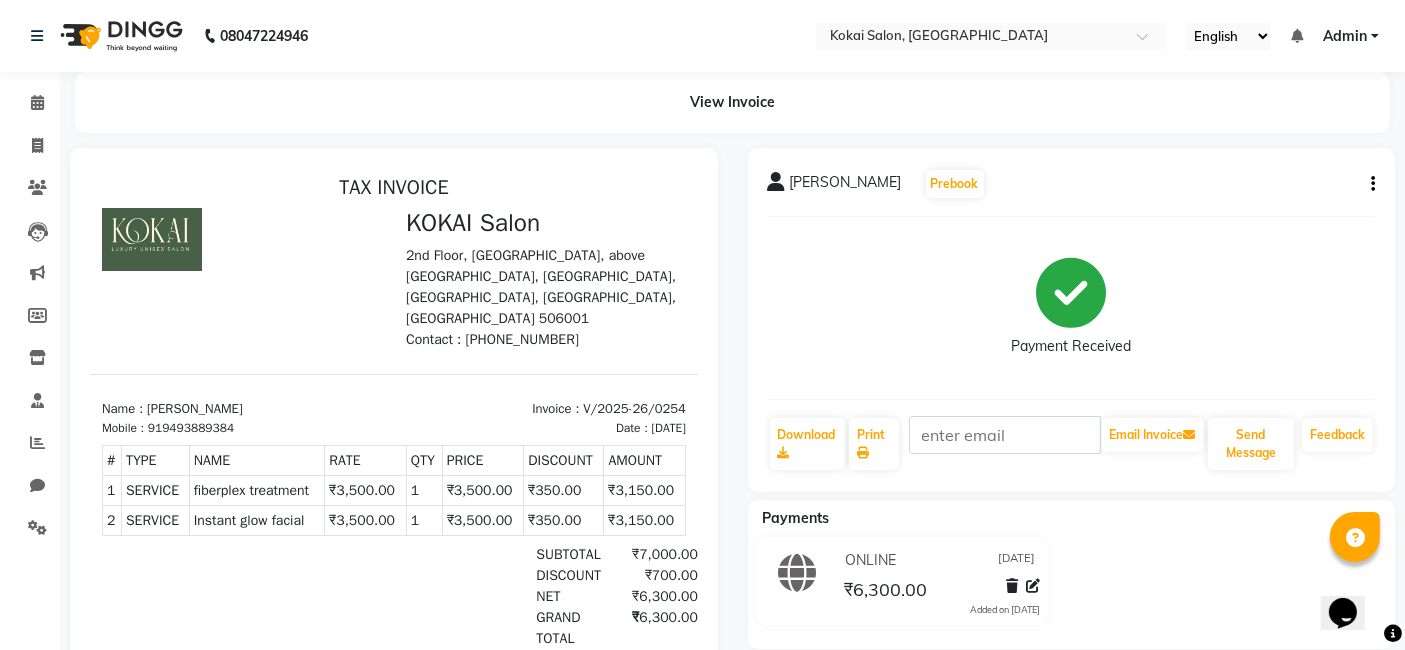 scroll, scrollTop: 0, scrollLeft: 0, axis: both 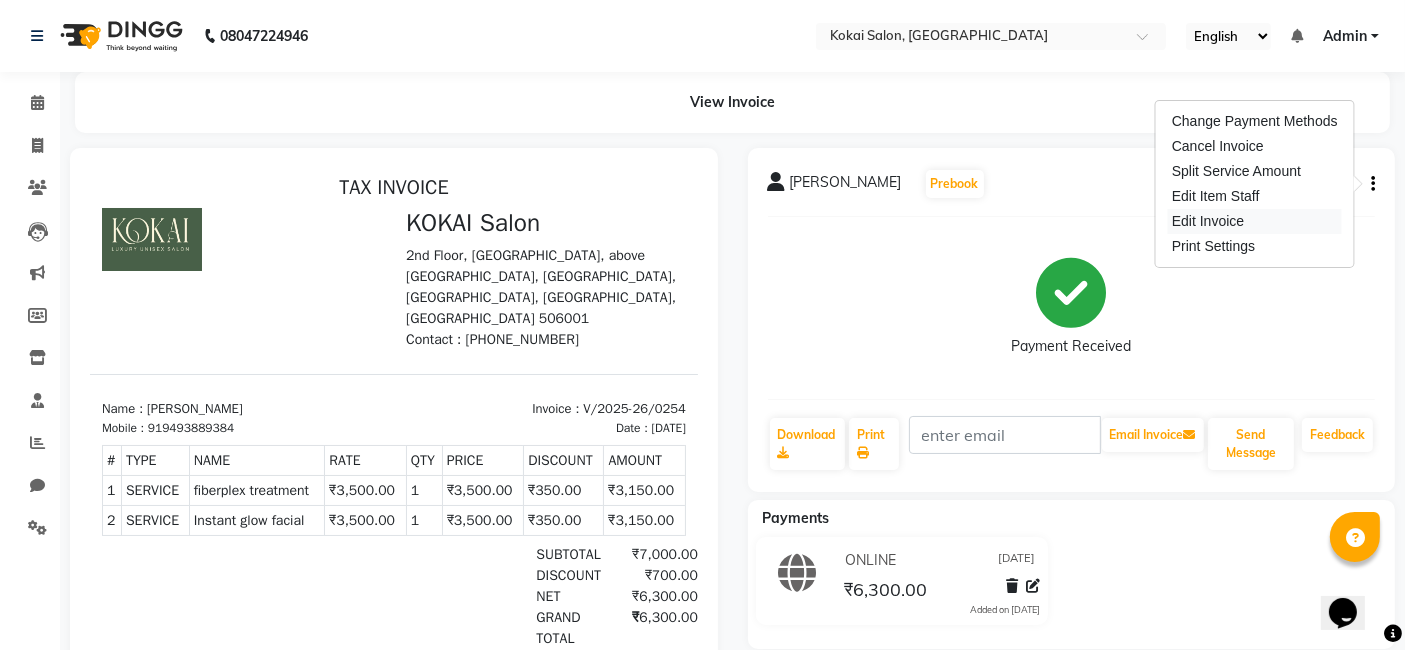 click on "Edit Invoice" at bounding box center (1255, 221) 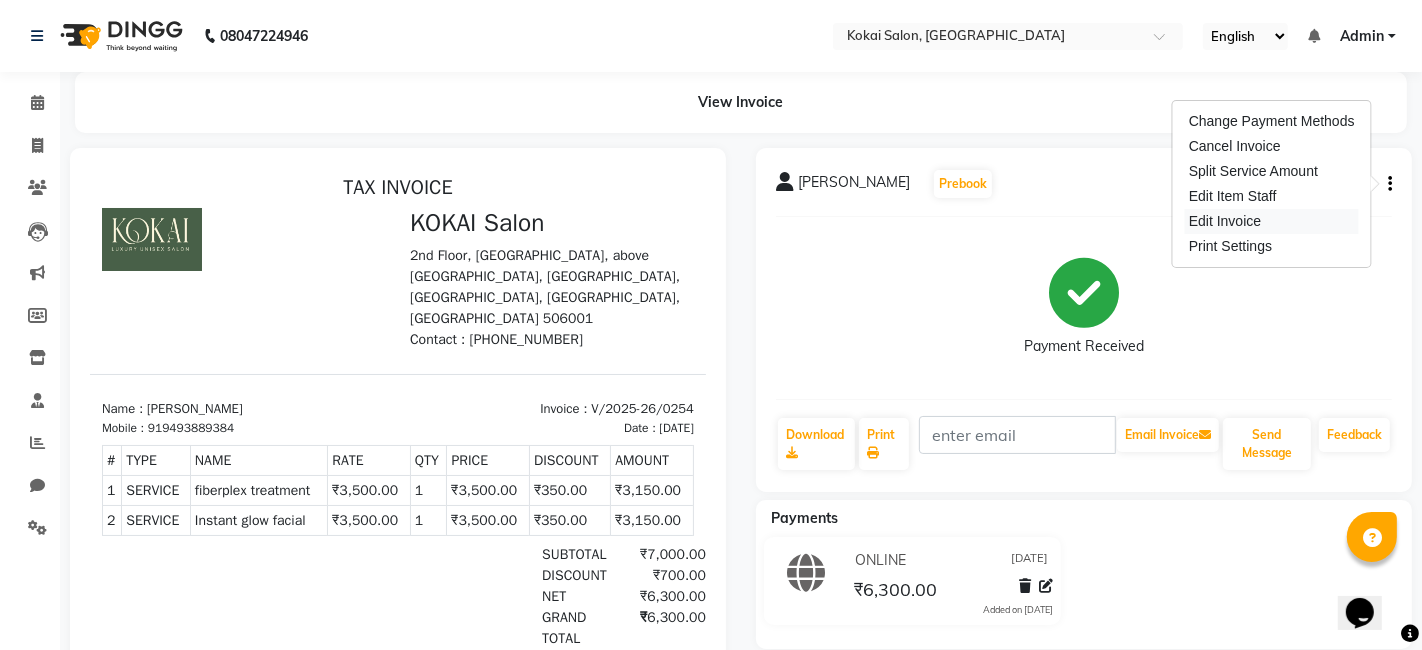select on "service" 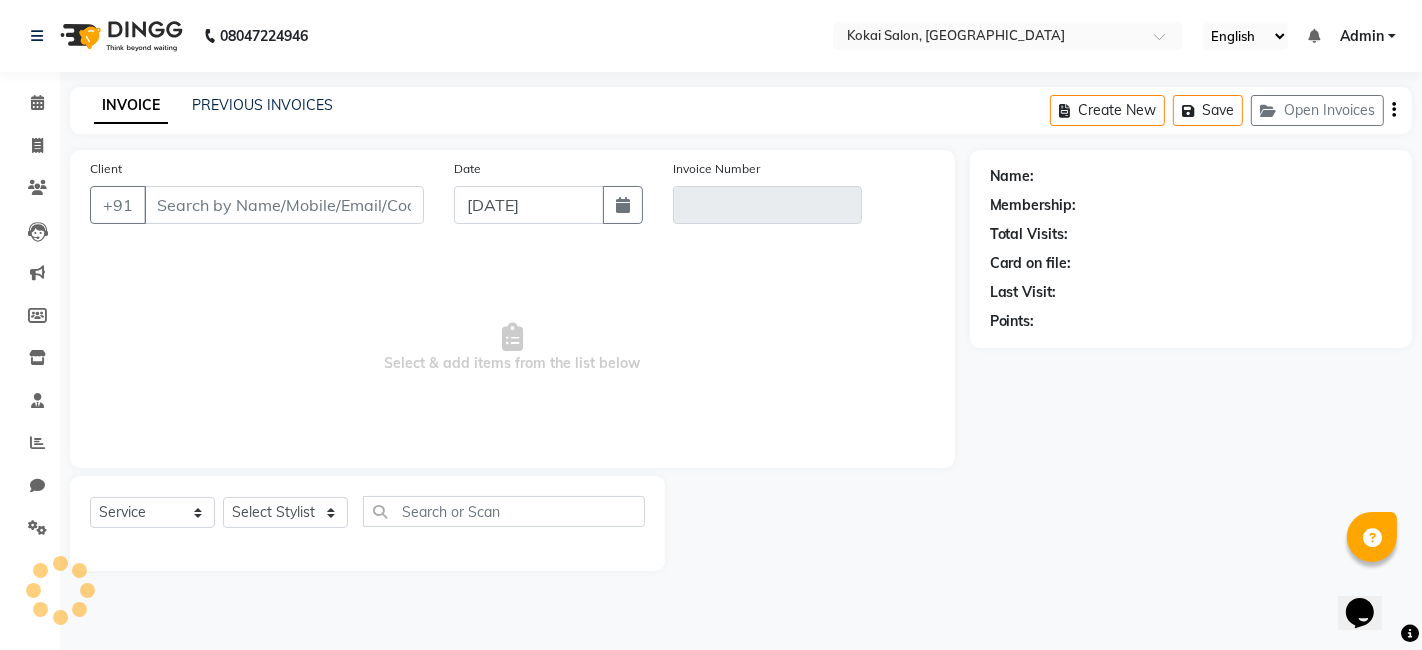 type on "9493889384" 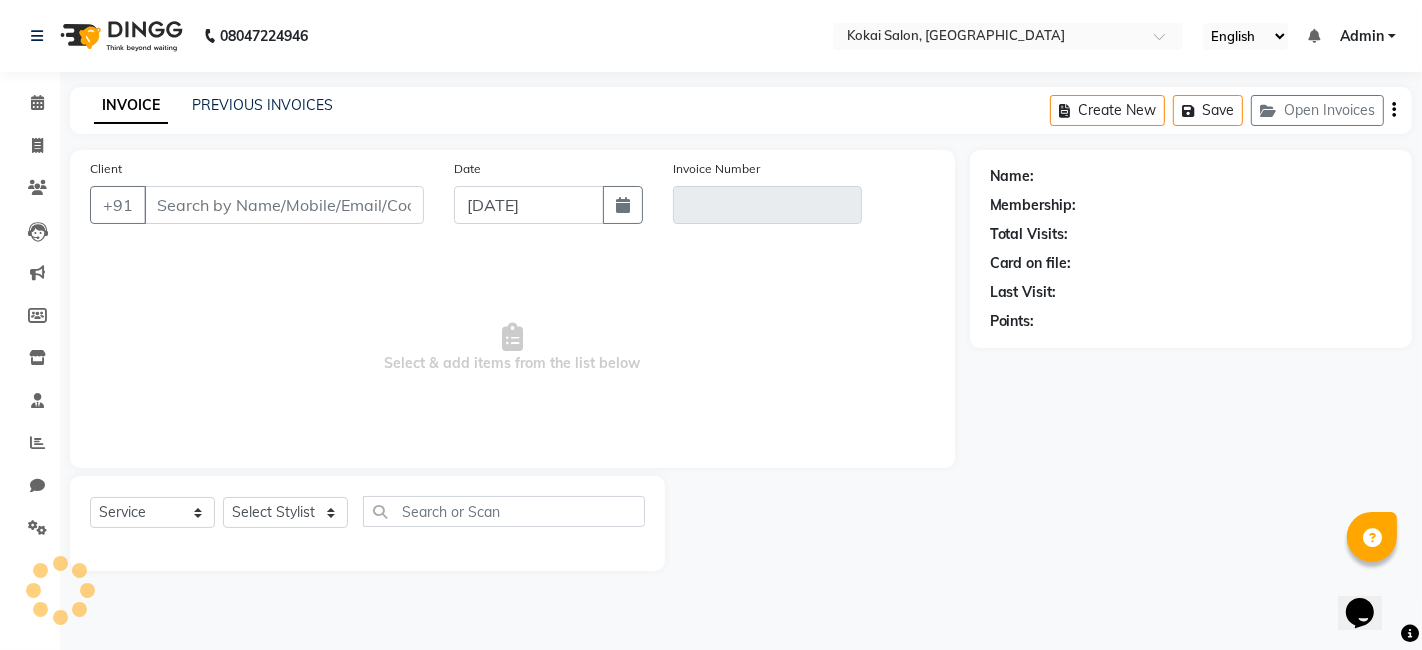 type on "V/2025-26/0254" 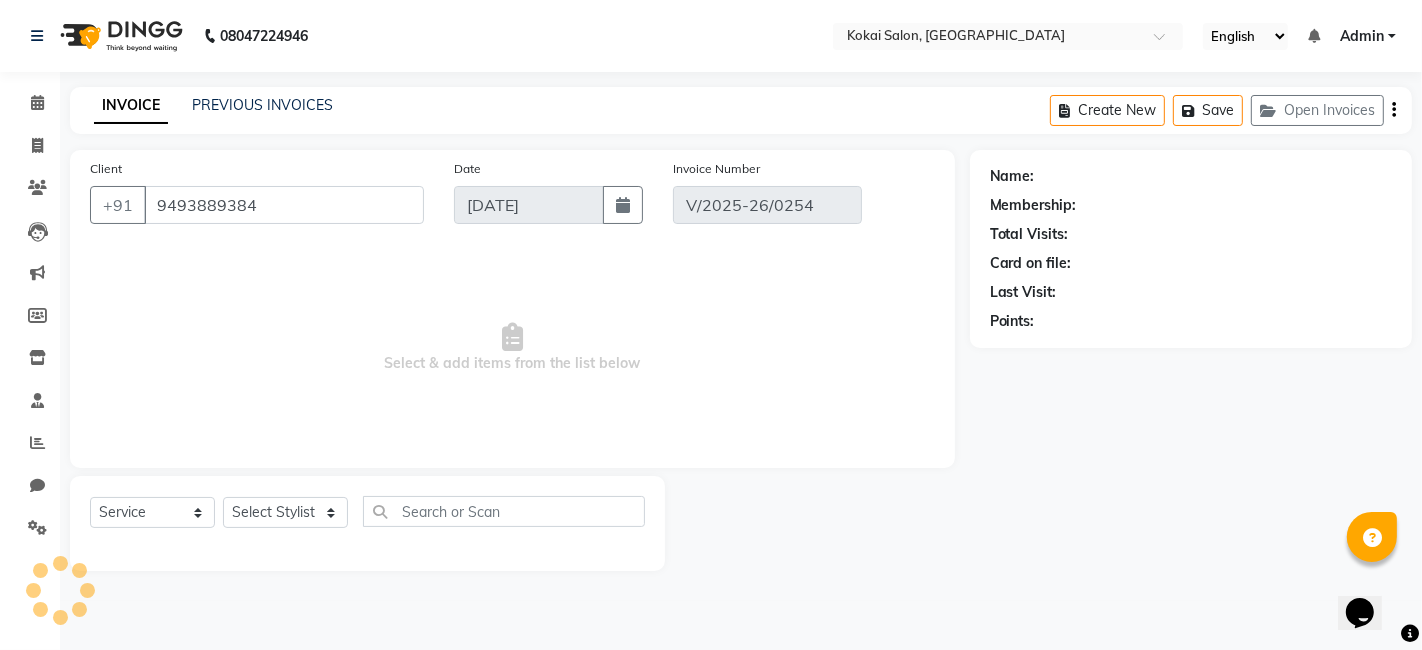 select on "1: Object" 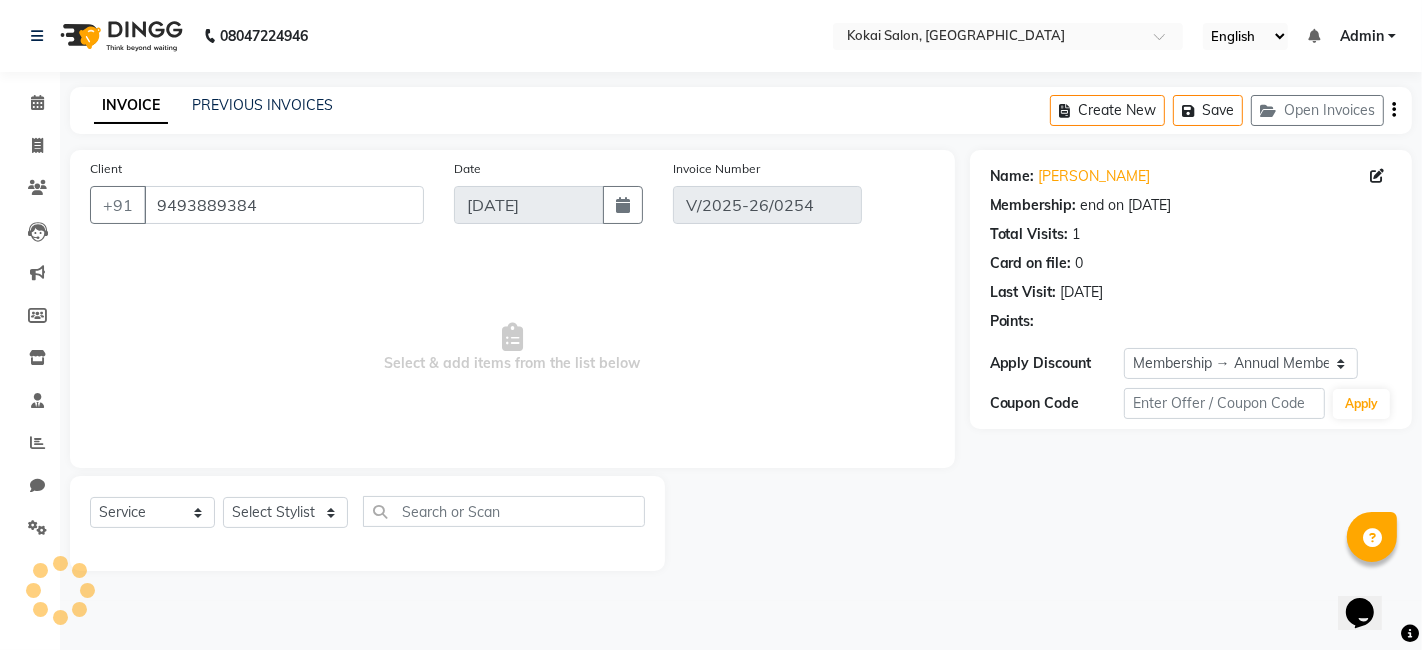select on "select" 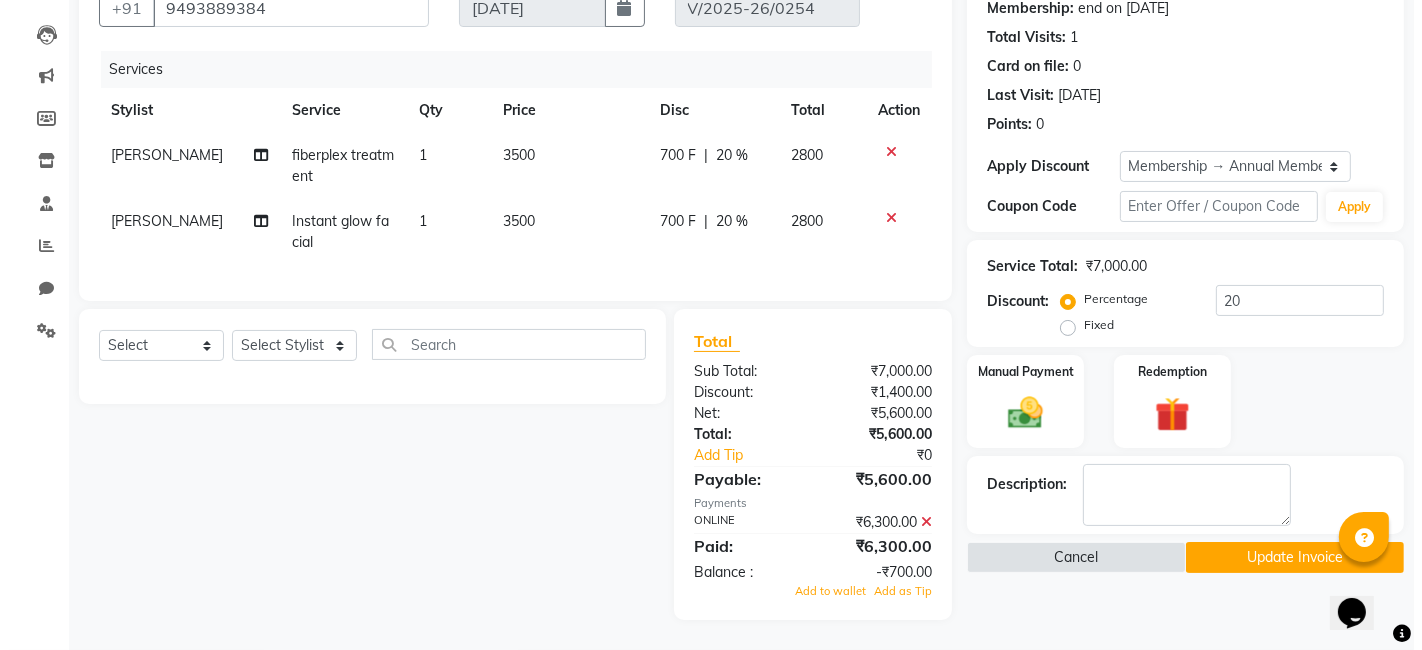 scroll, scrollTop: 0, scrollLeft: 0, axis: both 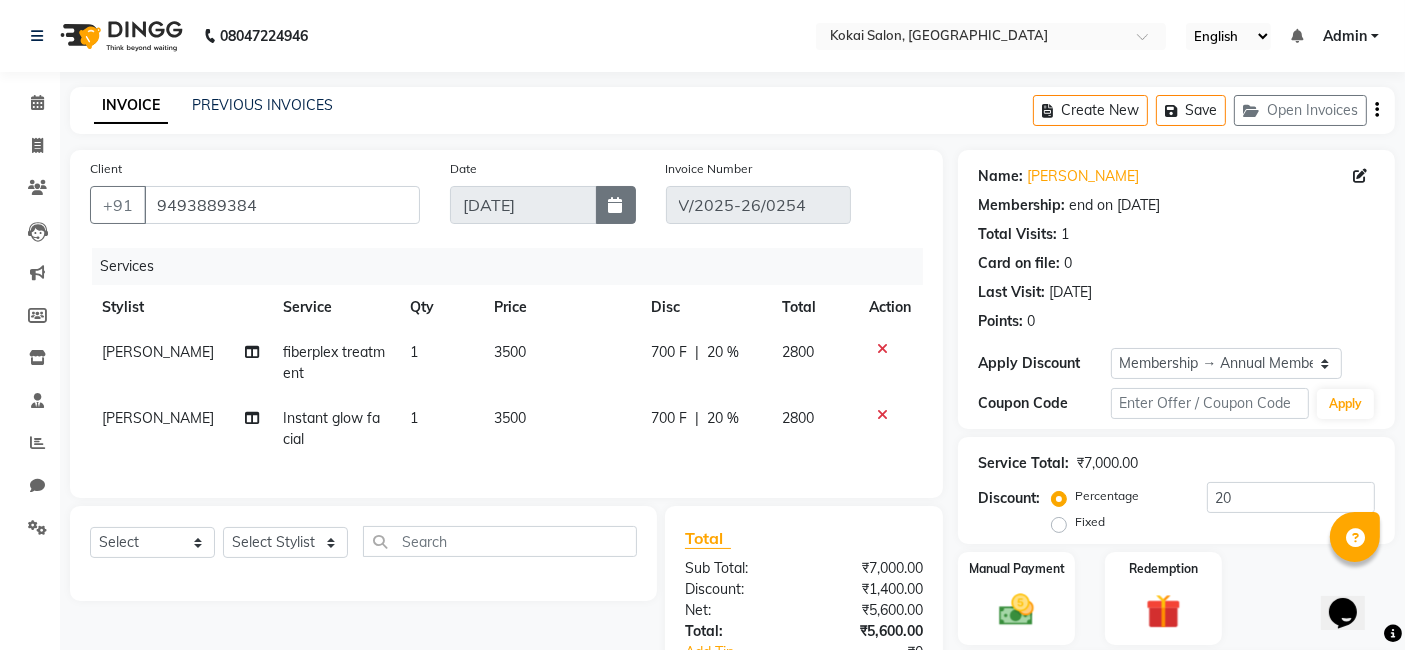click 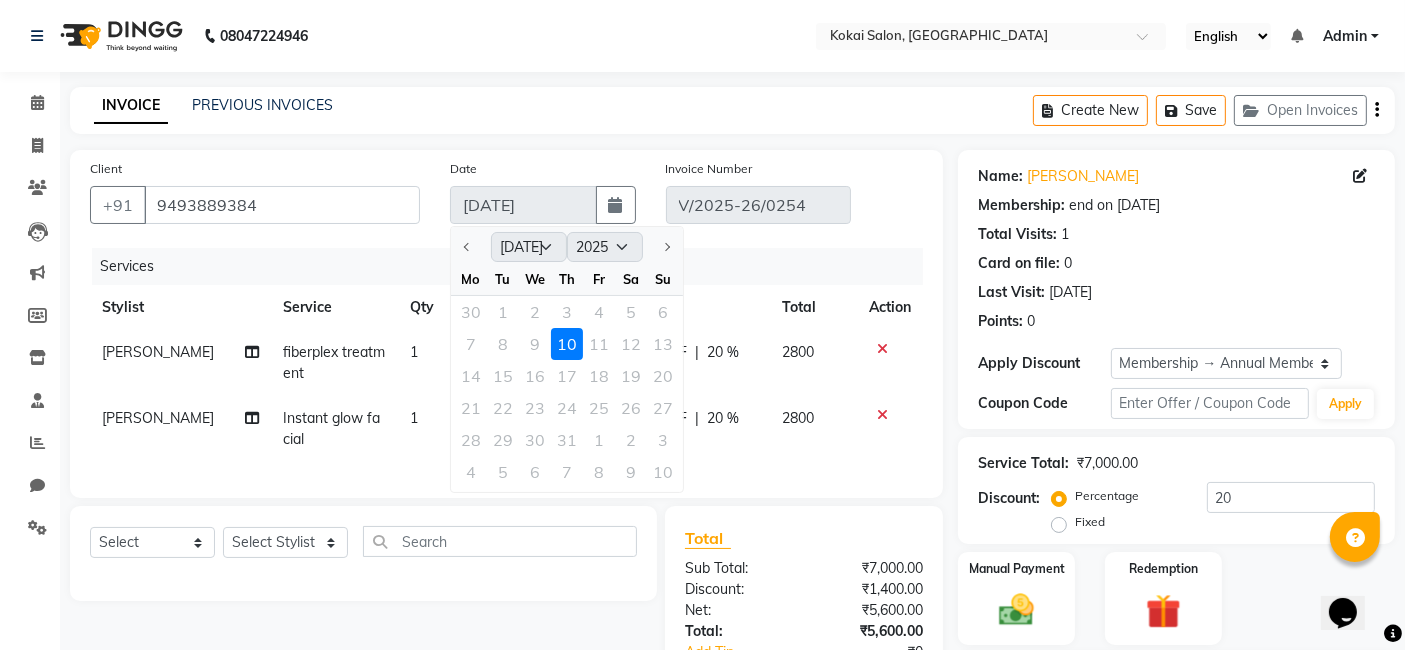 click on "7 8 9 10 11 12 13" 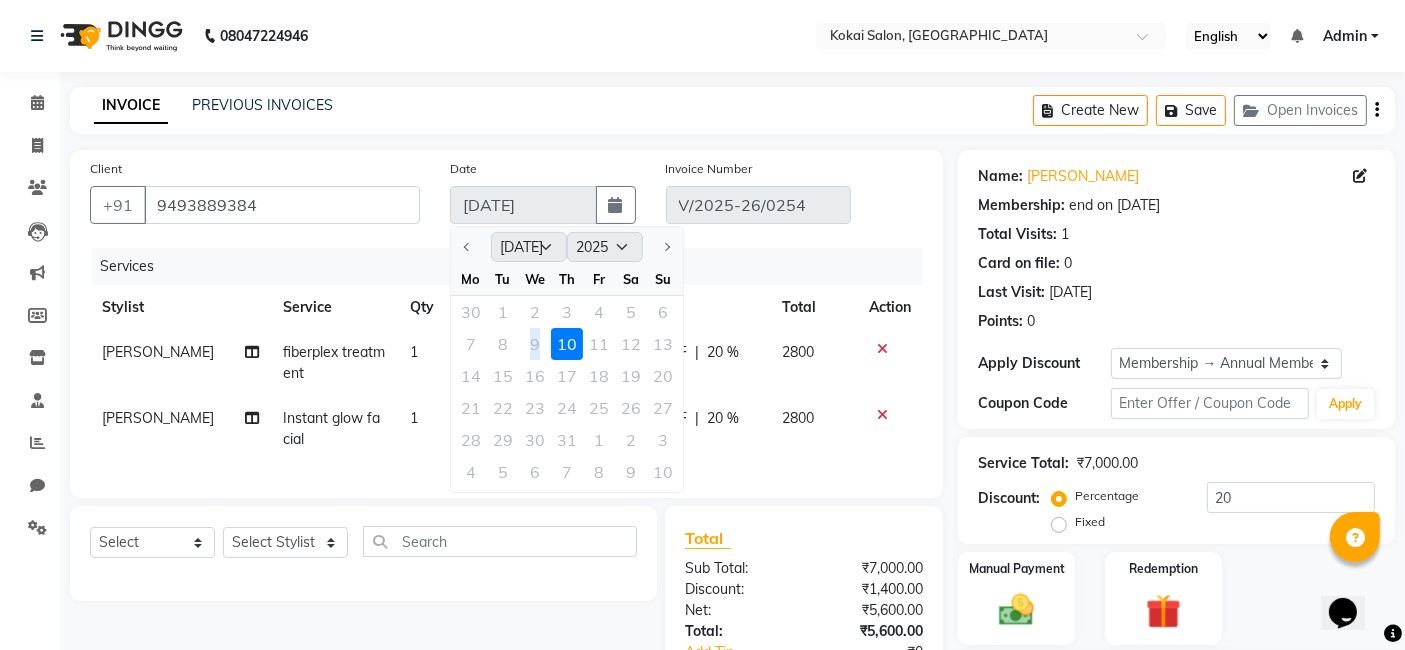 click on "7 8 9 10 11 12 13" 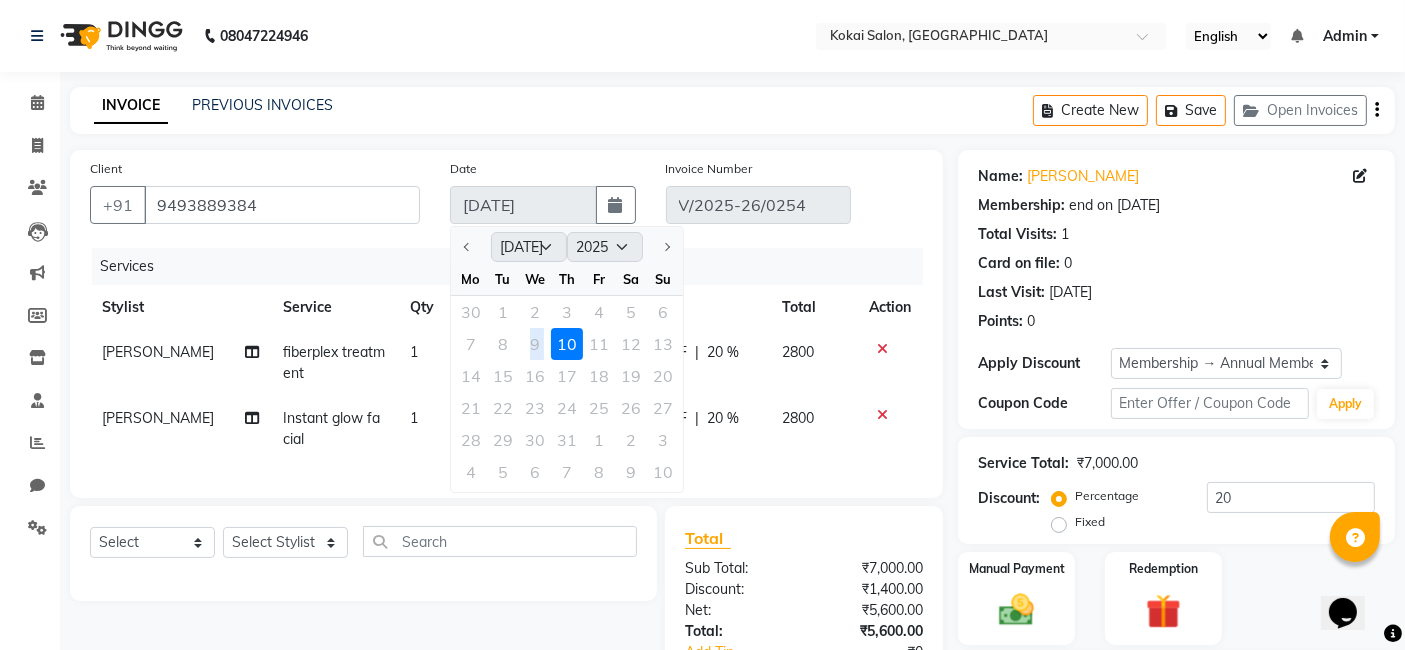 click on "7 8 9 10 11 12 13" 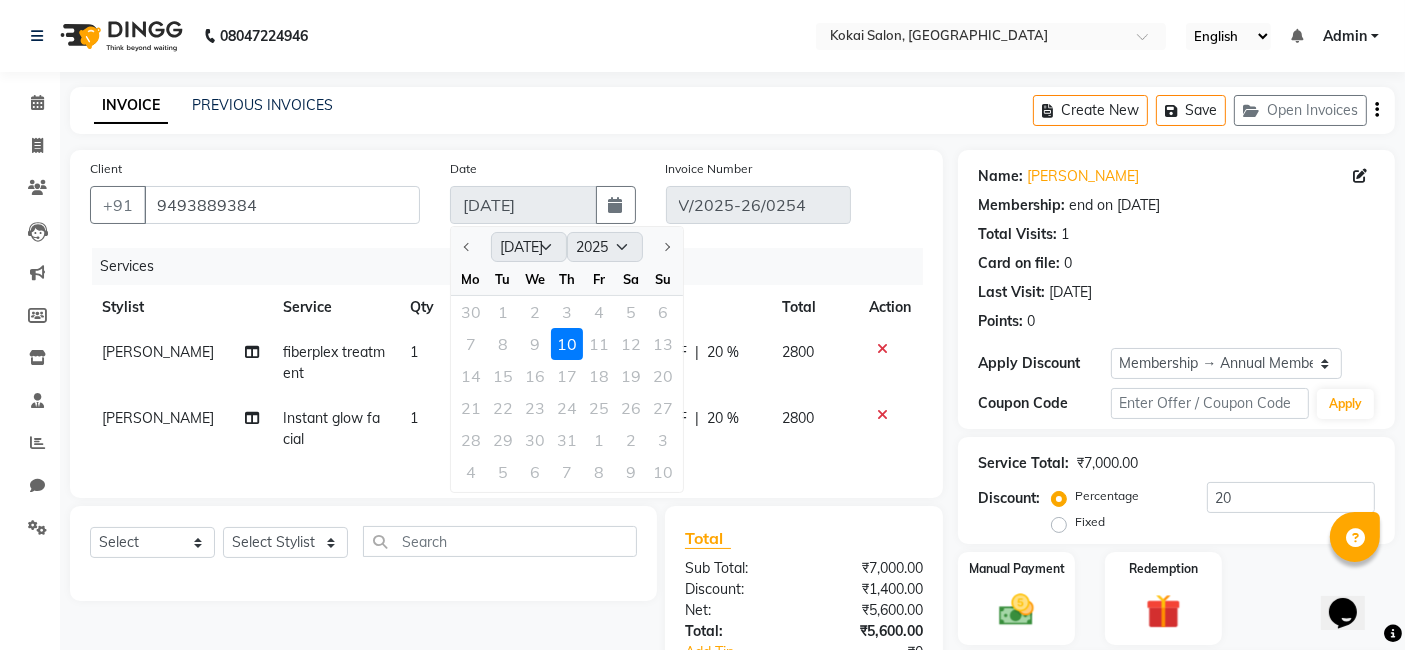 click on "7 8 9 10 11 12 13" 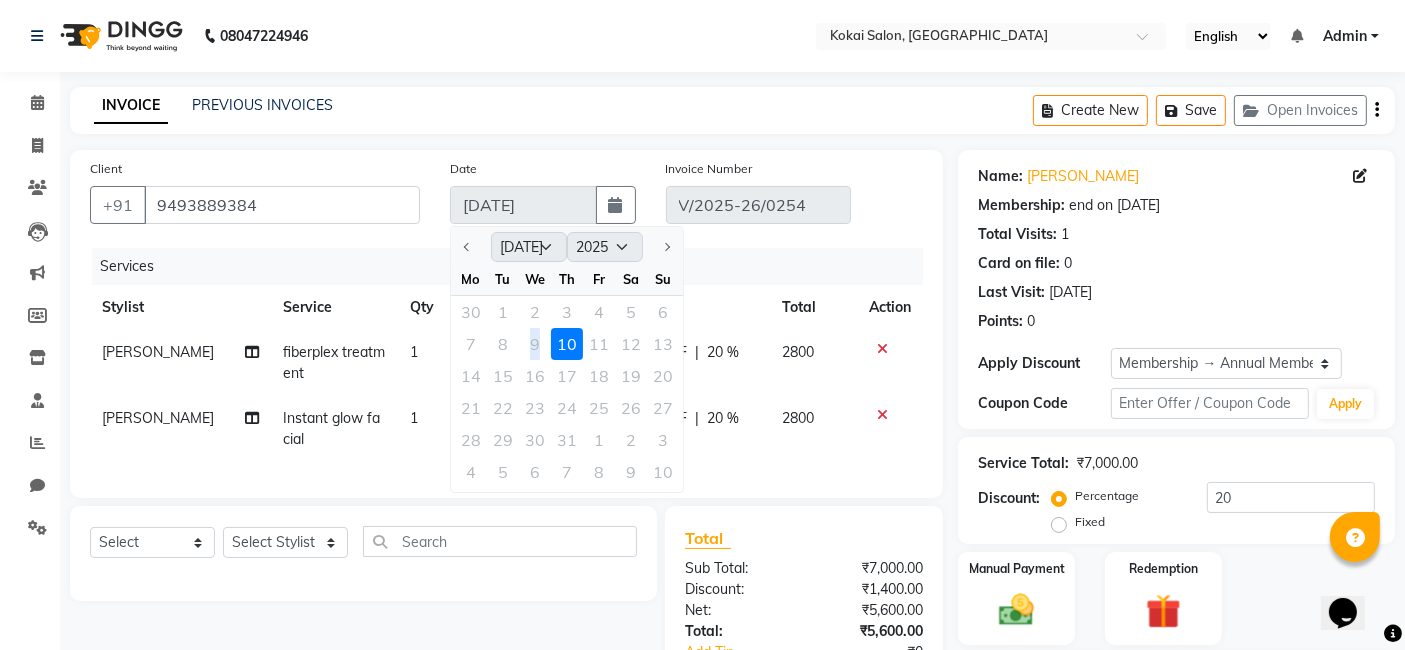 click on "7 8 9 10 11 12 13" 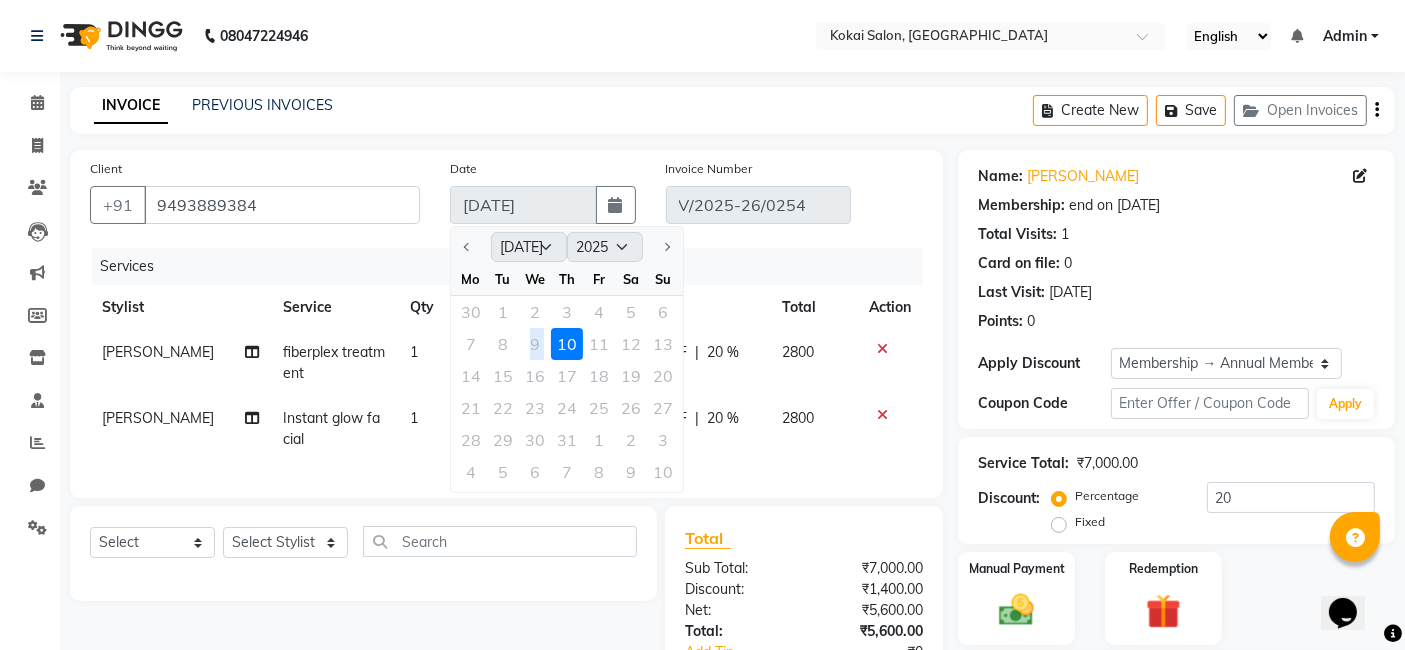 click on "7 8 9 10 11 12 13" 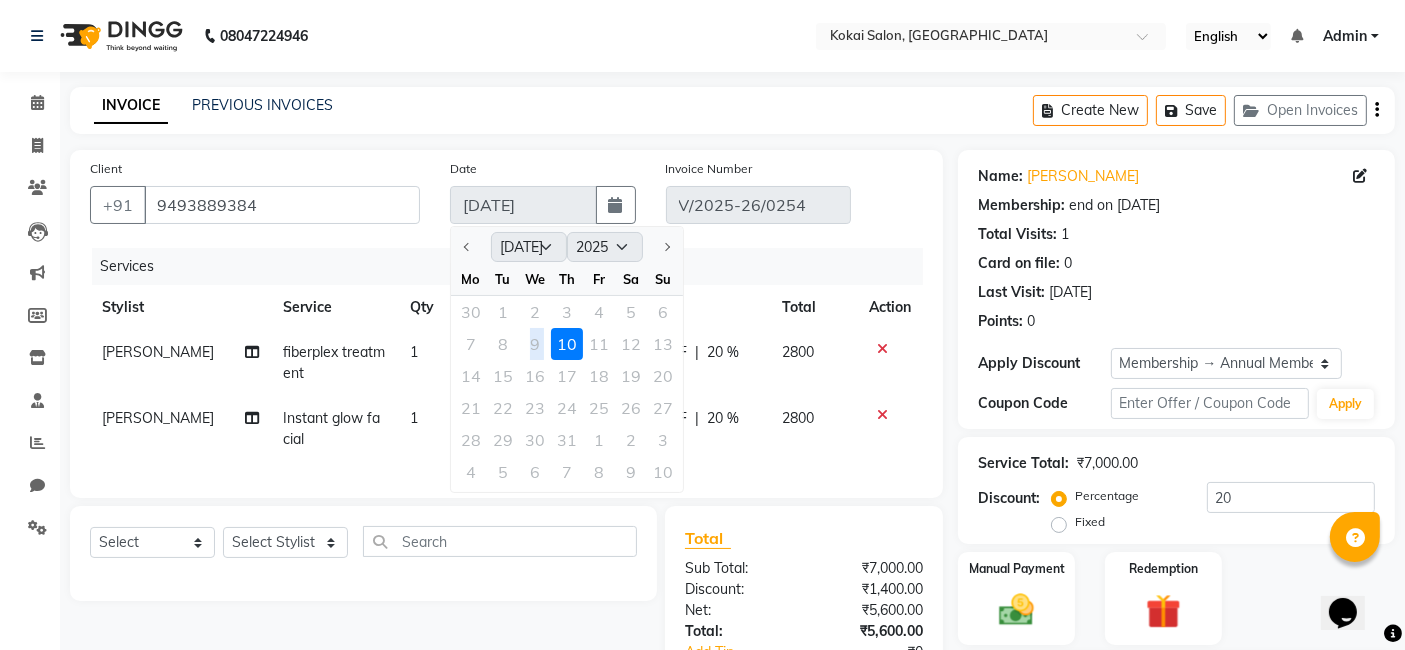 click on "7 8 9 10 11 12 13" 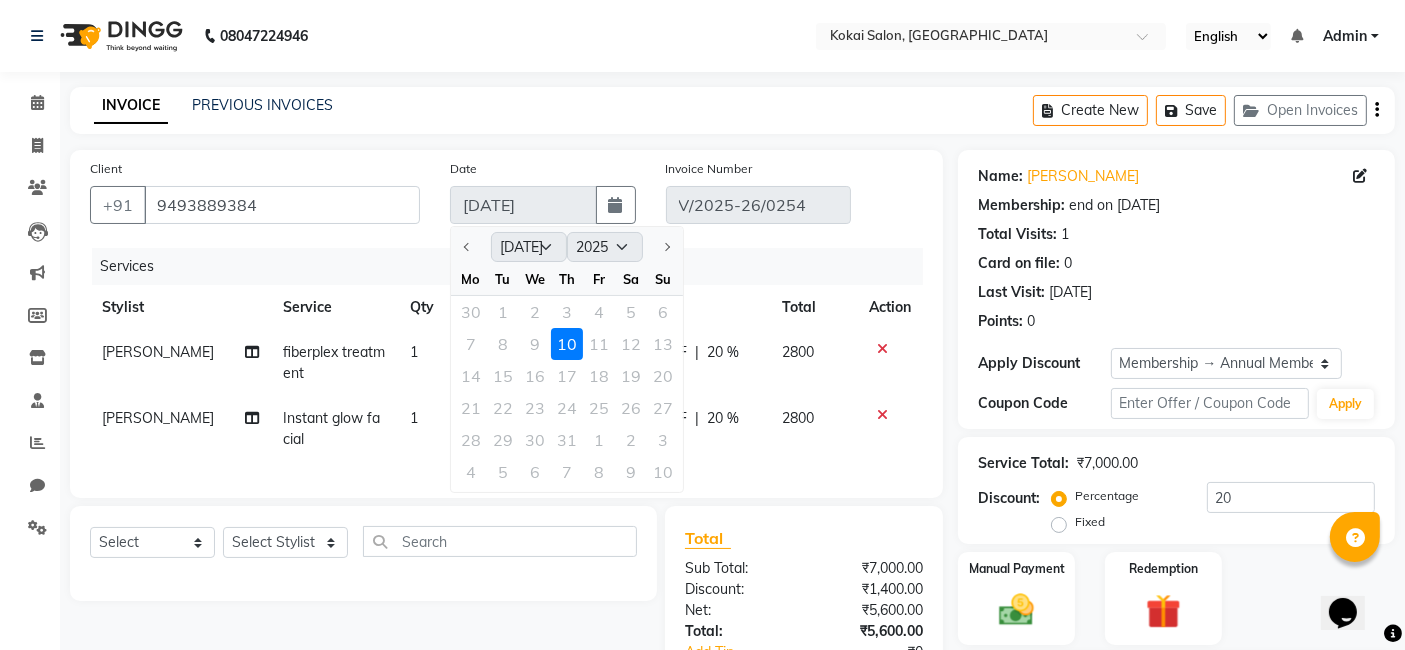 click on "7 8 9 10 11 12 13" 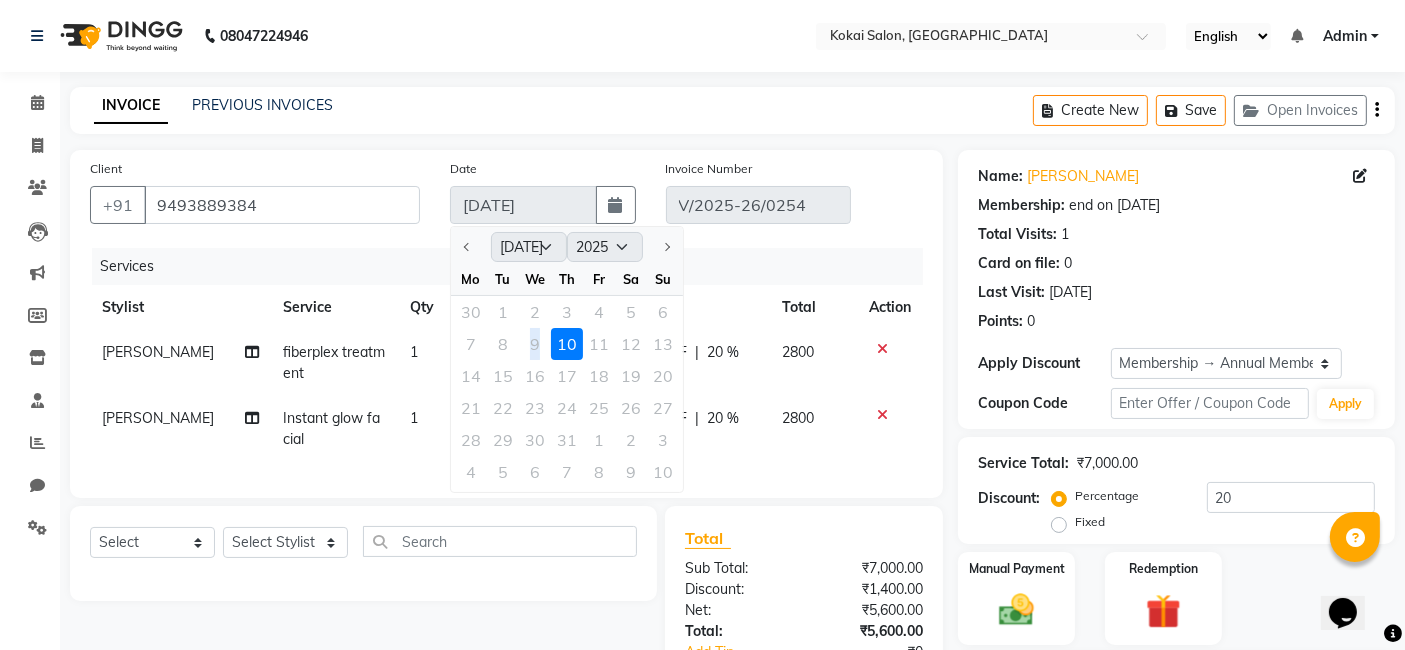 click on "7 8 9 10 11 12 13" 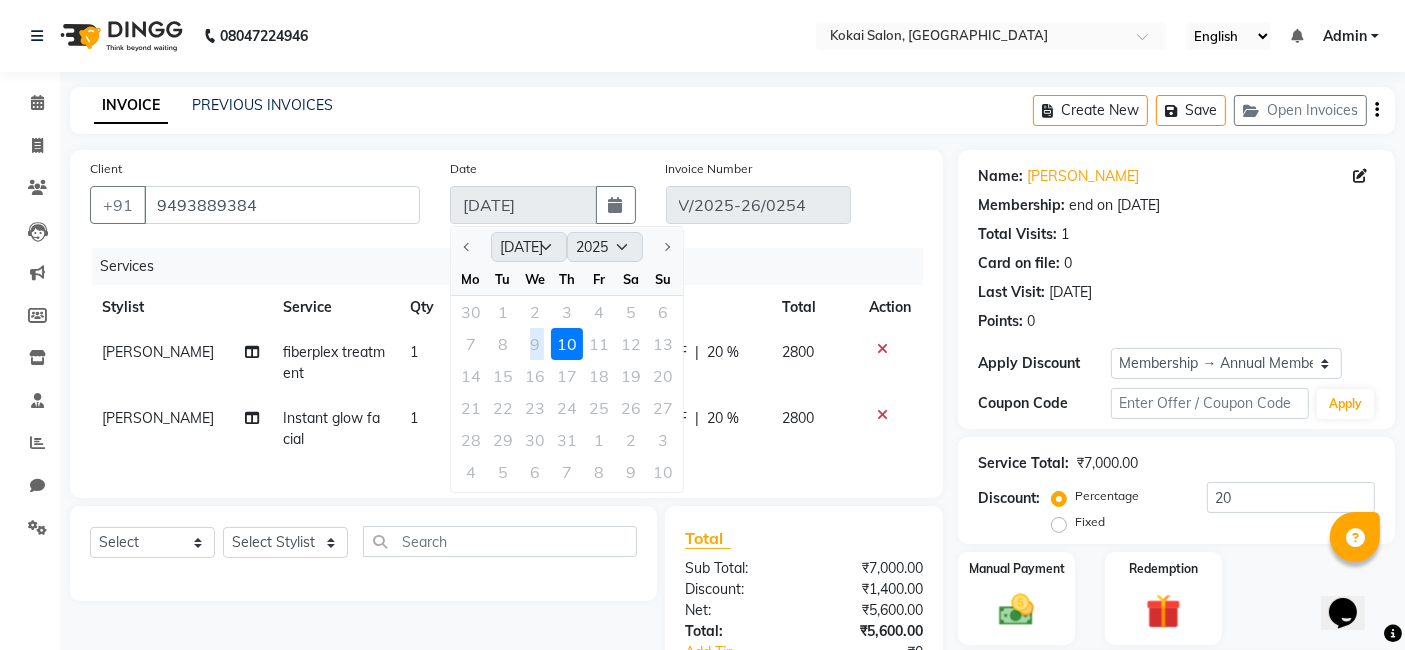 click on "7 8 9 10 11 12 13" 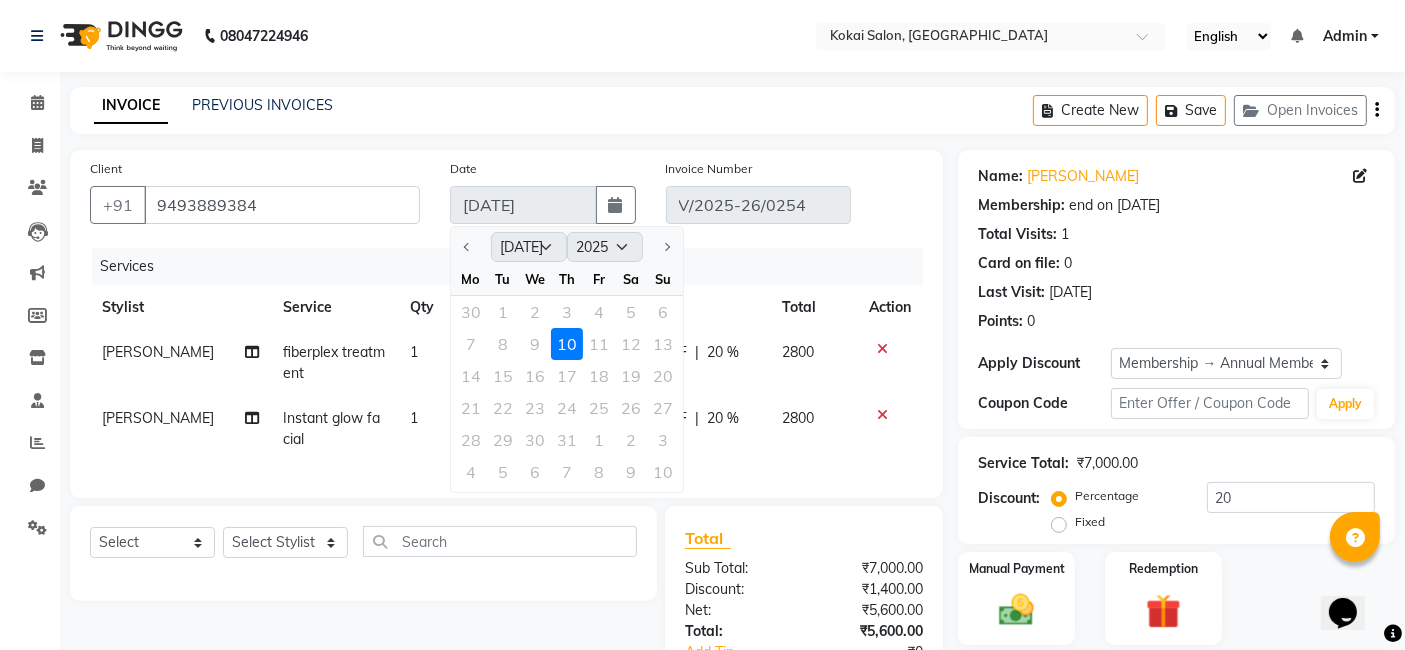 click on "7 8 9 10 11 12 13" 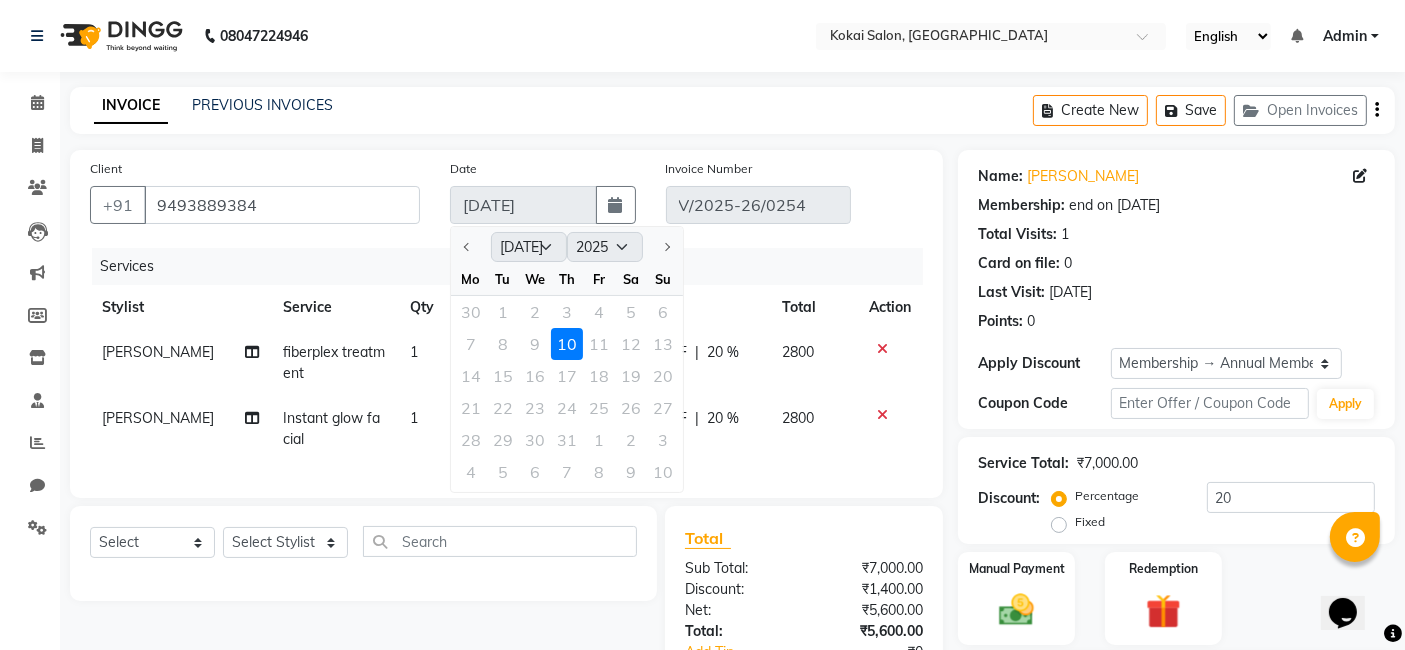 click on "7 8 9 10 11 12 13" 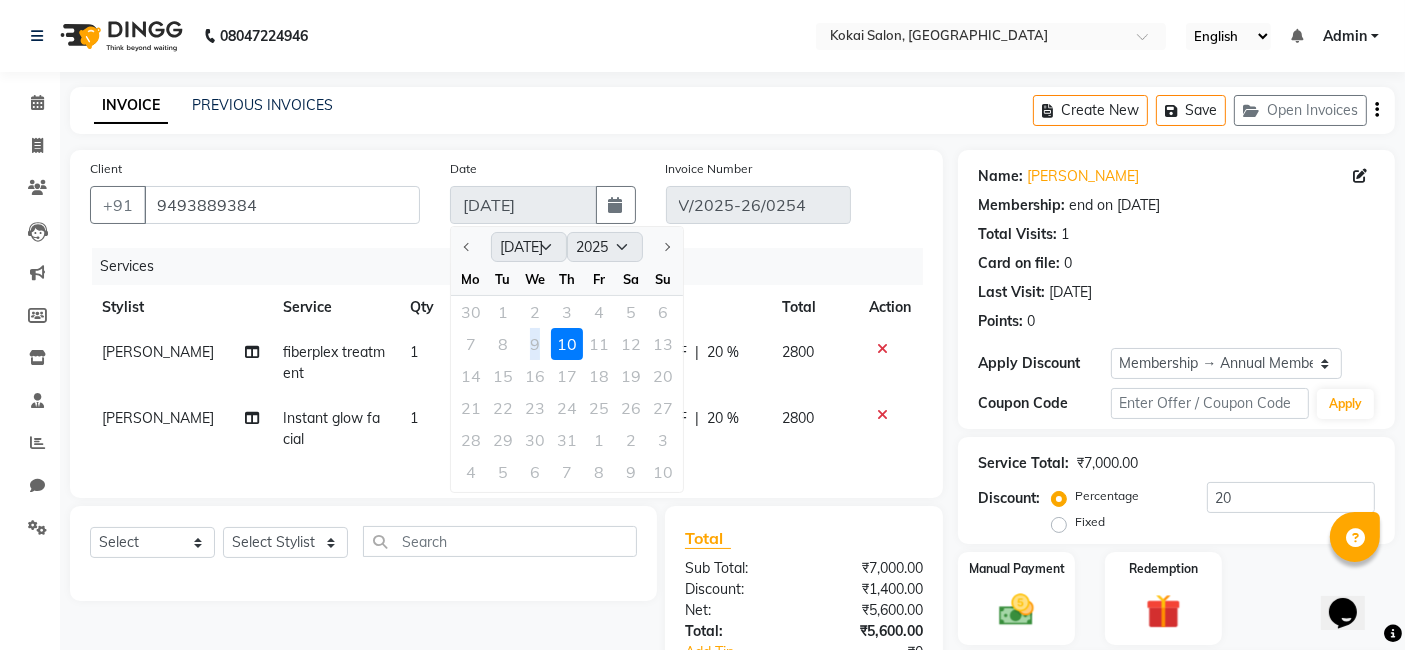 click on "7 8 9 10 11 12 13" 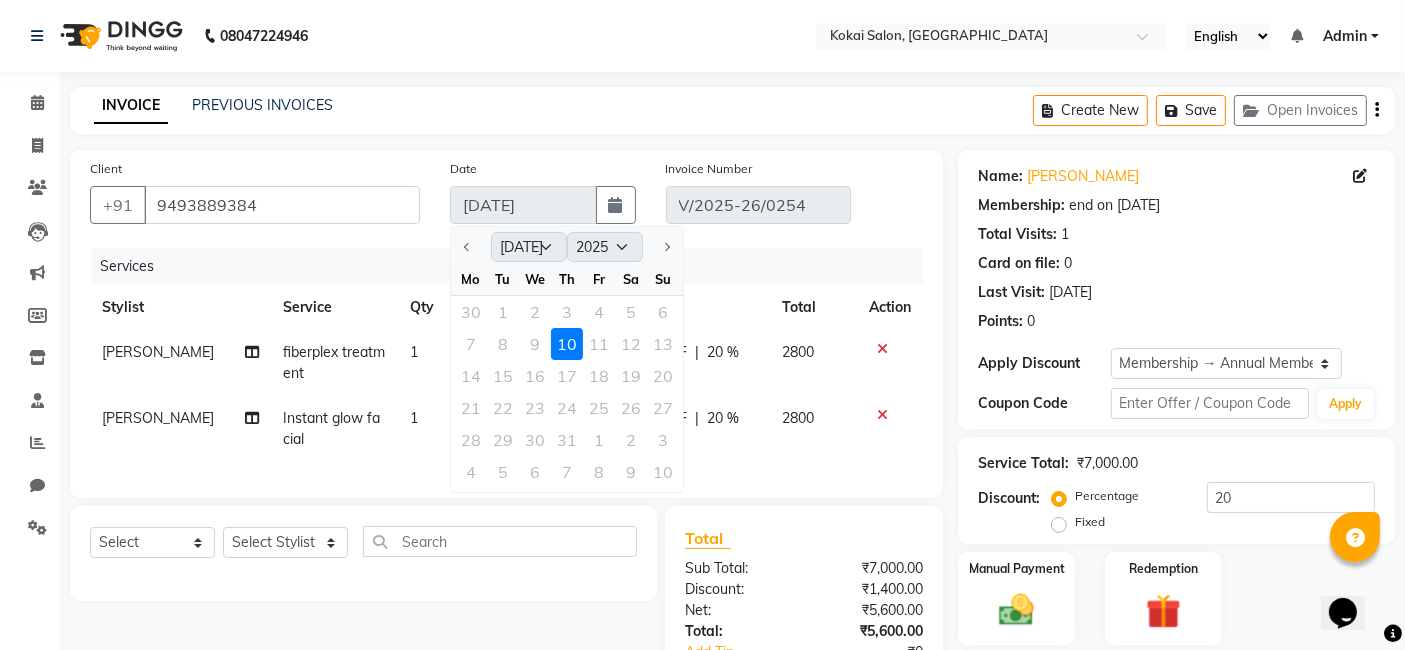 click 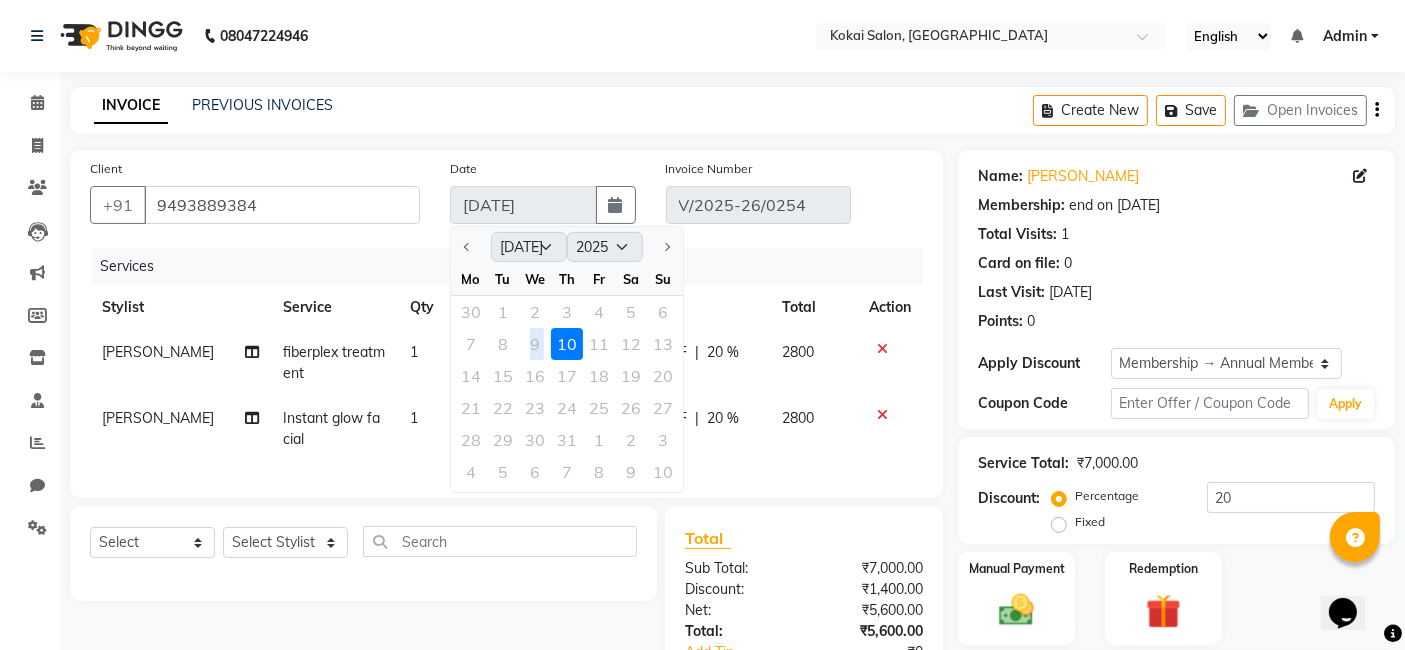 click on "7 8 9 10 11 12 13" 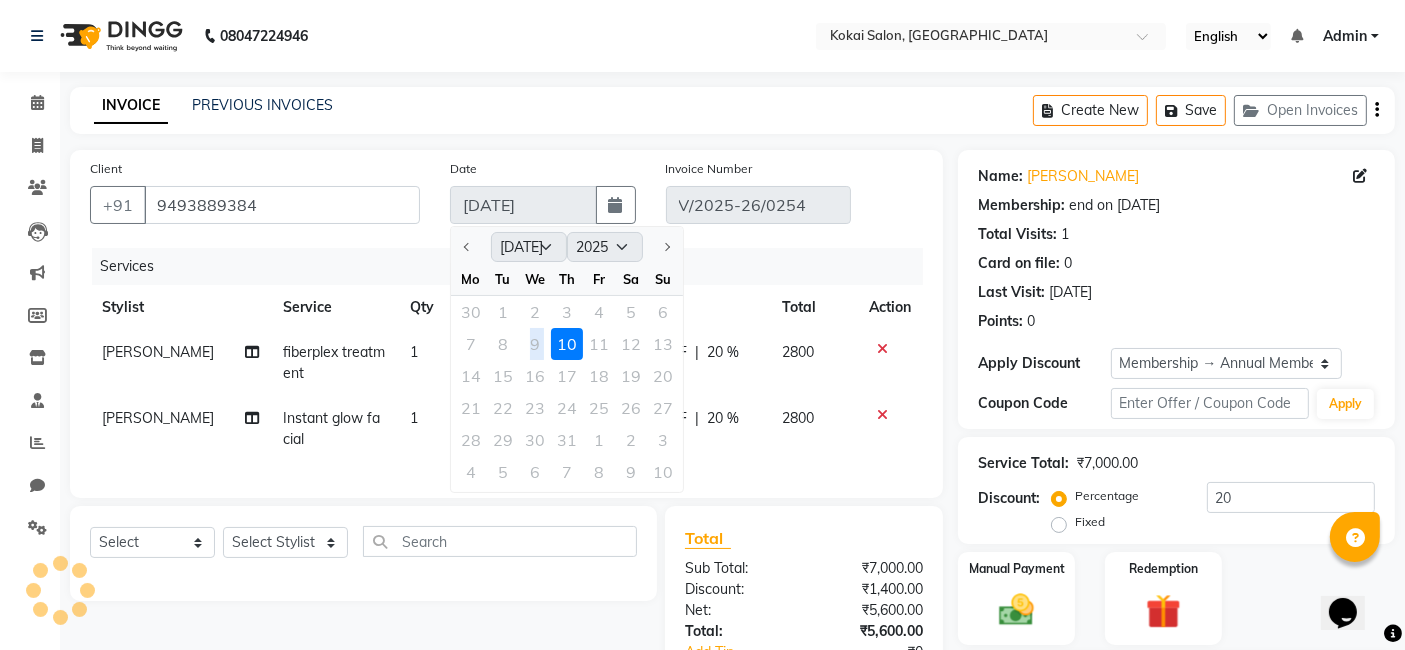 click on "7 8 9 10 11 12 13" 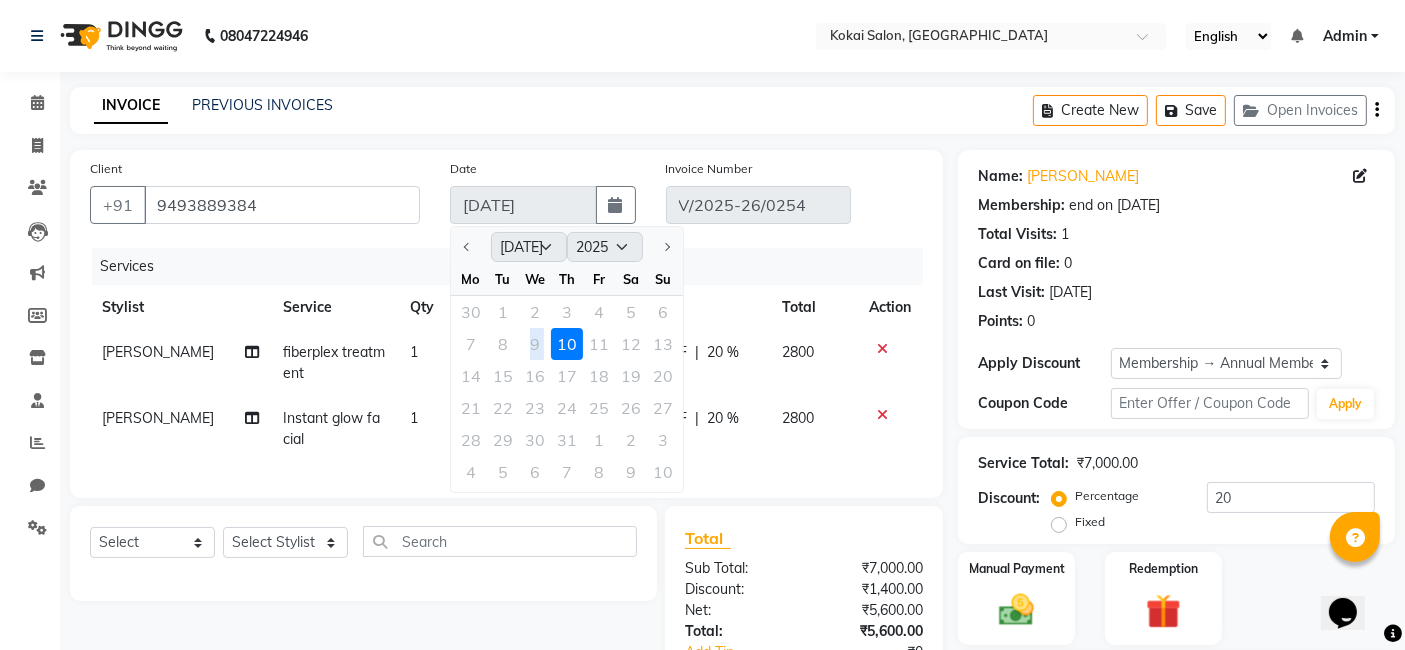 click on "7 8 9 10 11 12 13" 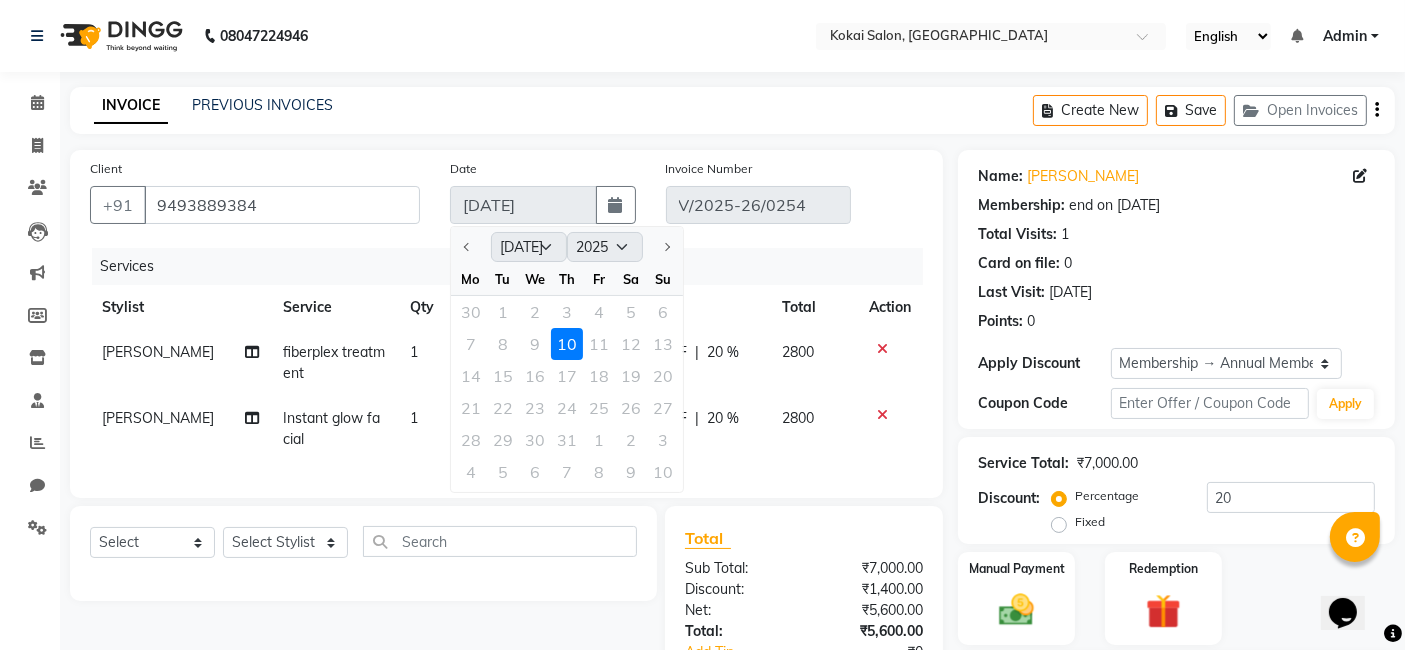 click on "Client [PHONE_NUMBER]" 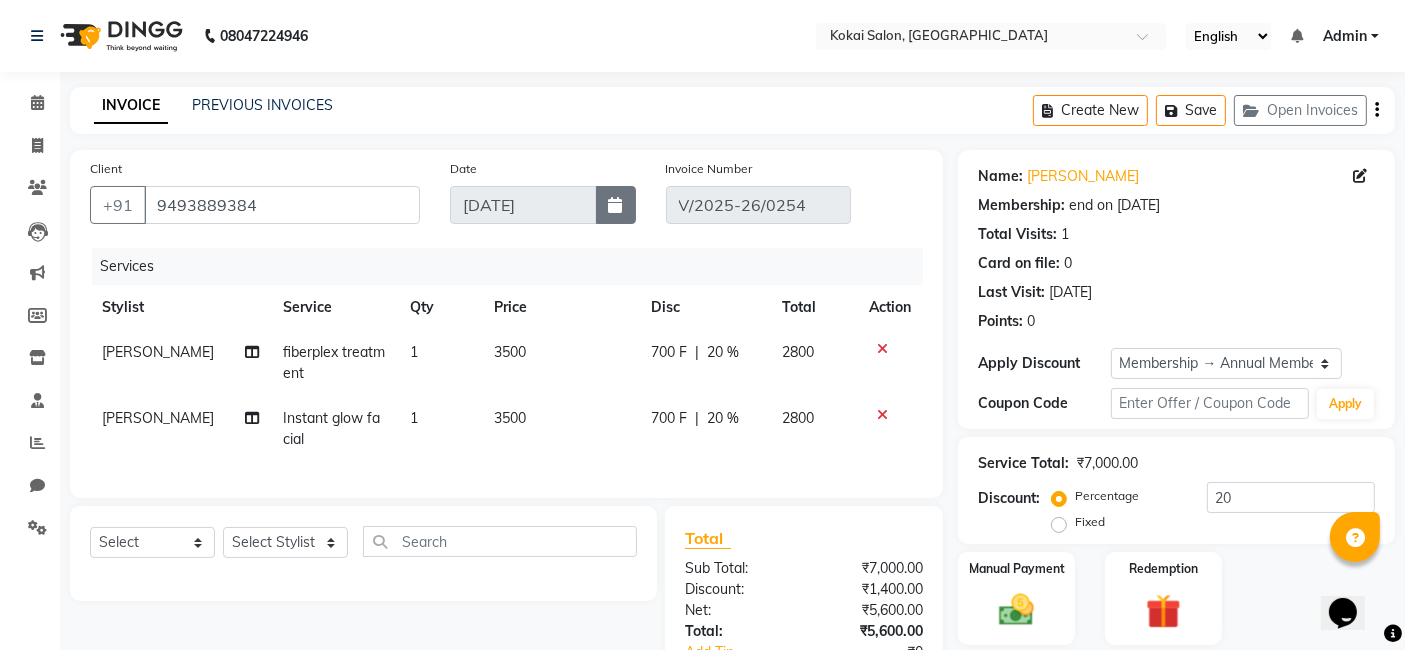 click 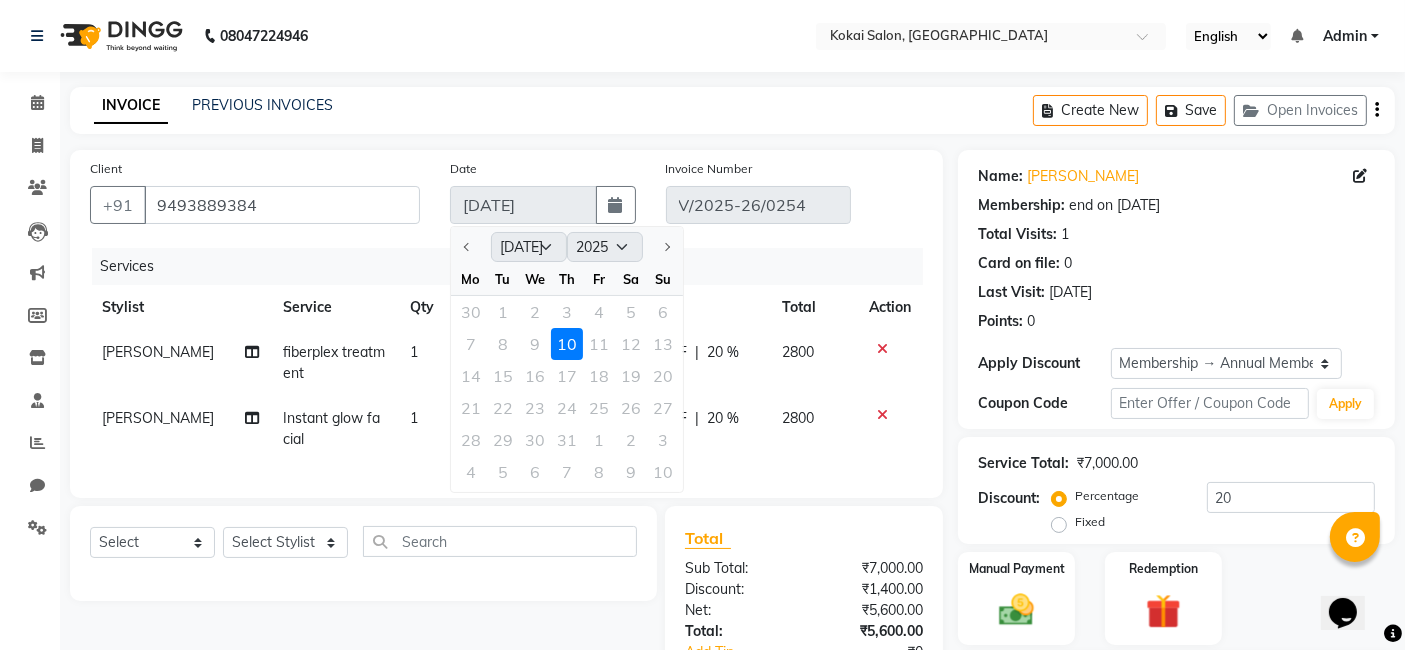 click on "7 8 9 10 11 12 13" 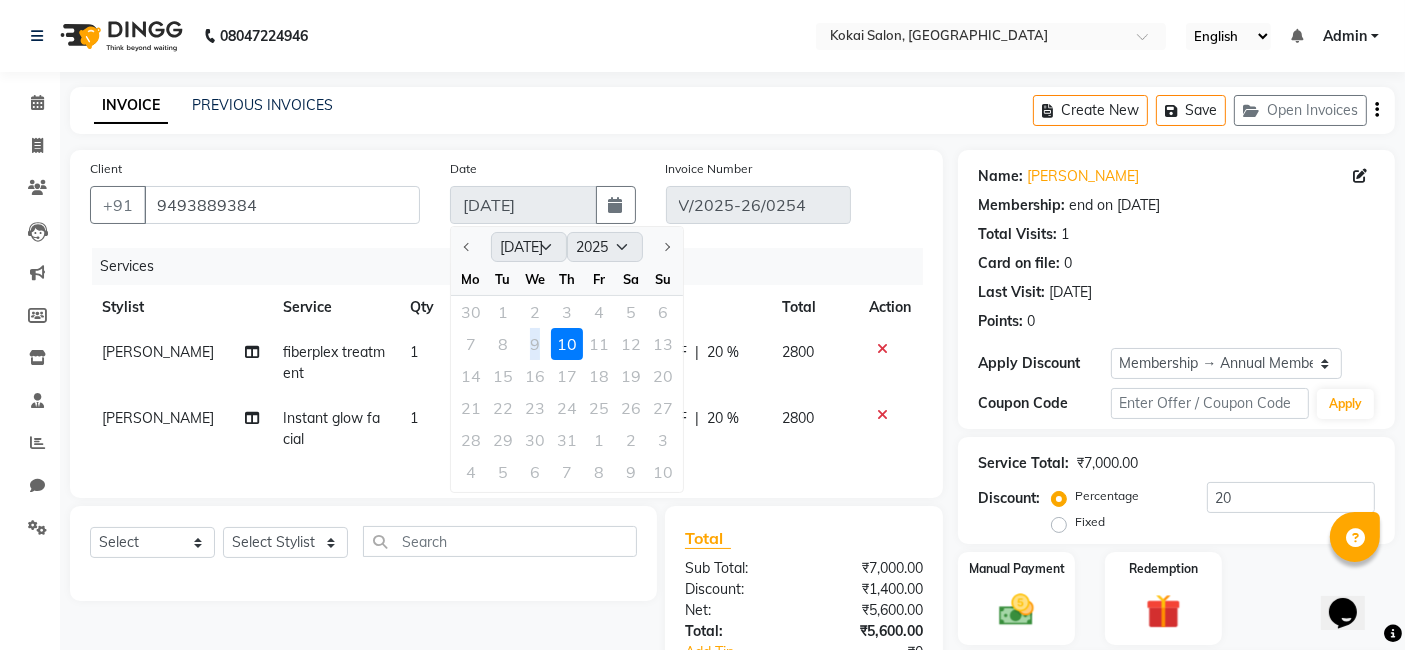 click on "7 8 9 10 11 12 13" 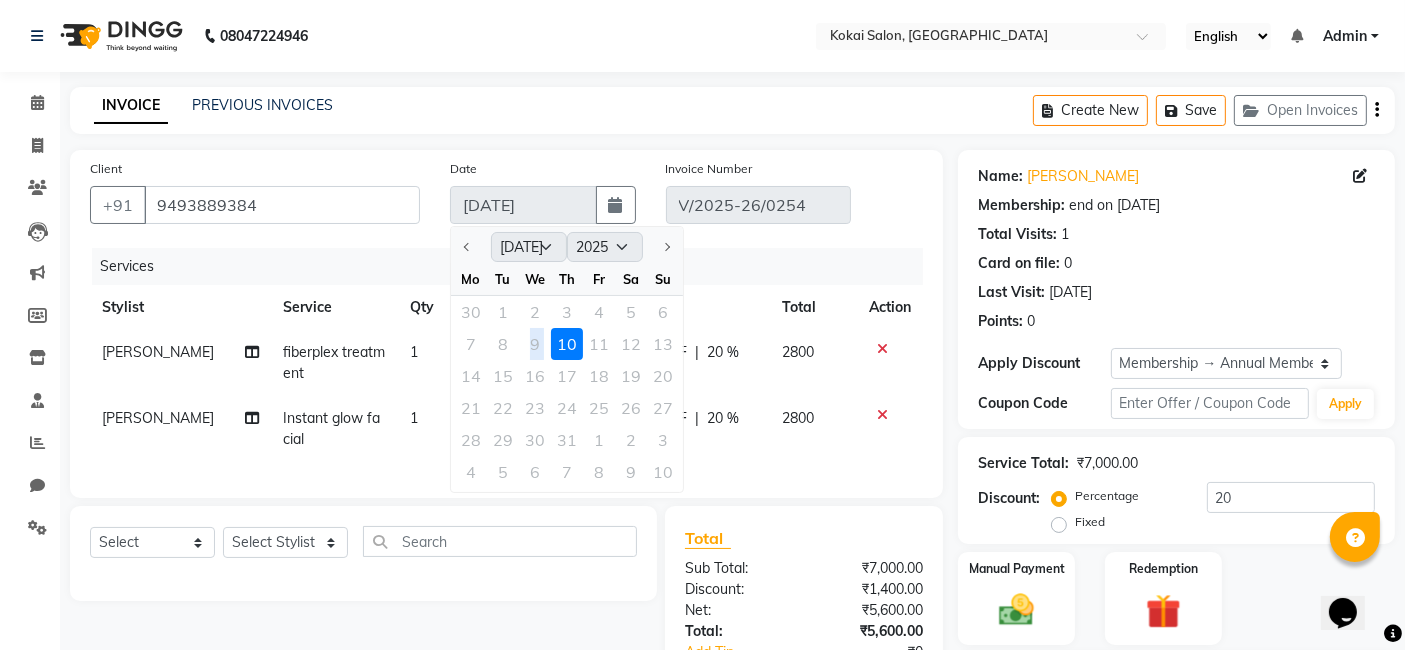 click on "7 8 9 10 11 12 13" 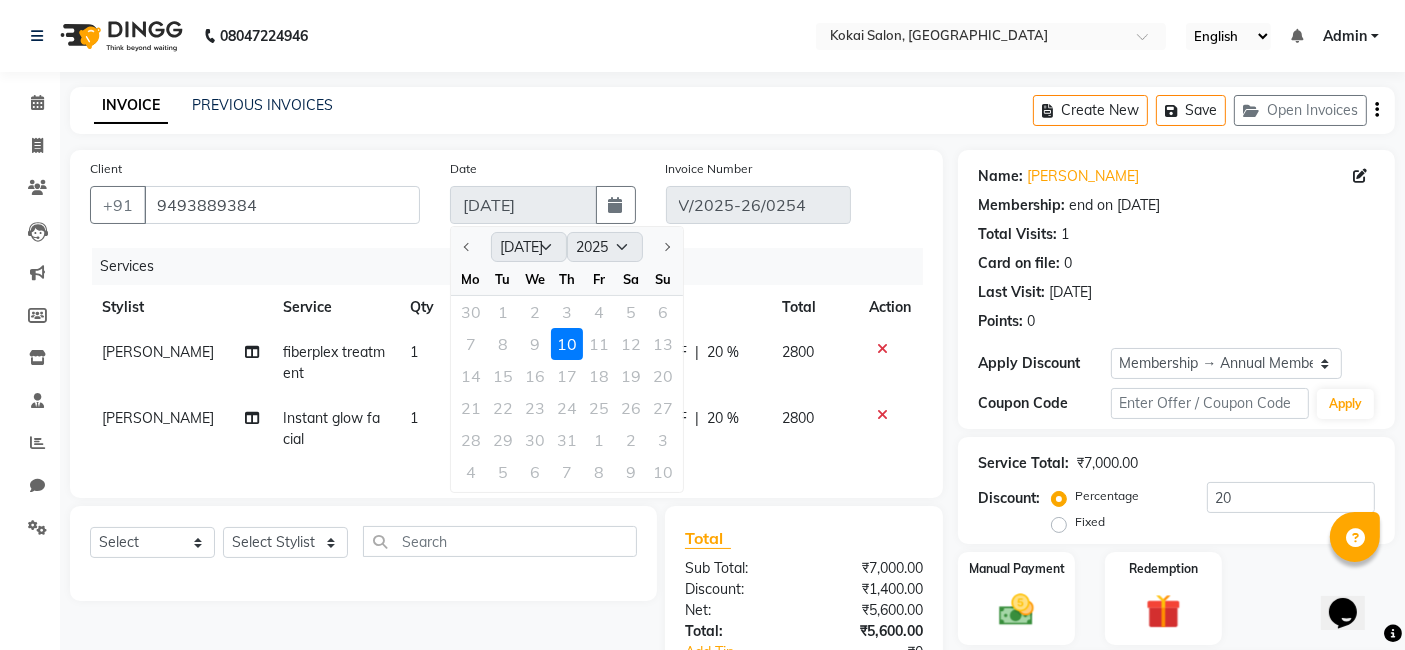 click on "7 8 9 10 11 12 13" 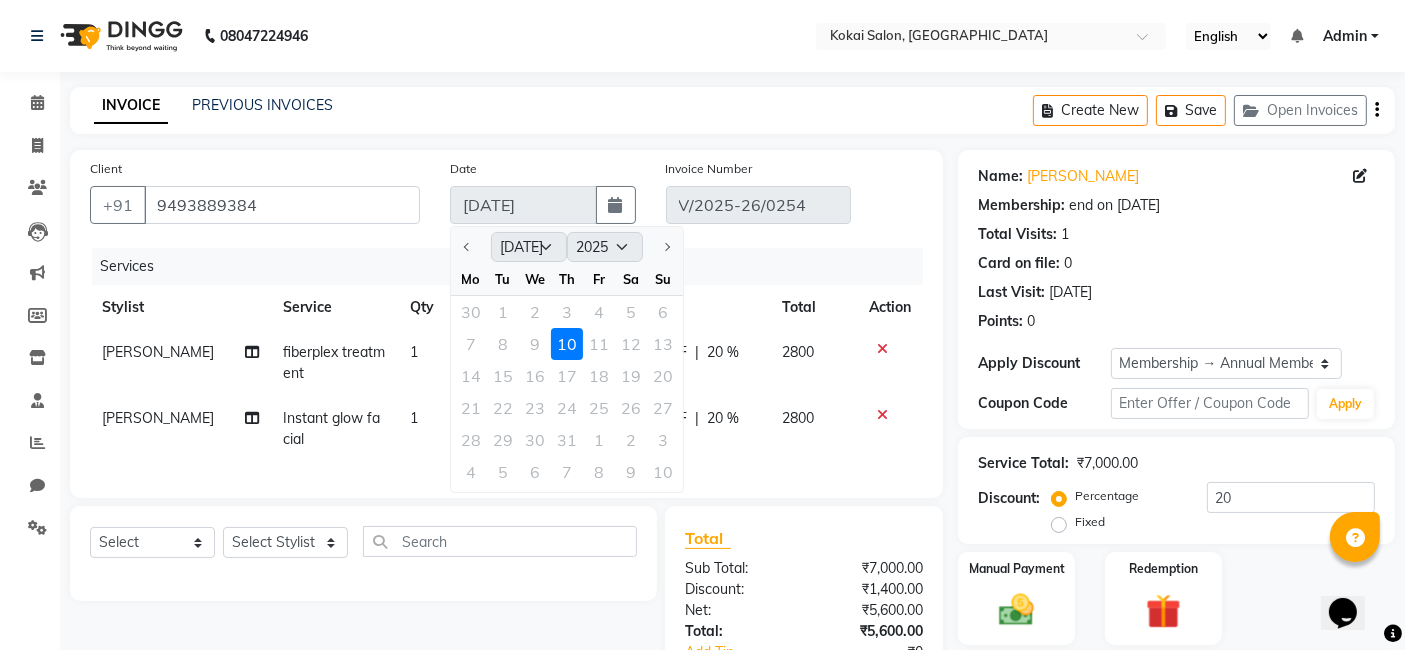 click on "Client [PHONE_NUMBER] Date [DATE] Jan Feb Mar Apr May Jun [DATE] Aug Sep Oct Nov [DATE] 2016 2017 2018 2019 2020 2021 2022 2023 2024 2025 2026 2027 2028 2029 2030 2031 2032 2033 2034 2035 Mo Tu We Th Fr Sa Su 30 1 2 3 4 5 6 7 8 9 10 11 12 13 14 15 16 17 18 19 20 21 22 23 24 25 26 27 28 29 30 31 1 2 3 4 5 6 7 8 9 10 Invoice Number V/2025-26/0254" 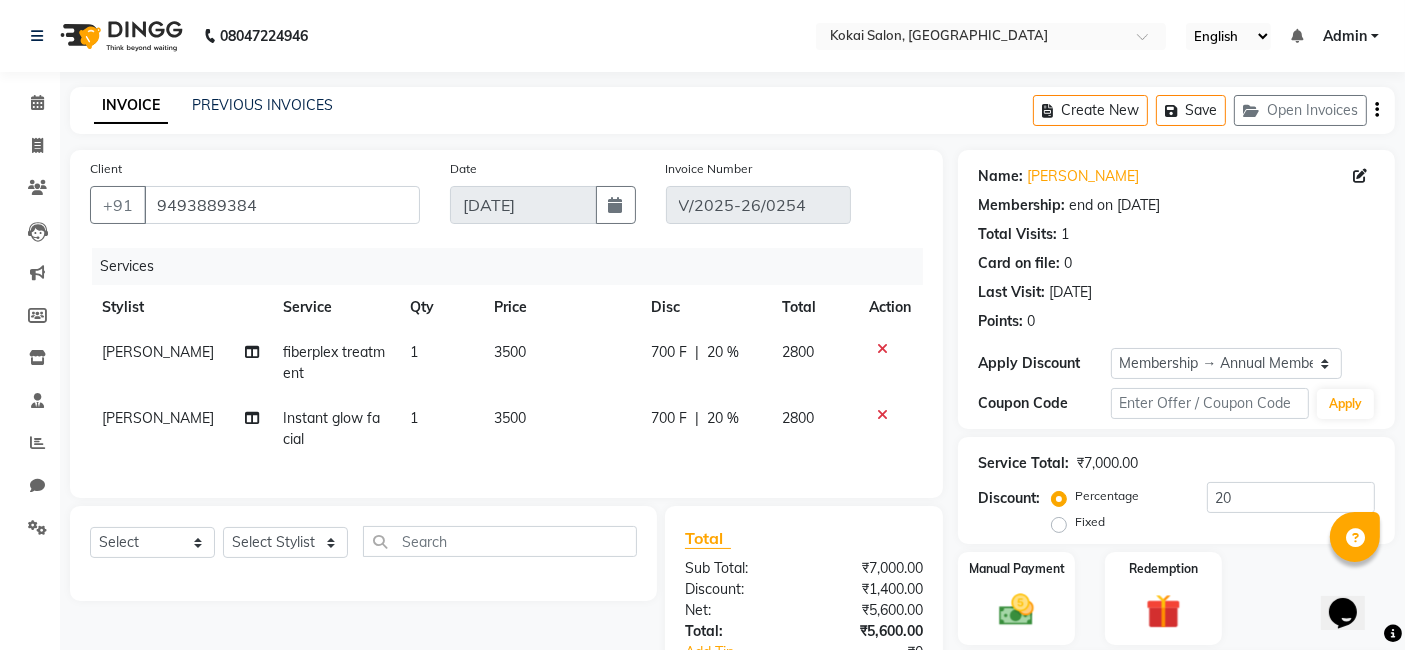click on "end on [DATE]" 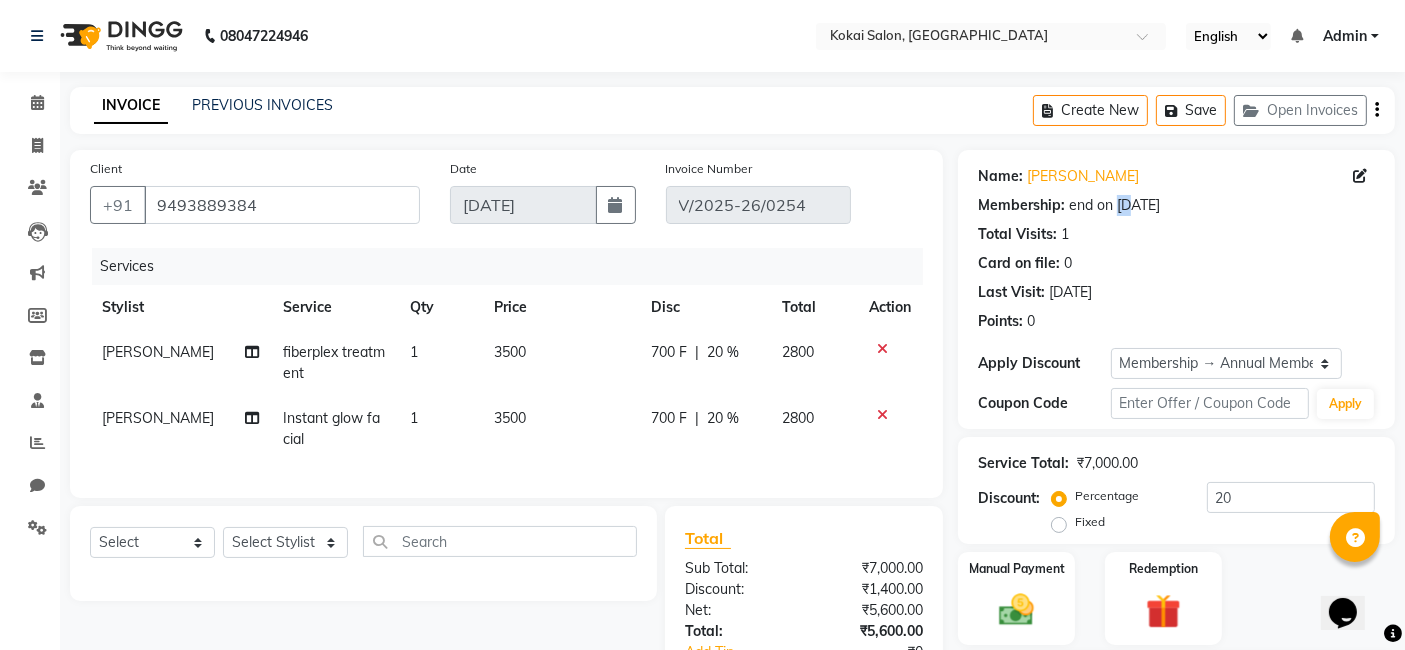 click on "end on [DATE]" 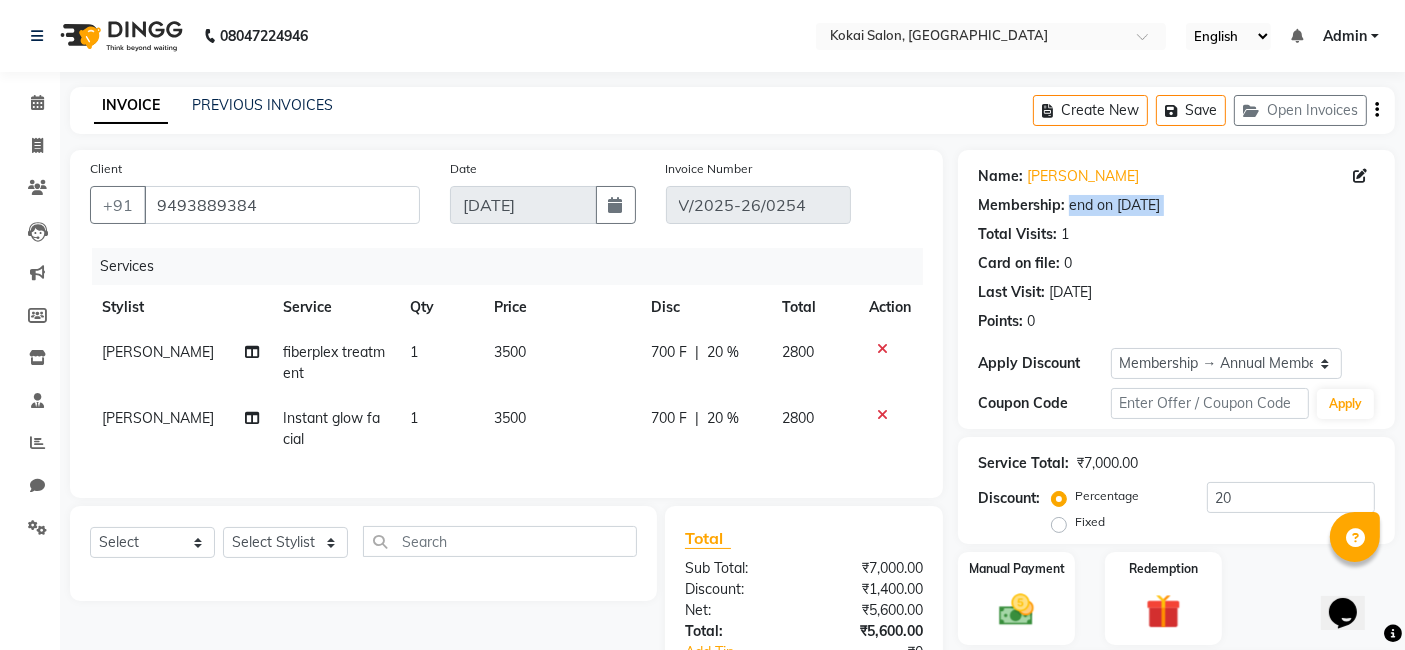 drag, startPoint x: 1125, startPoint y: 208, endPoint x: 1228, endPoint y: 166, distance: 111.233986 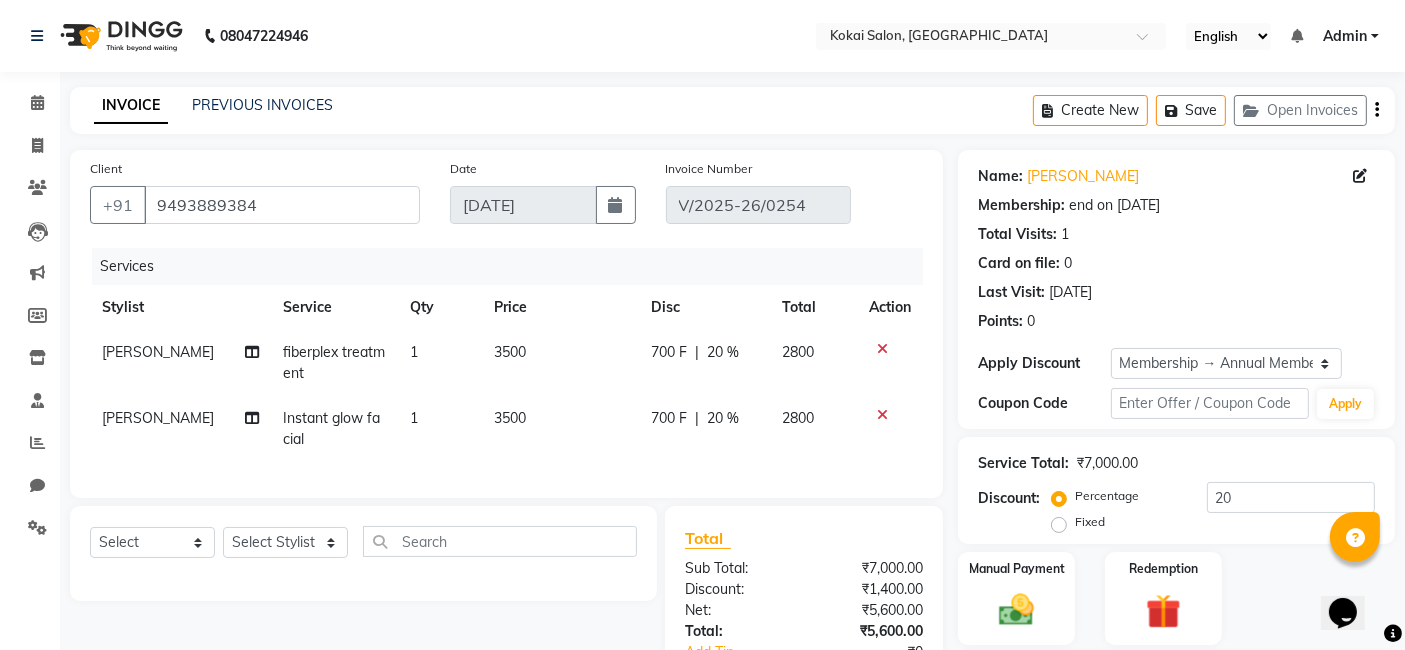 click on "Name: [PERSON_NAME]" 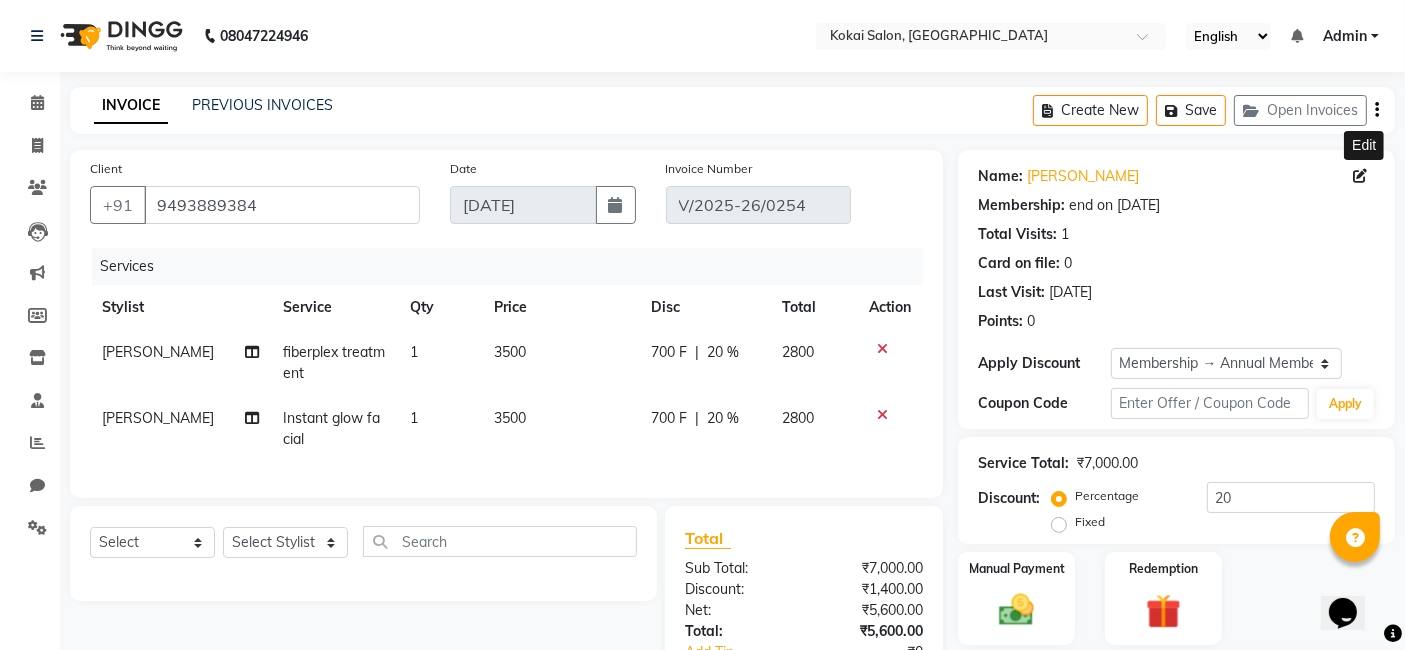 click 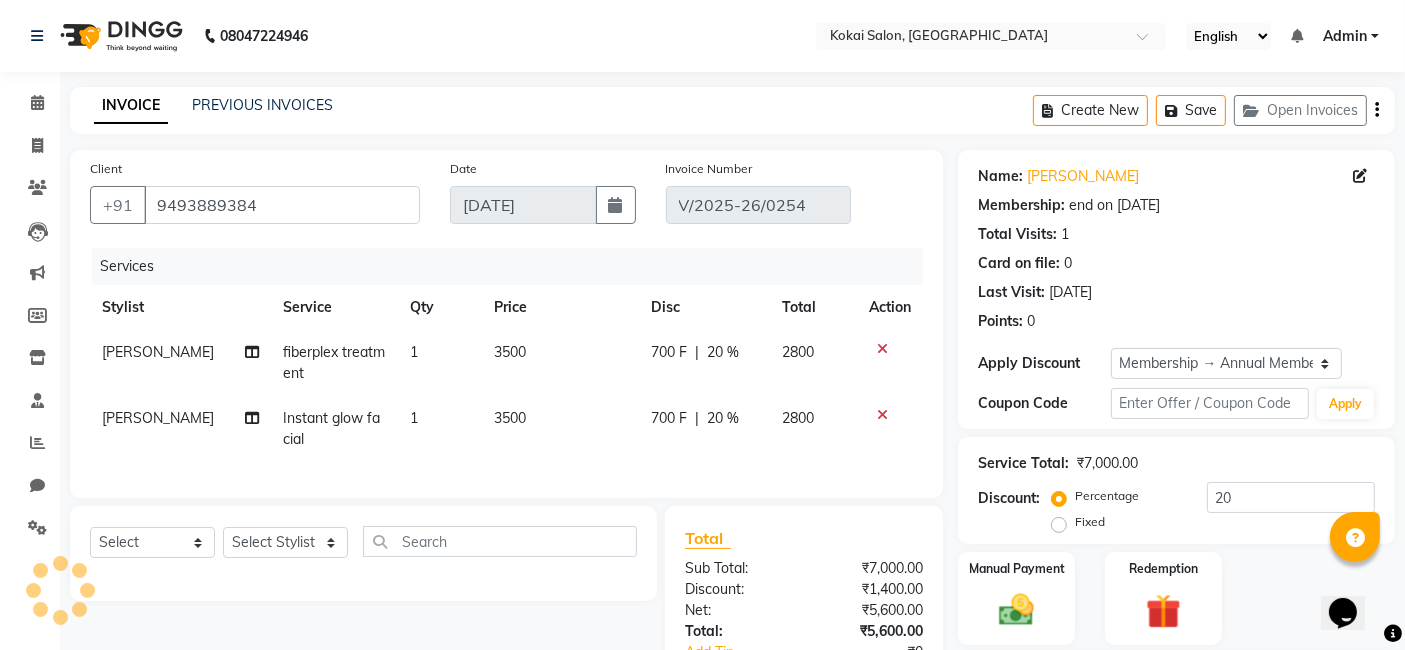 click on "08047224946 Select Location × Kokai Salon, Warangal English ENGLISH Español العربية मराठी हिंदी ગુજરાતી தமிழ் 中文 Notifications nothing to show Admin Manage Profile Change Password Sign out  Version:3.15.4  ☀ KOKAI Salon, Warangal  Calendar  Invoice  Clients  Leads   Marketing  Members  Inventory  Staff  Reports  Chat  Settings Completed InProgress Upcoming Dropped Tentative Check-In Confirm Bookings Generate Report Segments Page Builder INVOICE PREVIOUS INVOICES Create New   Save   Open Invoices  Client [PHONE_NUMBER] Date [DATE] Invoice Number V/2025-26/0254 Services Stylist Service Qty Price Disc Total Action [PERSON_NAME] fiberplex treatment 1 3500 700 F | 20 % 2800 [PERSON_NAME] Instant glow facial 1 3500 700 F | 20 % 2800 Select  Service  Product  Membership  Package Voucher Prepaid Gift Card  Select Stylist [PERSON_NAME] [PERSON_NAME] Pratikcha [PERSON_NAME] Total Sub Total: ₹7,000.00 Discount: ₹1,400.00 Net: ₹5,600.00 Total: ₹5,600.00 Add Tip ₹0" at bounding box center [702, 325] 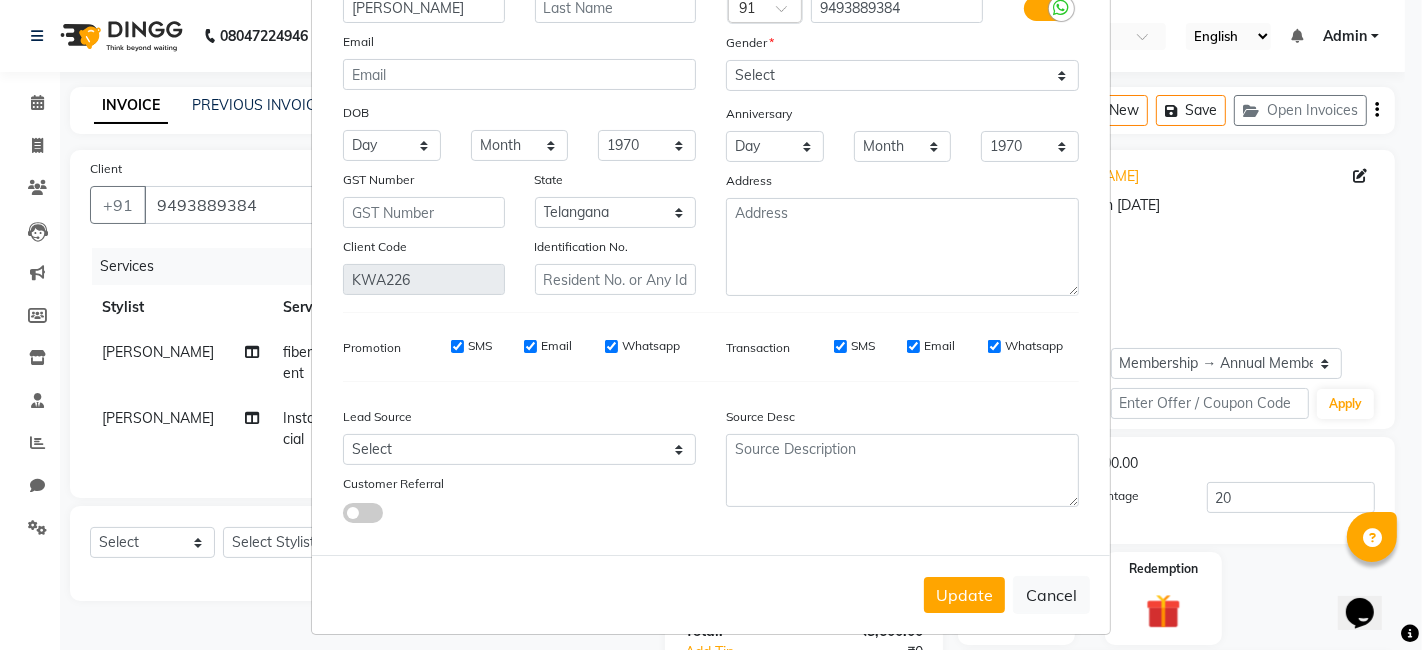 scroll, scrollTop: 161, scrollLeft: 0, axis: vertical 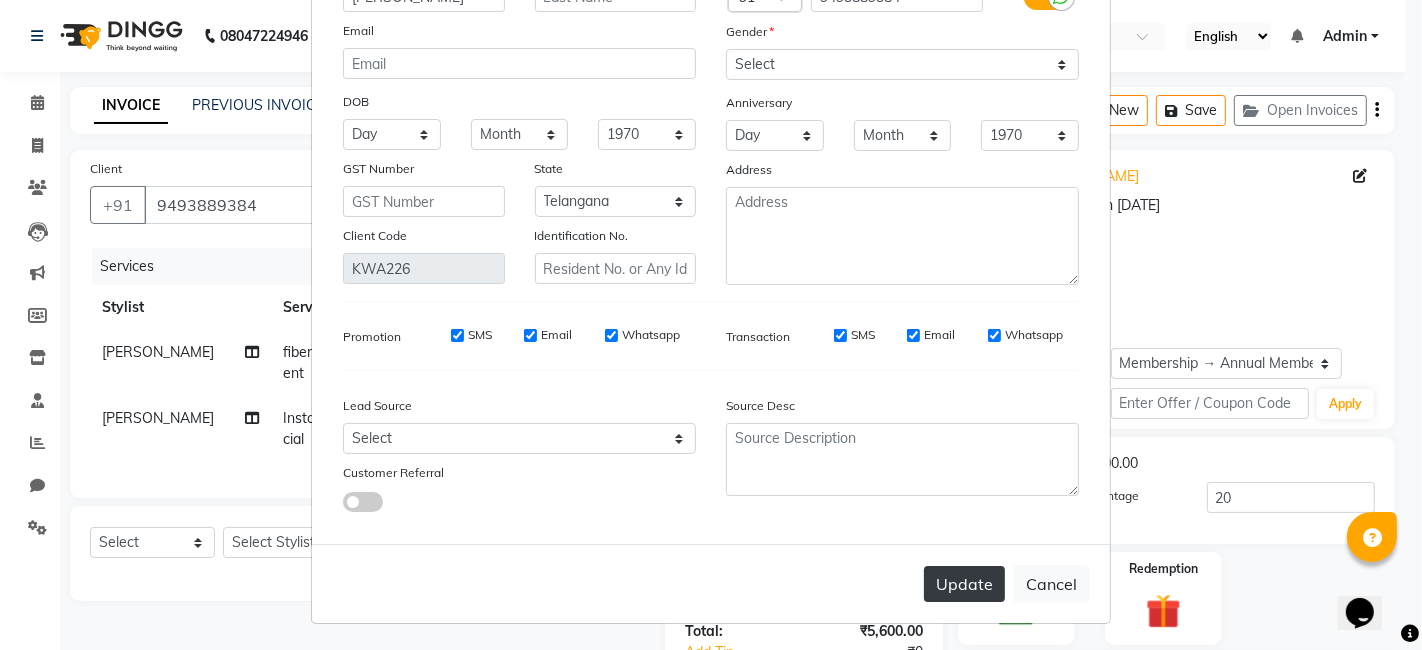 click on "Update" at bounding box center [964, 584] 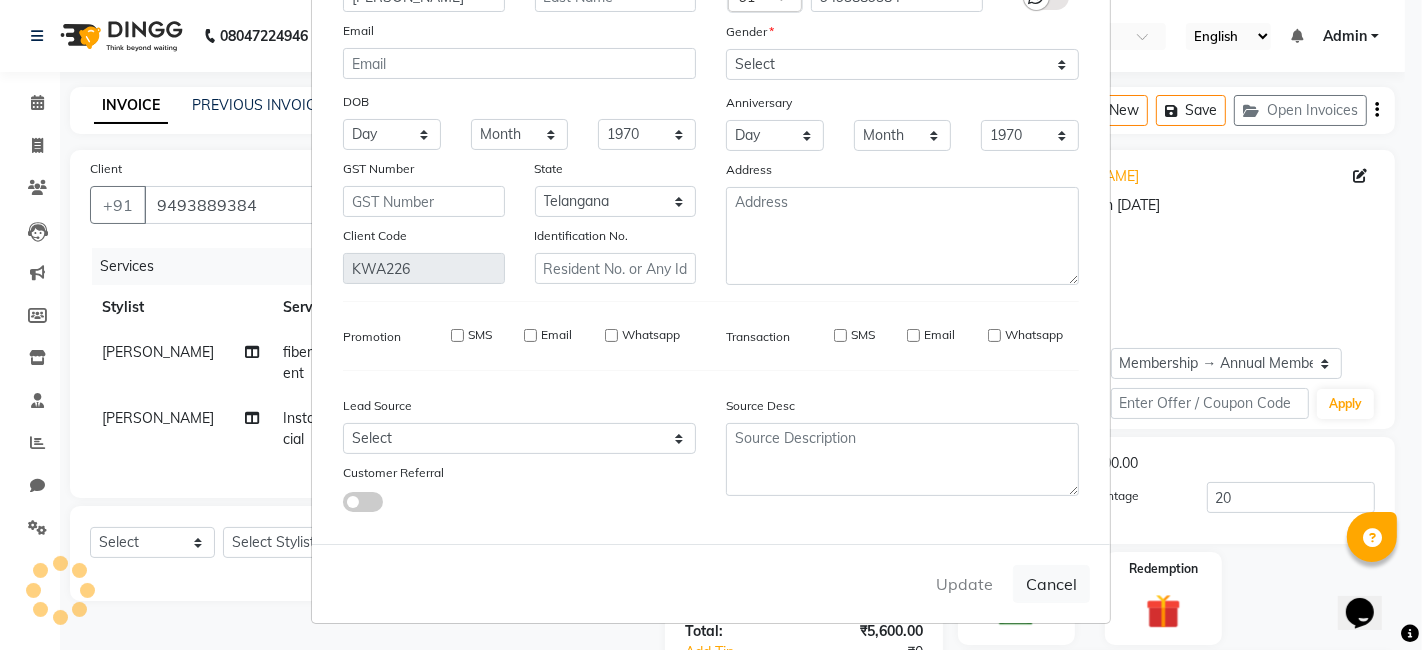 type 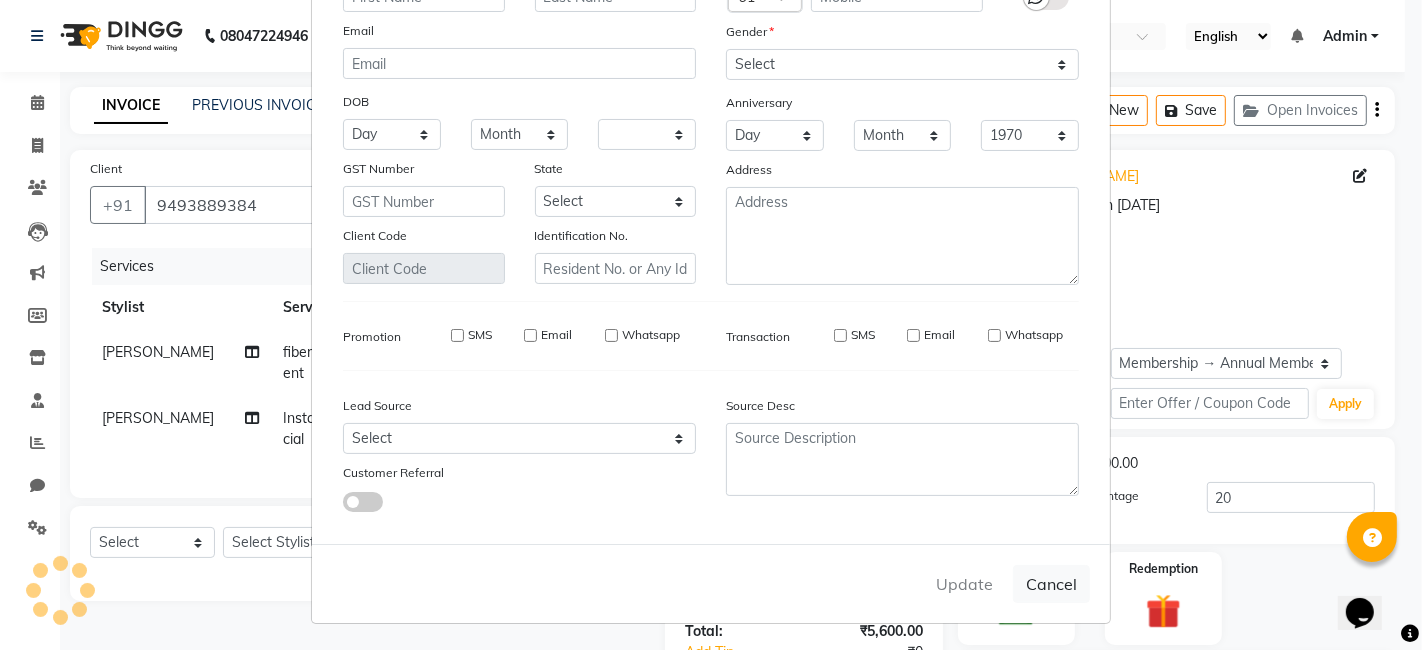select 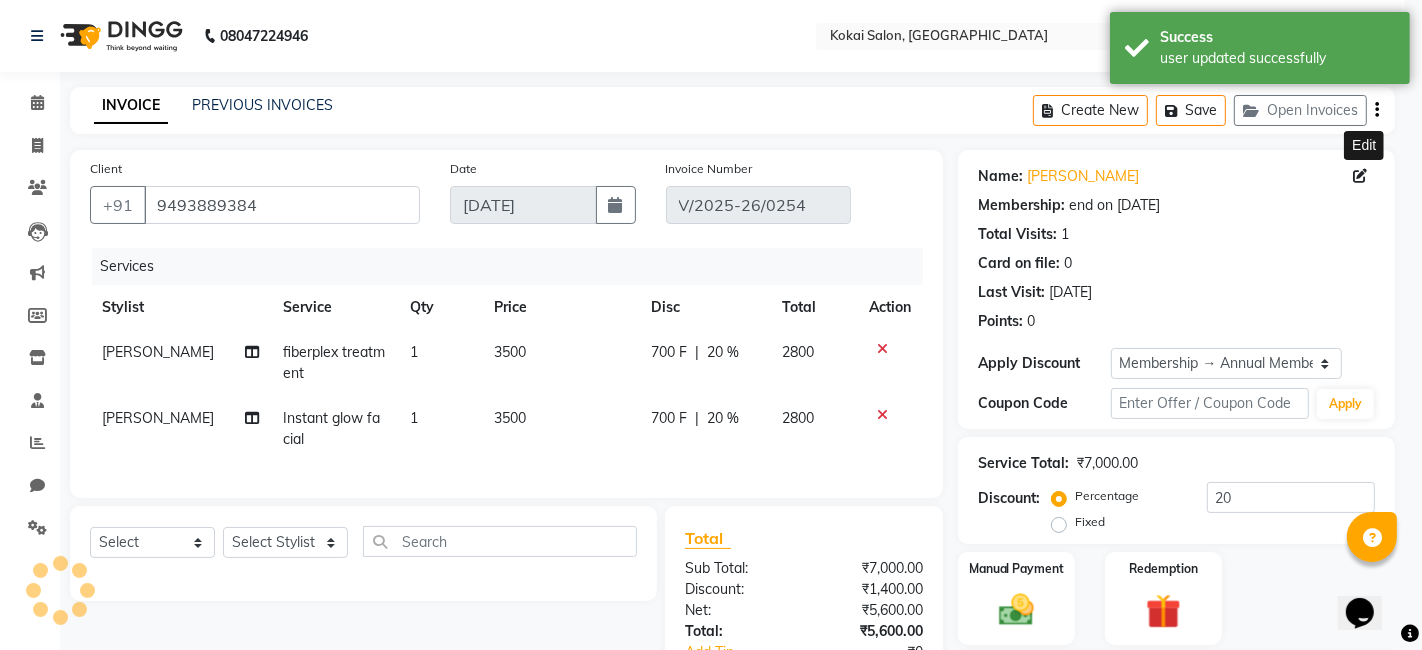 type on "0" 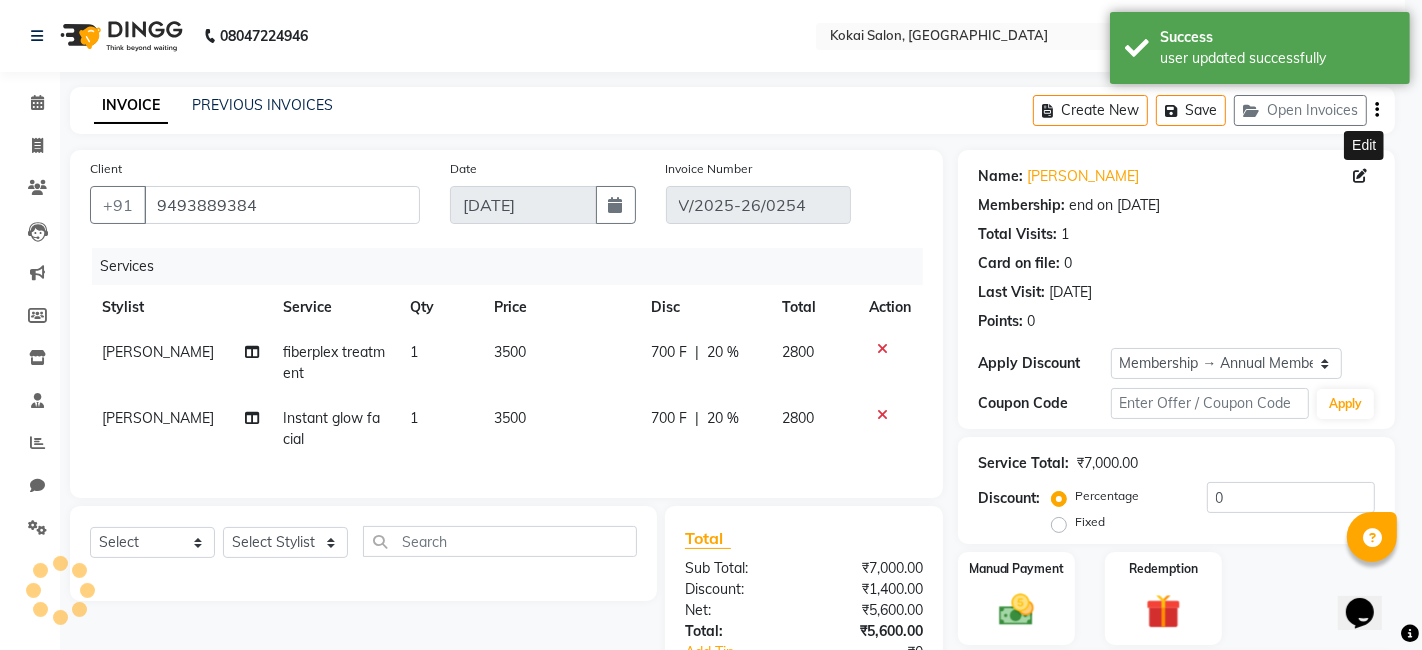 select on "2: Object" 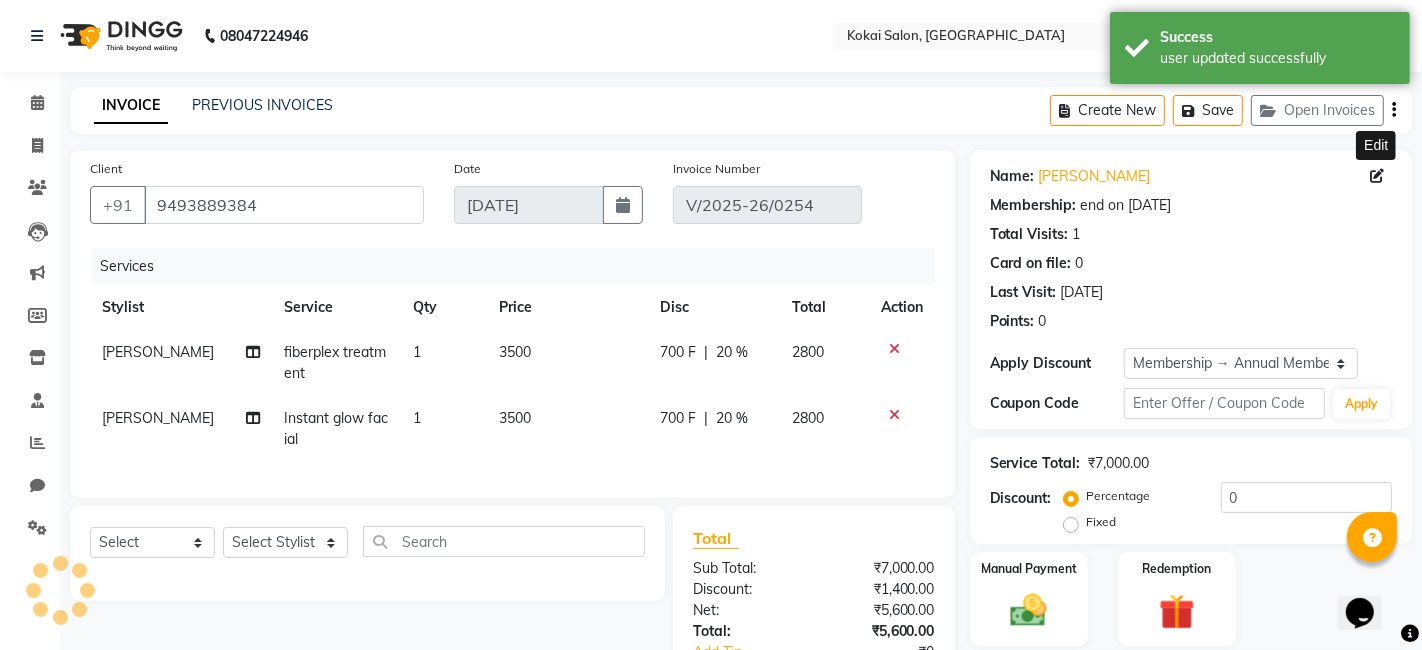 type on "20" 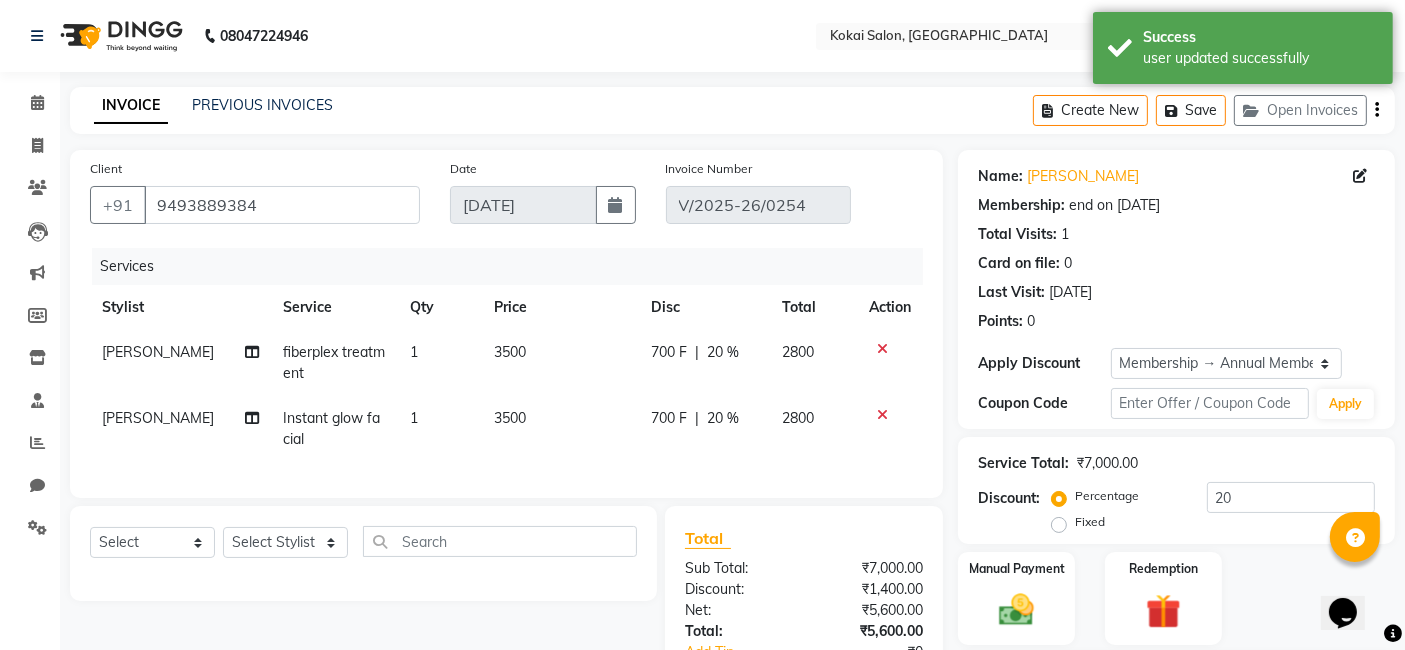 click on "[DATE]" 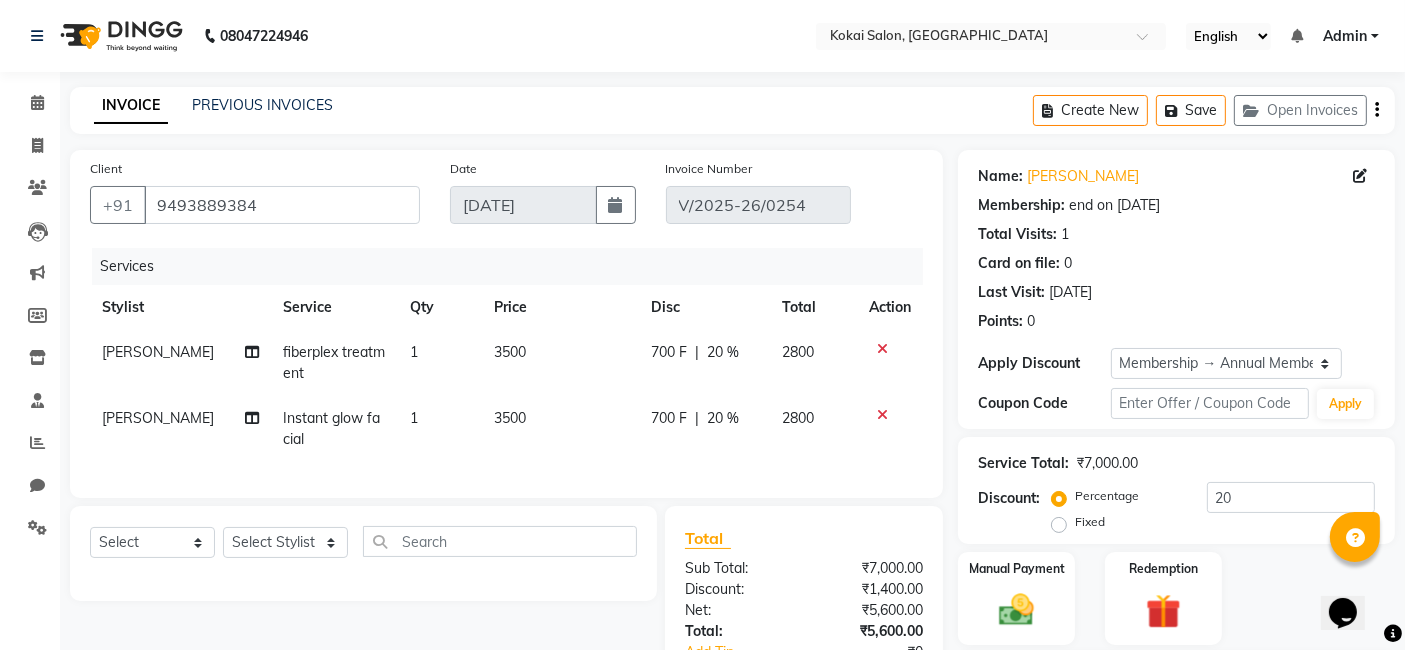 click on "Name: [PERSON_NAME]" 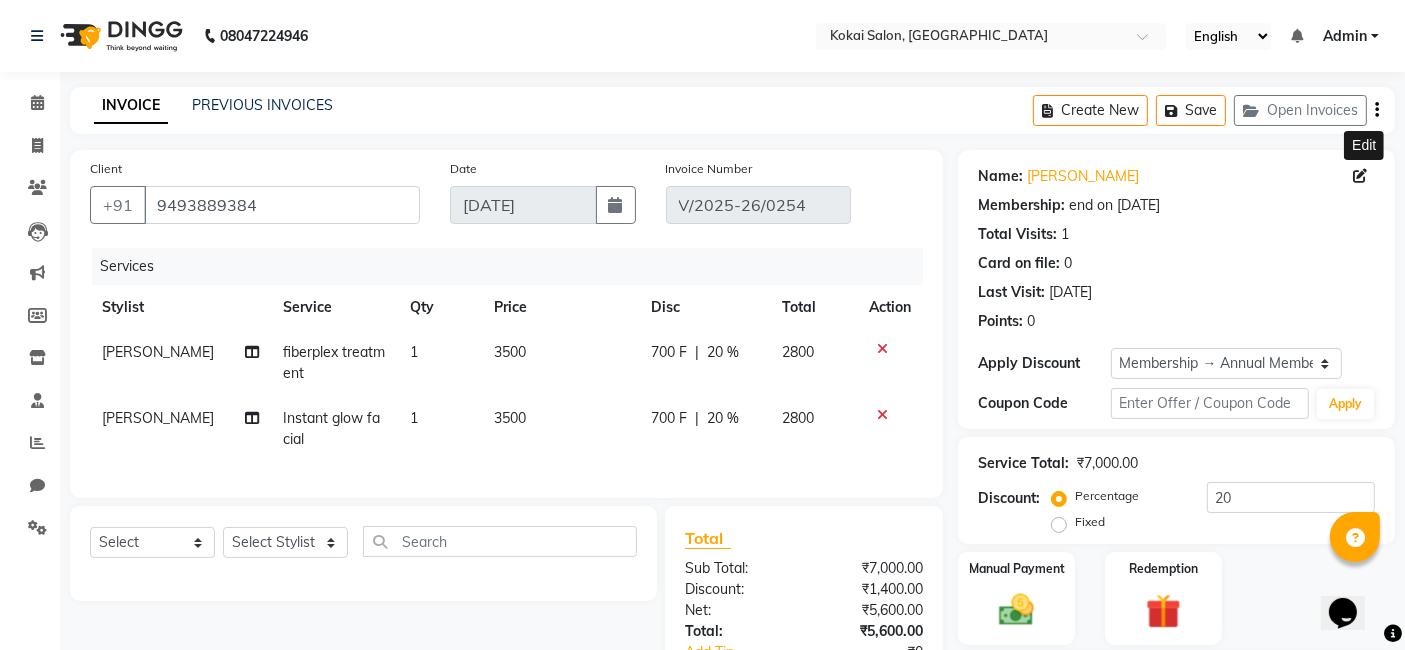 click 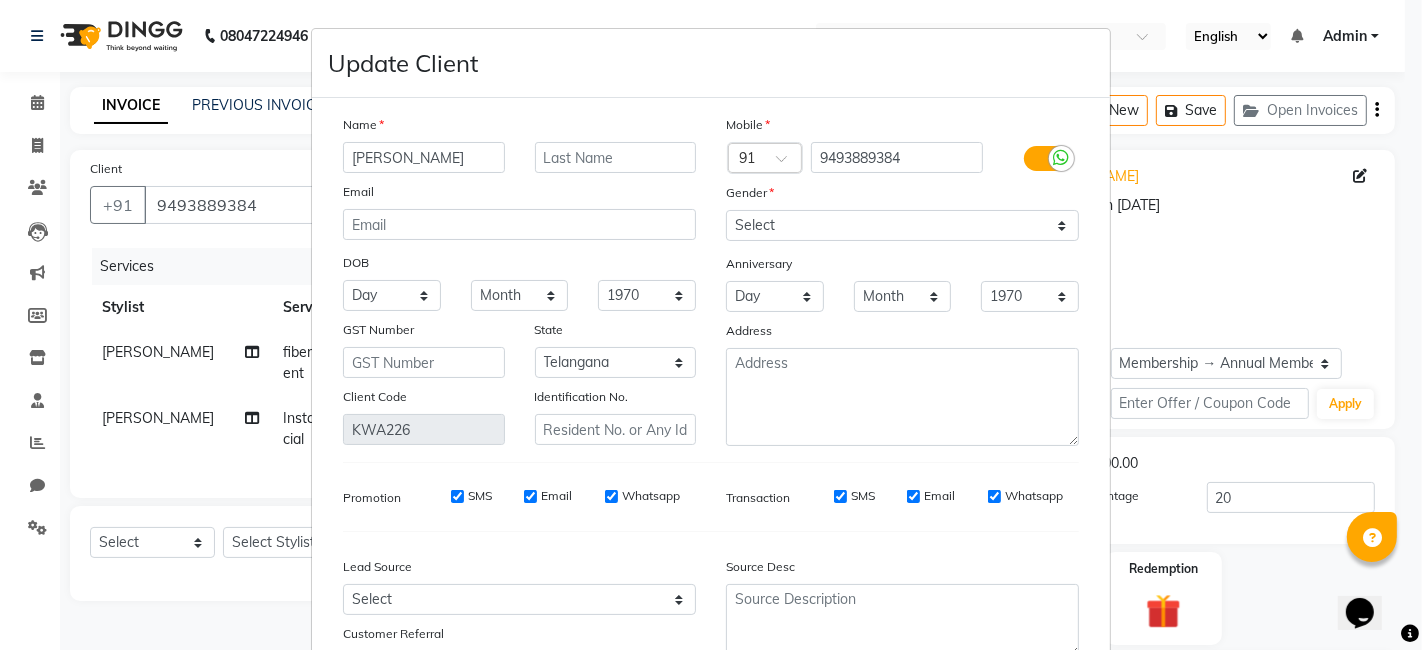 scroll, scrollTop: 161, scrollLeft: 0, axis: vertical 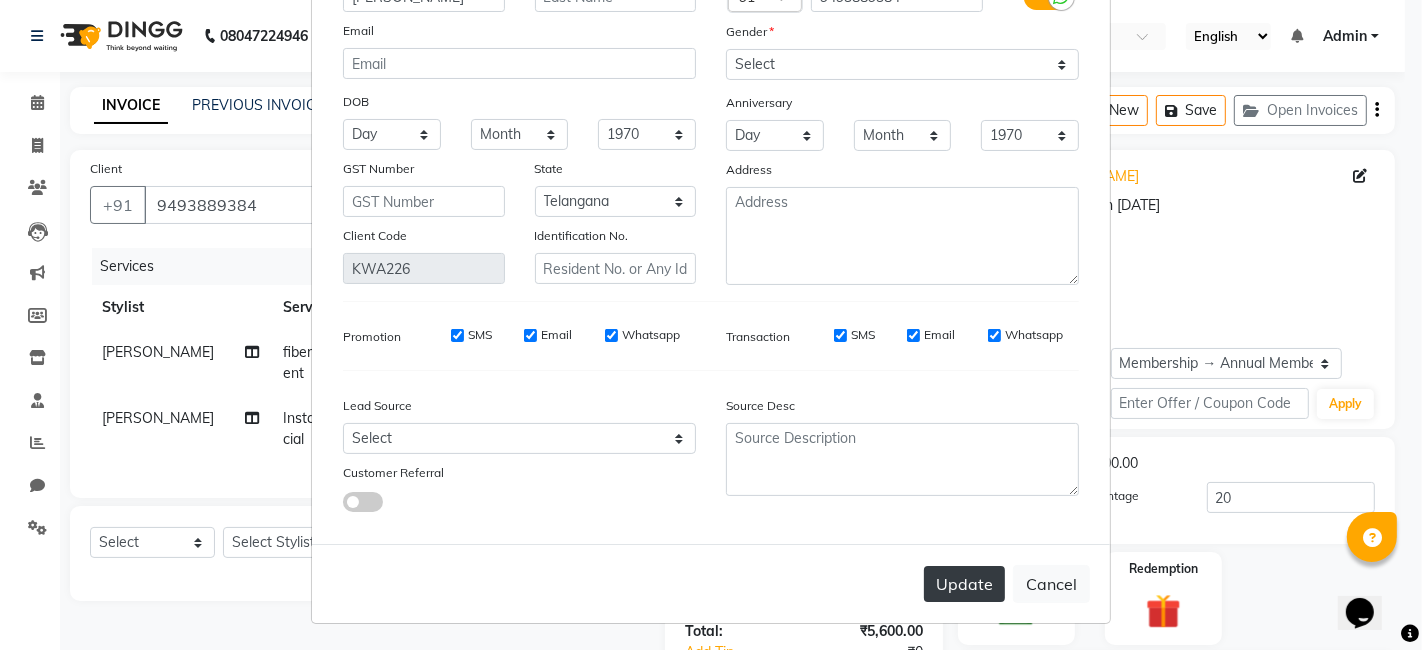 click on "Update" at bounding box center (964, 584) 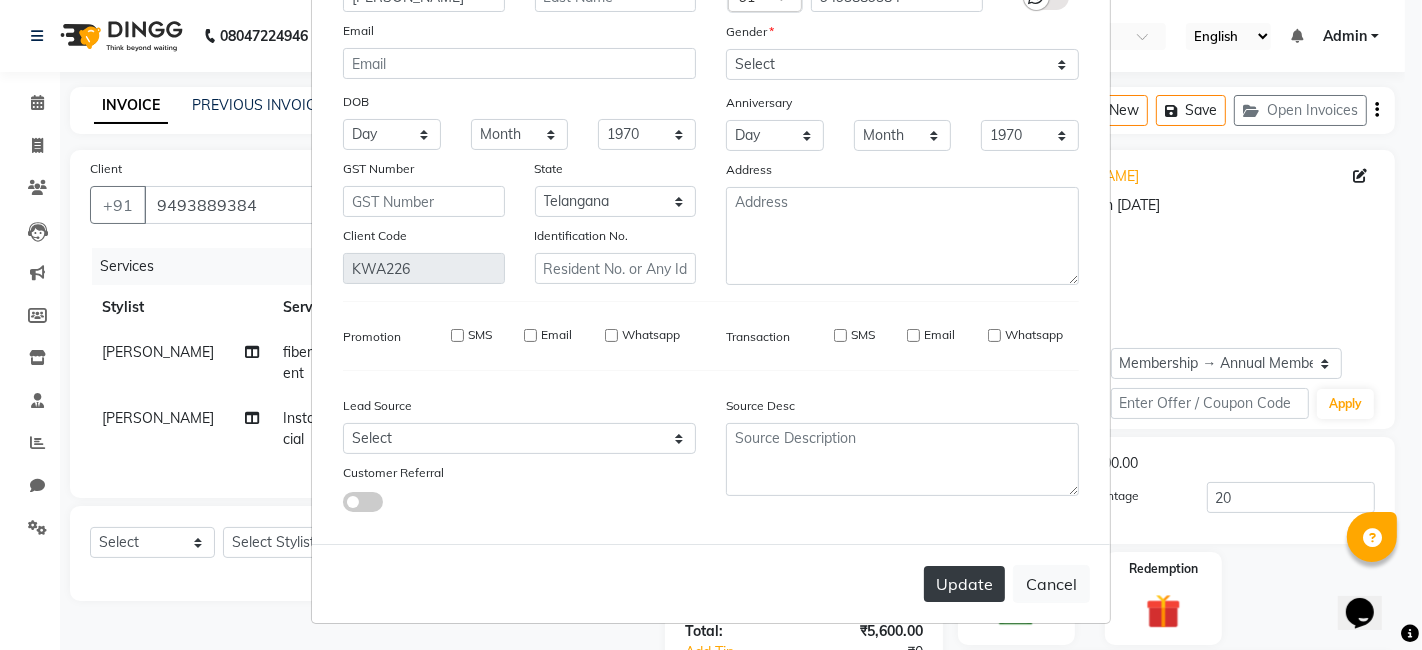 type 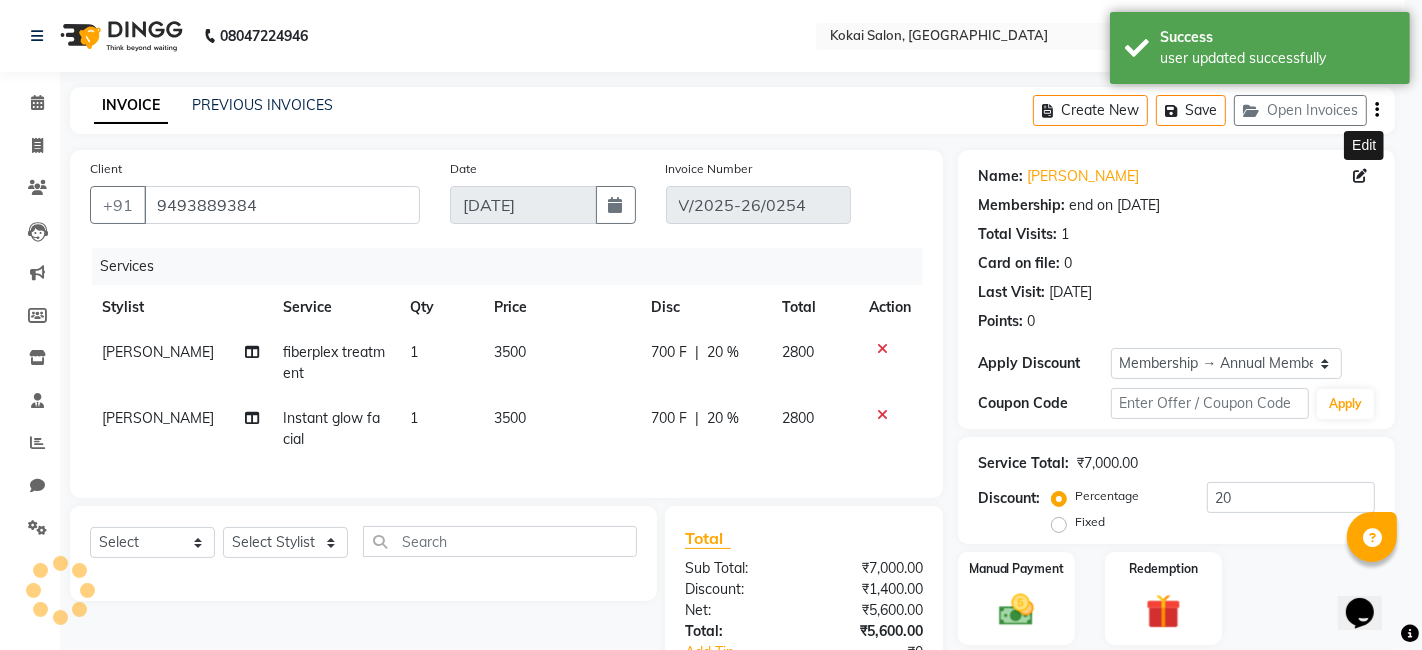 type on "0" 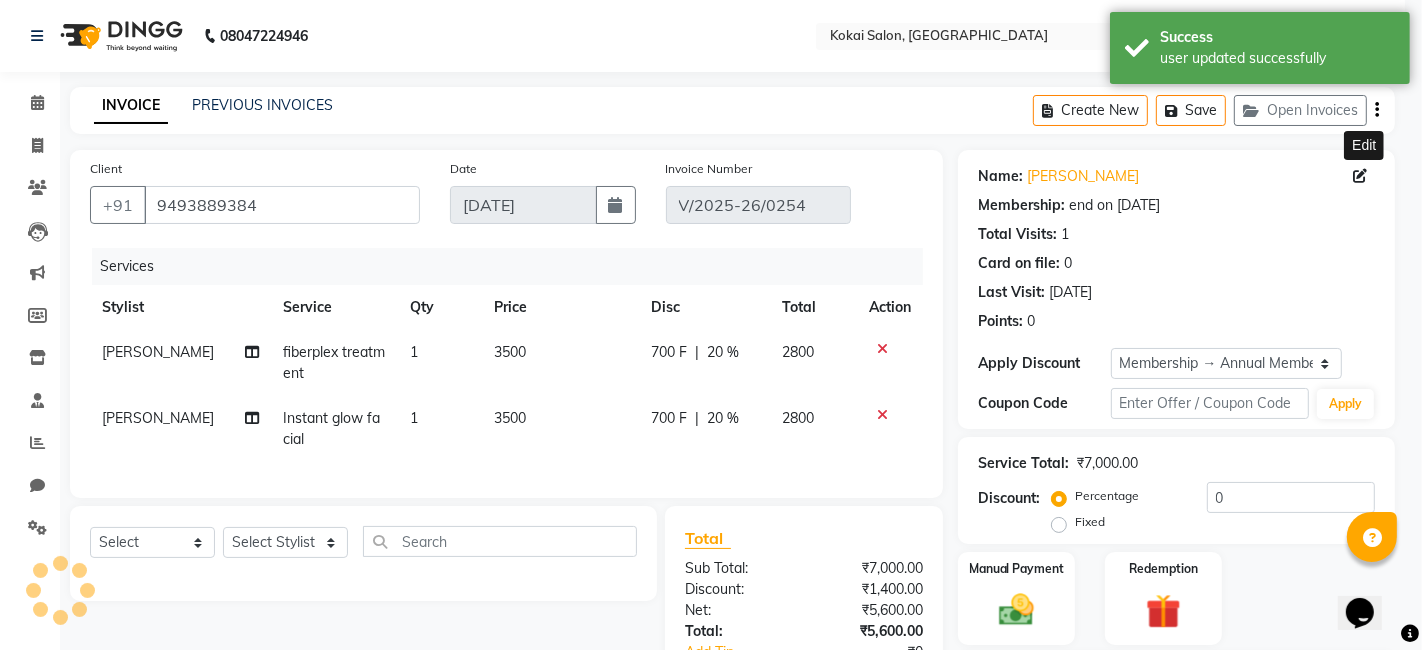 select on "3: Object" 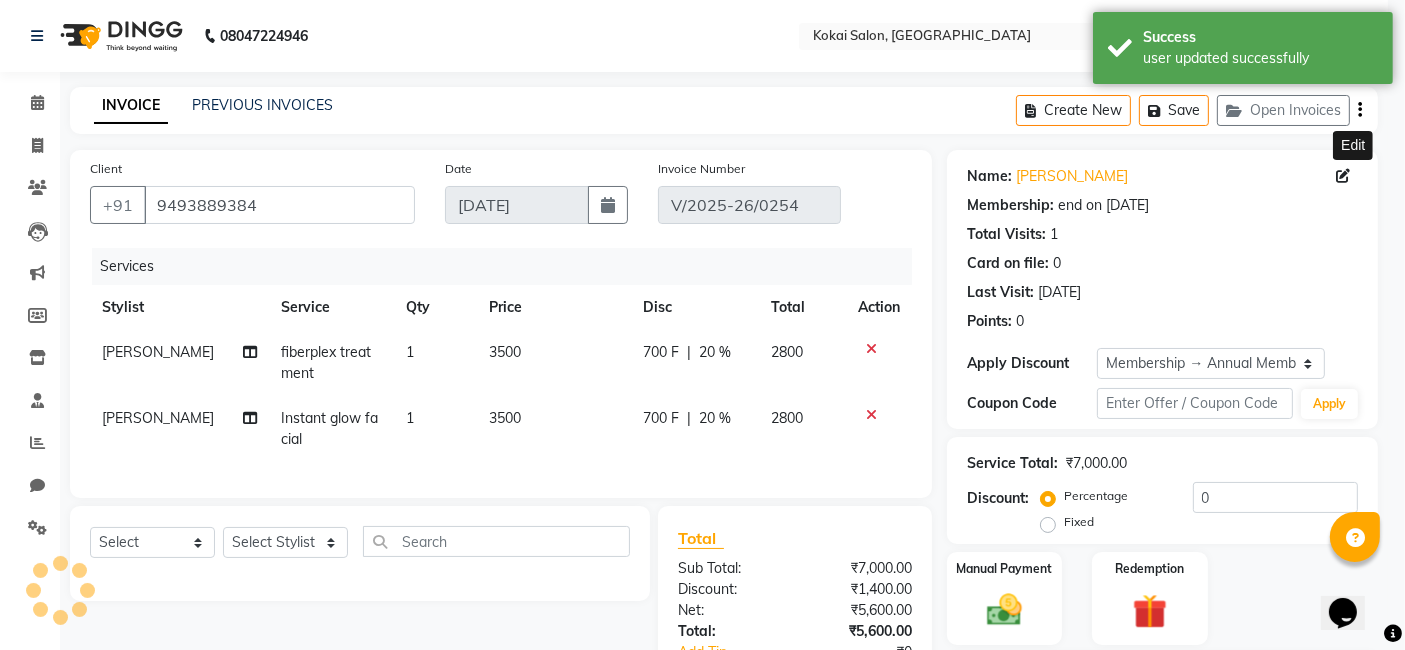 type on "20" 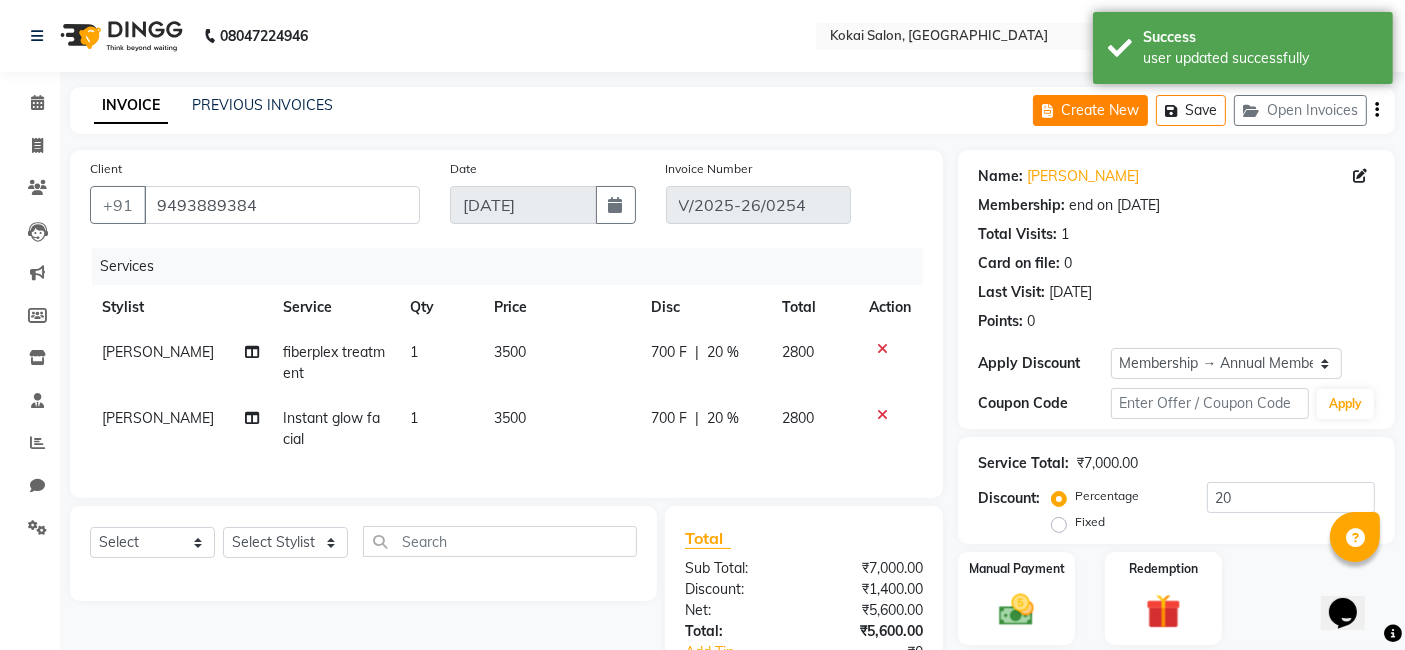 click on "Create New" 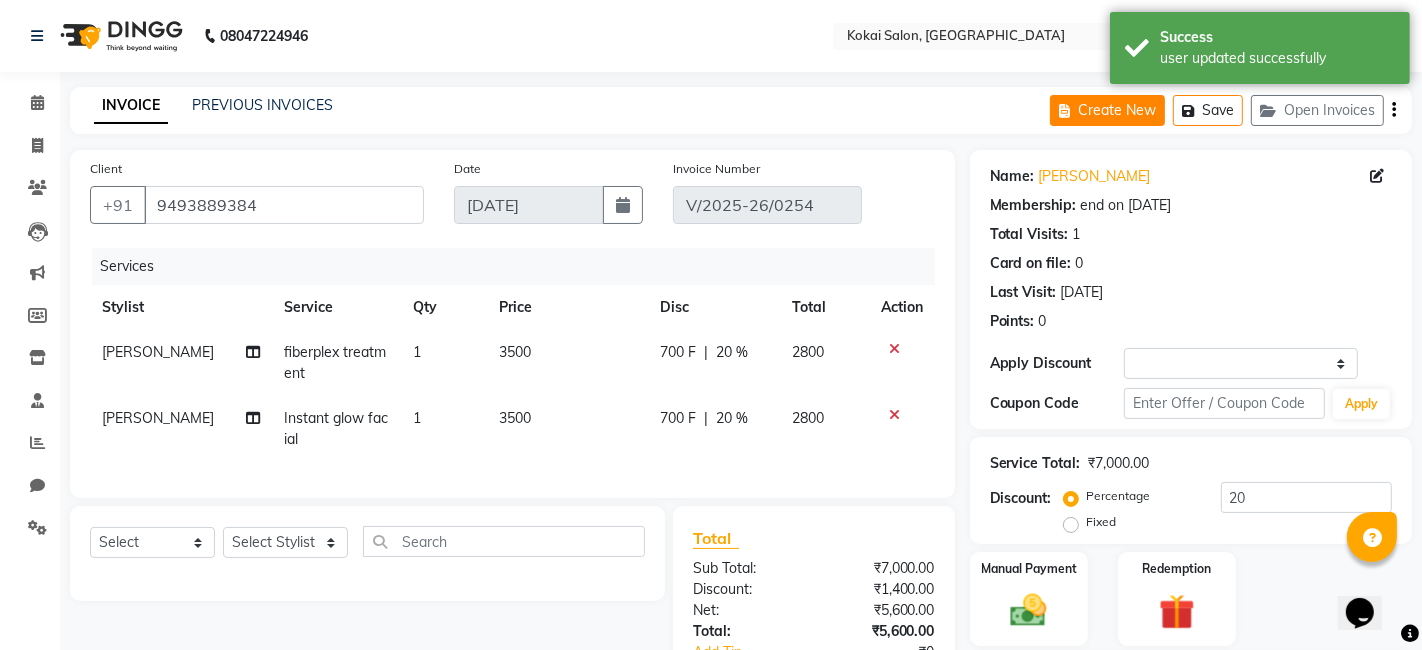 select on "7546" 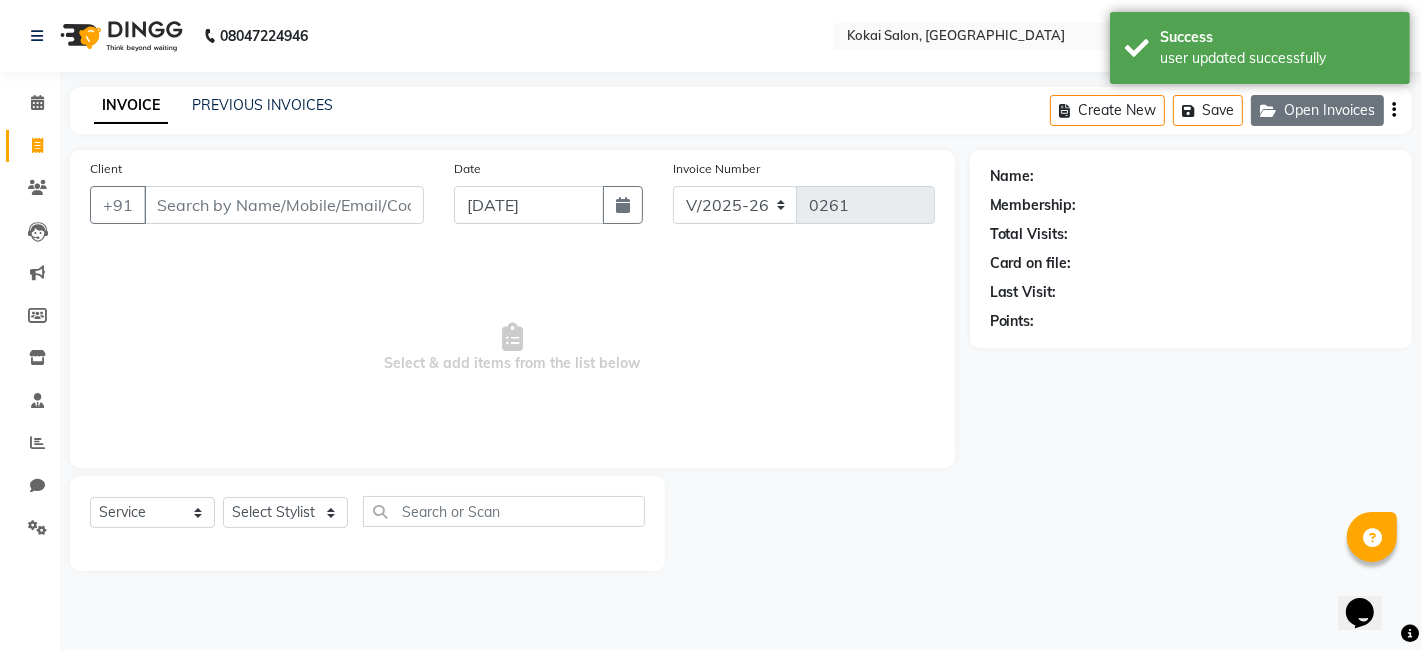 click on "Open Invoices" 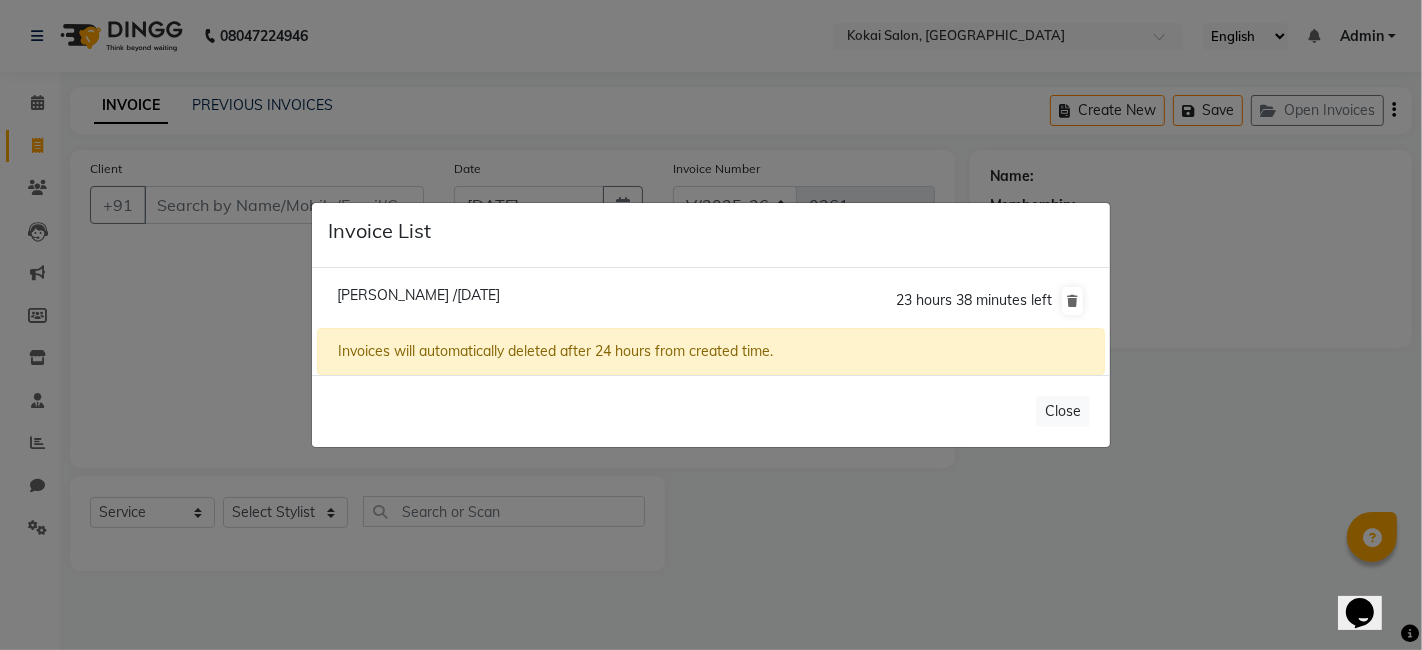 click on "Invoice List  [PERSON_NAME] /[DATE]  23 hours 38 minutes left  Invoices will automatically deleted after 24 hours from created time.   Close" 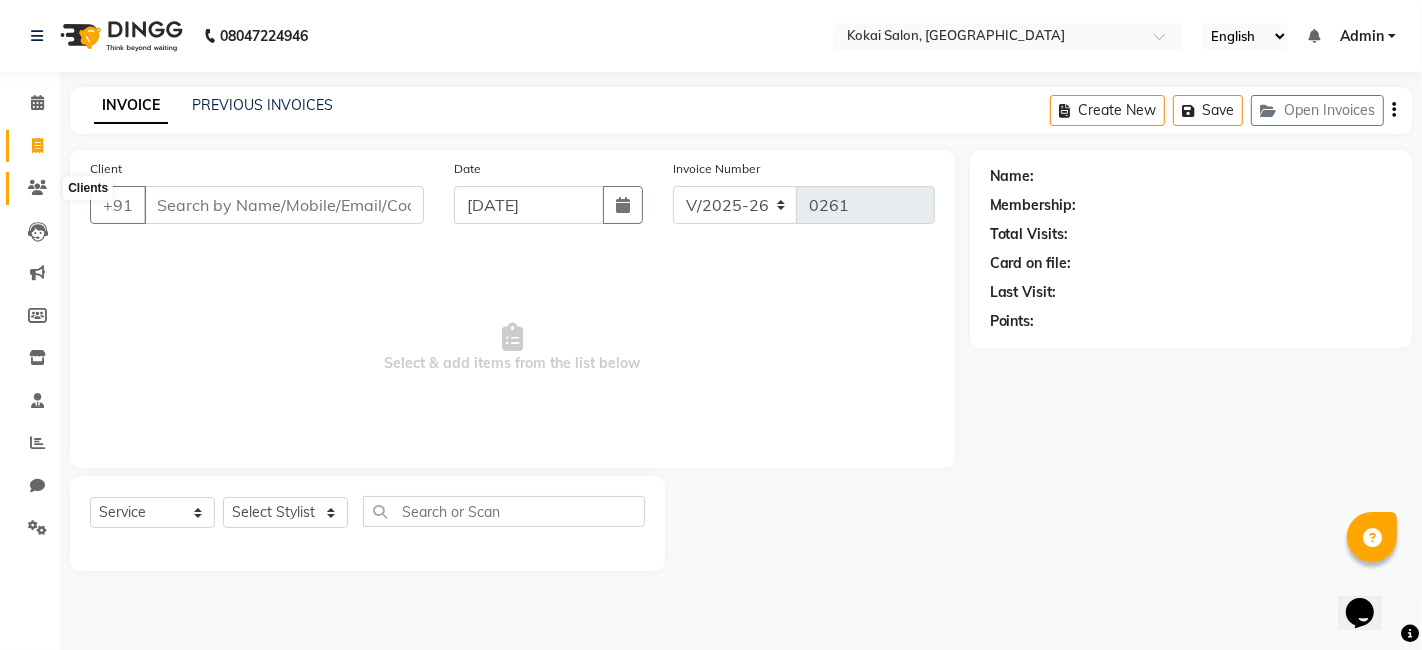 click 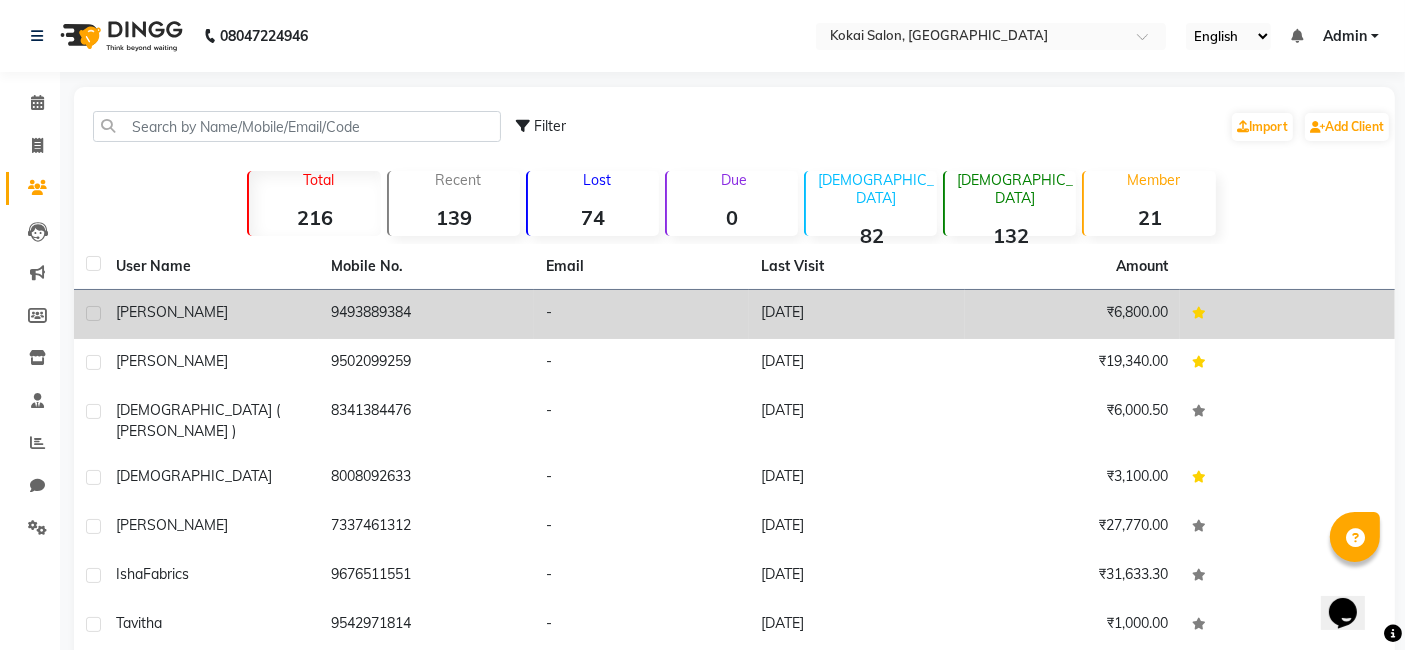click on "[PERSON_NAME]" 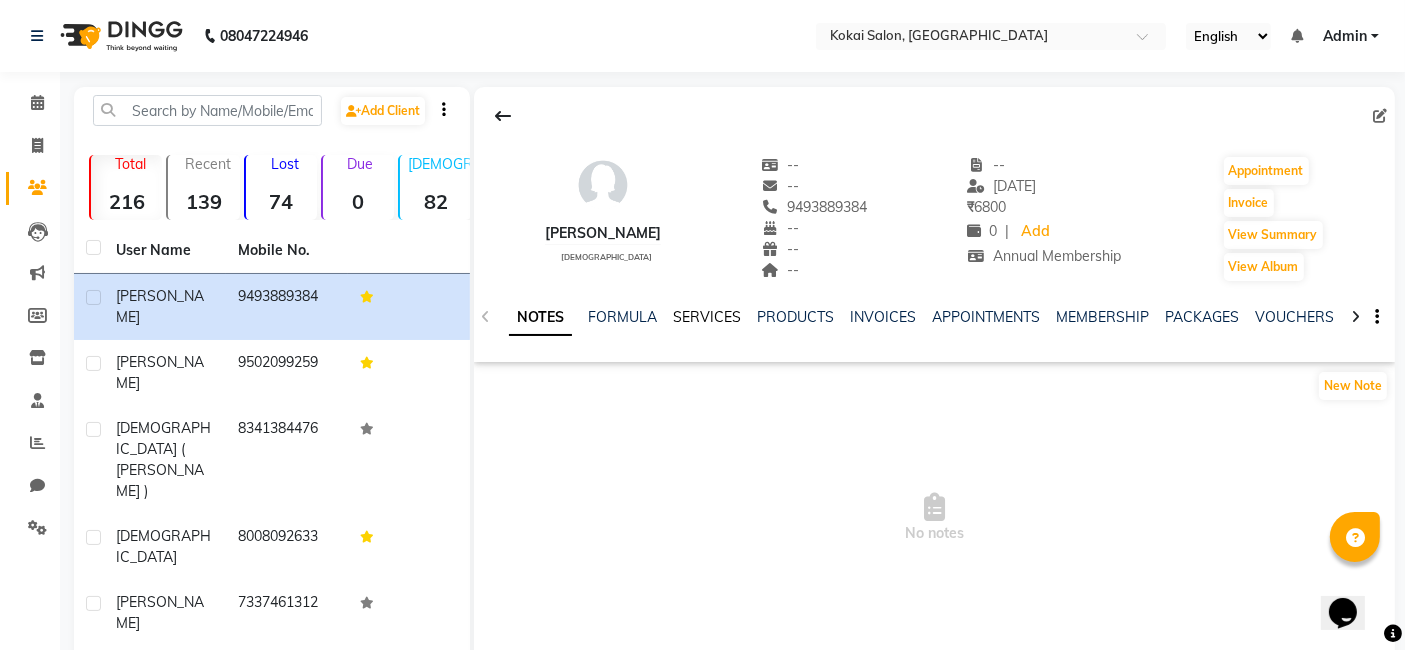 click on "SERVICES" 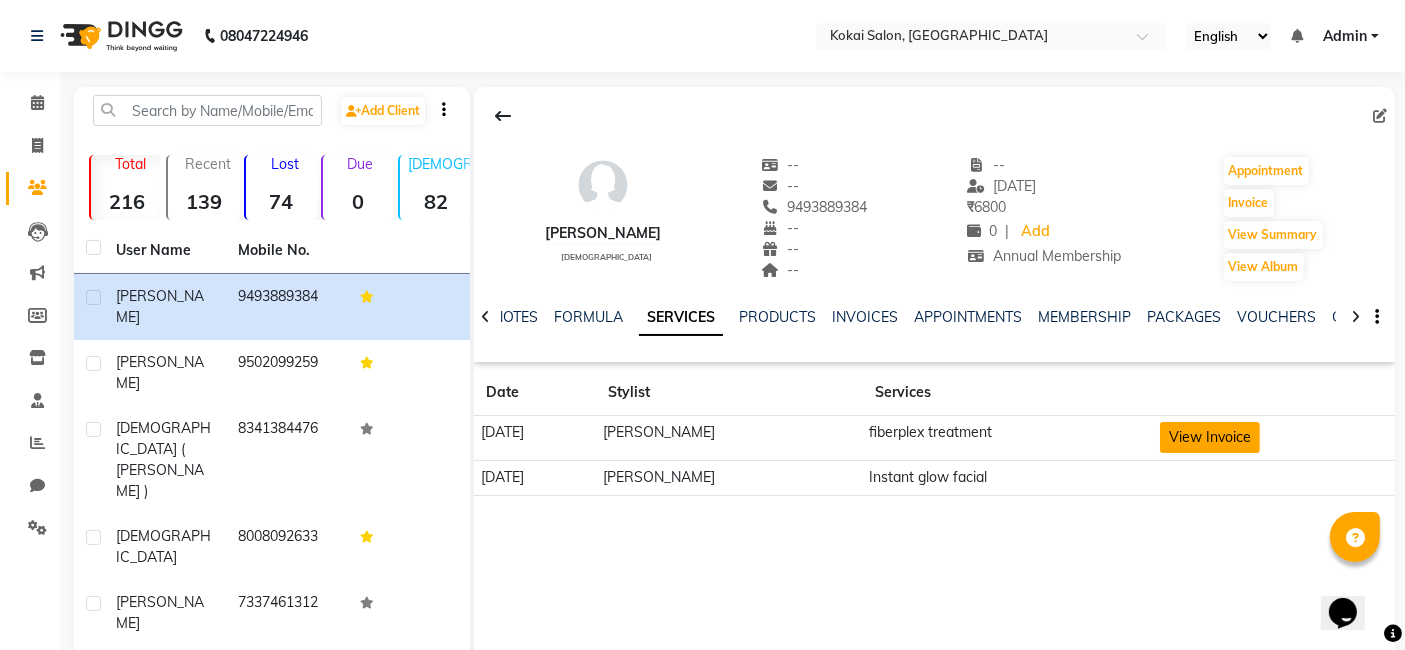 click on "View Invoice" 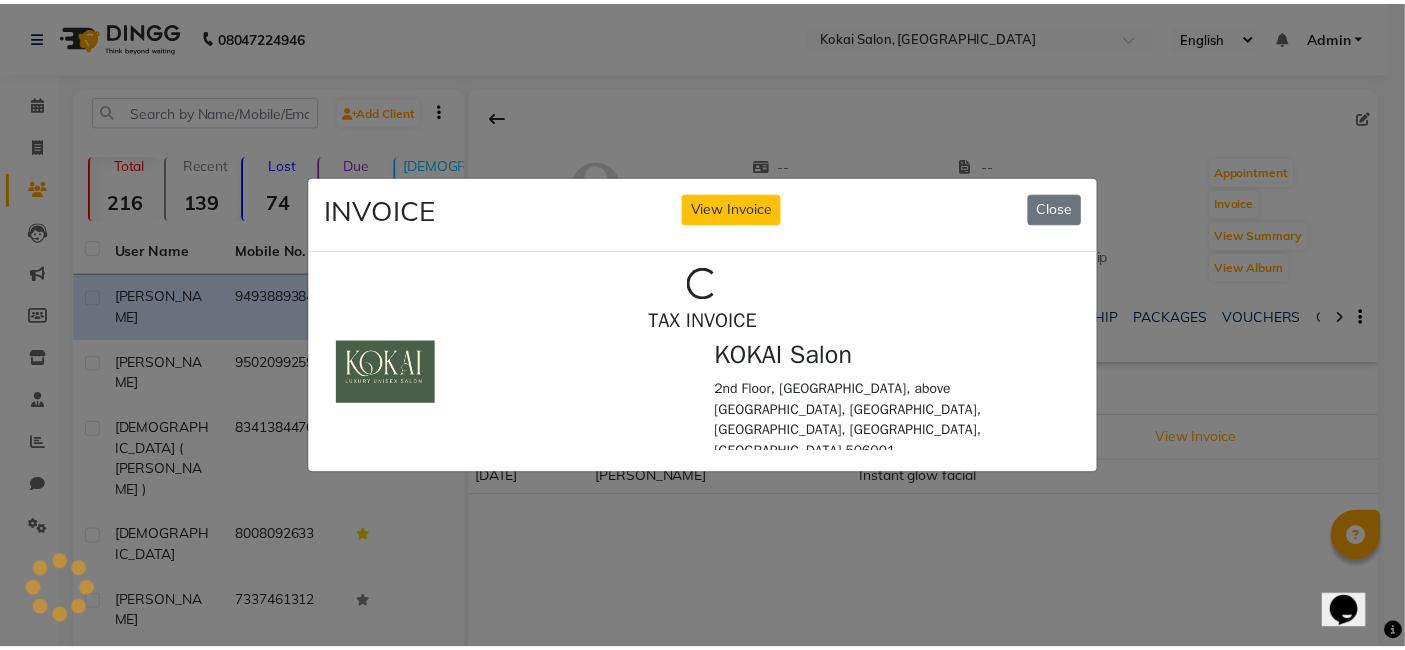 scroll, scrollTop: 0, scrollLeft: 0, axis: both 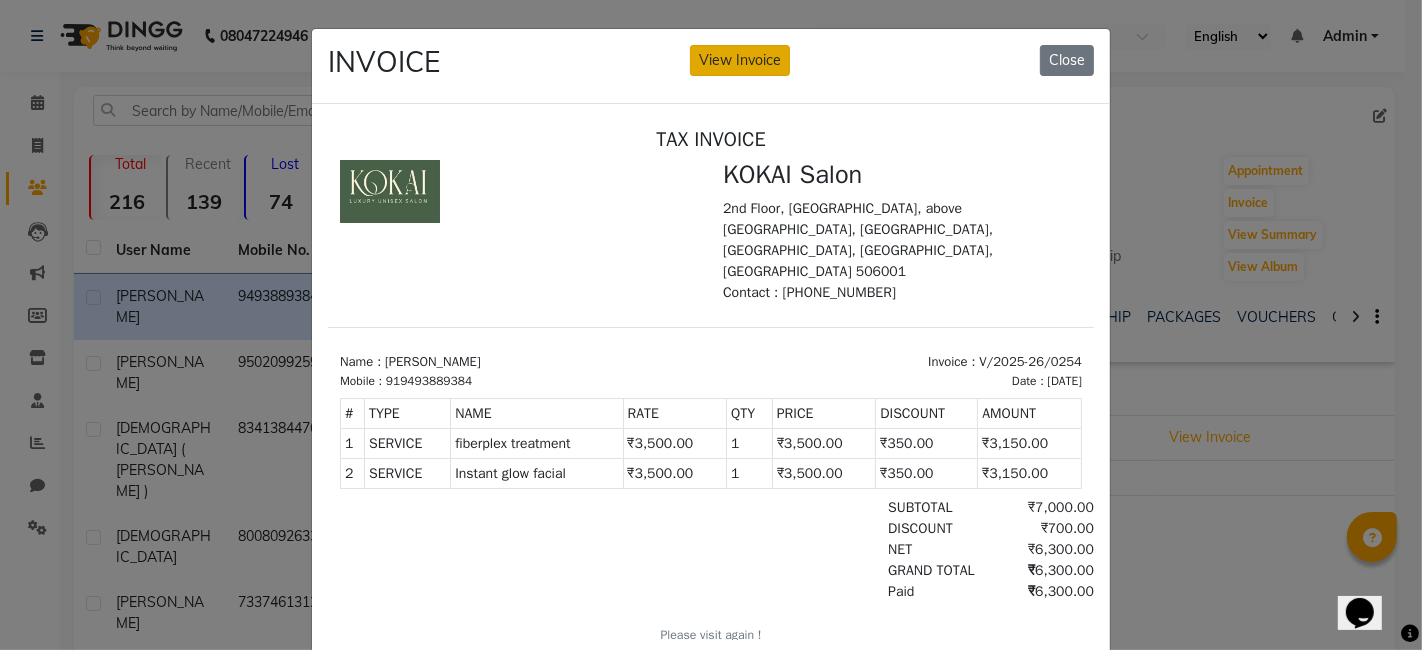 click on "View Invoice" 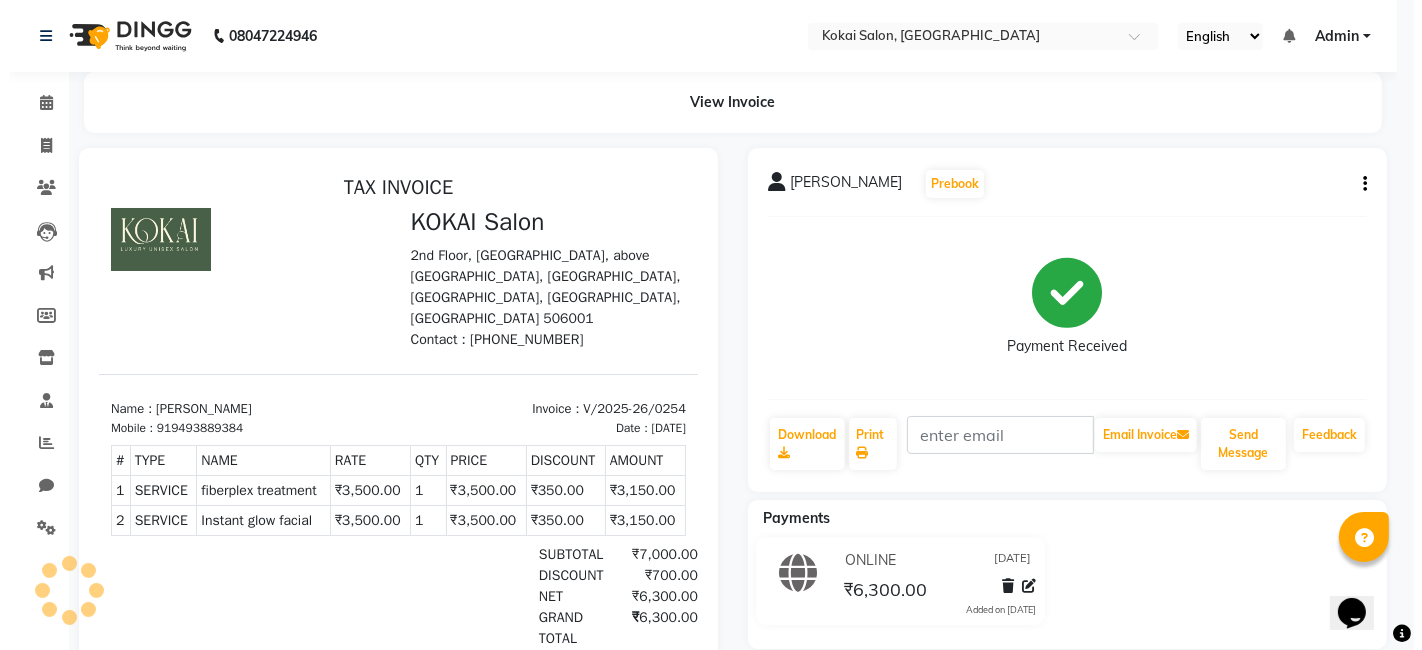 scroll, scrollTop: 0, scrollLeft: 0, axis: both 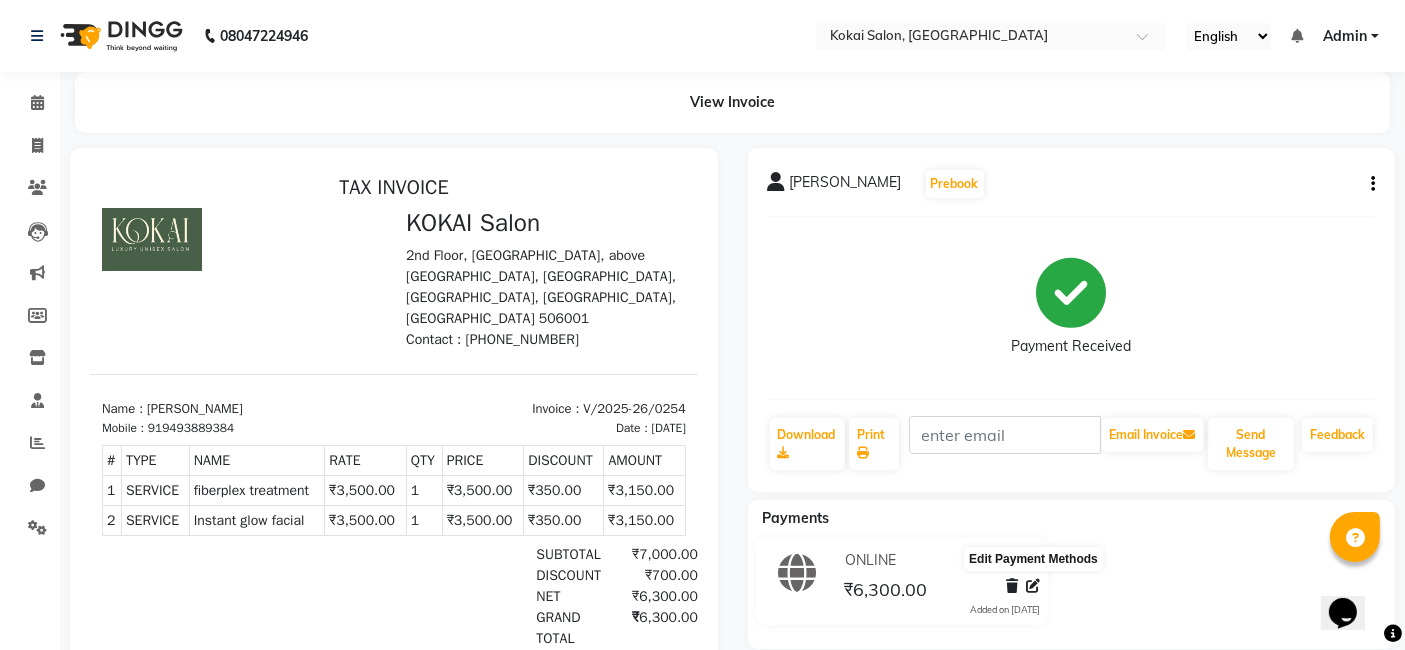click 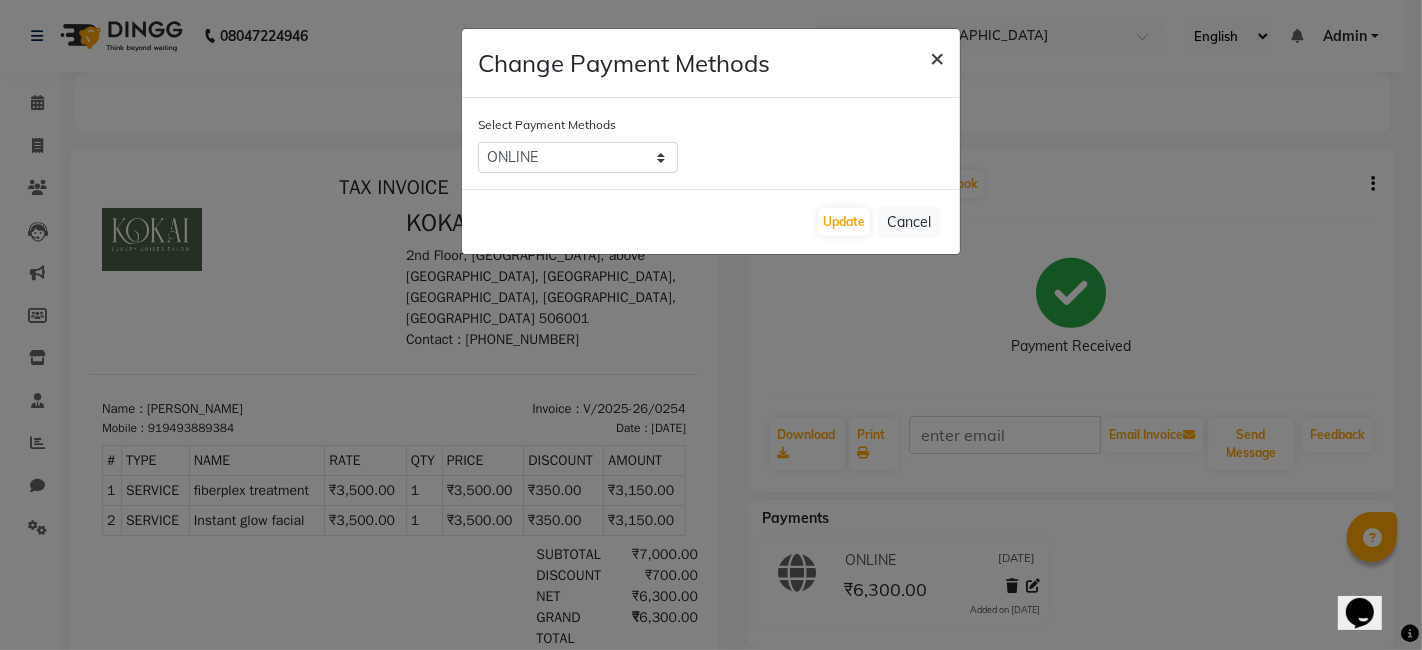 drag, startPoint x: 948, startPoint y: 52, endPoint x: 930, endPoint y: 61, distance: 20.12461 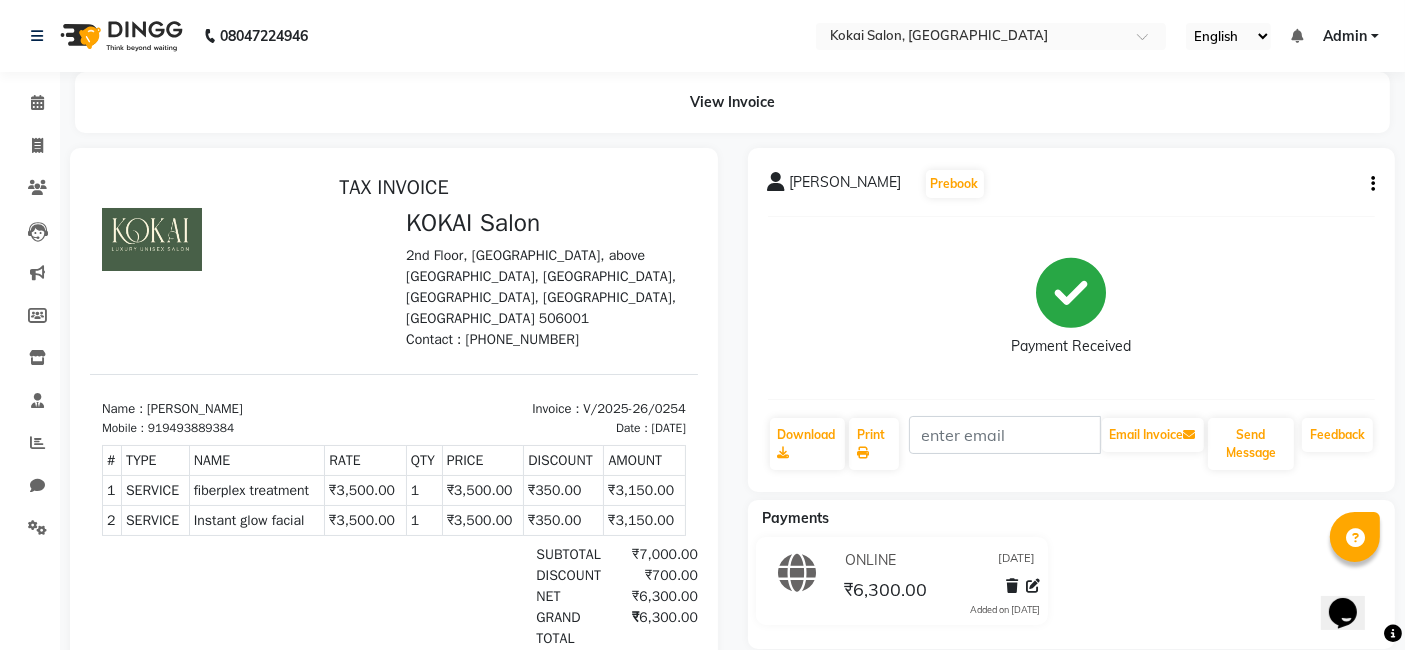 click 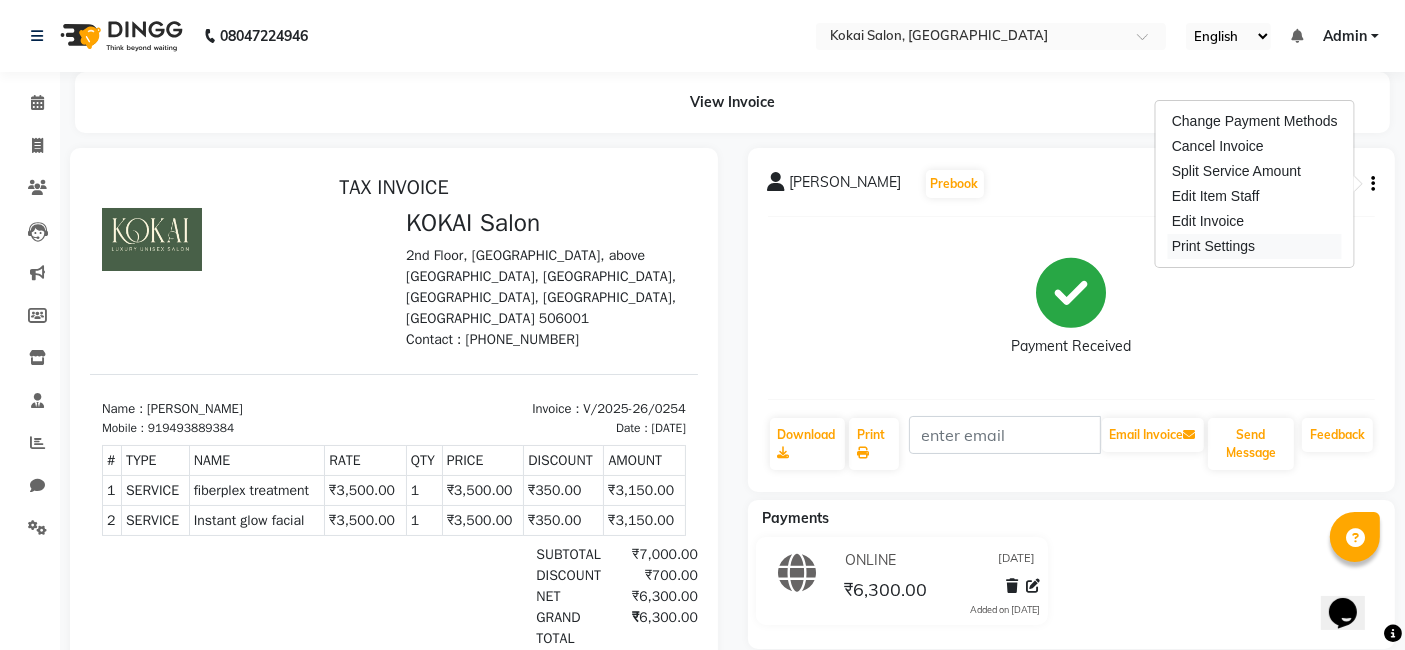 click on "Print Settings" at bounding box center (1255, 246) 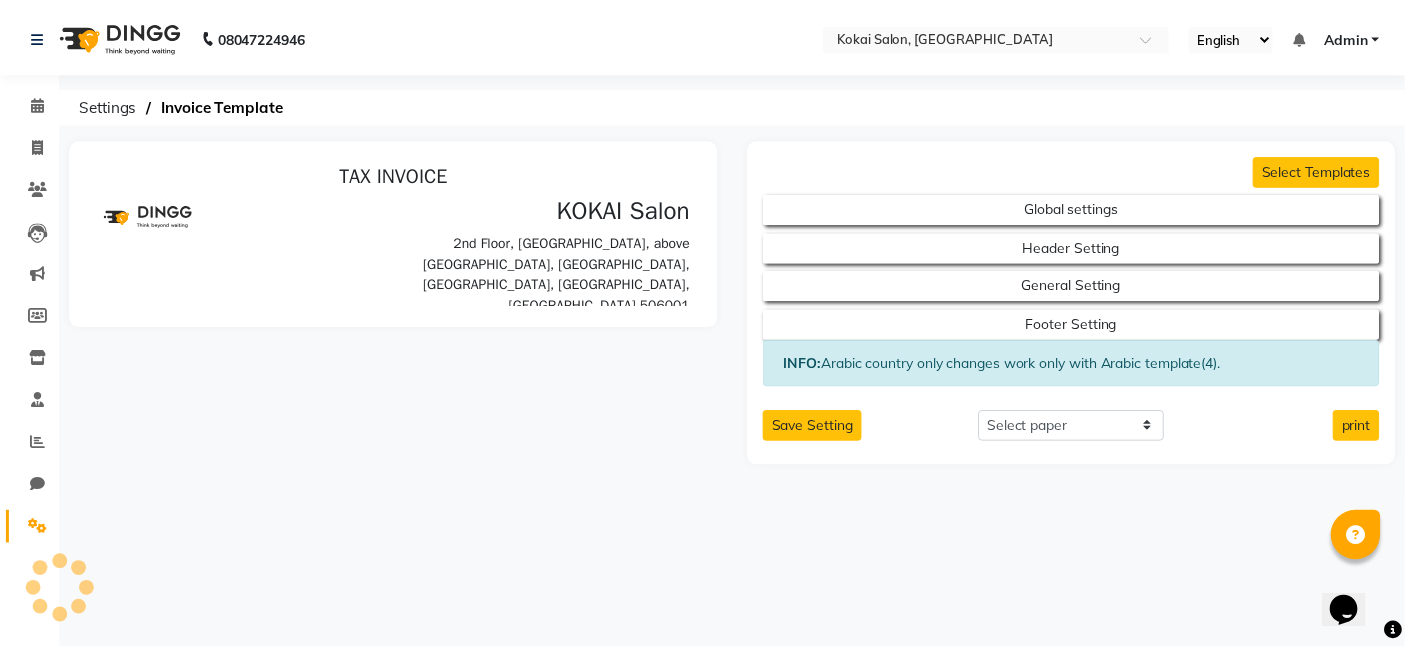 scroll, scrollTop: 0, scrollLeft: 0, axis: both 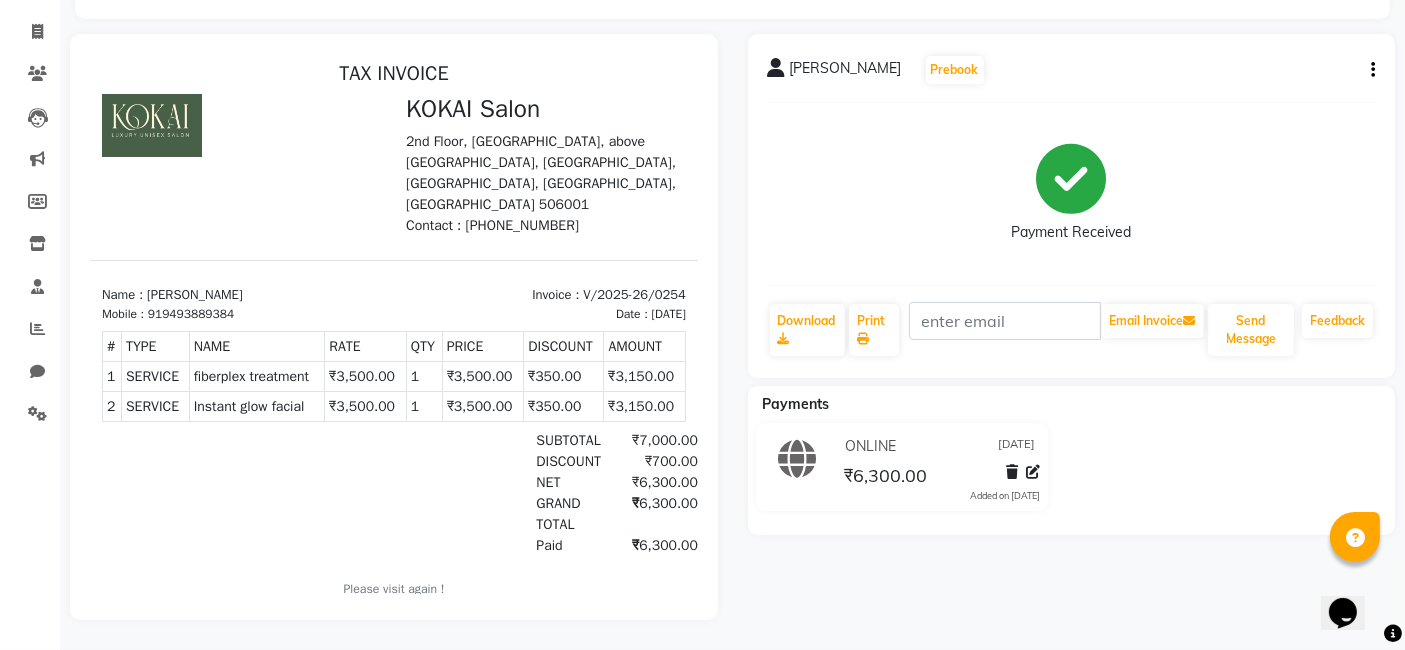 click 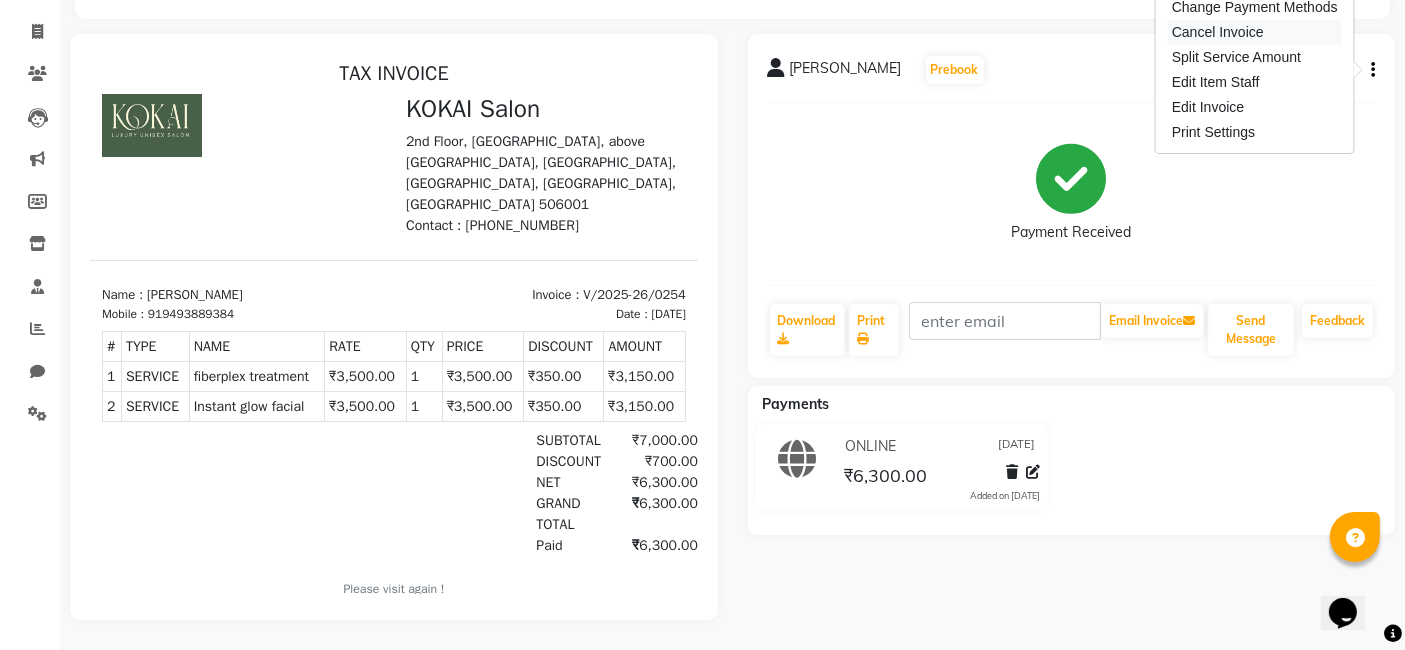 click on "Cancel Invoice" at bounding box center [1255, 32] 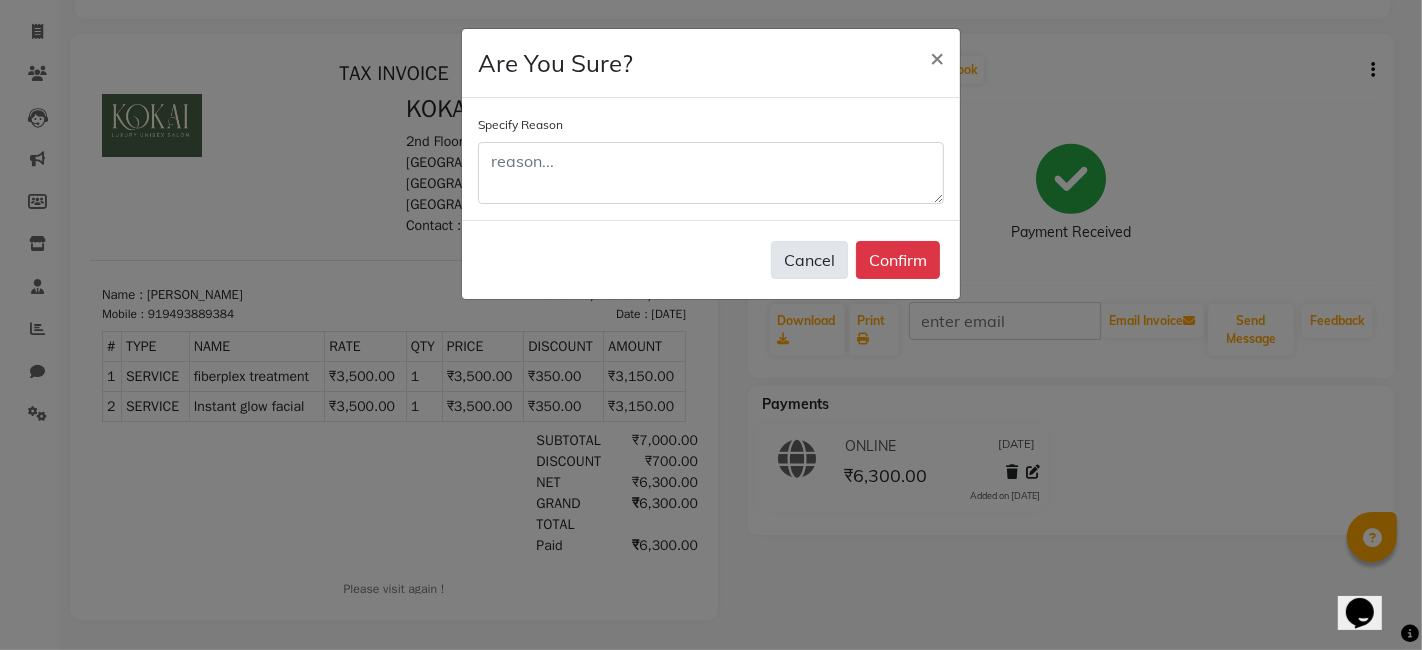 click on "Cancel" 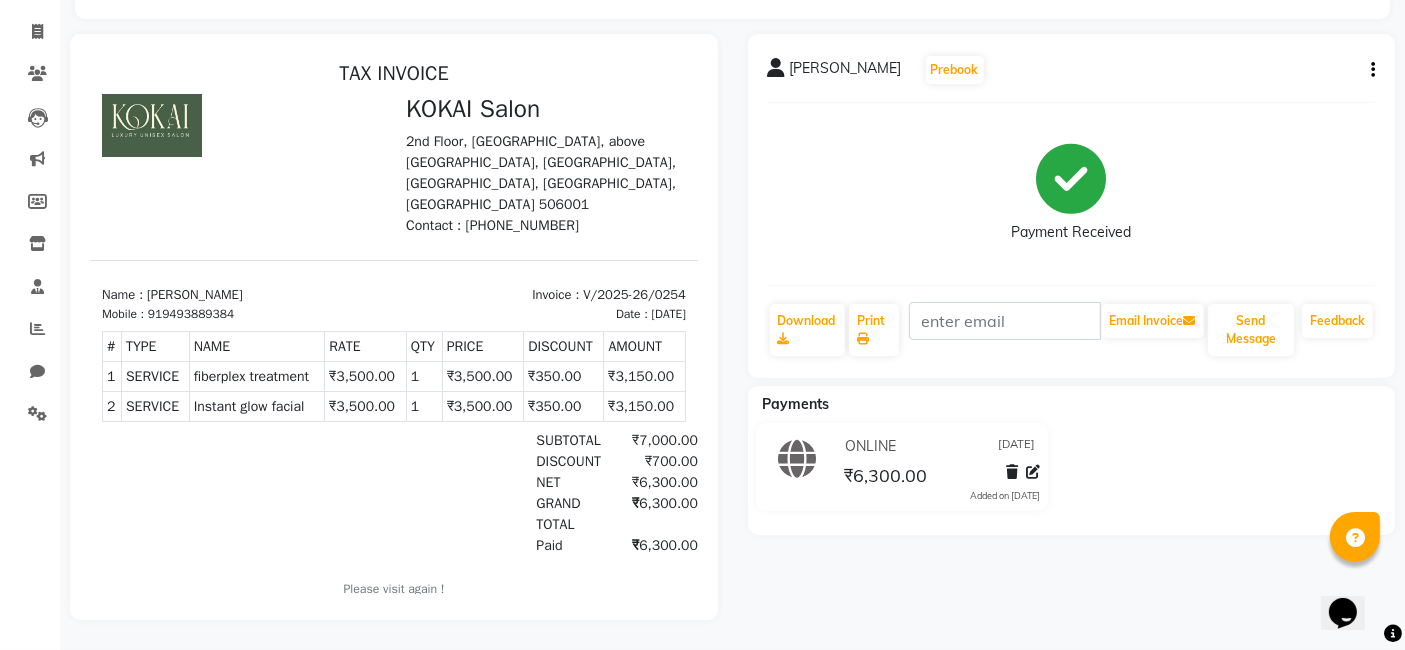 click 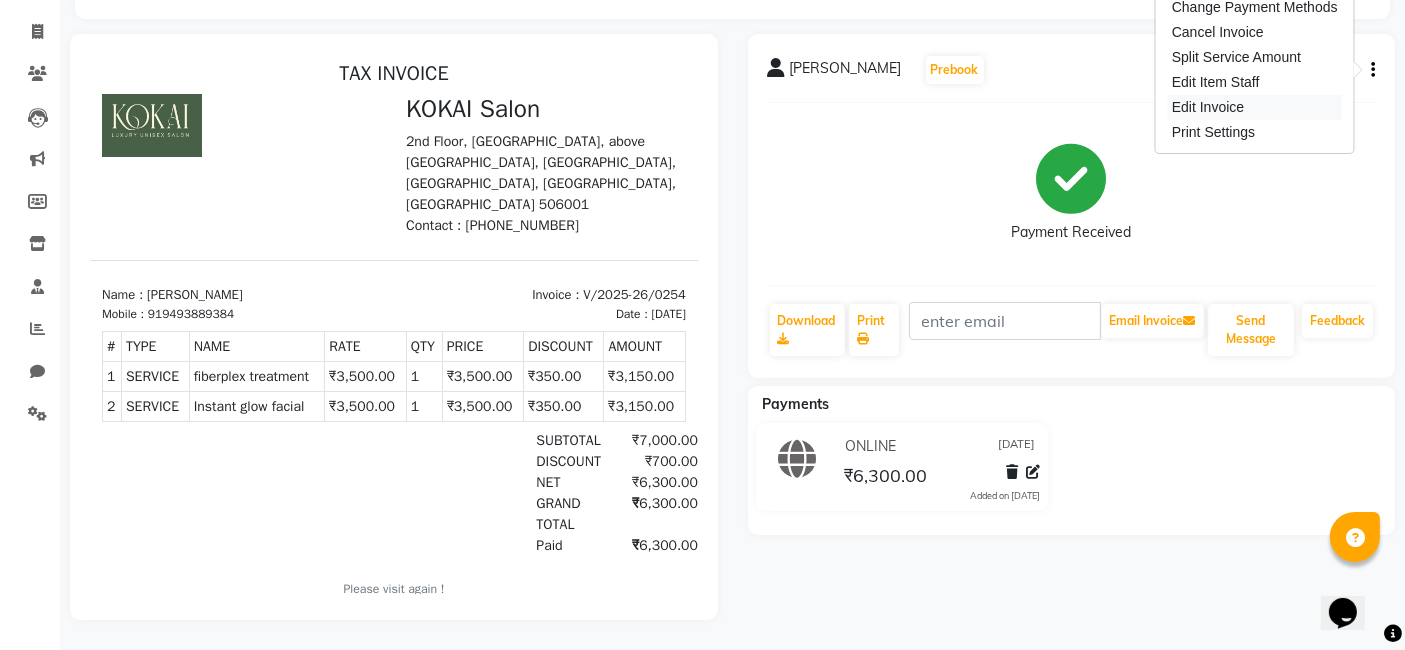 click on "Edit Invoice" at bounding box center (1255, 107) 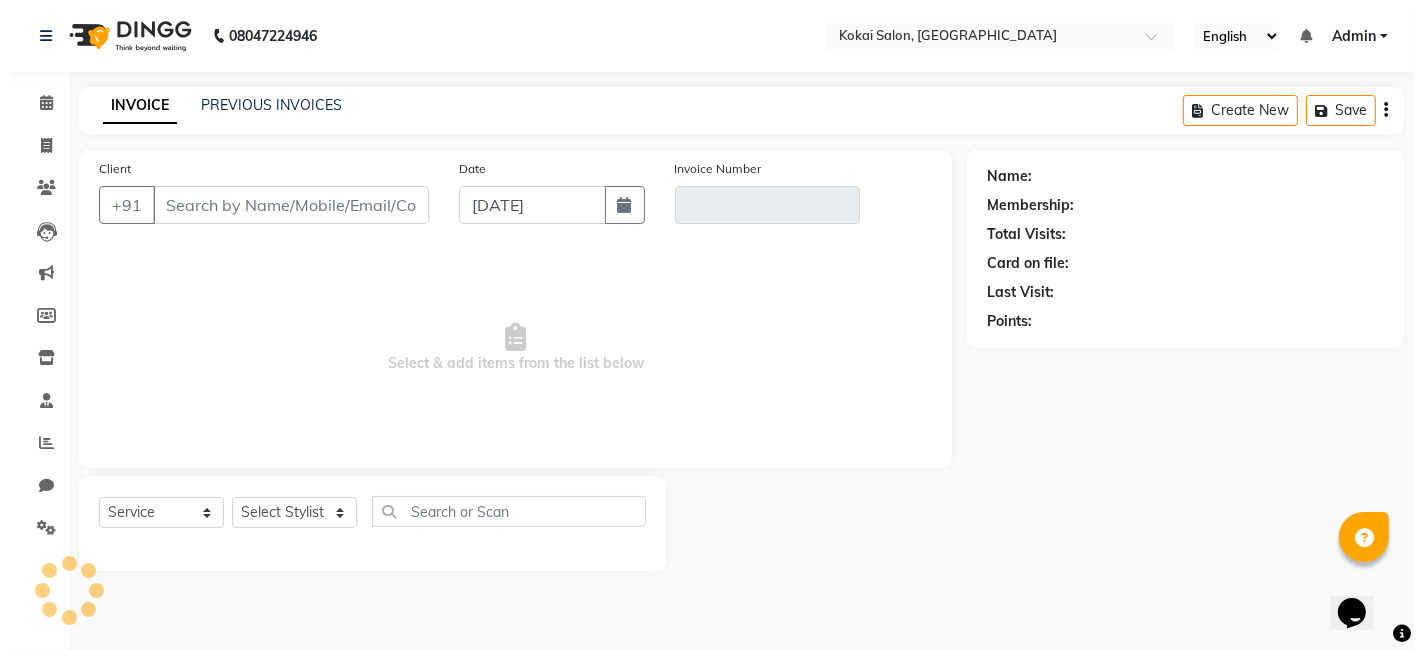 scroll, scrollTop: 0, scrollLeft: 0, axis: both 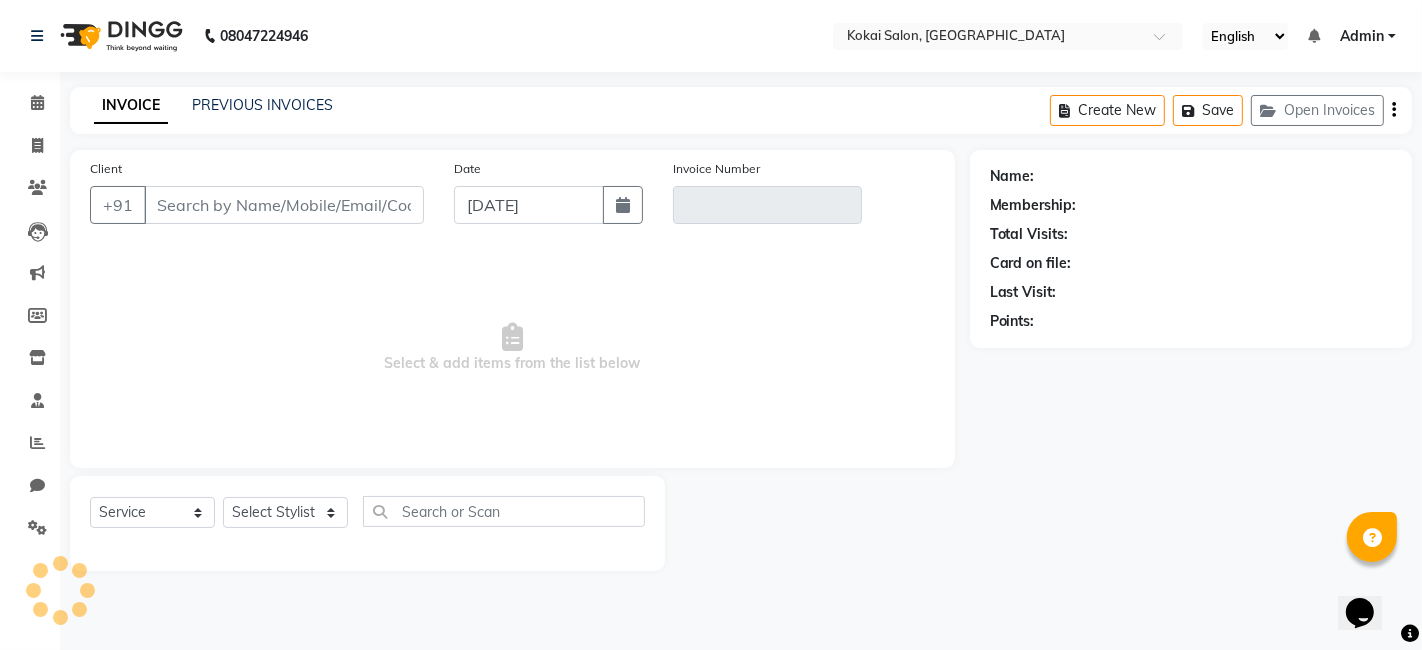 type on "9493889384" 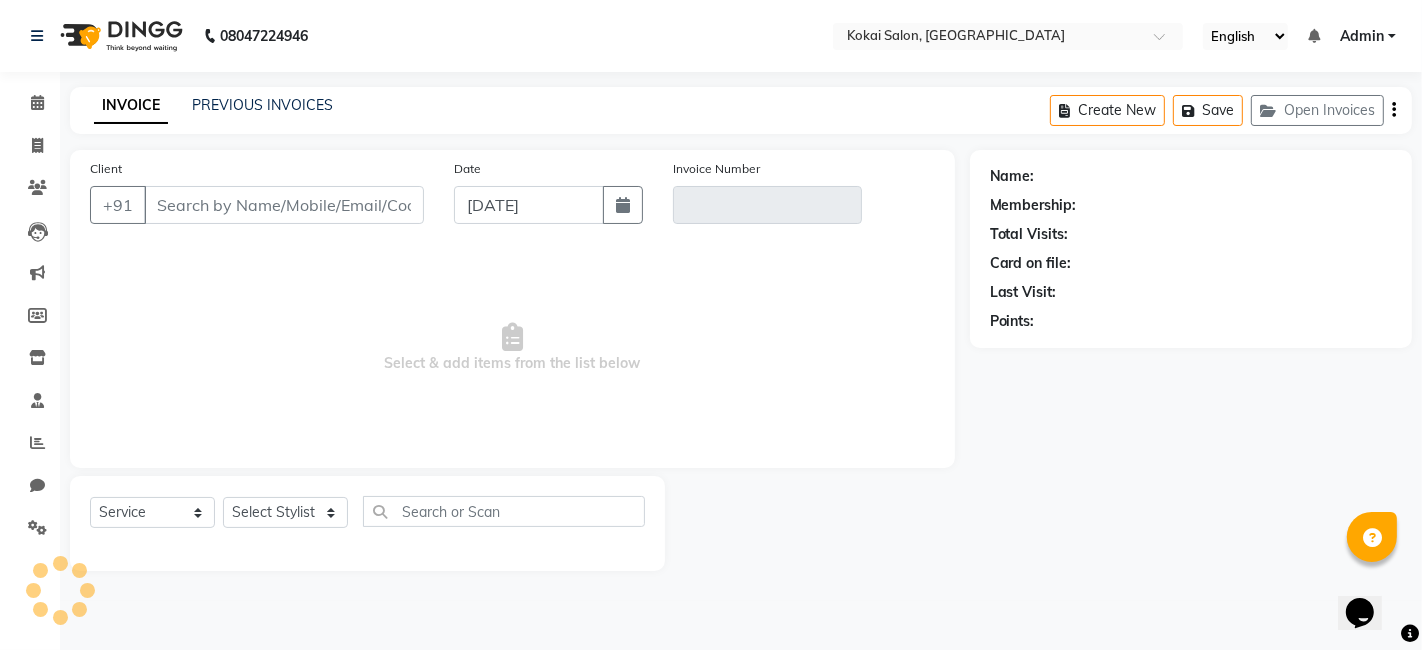 type on "V/2025-26/0254" 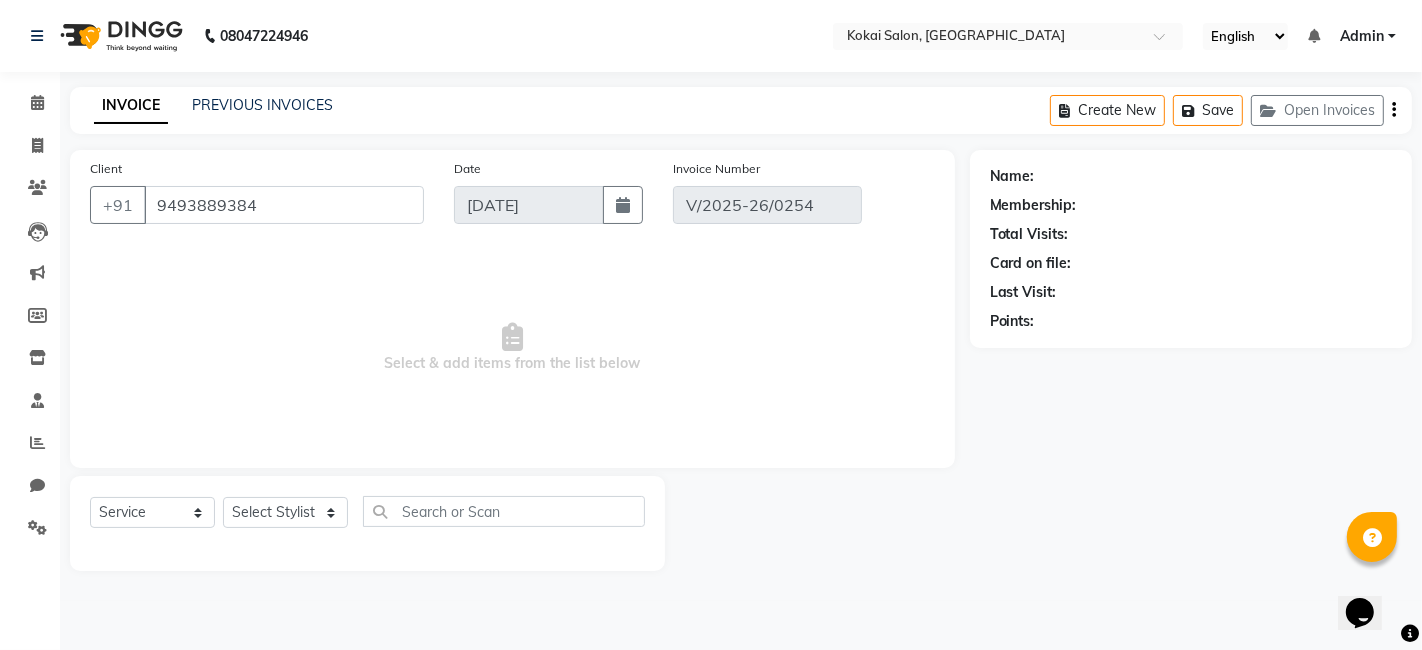 select on "select" 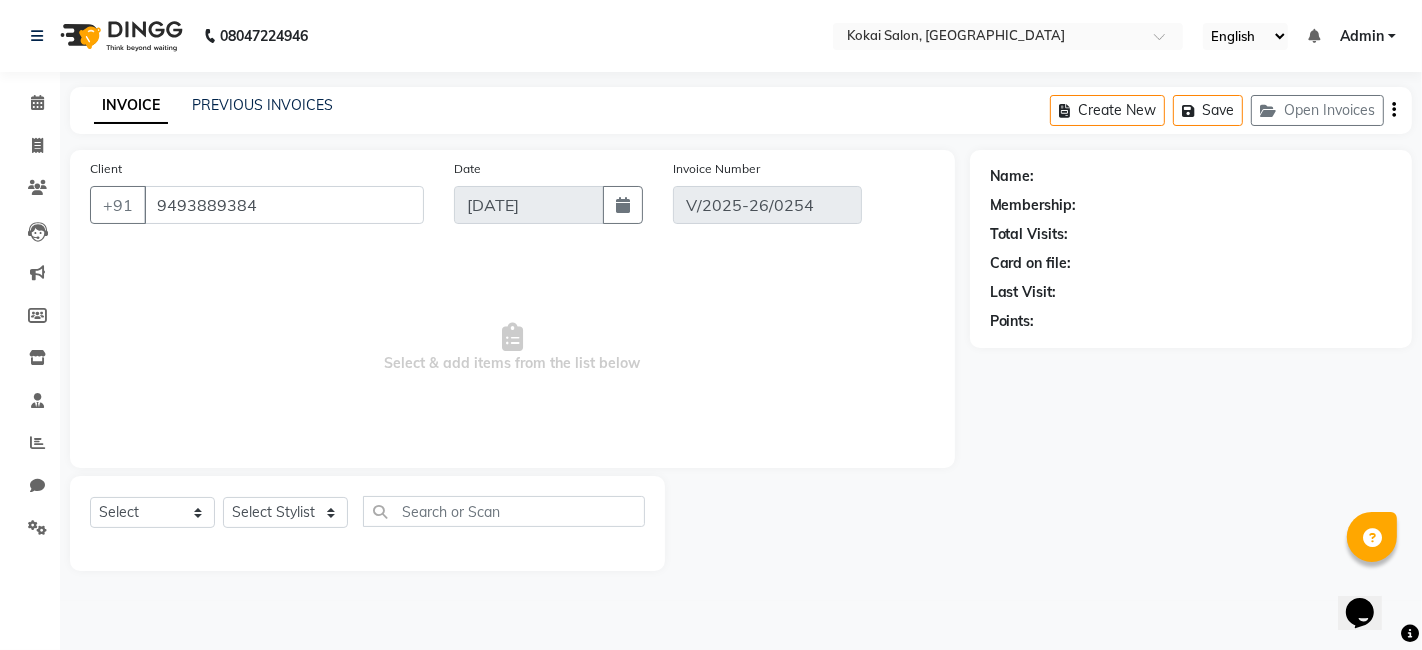 select on "1: Object" 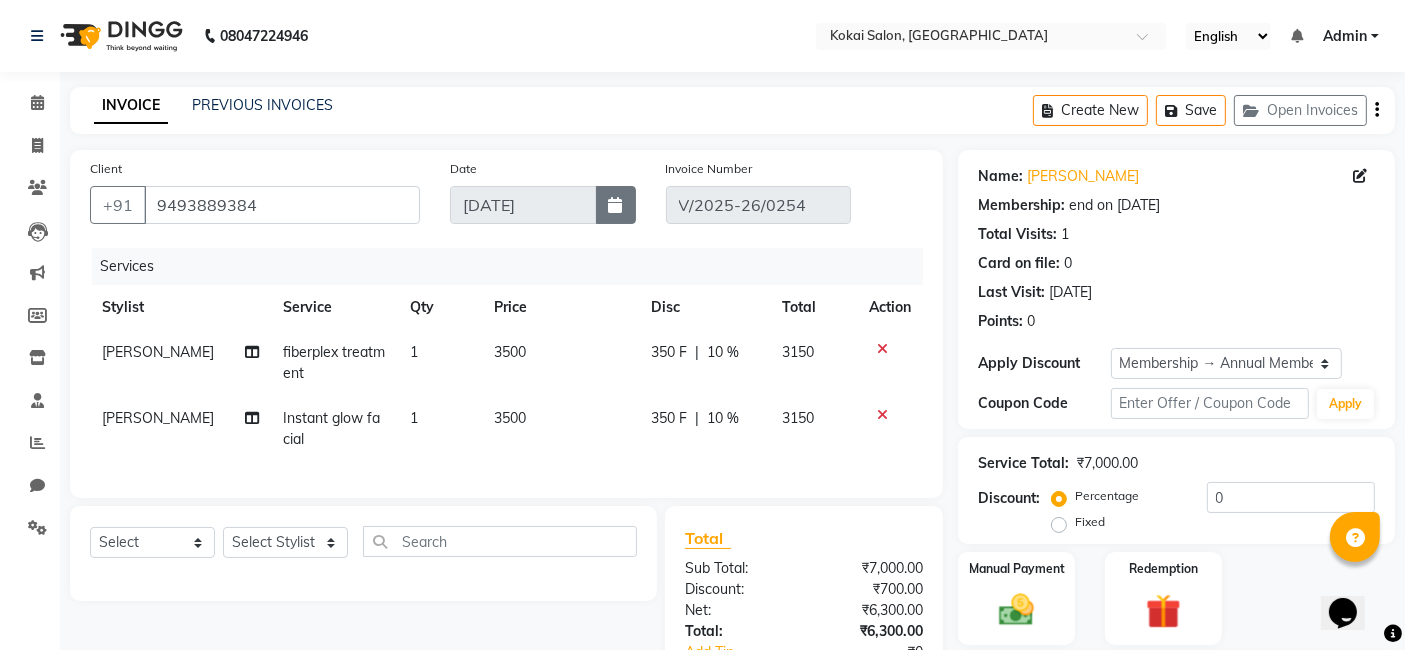 type on "20" 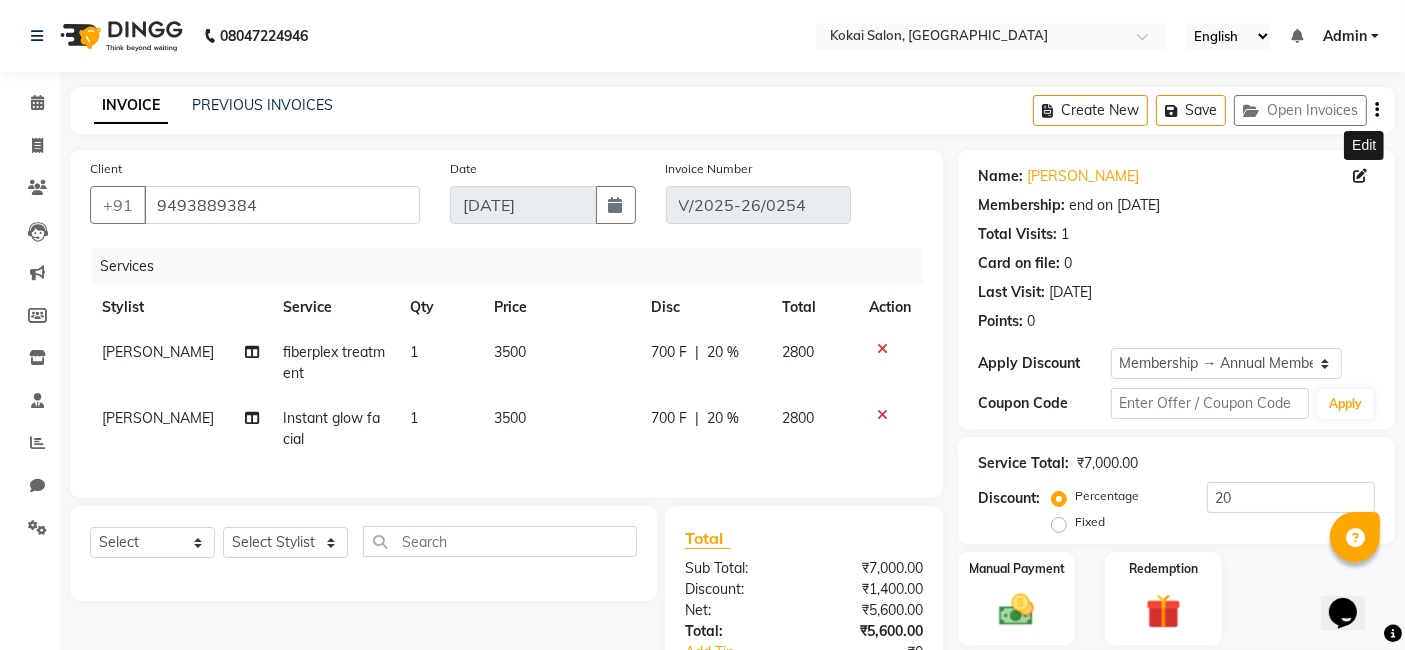 click 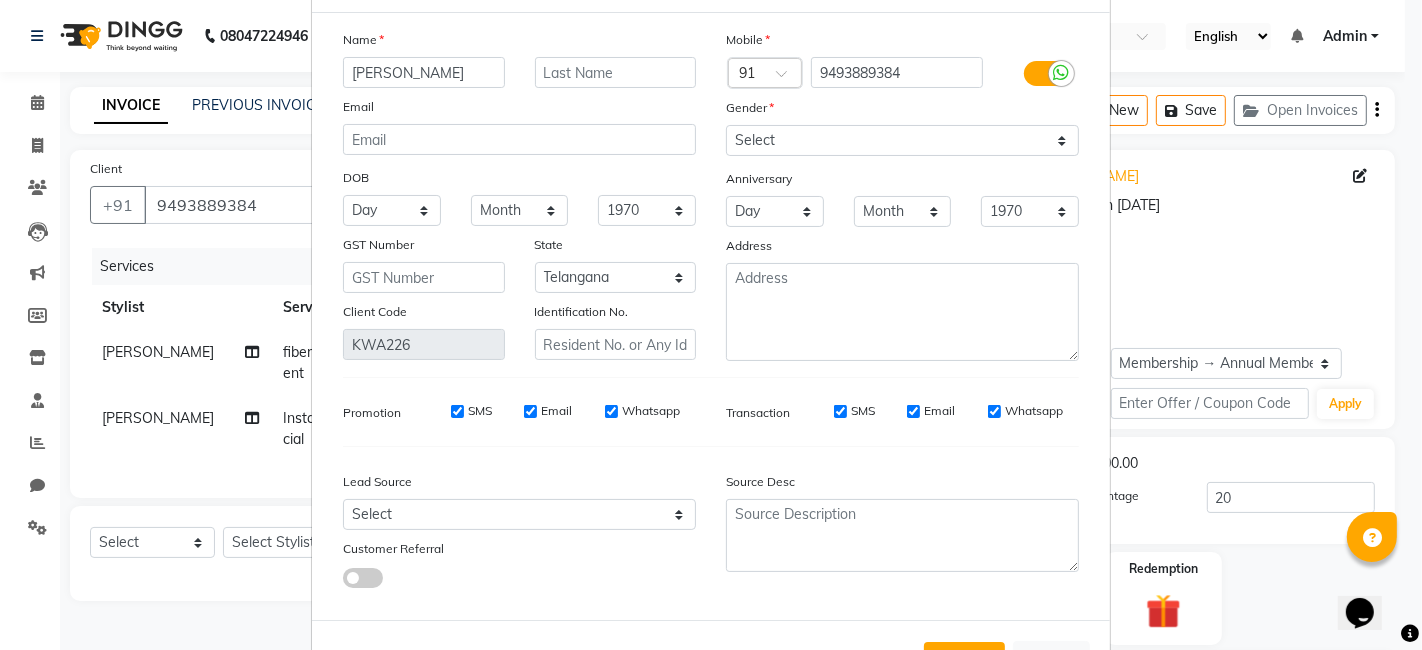 scroll, scrollTop: 50, scrollLeft: 0, axis: vertical 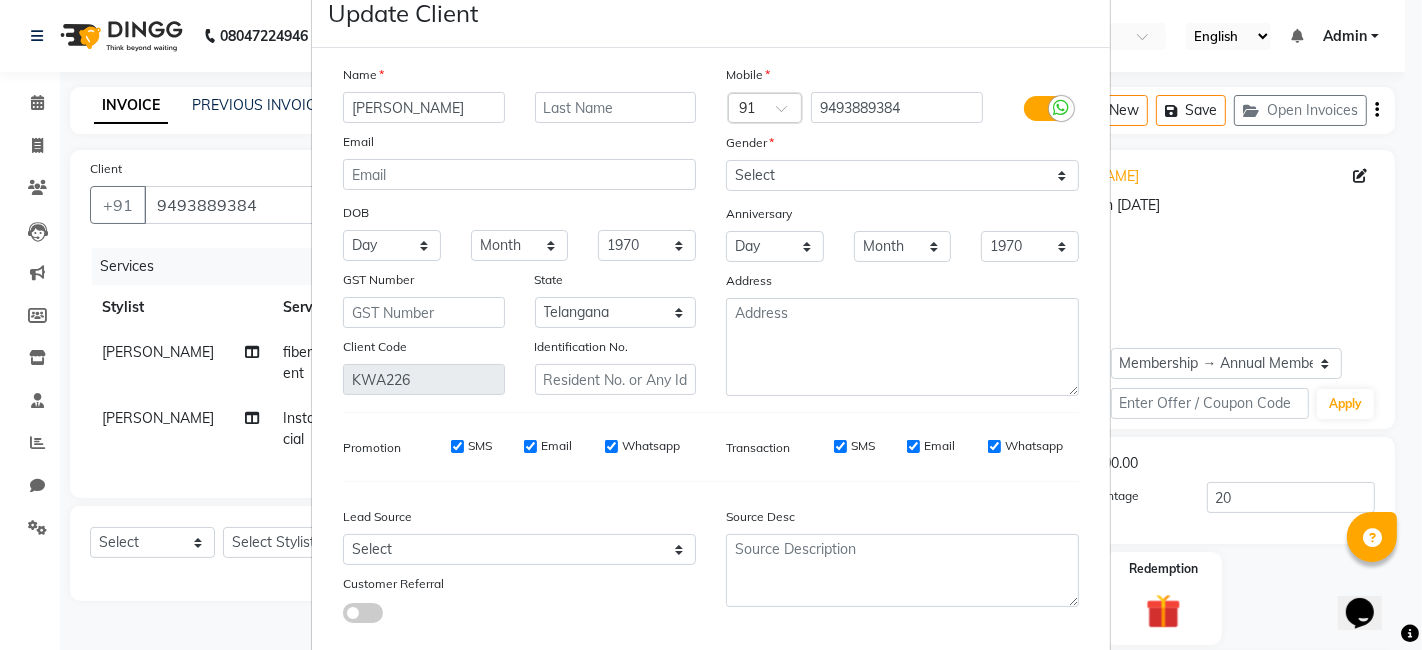 click on "Update Client Name [PERSON_NAME] Email DOB Day 01 02 03 04 05 06 07 08 09 10 11 12 13 14 15 16 17 18 19 20 21 22 23 24 25 26 27 28 29 30 31 Month January February March April May June July August September October November [DATE] 1941 1942 1943 1944 1945 1946 1947 1948 1949 1950 1951 1952 1953 1954 1955 1956 1957 1958 1959 1960 1961 1962 1963 1964 1965 1966 1967 1968 1969 1970 1971 1972 1973 1974 1975 1976 1977 1978 1979 1980 1981 1982 1983 1984 1985 1986 1987 1988 1989 1990 1991 1992 1993 1994 1995 1996 1997 1998 1999 2000 2001 2002 2003 2004 2005 2006 2007 2008 2009 2010 2011 2012 2013 2014 2015 2016 2017 2018 2019 2020 2021 2022 2023 2024 GST Number State Select [GEOGRAPHIC_DATA] and [GEOGRAPHIC_DATA] [GEOGRAPHIC_DATA] [GEOGRAPHIC_DATA] [GEOGRAPHIC_DATA] [GEOGRAPHIC_DATA] [GEOGRAPHIC_DATA] [GEOGRAPHIC_DATA] [GEOGRAPHIC_DATA] and [GEOGRAPHIC_DATA] [GEOGRAPHIC_DATA] [GEOGRAPHIC_DATA] [GEOGRAPHIC_DATA] [GEOGRAPHIC_DATA] [GEOGRAPHIC_DATA] [GEOGRAPHIC_DATA] [GEOGRAPHIC_DATA] [GEOGRAPHIC_DATA] [GEOGRAPHIC_DATA] [GEOGRAPHIC_DATA] [GEOGRAPHIC_DATA] [GEOGRAPHIC_DATA] [GEOGRAPHIC_DATA] [GEOGRAPHIC_DATA] [GEOGRAPHIC_DATA] [GEOGRAPHIC_DATA] [GEOGRAPHIC_DATA] [GEOGRAPHIC_DATA] [GEOGRAPHIC_DATA] [GEOGRAPHIC_DATA] [GEOGRAPHIC_DATA] [GEOGRAPHIC_DATA] [GEOGRAPHIC_DATA]" at bounding box center [711, 325] 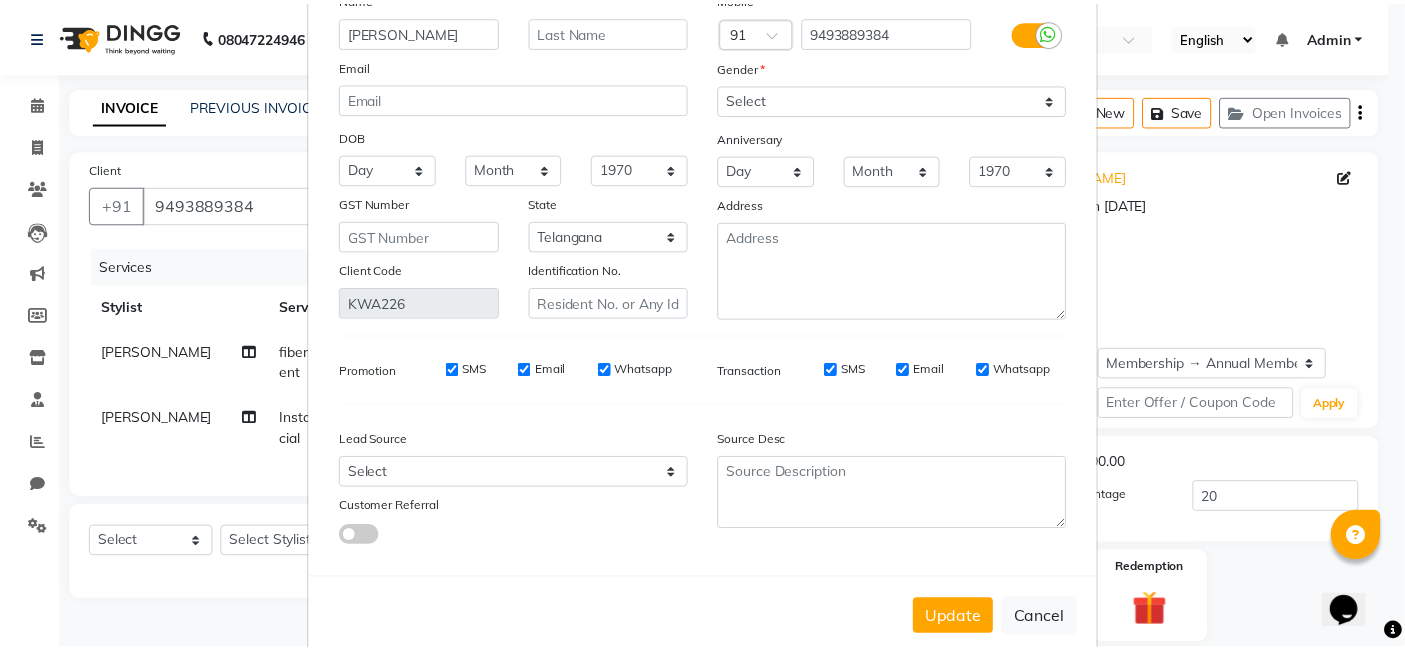 scroll, scrollTop: 161, scrollLeft: 0, axis: vertical 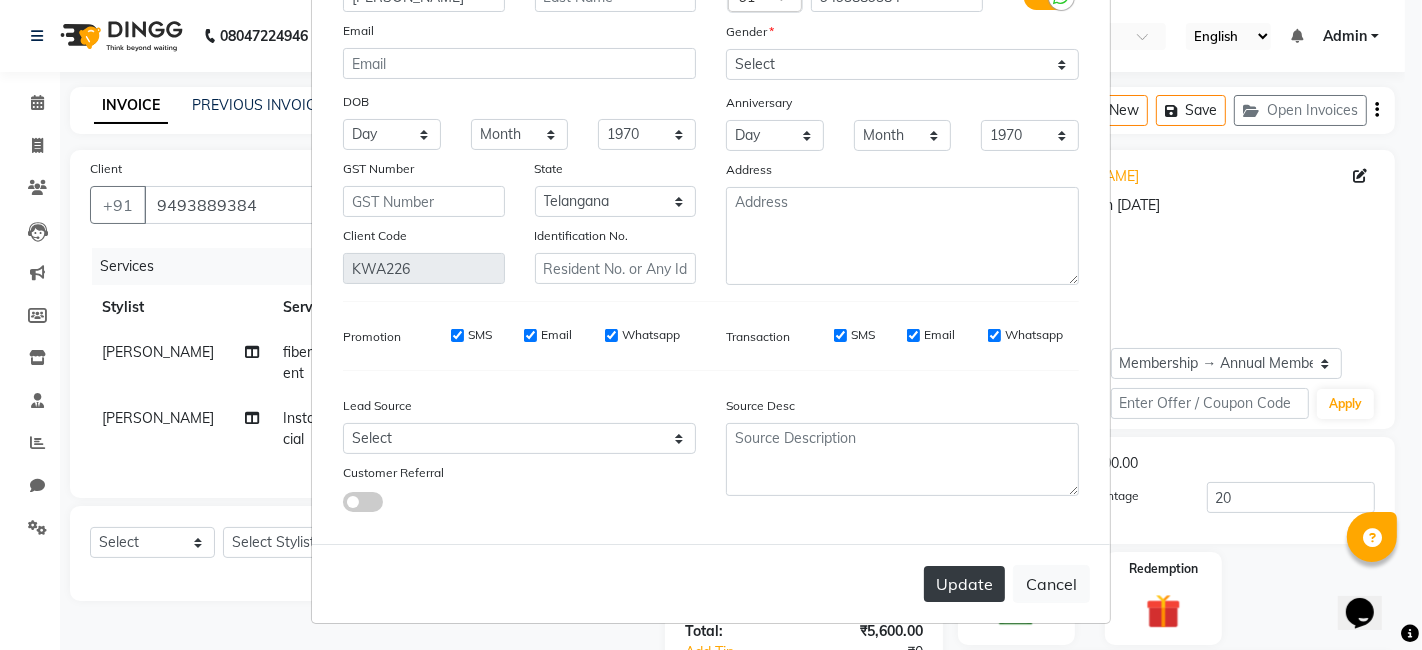 click on "Update" at bounding box center (964, 584) 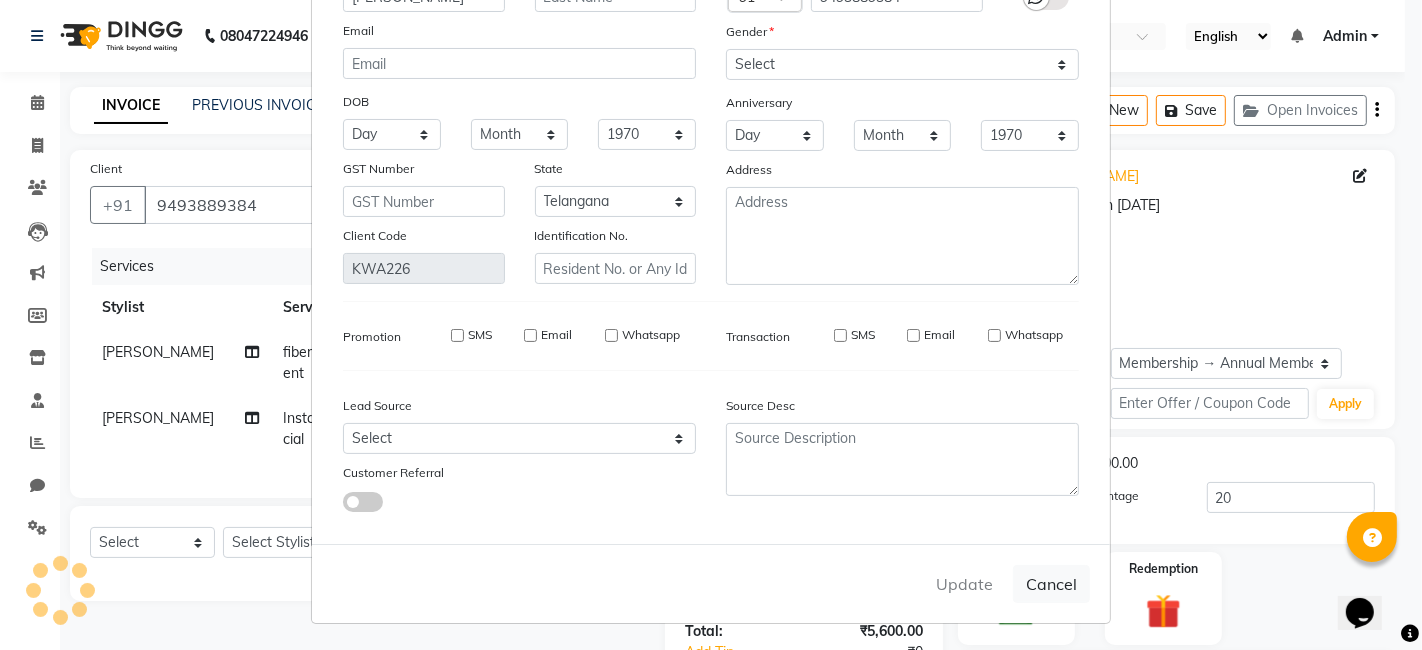 type 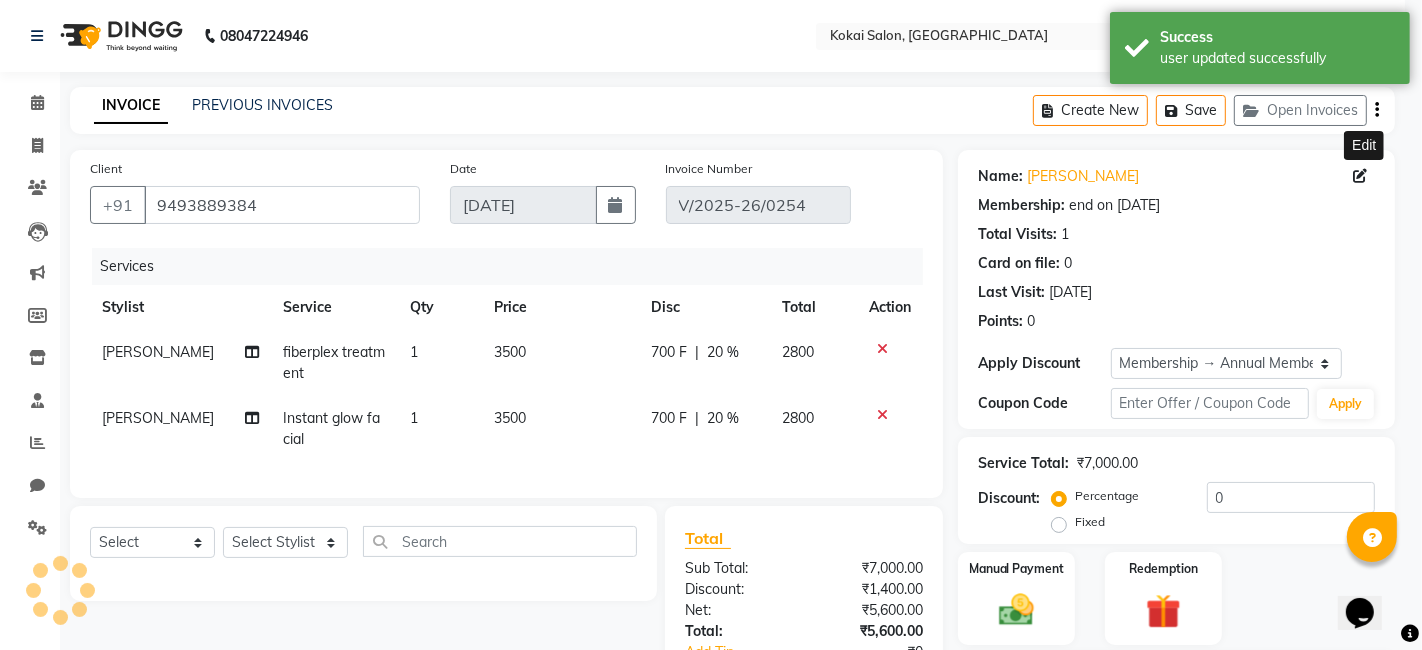 type on "20" 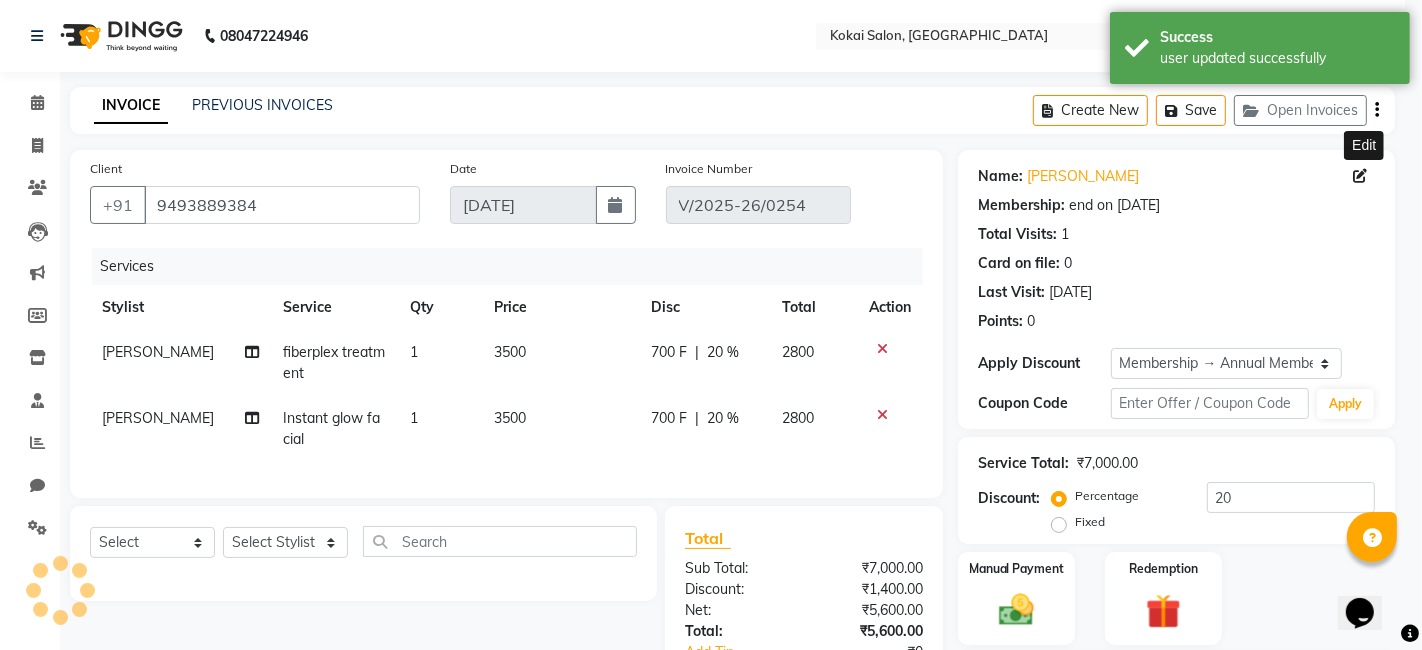 select on "2: Object" 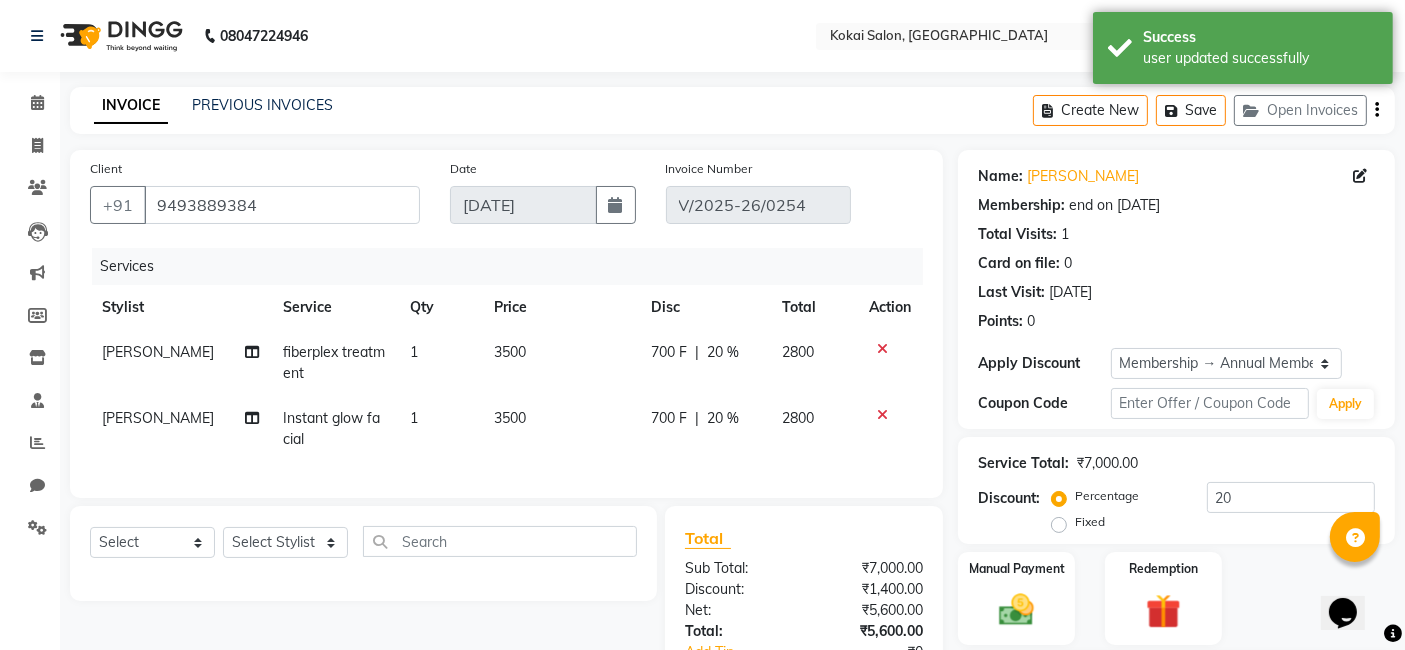 click on "end on [DATE]" 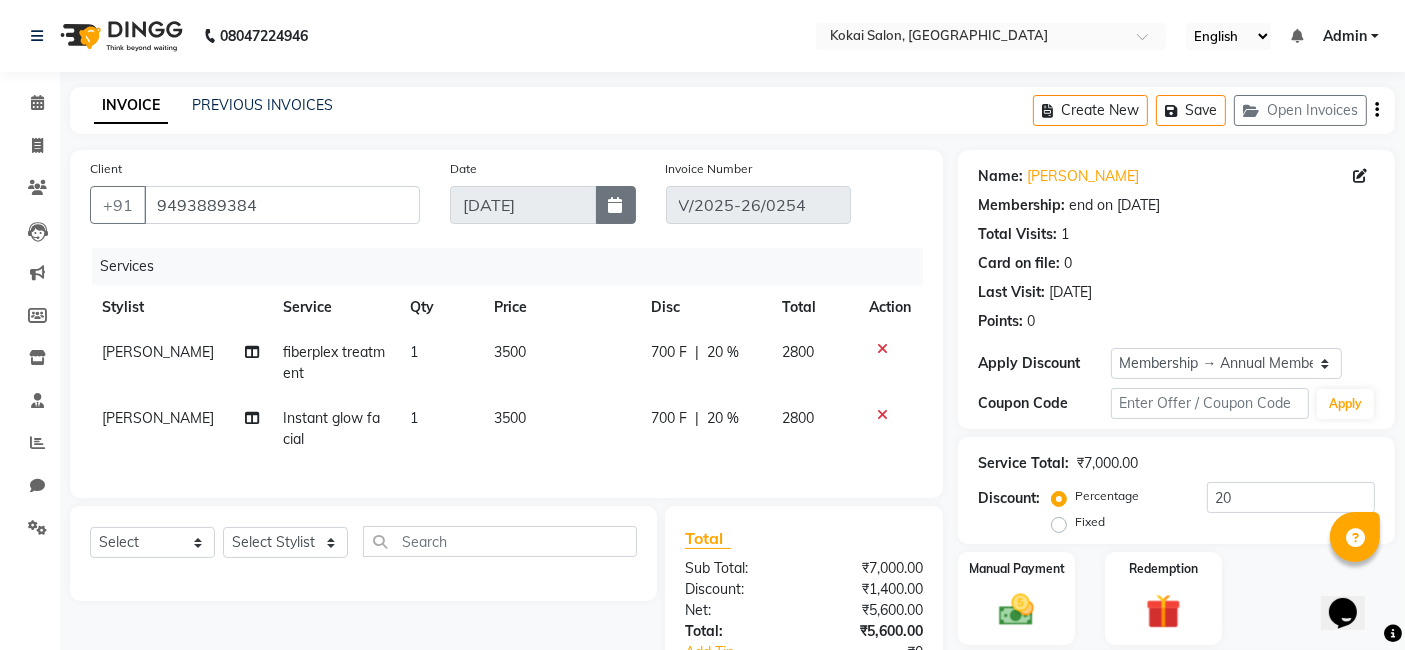 click 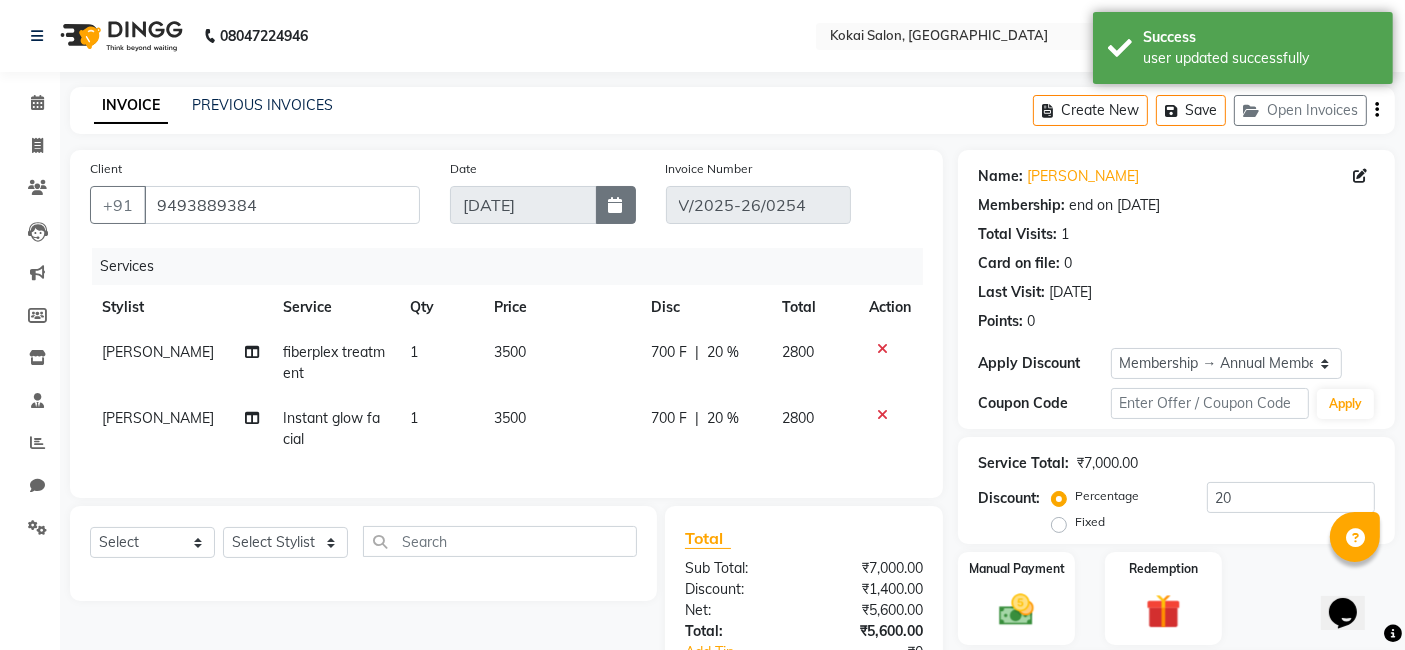 type 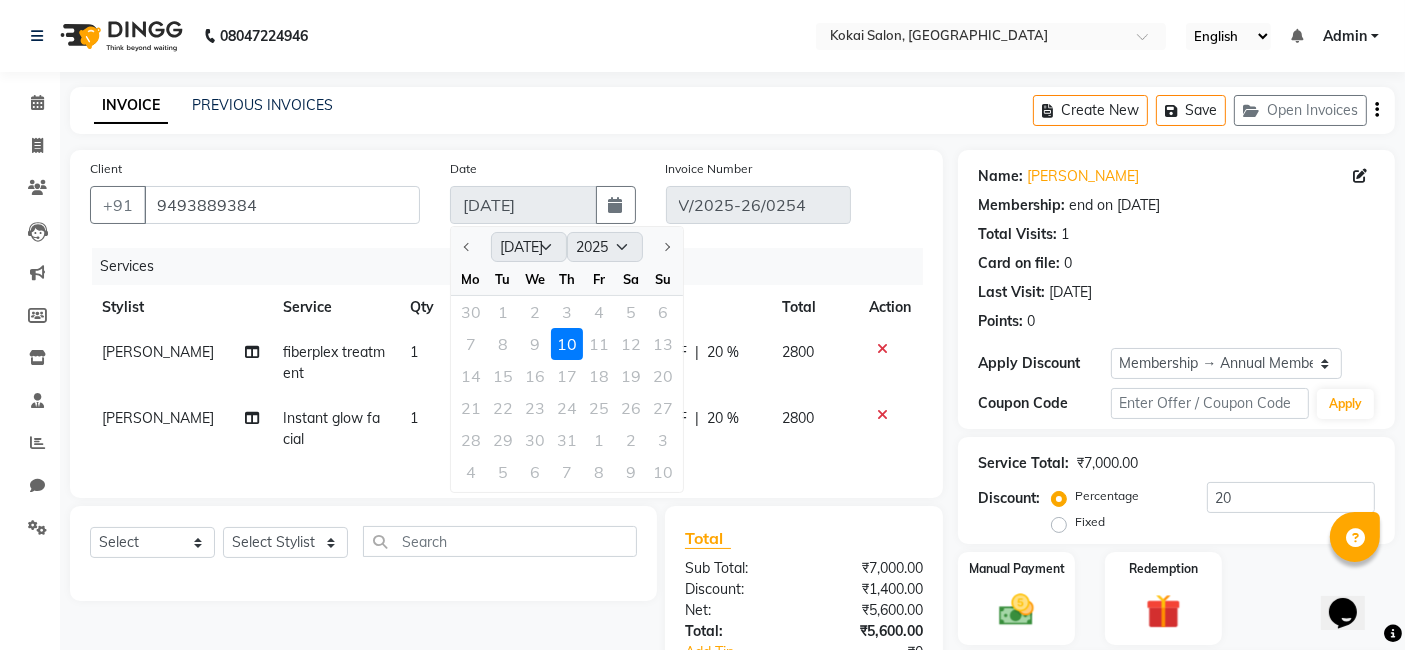 click on "7 8 9 10 11 12 13" 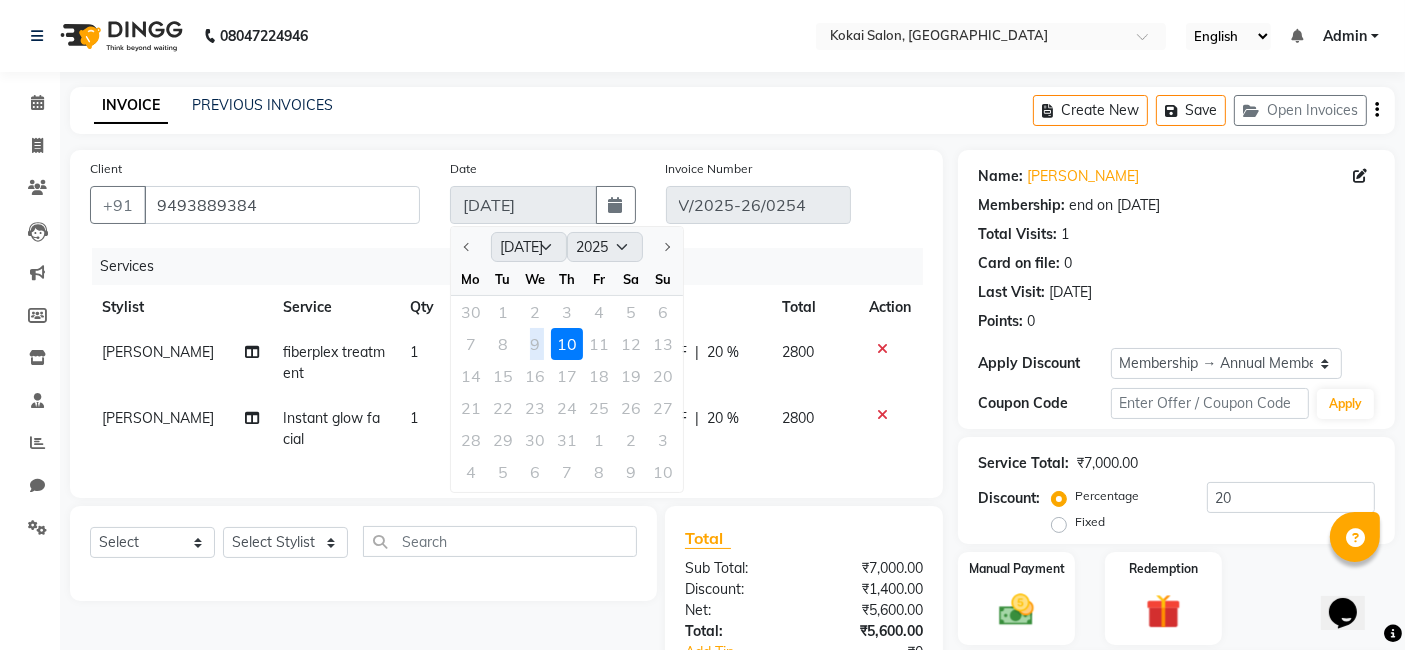 click on "7 8 9 10 11 12 13" 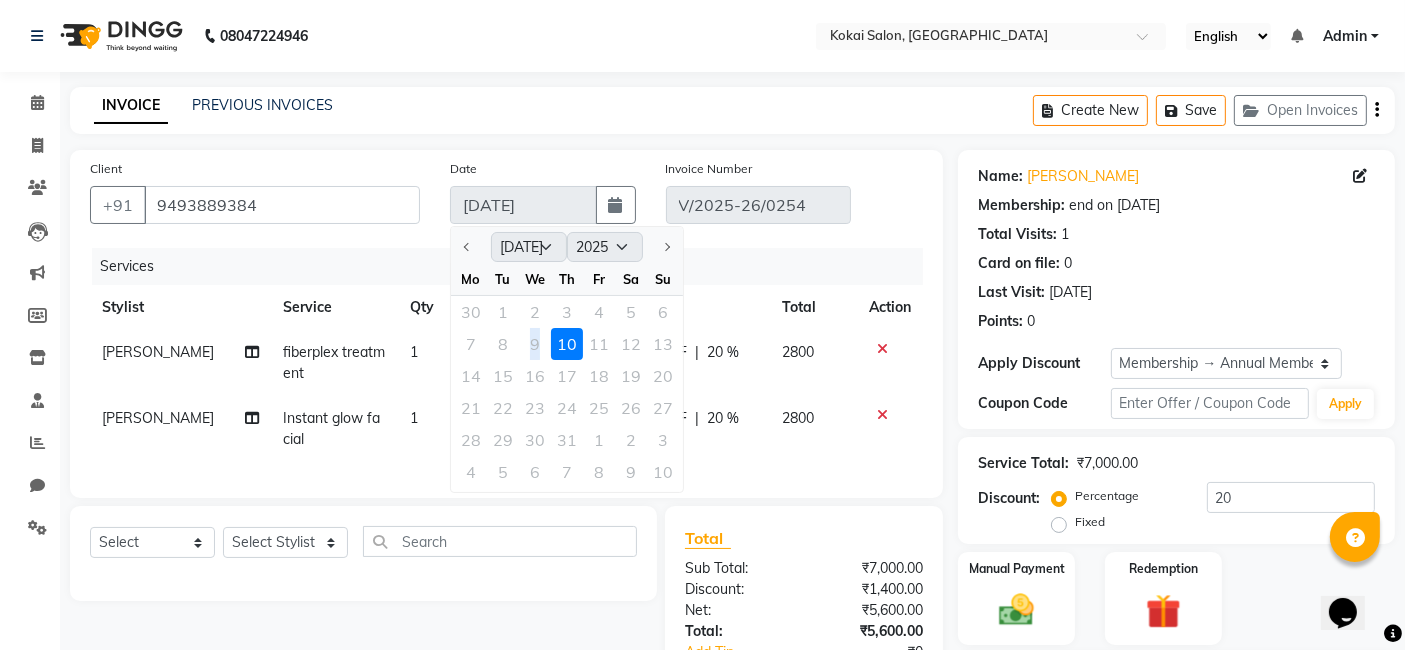 click on "7 8 9 10 11 12 13" 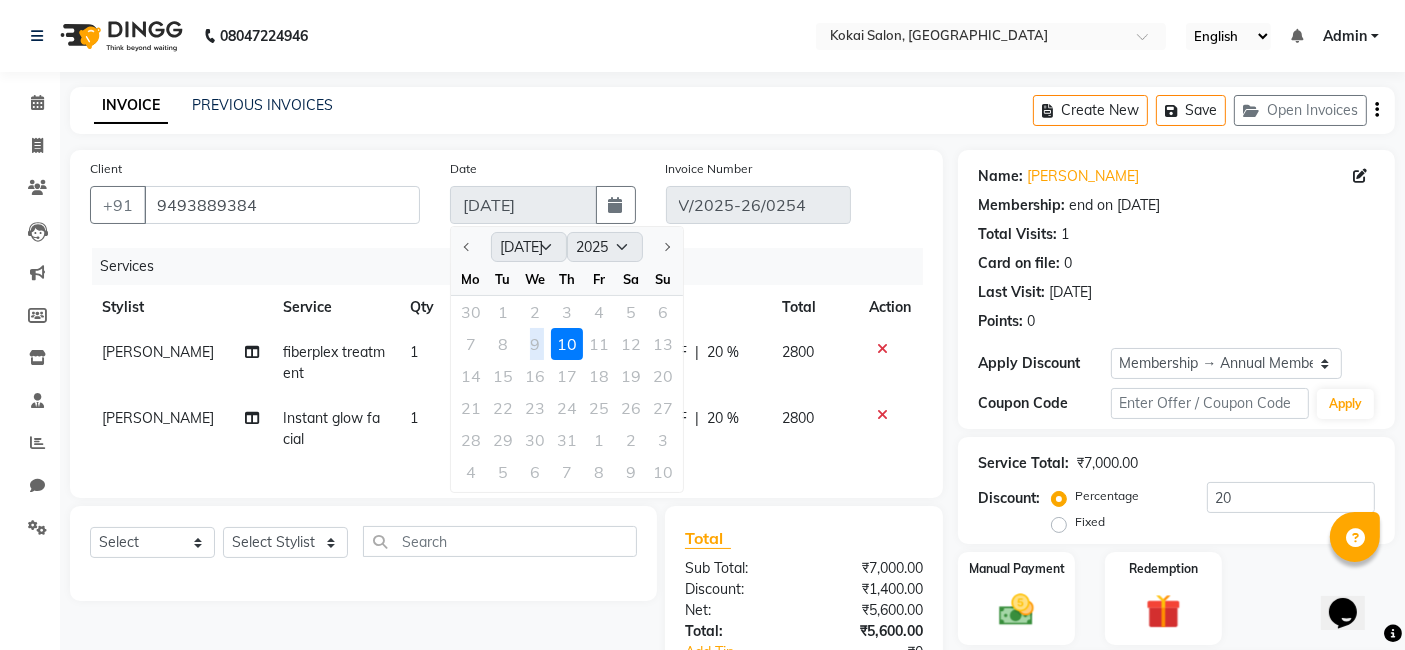 click on "7 8 9 10 11 12 13" 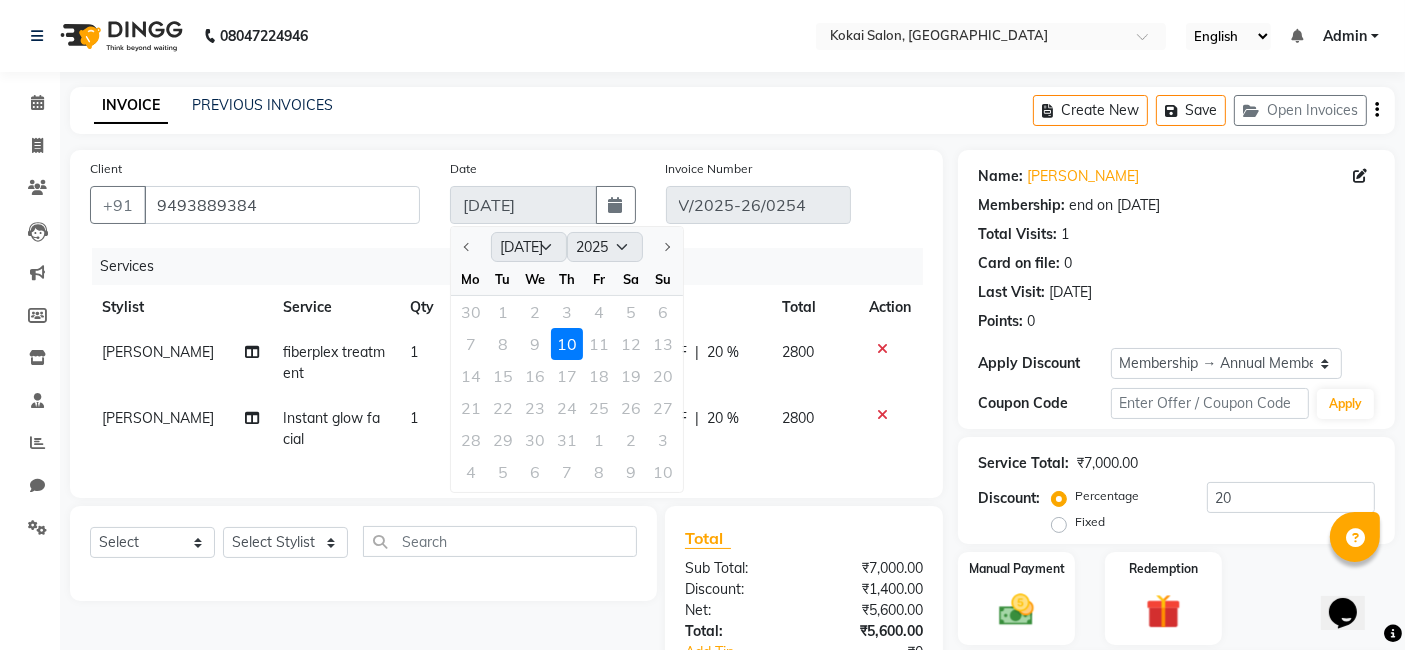 click on "We" 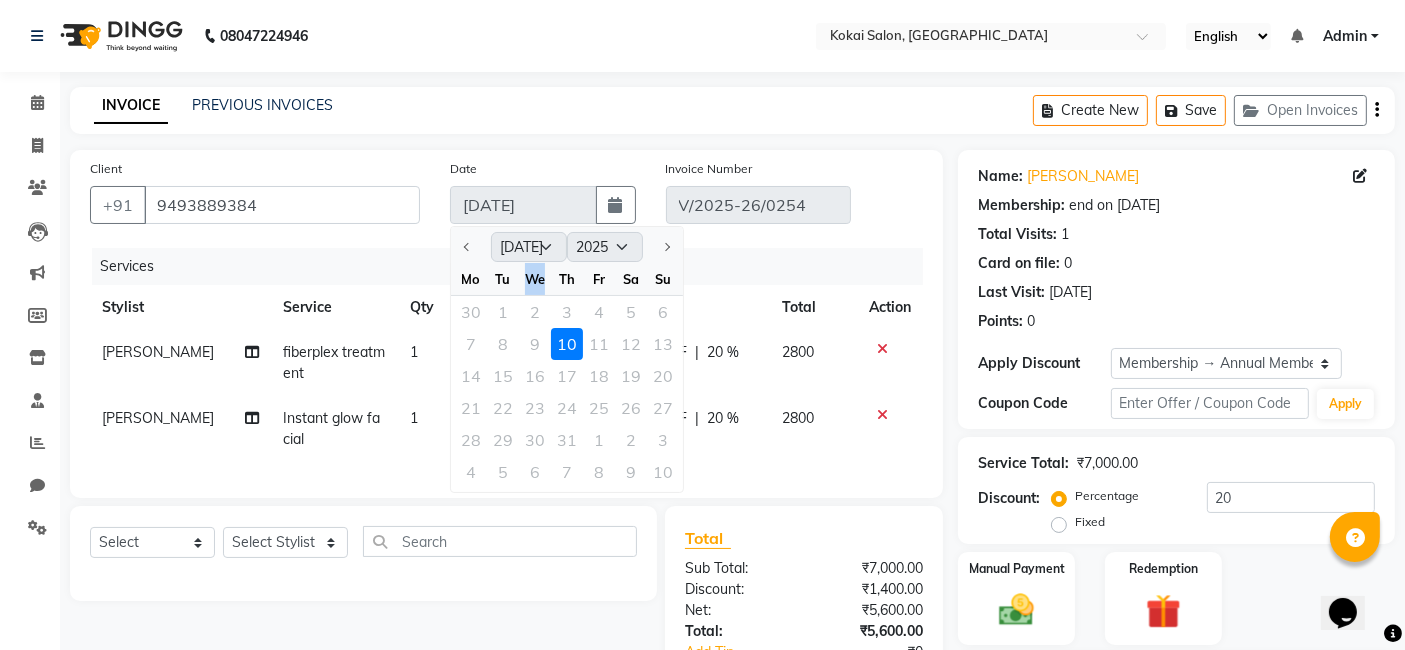 click on "We" 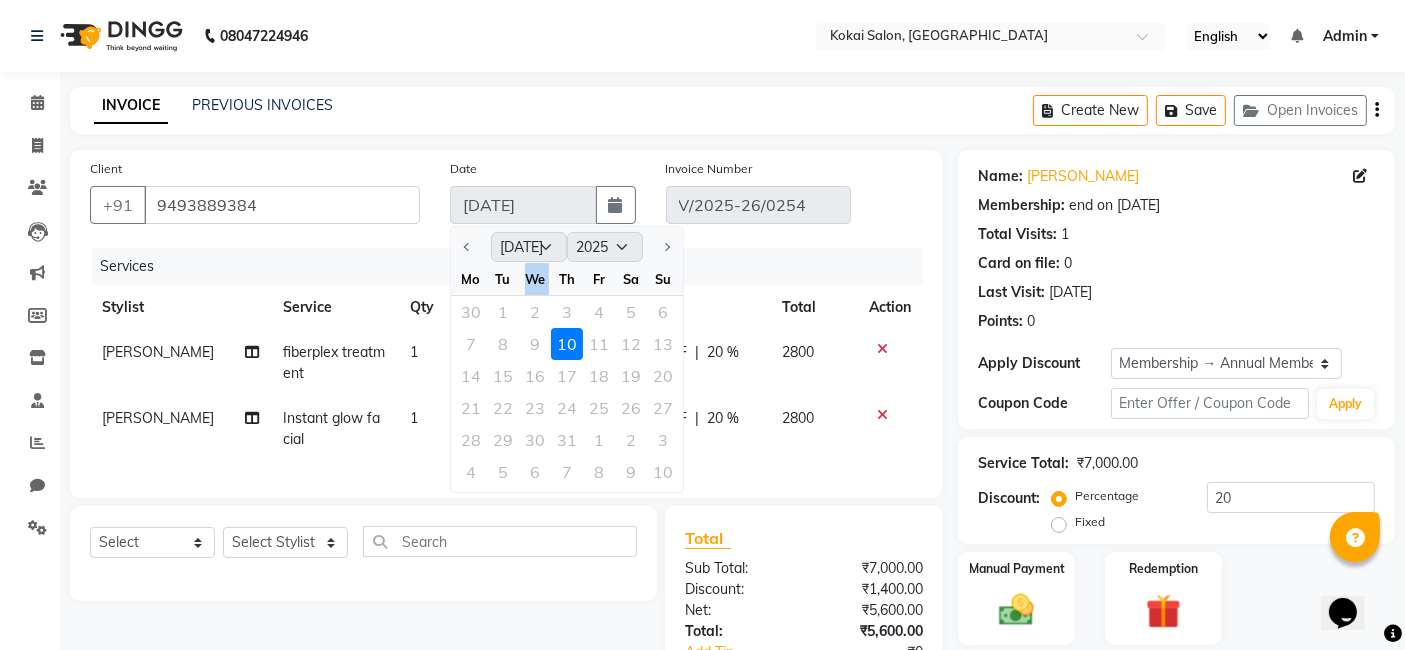 click on "We" 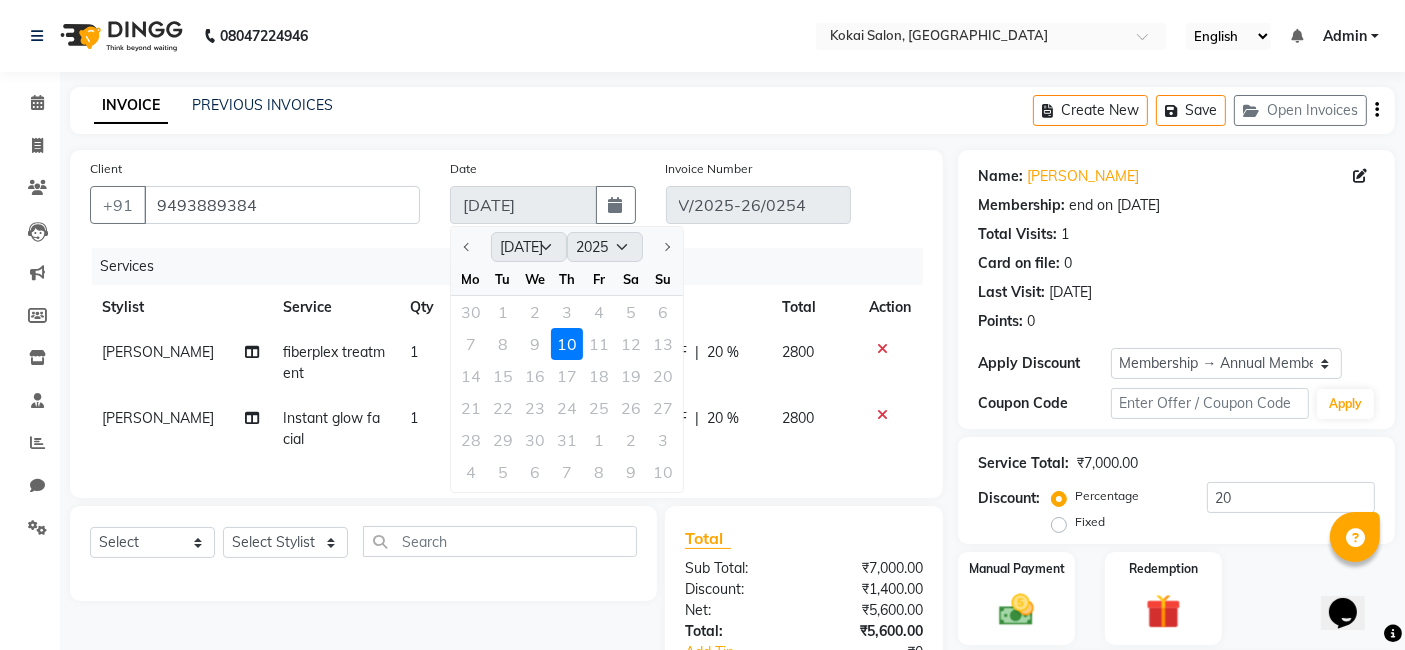 click on "7 8 9 10 11 12 13" 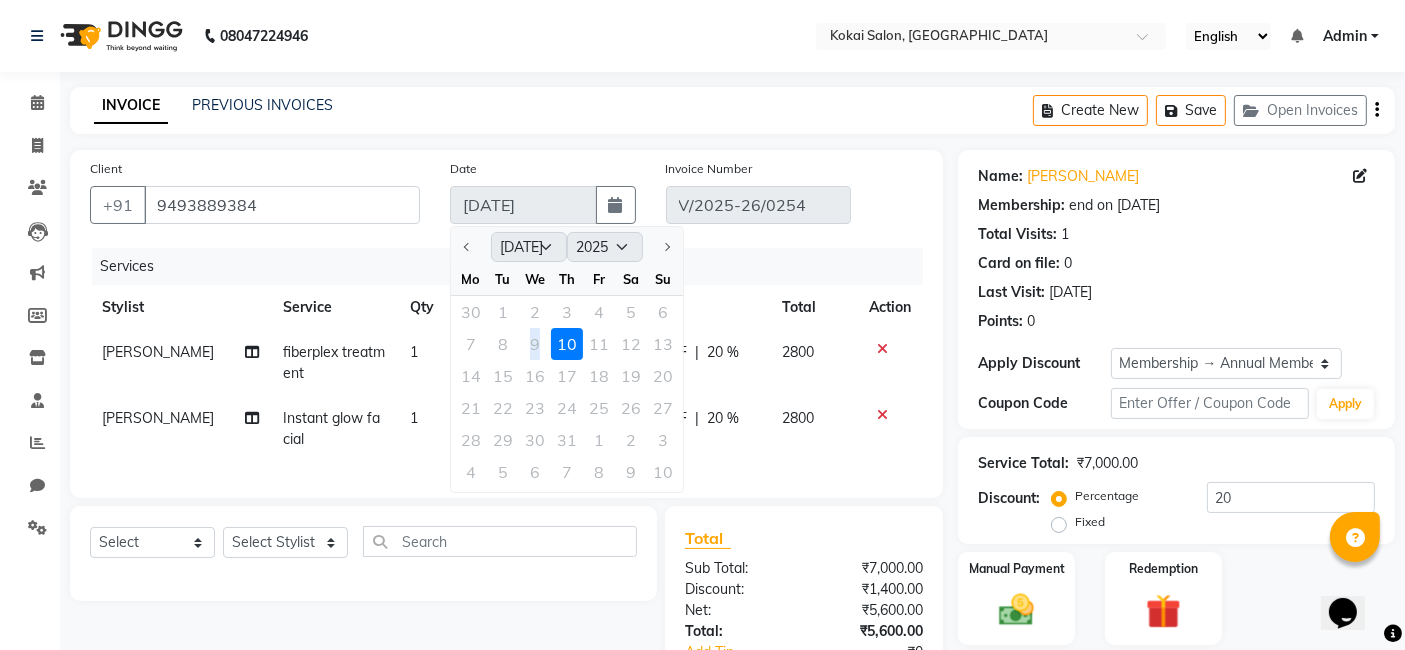 click on "7 8 9 10 11 12 13" 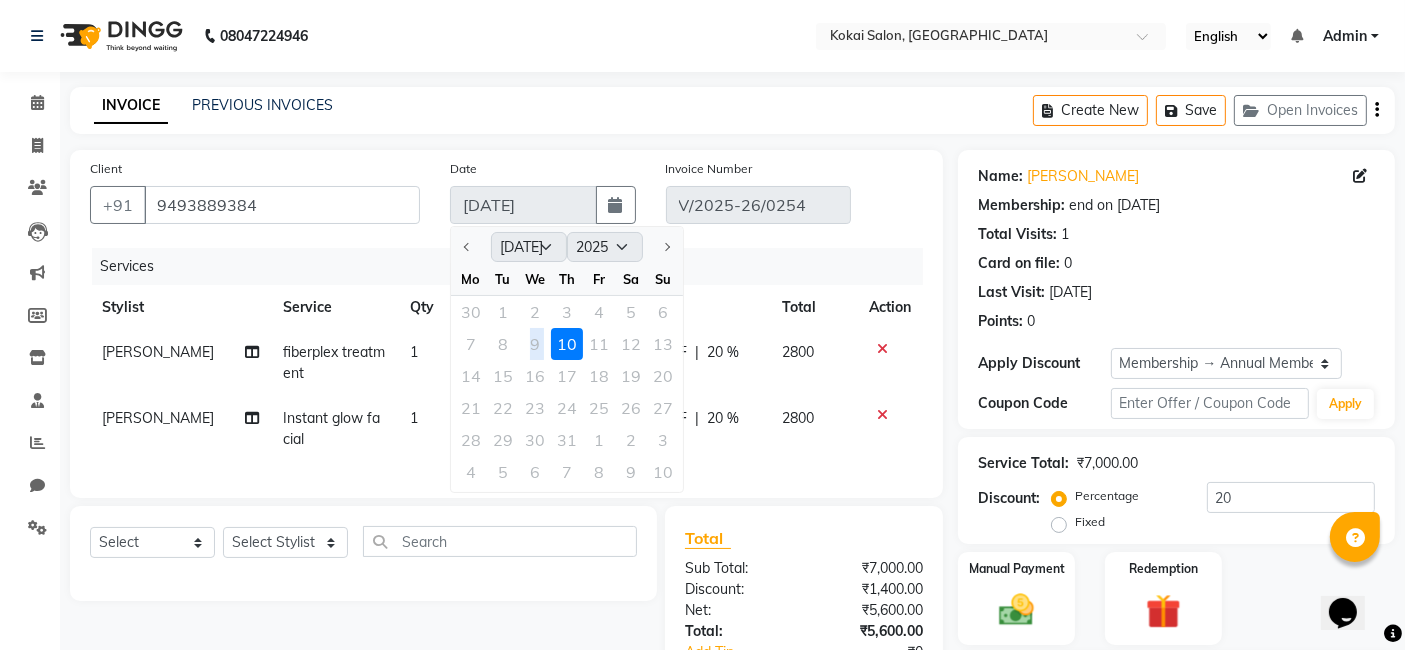 click on "7 8 9 10 11 12 13" 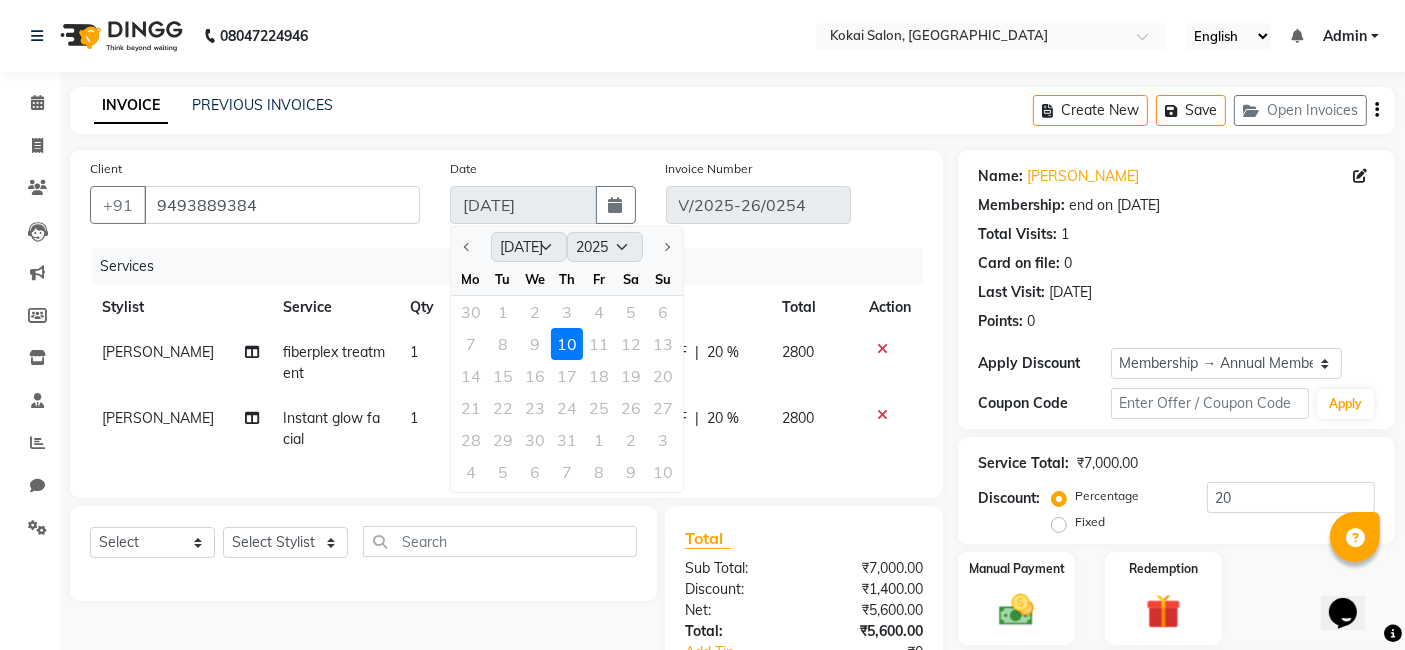 click on "Client [PHONE_NUMBER] Date [DATE] Jan Feb Mar Apr May Jun [DATE] Aug Sep Oct Nov [DATE] 2016 2017 2018 2019 2020 2021 2022 2023 2024 2025 2026 2027 2028 2029 2030 2031 2032 2033 2034 2035 Mo Tu We Th Fr Sa Su 30 1 2 3 4 5 6 7 8 9 10 11 12 13 14 15 16 17 18 19 20 21 22 23 24 25 26 27 28 29 30 31 1 2 3 4 5 6 7 8 9 10 Invoice Number V/2025-26/0254" 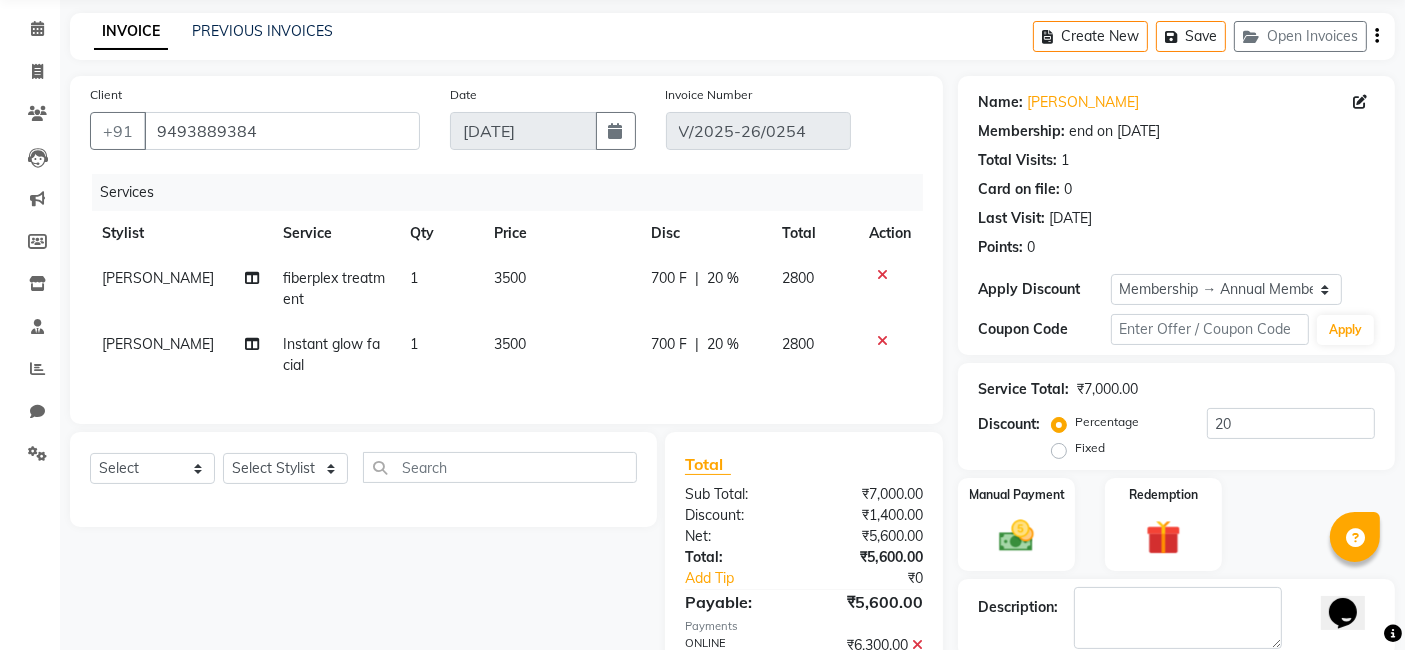 scroll, scrollTop: 0, scrollLeft: 0, axis: both 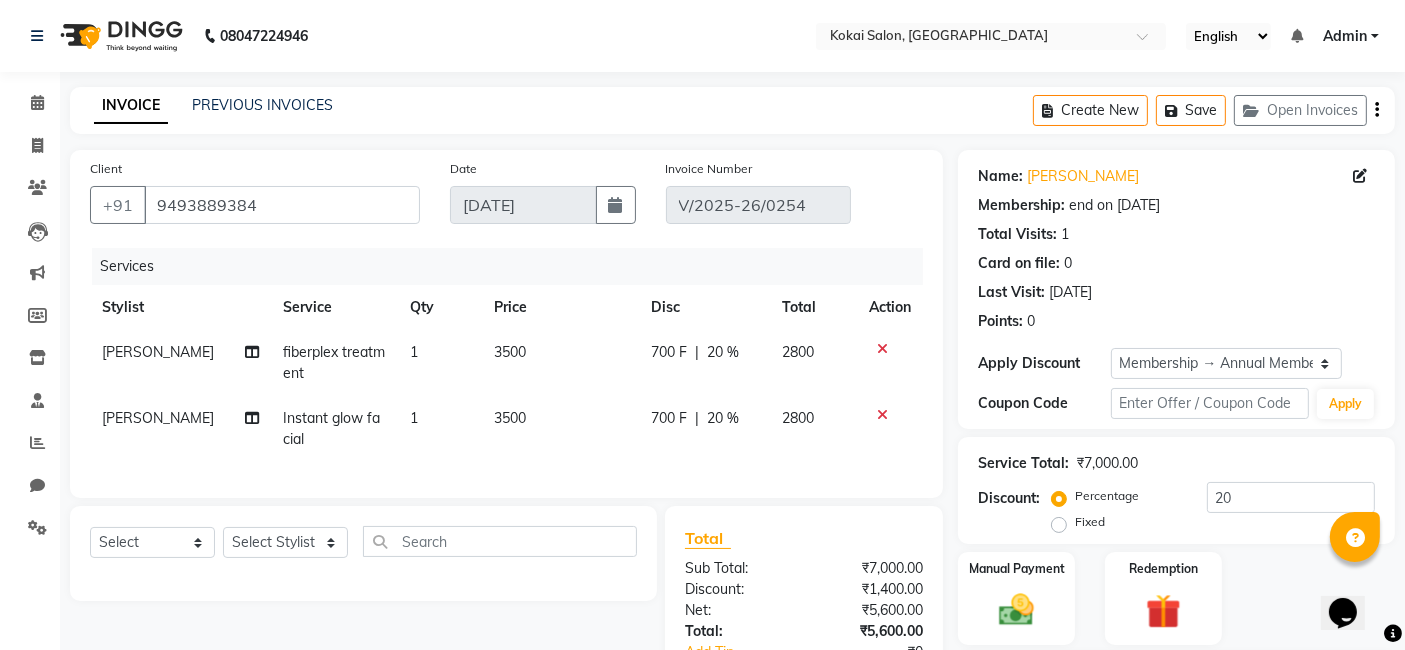 click on "Create New   Save   Open Invoices" 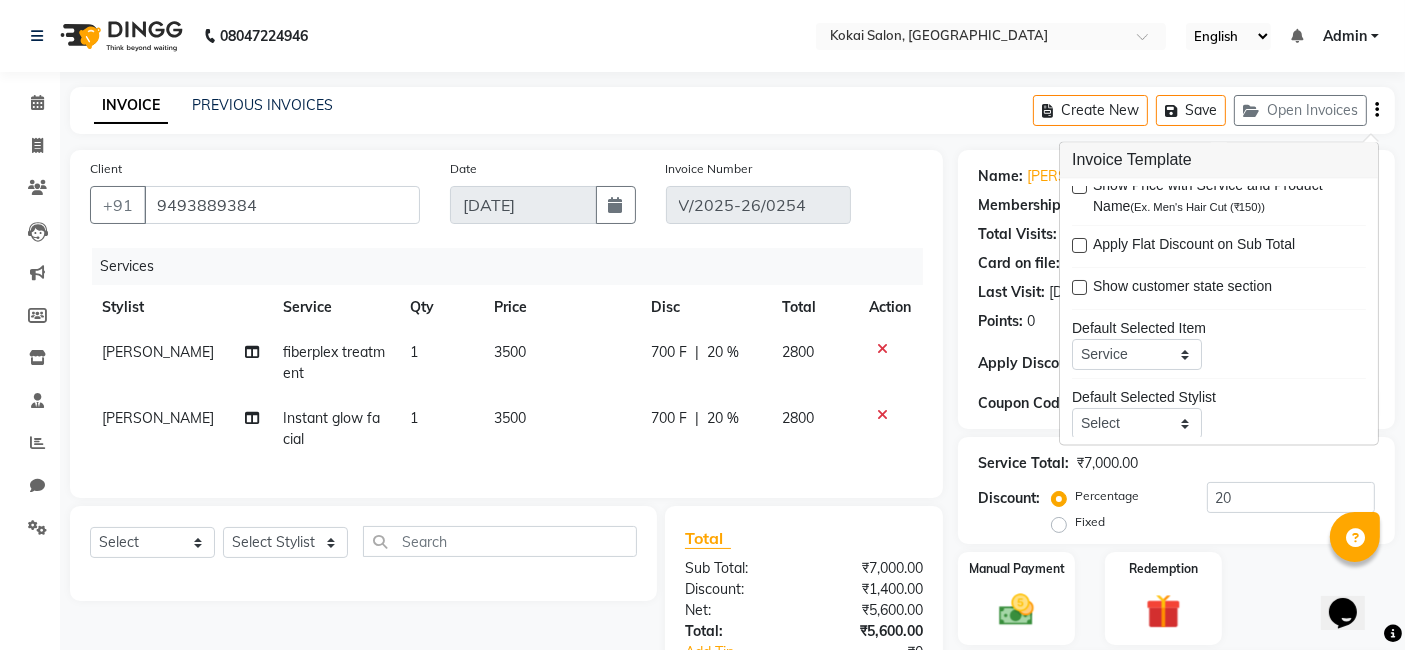 scroll, scrollTop: 96, scrollLeft: 0, axis: vertical 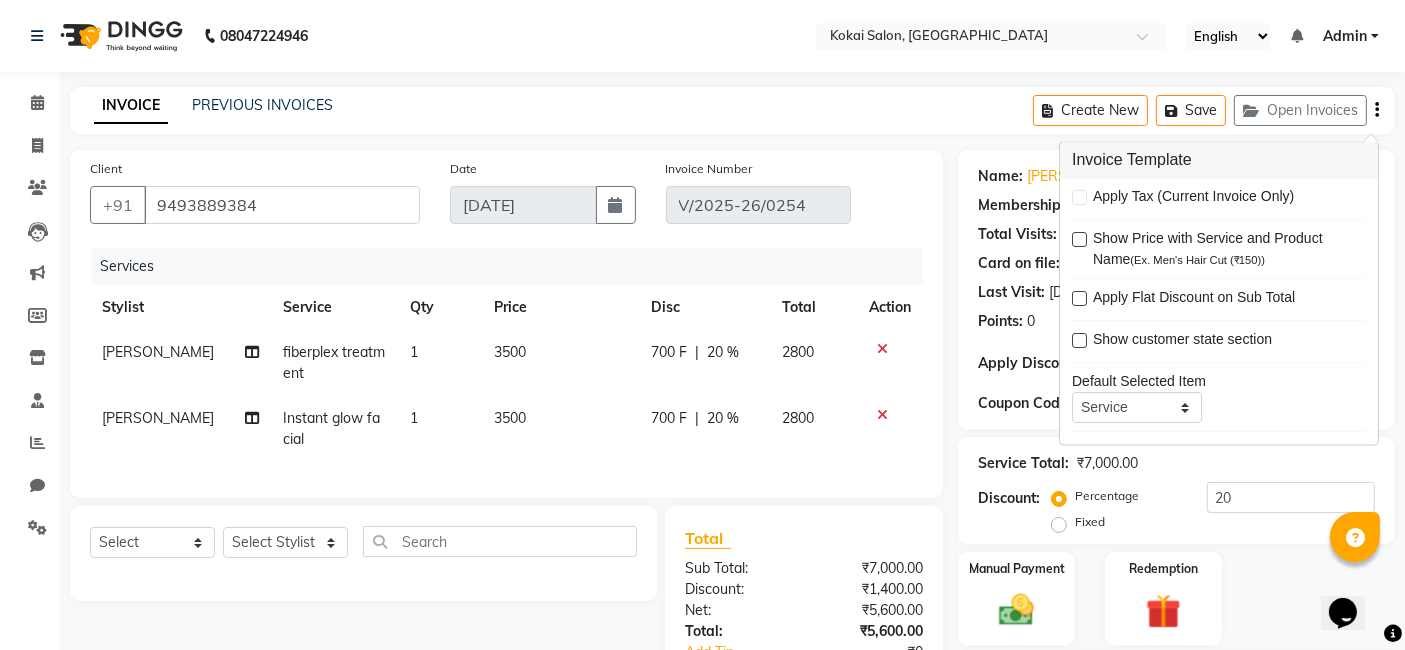 click on "INVOICE PREVIOUS INVOICES Create New   Save   Open Invoices  Client [PHONE_NUMBER] Date [DATE] Invoice Number V/2025-26/0254 Services Stylist Service Qty Price Disc Total Action [PERSON_NAME] fiberplex treatment 1 3500 700 F | 20 % 2800 [PERSON_NAME] Instant glow facial 1 3500 700 F | 20 % 2800 Select  Service  Product  Membership  Package Voucher Prepaid Gift Card  Select Stylist [PERSON_NAME] [PERSON_NAME] Pratikcha [PERSON_NAME] Total Sub Total: ₹7,000.00 Discount: ₹1,400.00 Net: ₹5,600.00 Total: ₹5,600.00 Add Tip ₹0 Payable: ₹5,600.00 Payments ONLINE ₹6,300.00  Paid: ₹6,300.00 Balance   : -₹700.00 Add to wallet Add as Tip Name: [PERSON_NAME]  Membership: end on [DATE] Total Visits:  1 Card on file:  0 Last Visit:   [DATE] Points:   0  Apply Discount Select Membership → Annual Membership Coupon Code Apply Service Total:  ₹7,000.00  Discount:  Percentage   Fixed  20 Manual Payment Redemption Description:                   Cancel   Update Invoice" 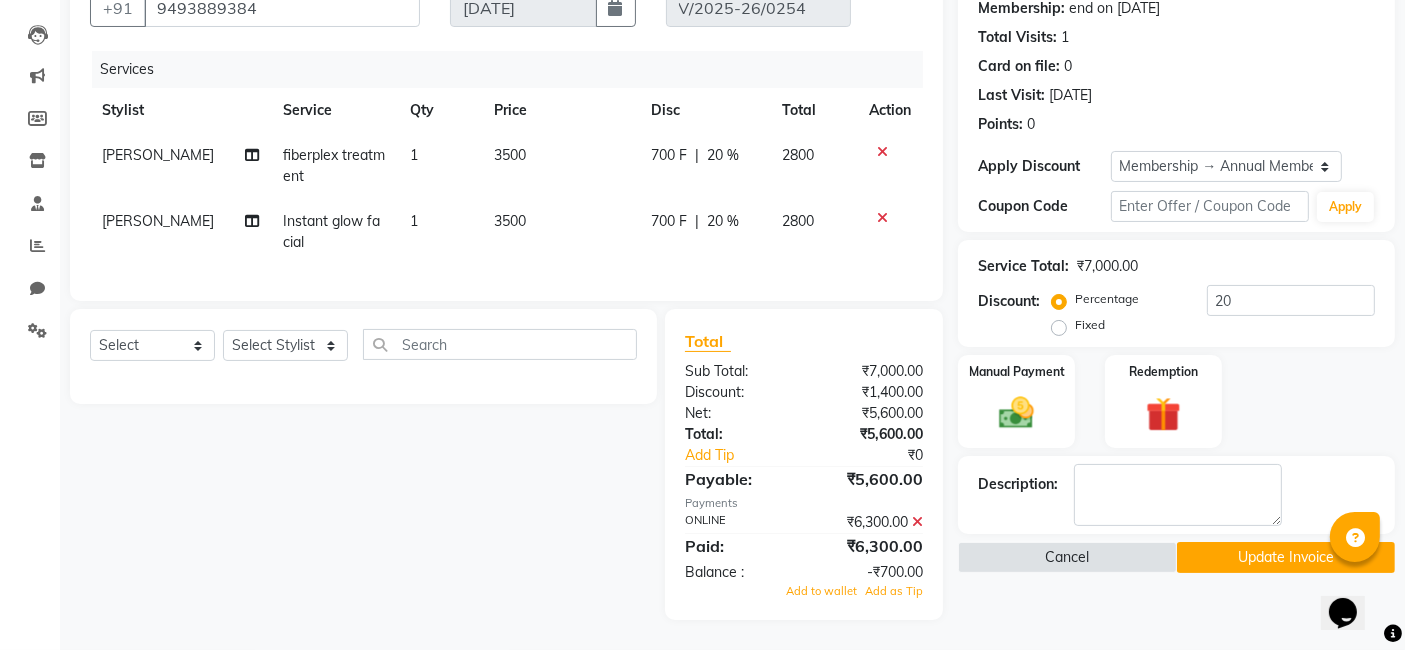 scroll, scrollTop: 0, scrollLeft: 0, axis: both 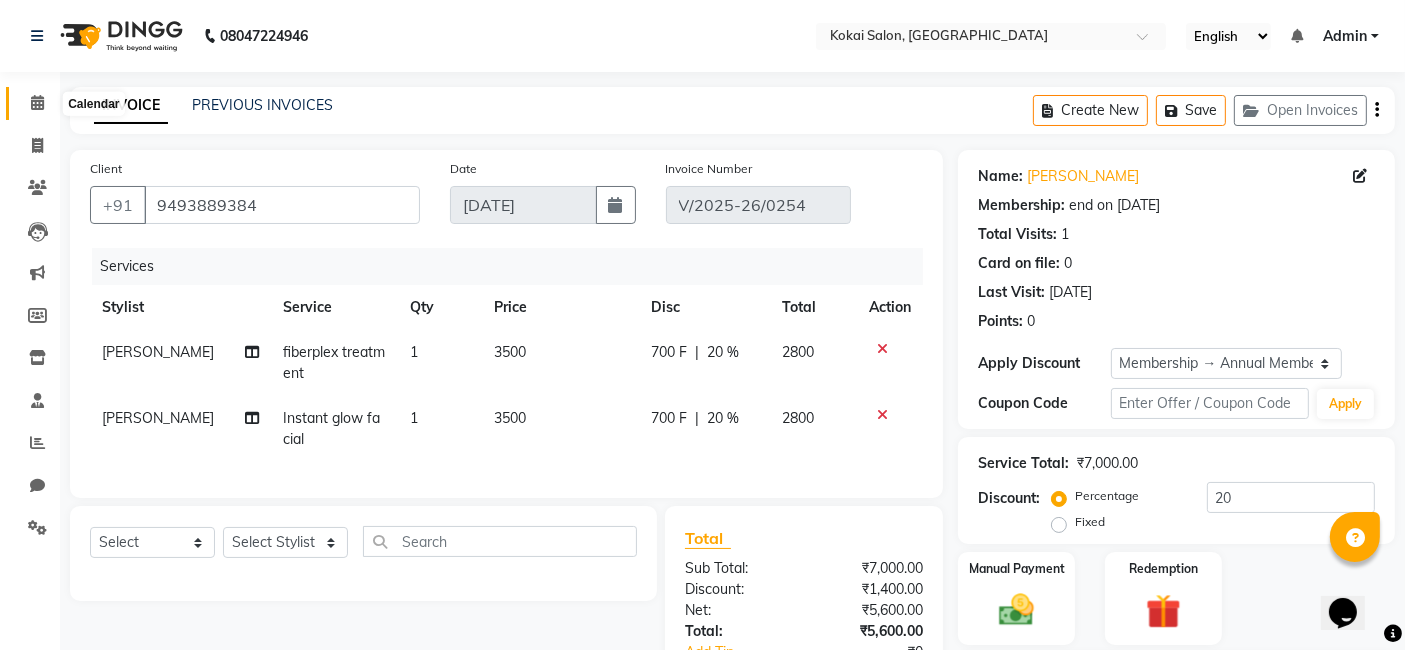 click 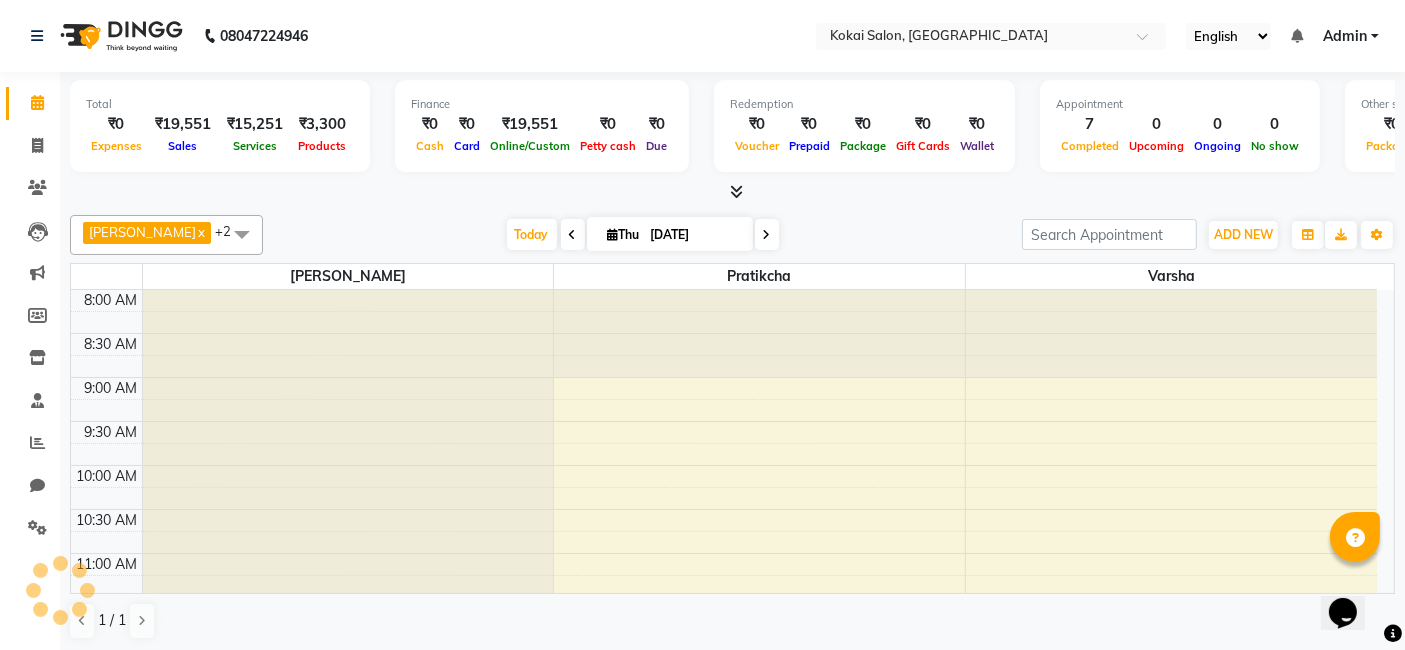 scroll, scrollTop: 0, scrollLeft: 0, axis: both 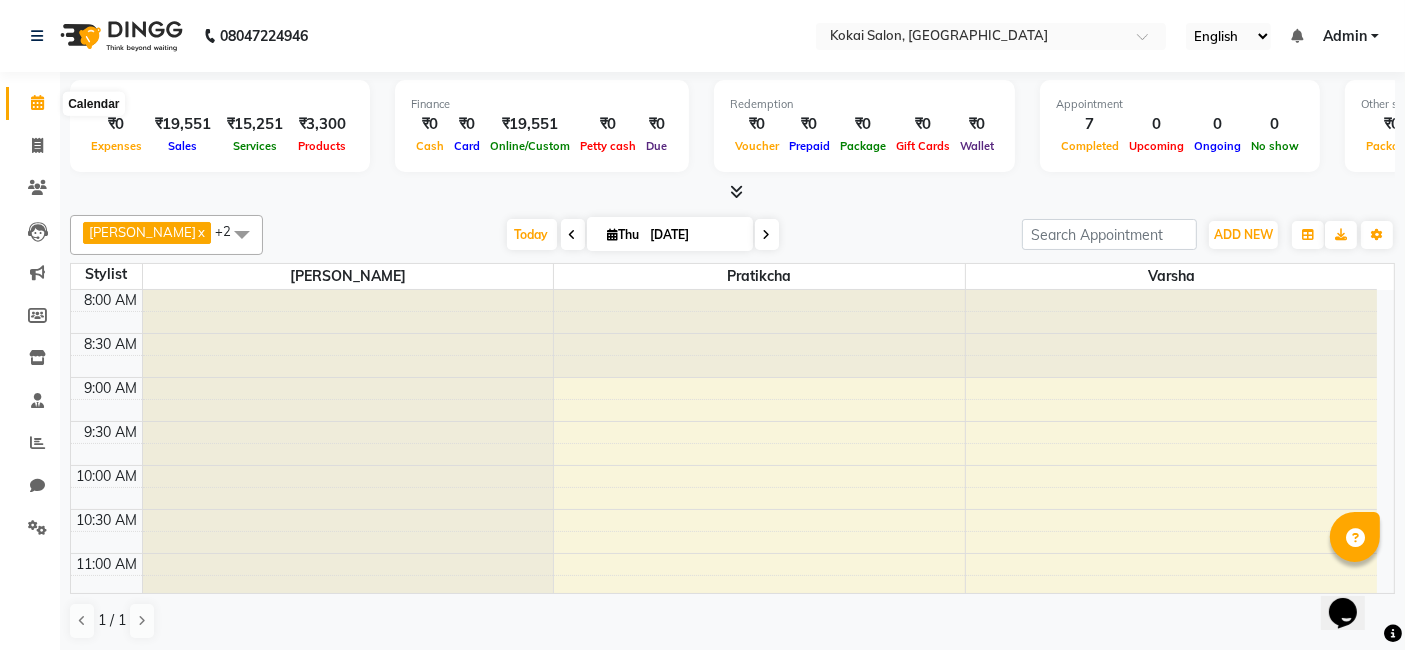 click 